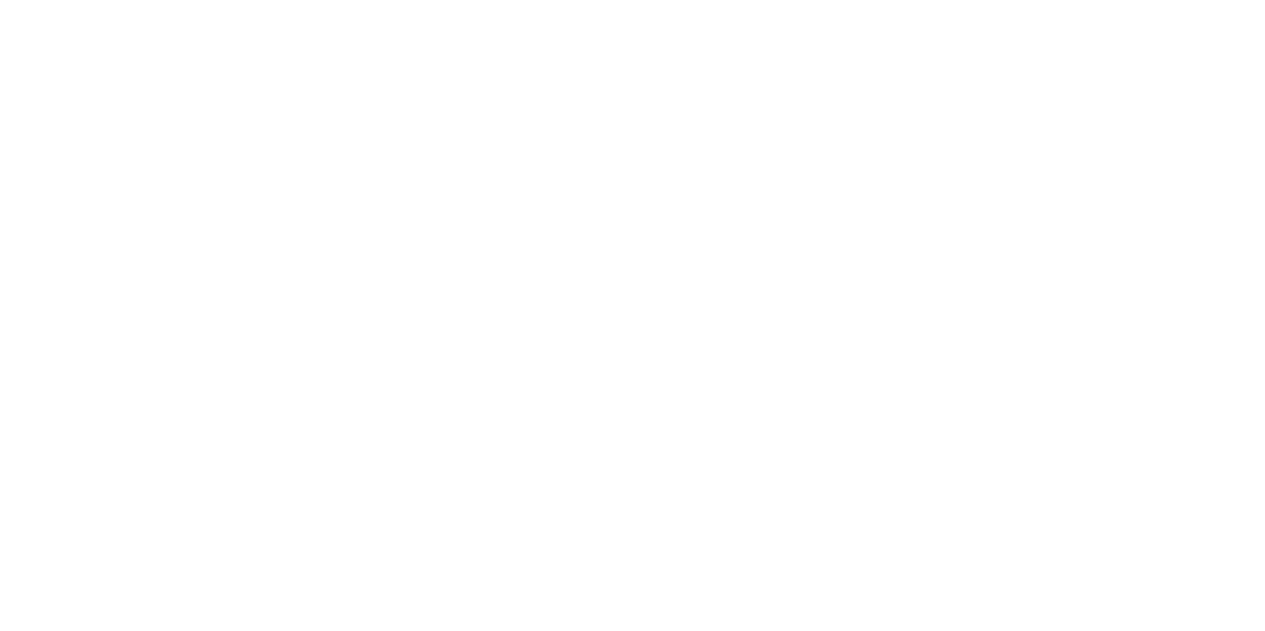 scroll, scrollTop: 0, scrollLeft: 0, axis: both 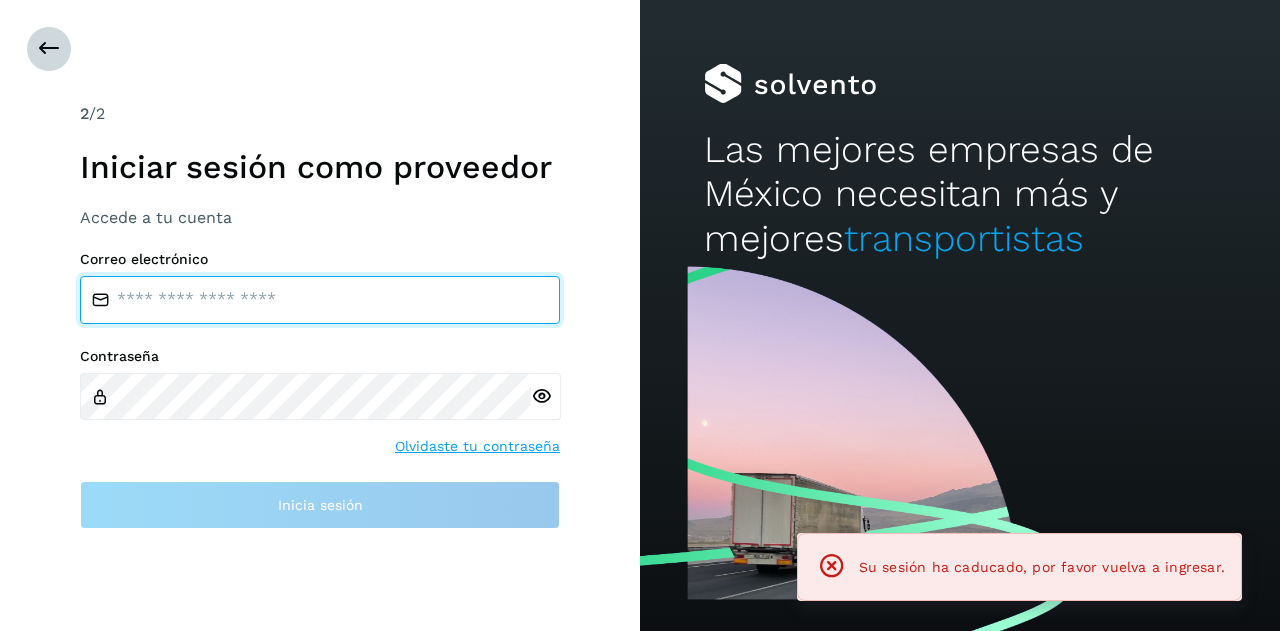 type on "**********" 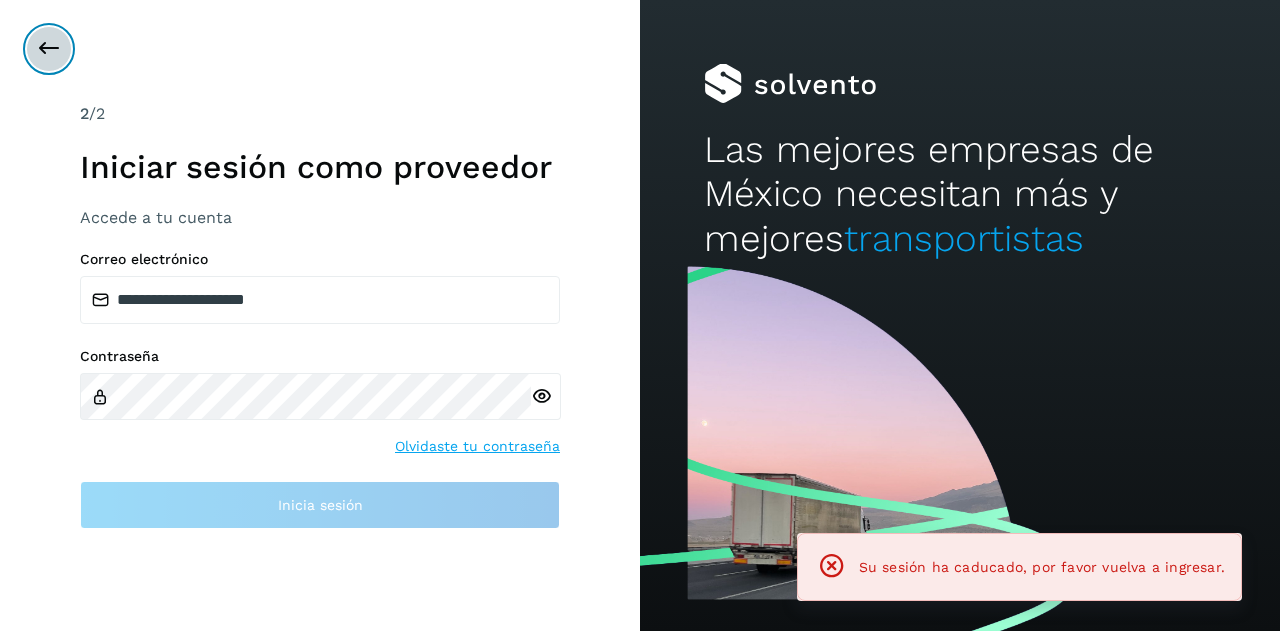 click at bounding box center (49, 49) 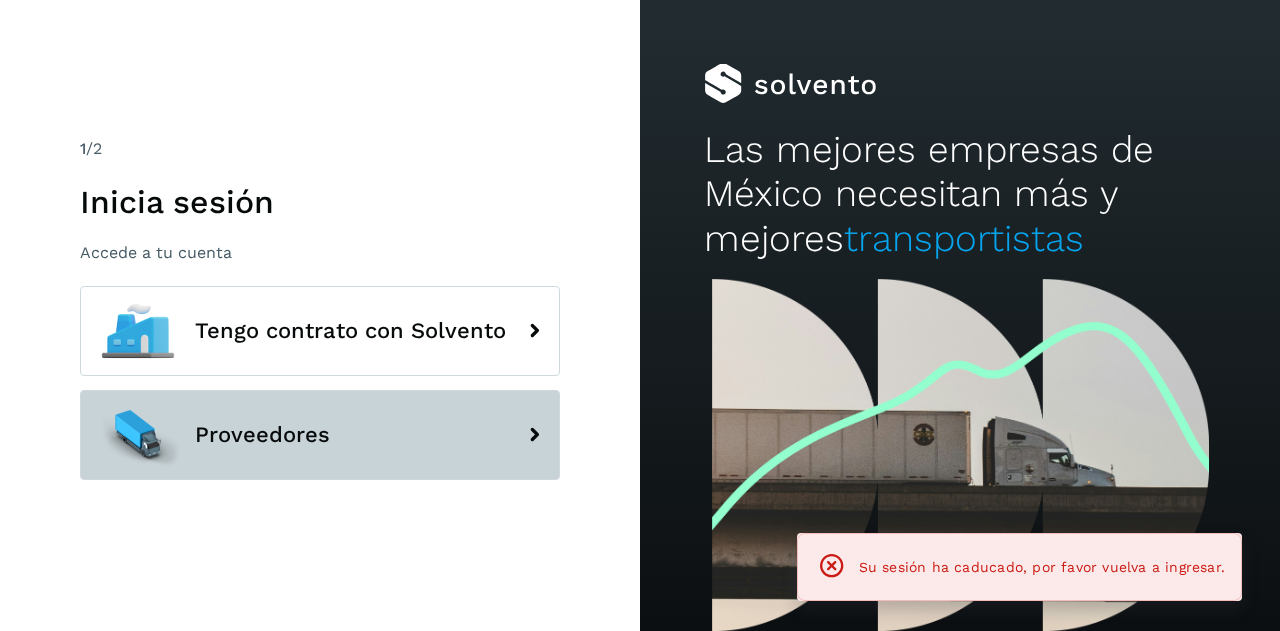 drag, startPoint x: 304, startPoint y: 447, endPoint x: 314, endPoint y: 481, distance: 35.44009 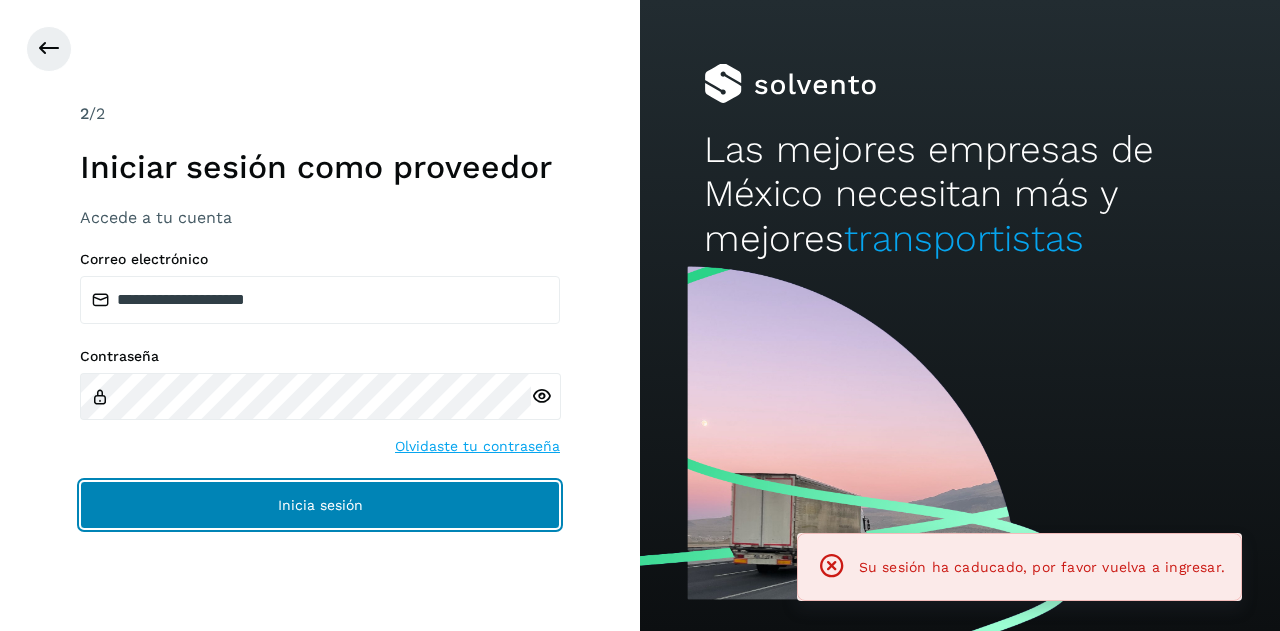 click on "Inicia sesión" 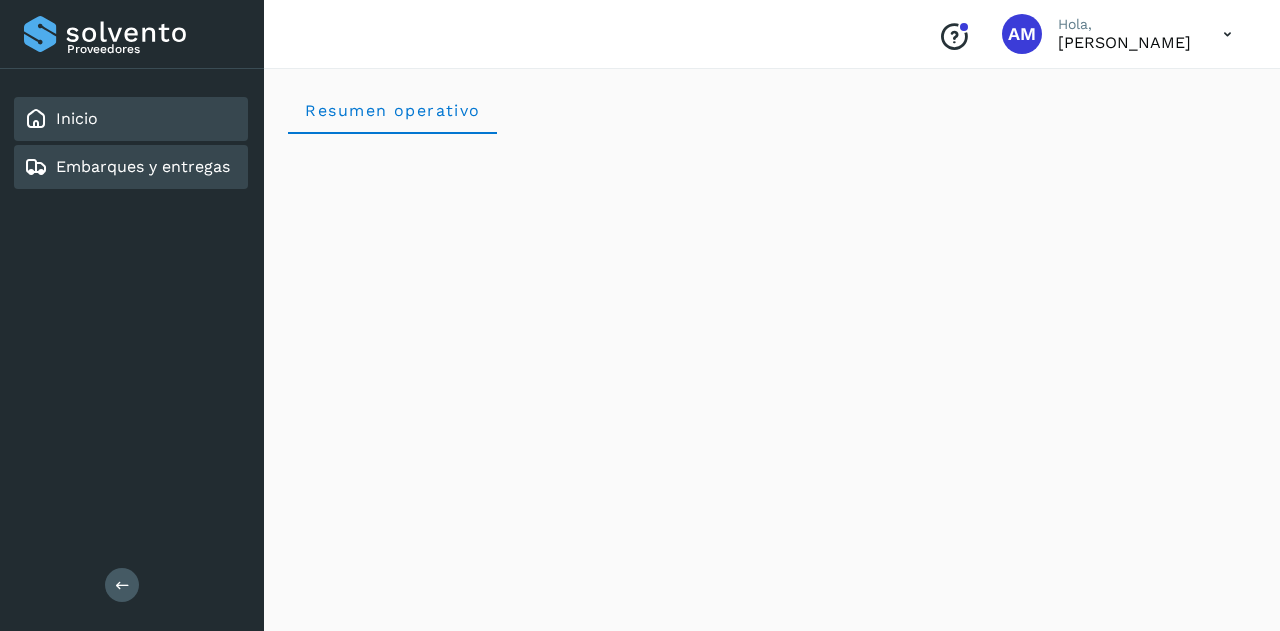 click on "Embarques y entregas" at bounding box center (143, 166) 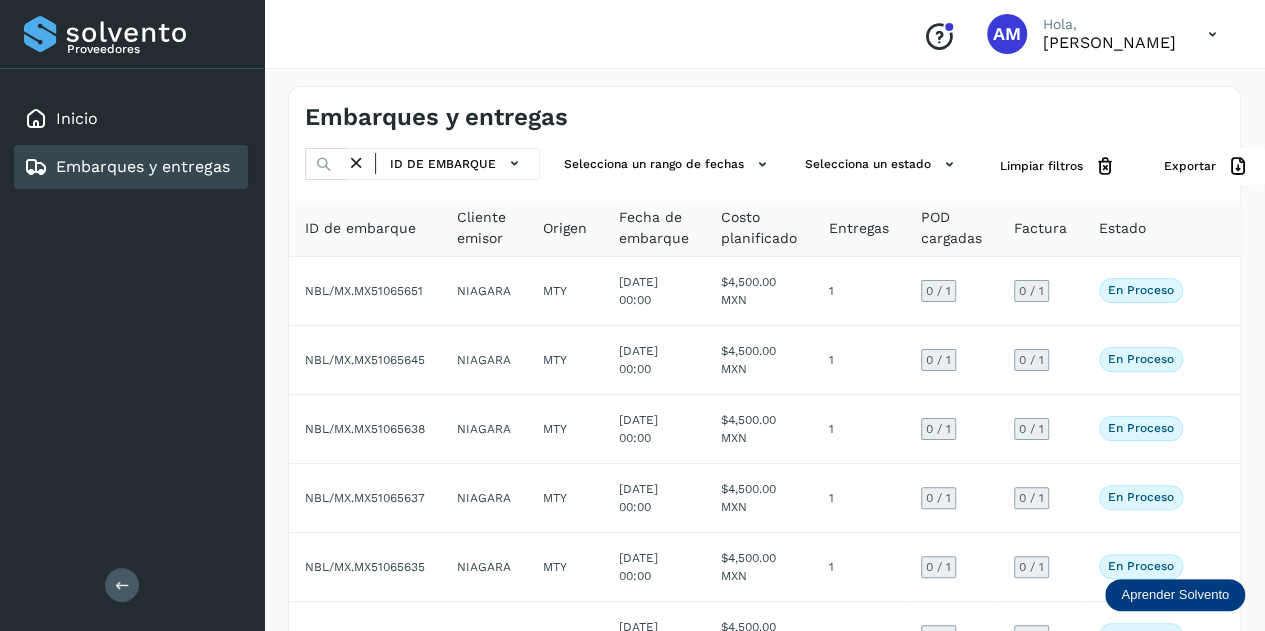 click at bounding box center [122, 585] 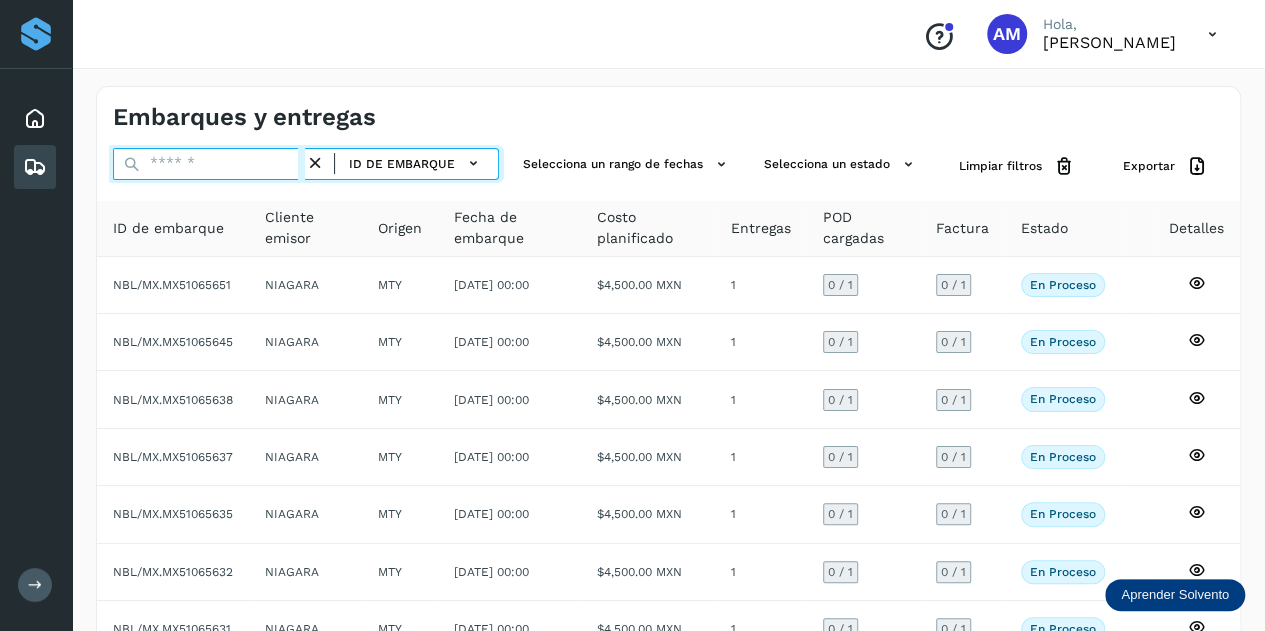 click at bounding box center [209, 164] 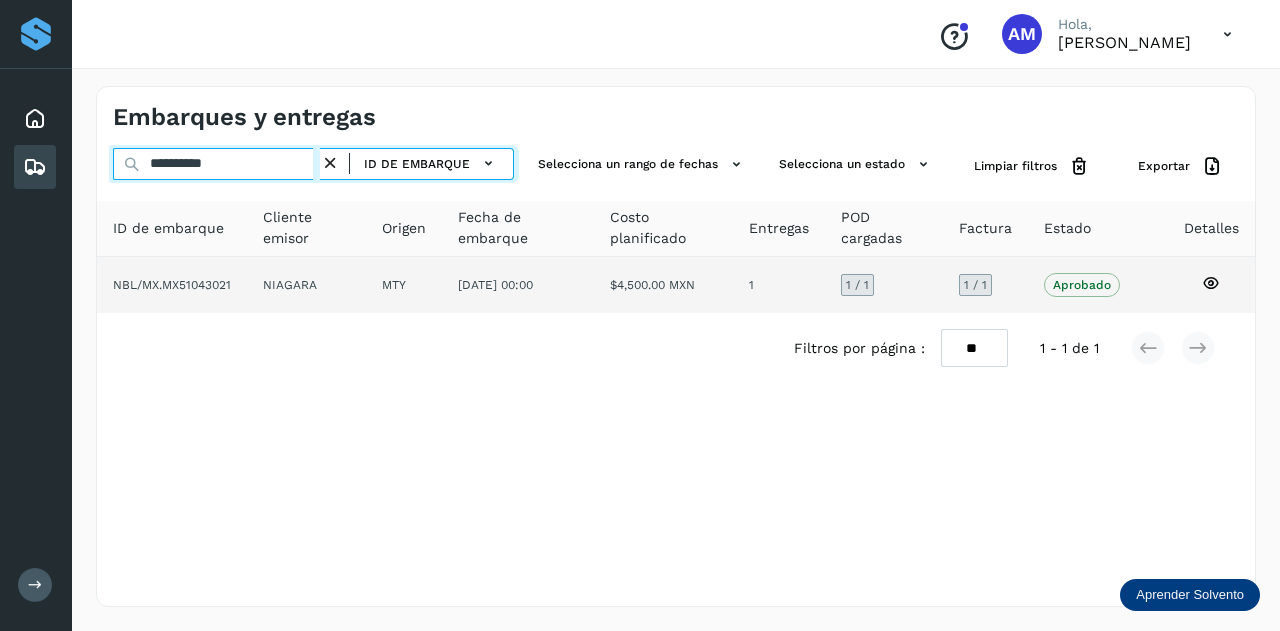 type on "**********" 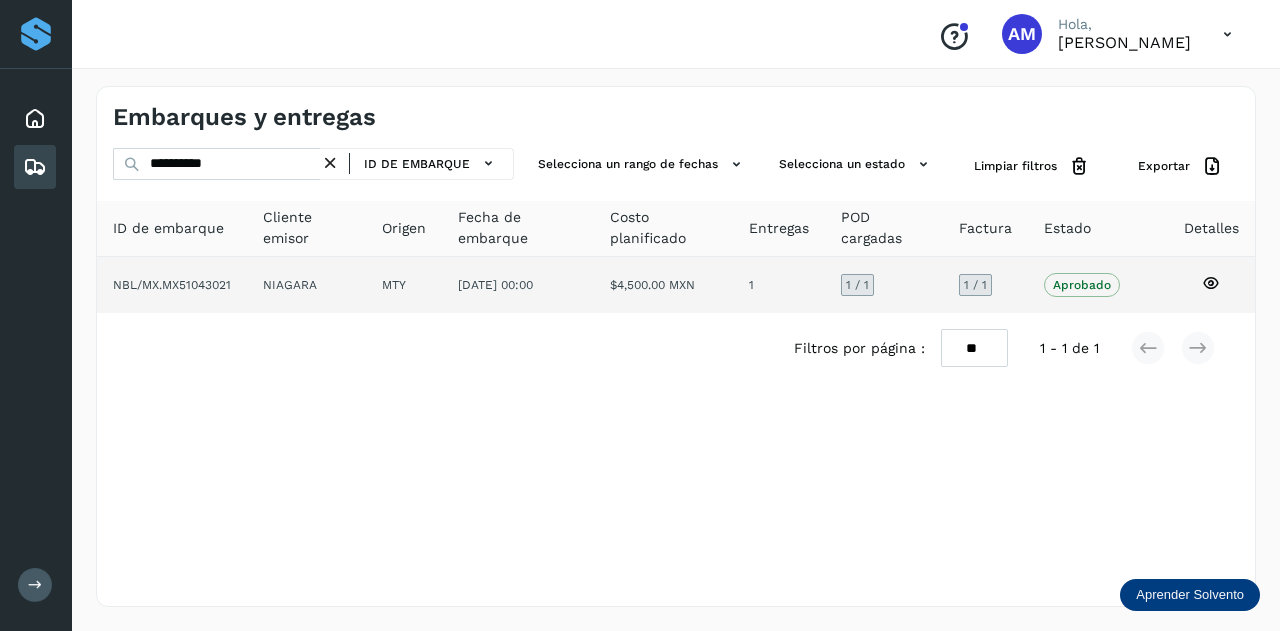 click on "NIAGARA" 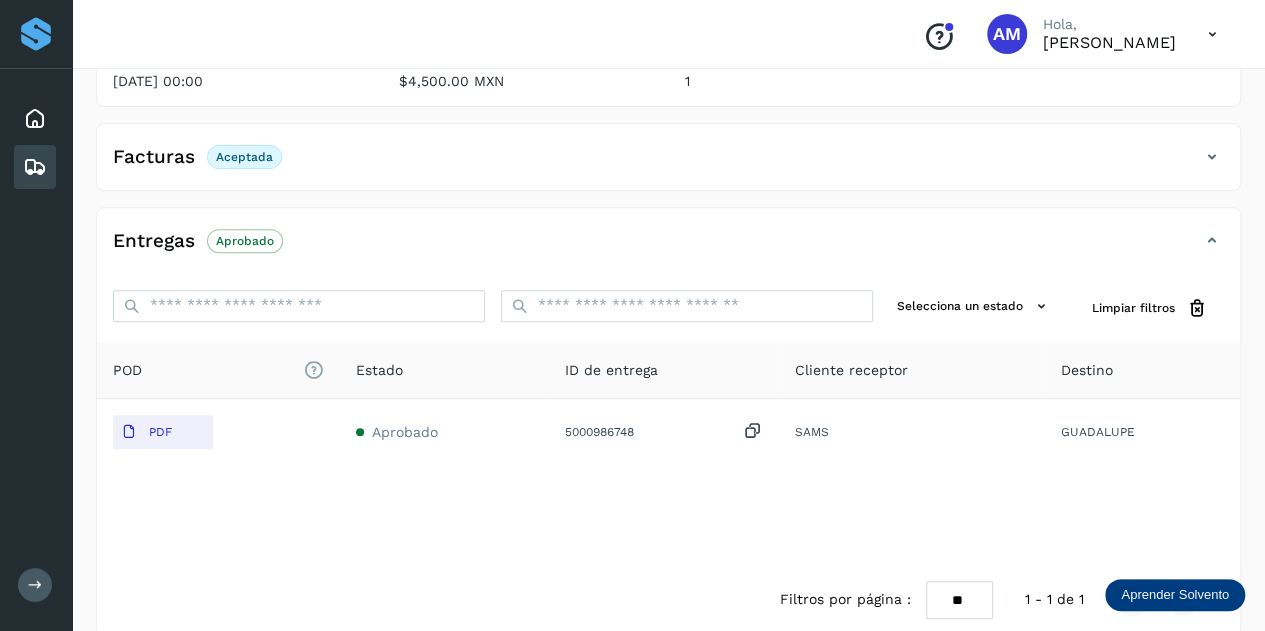scroll, scrollTop: 0, scrollLeft: 0, axis: both 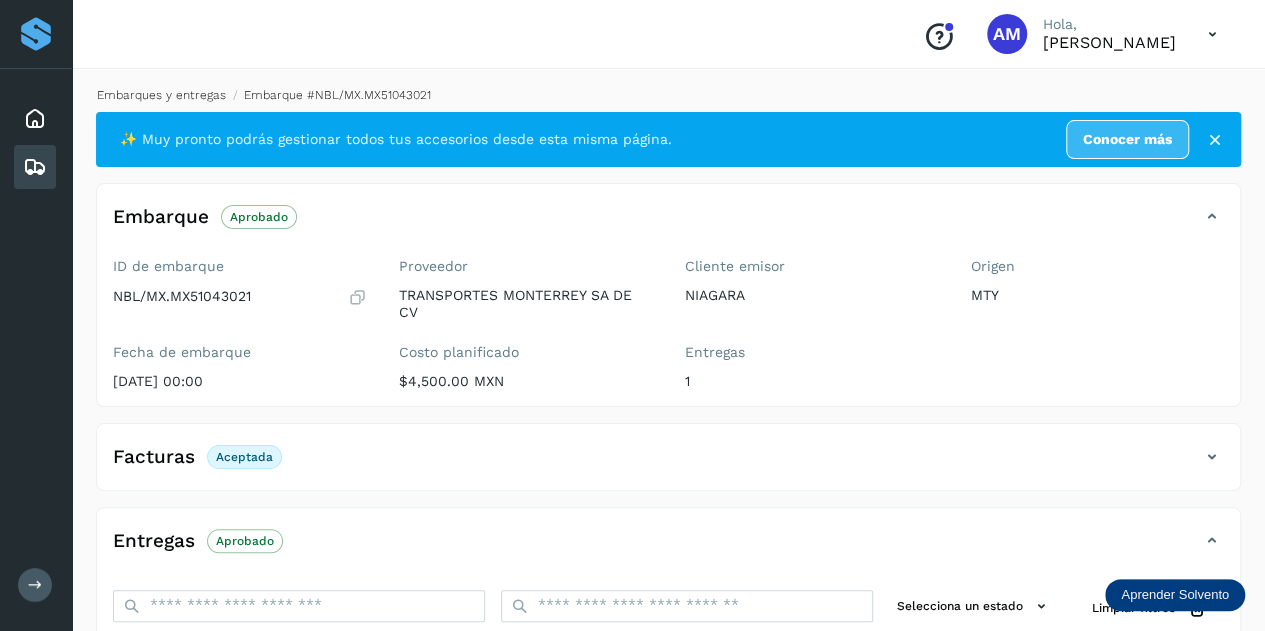 click on "Embarques y entregas" at bounding box center (161, 95) 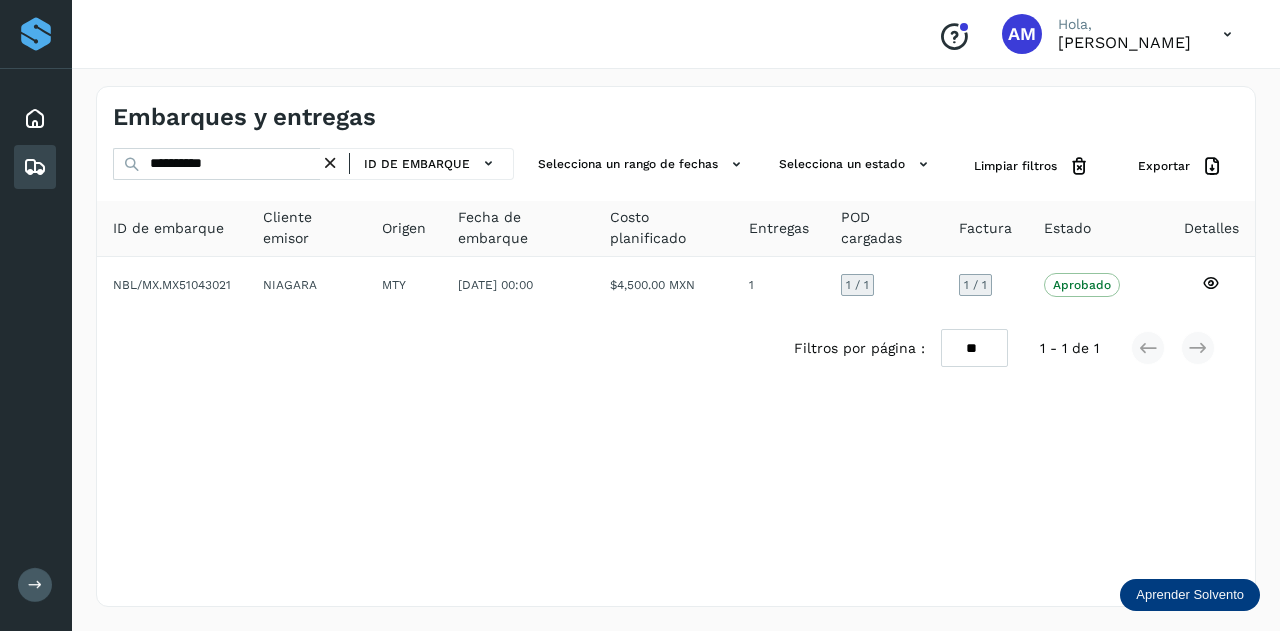 click at bounding box center [330, 163] 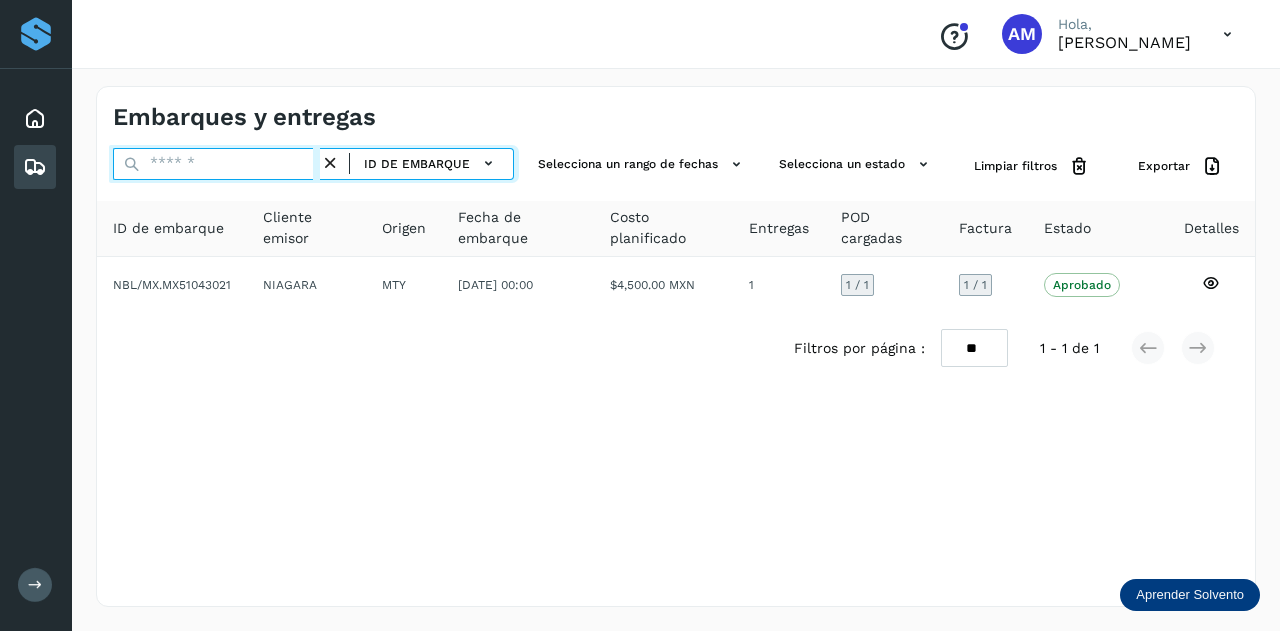 click at bounding box center (216, 164) 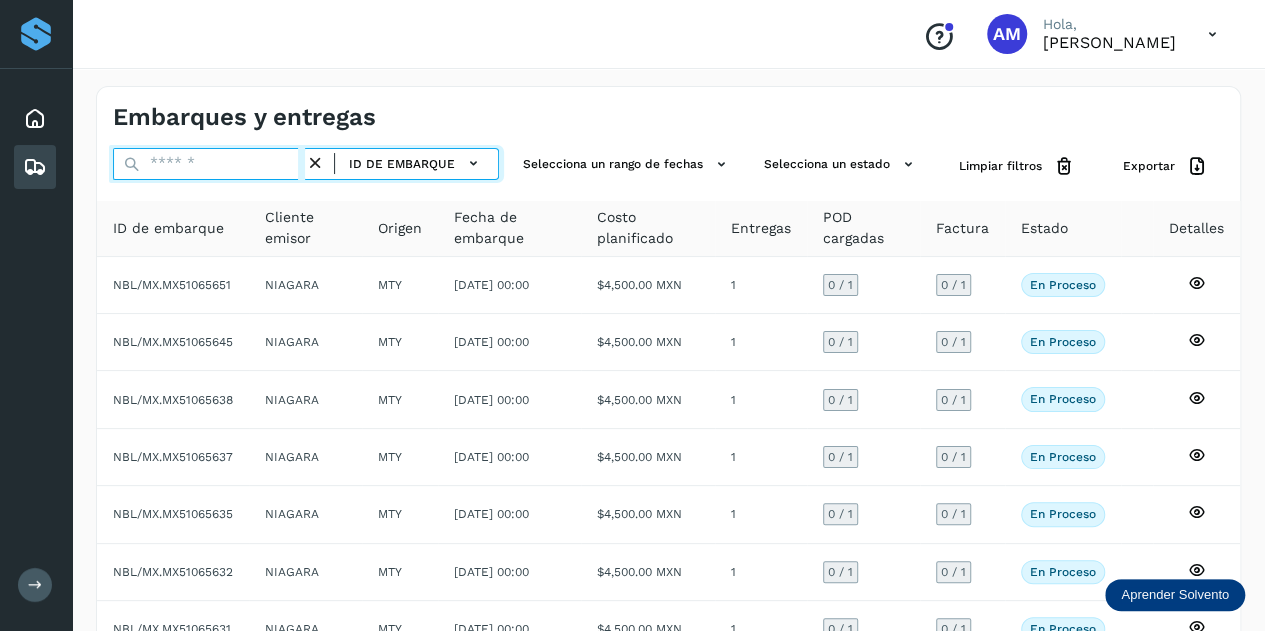 paste on "**********" 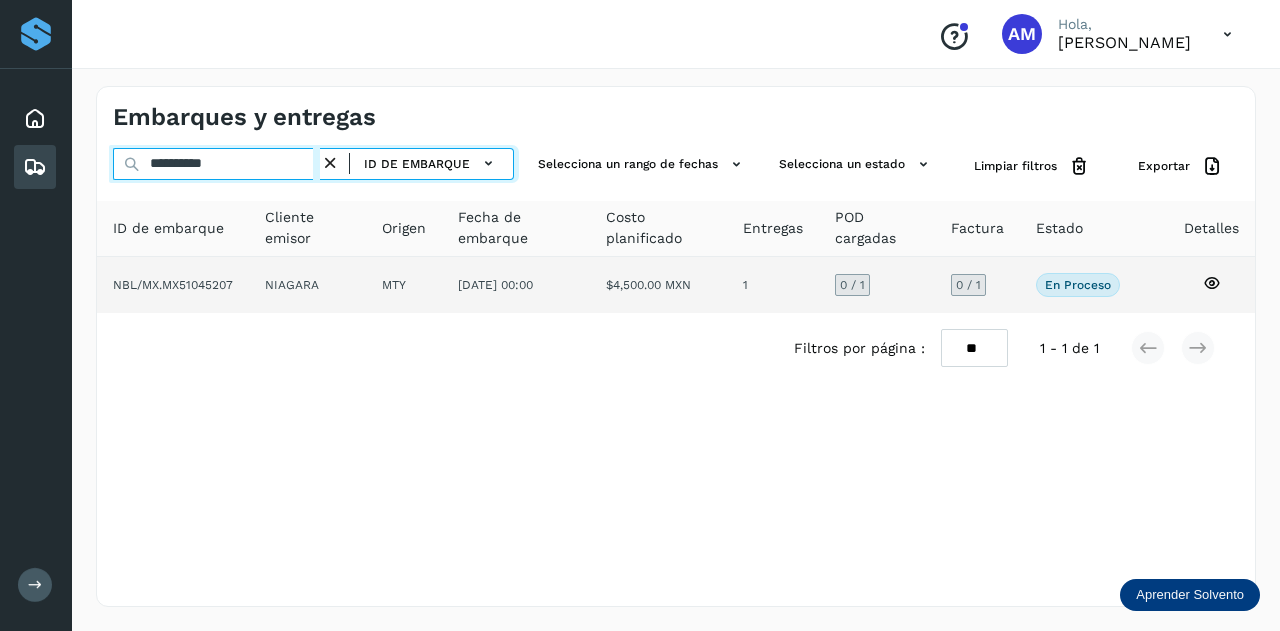 type on "**********" 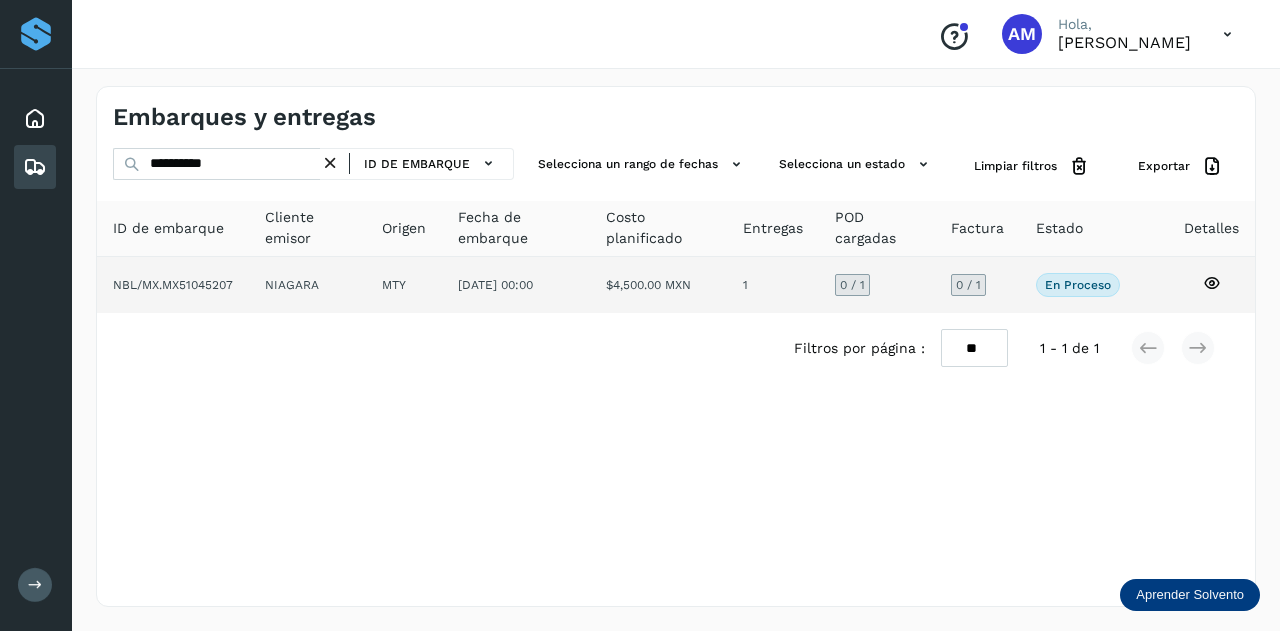 click on "MTY" 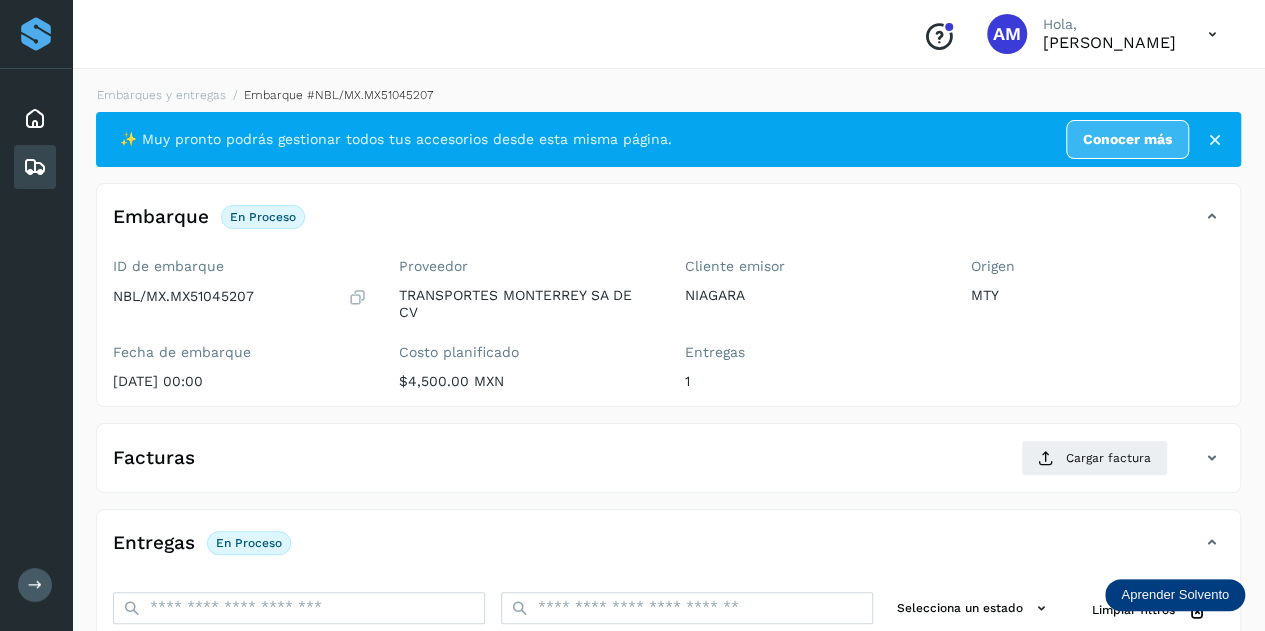 scroll, scrollTop: 200, scrollLeft: 0, axis: vertical 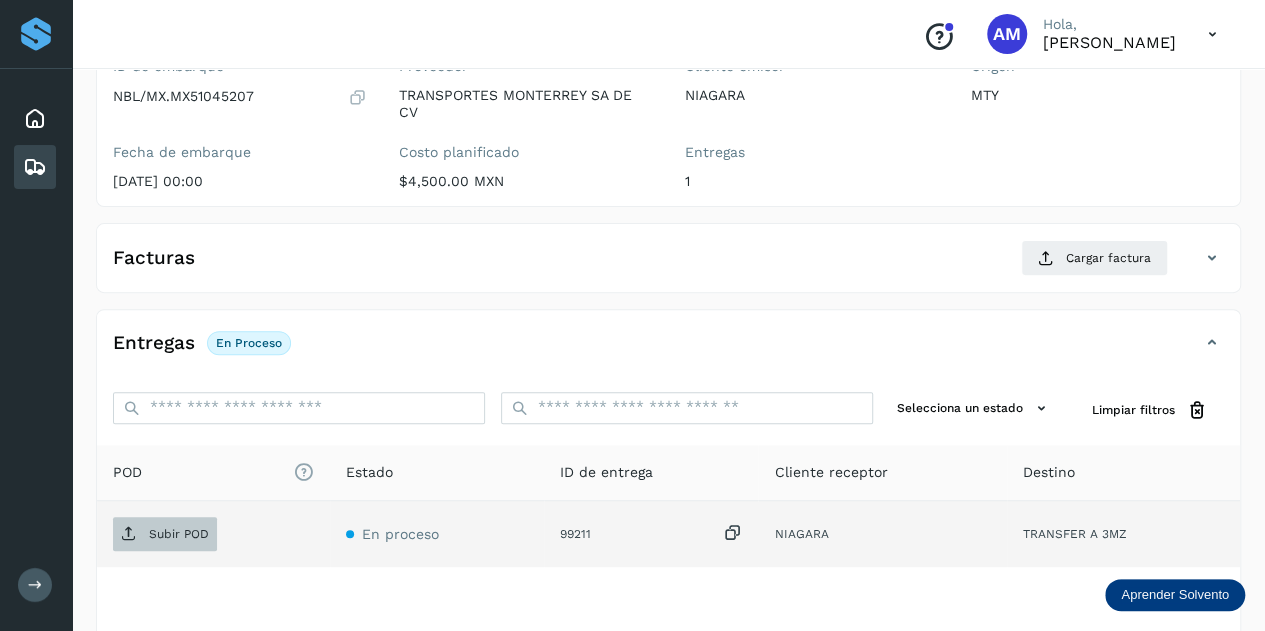 click on "Subir POD" at bounding box center [179, 534] 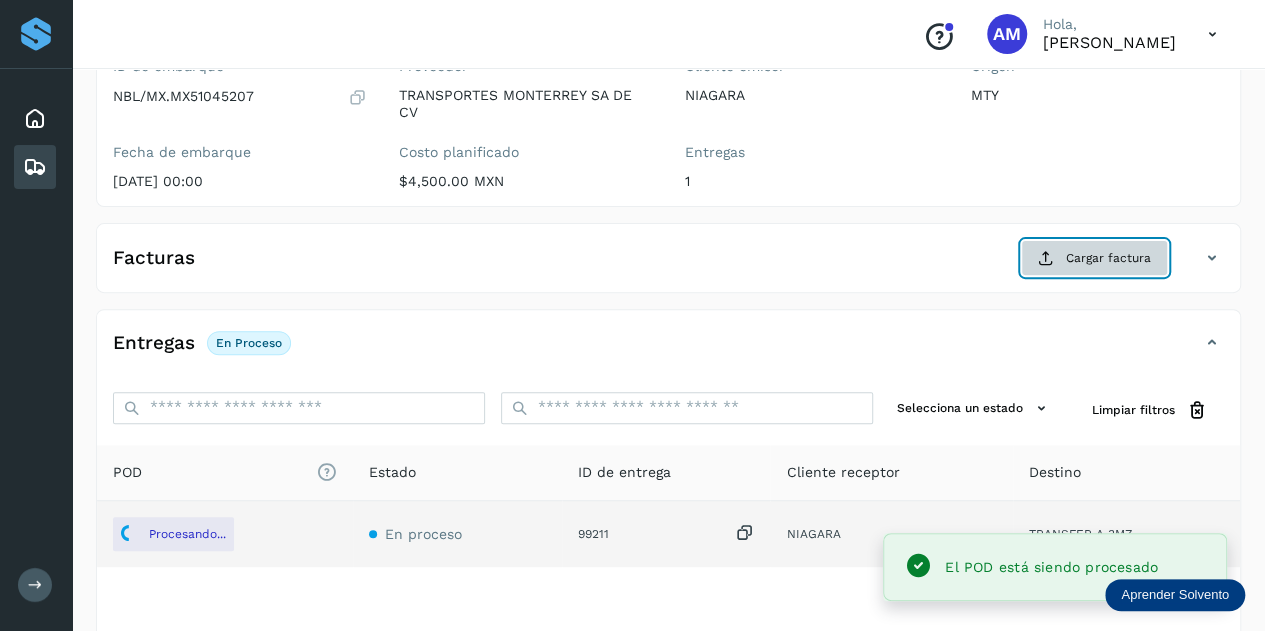 click on "Cargar factura" at bounding box center (1094, 258) 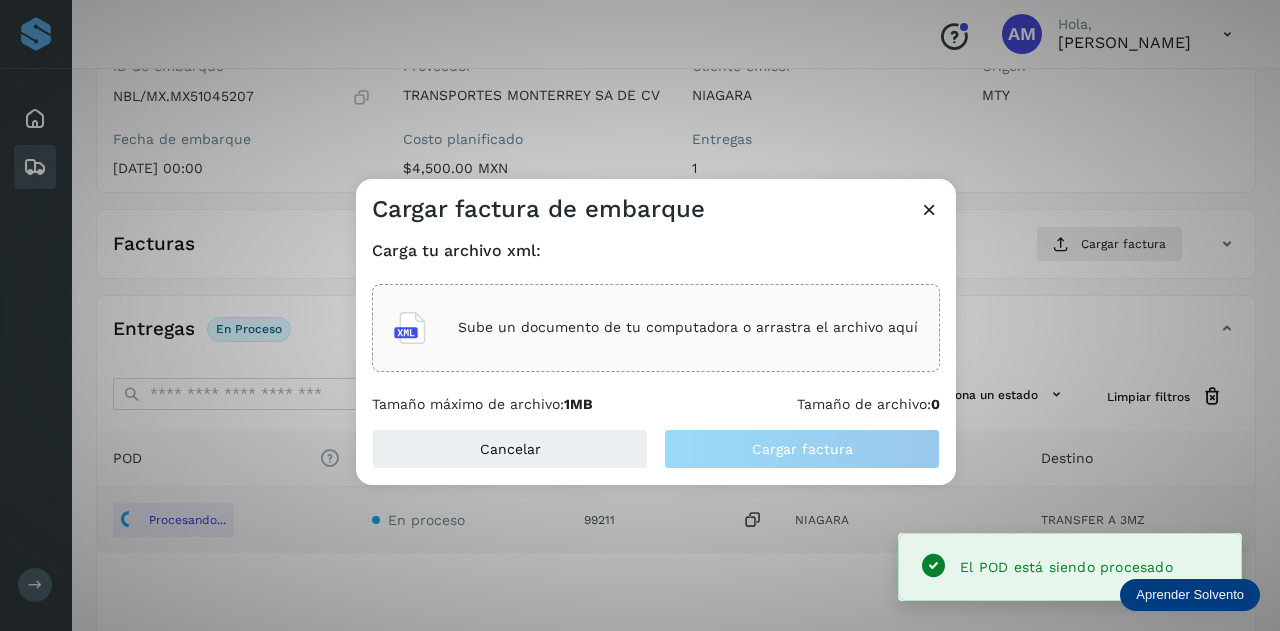 click on "Sube un documento de tu computadora o arrastra el archivo aquí" at bounding box center (688, 327) 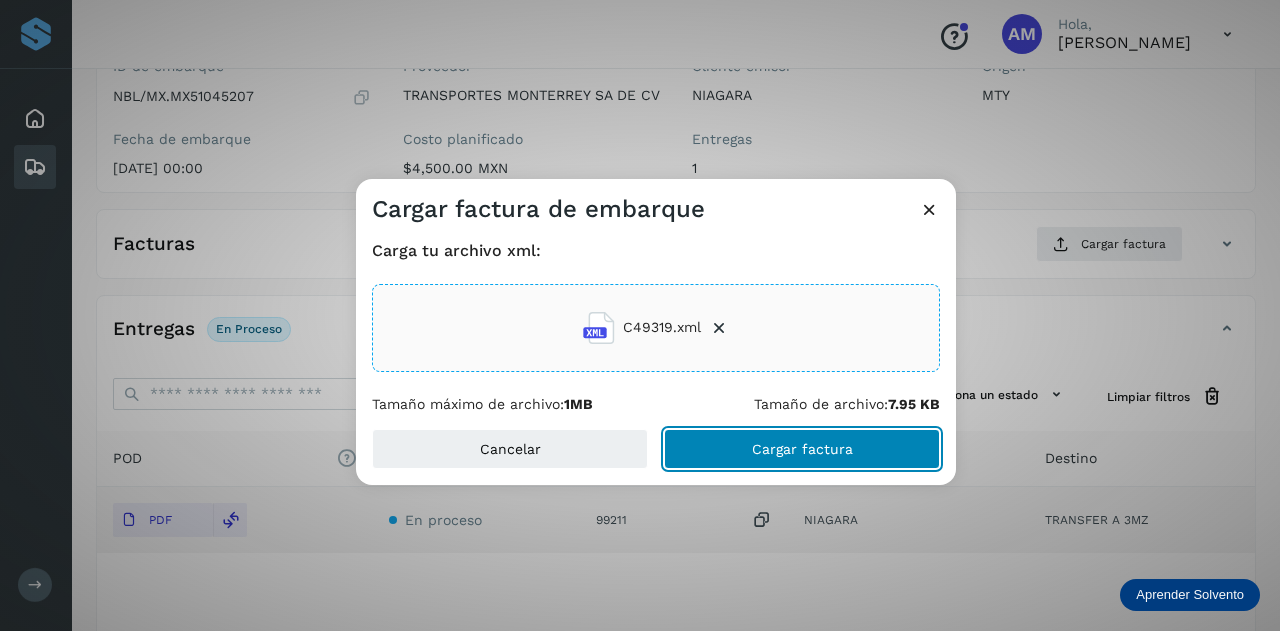 click on "Cargar factura" 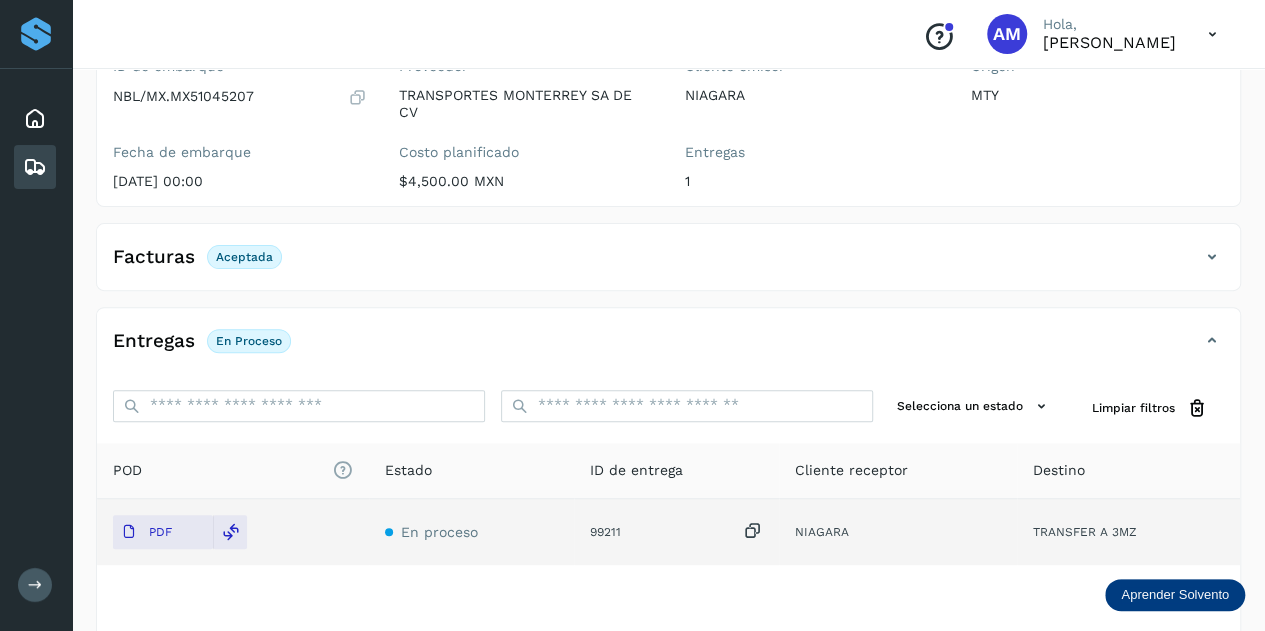 scroll, scrollTop: 0, scrollLeft: 0, axis: both 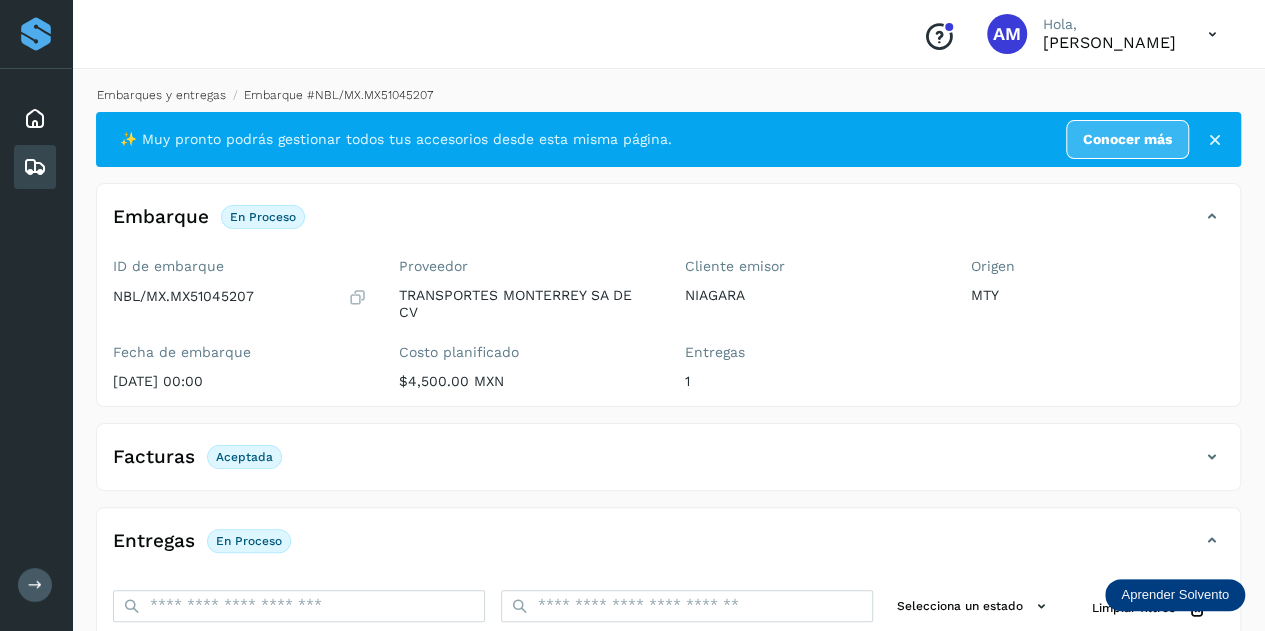 click on "Embarques y entregas" at bounding box center [161, 95] 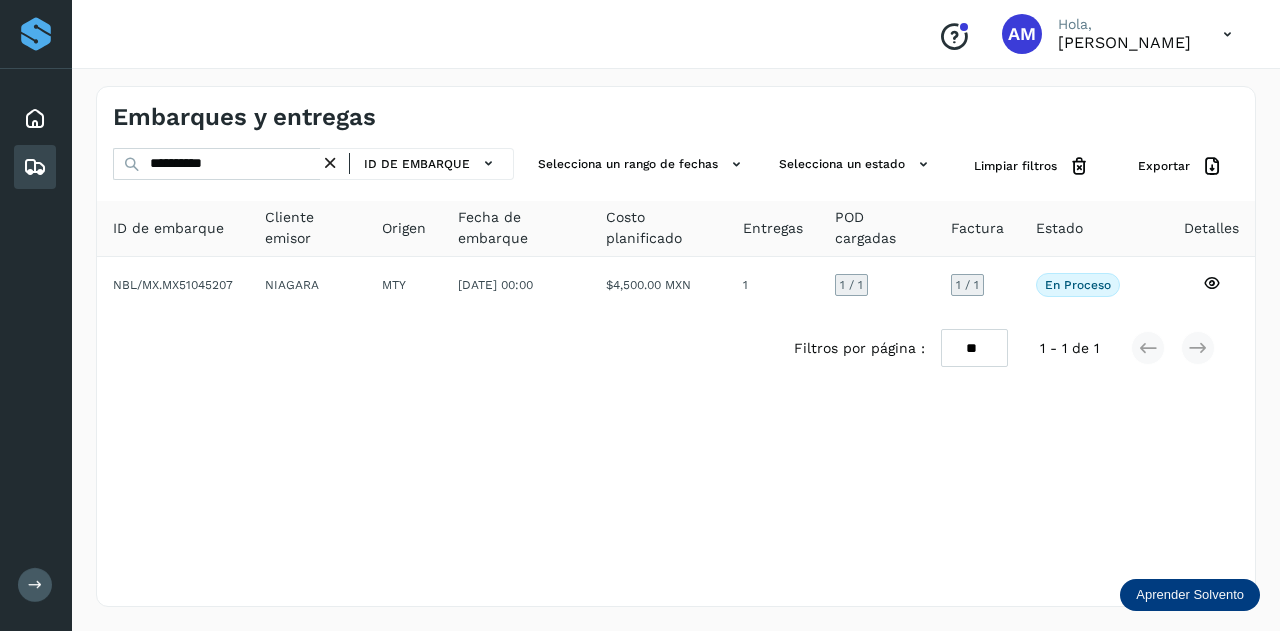 click at bounding box center [330, 163] 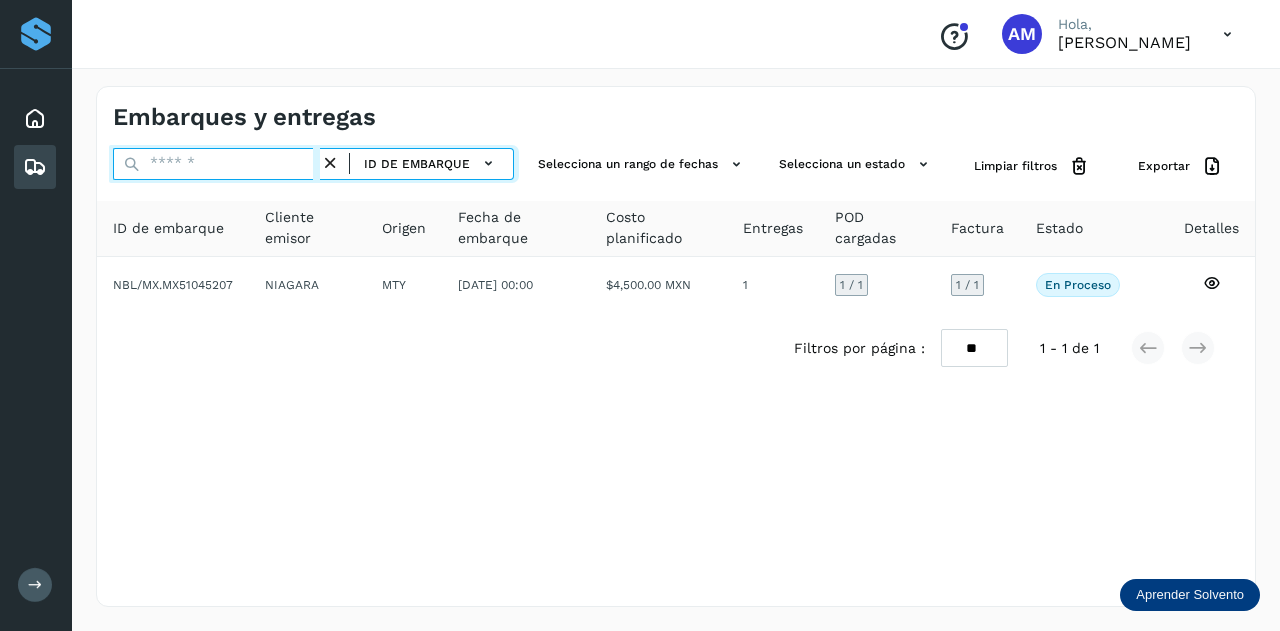 click at bounding box center [216, 164] 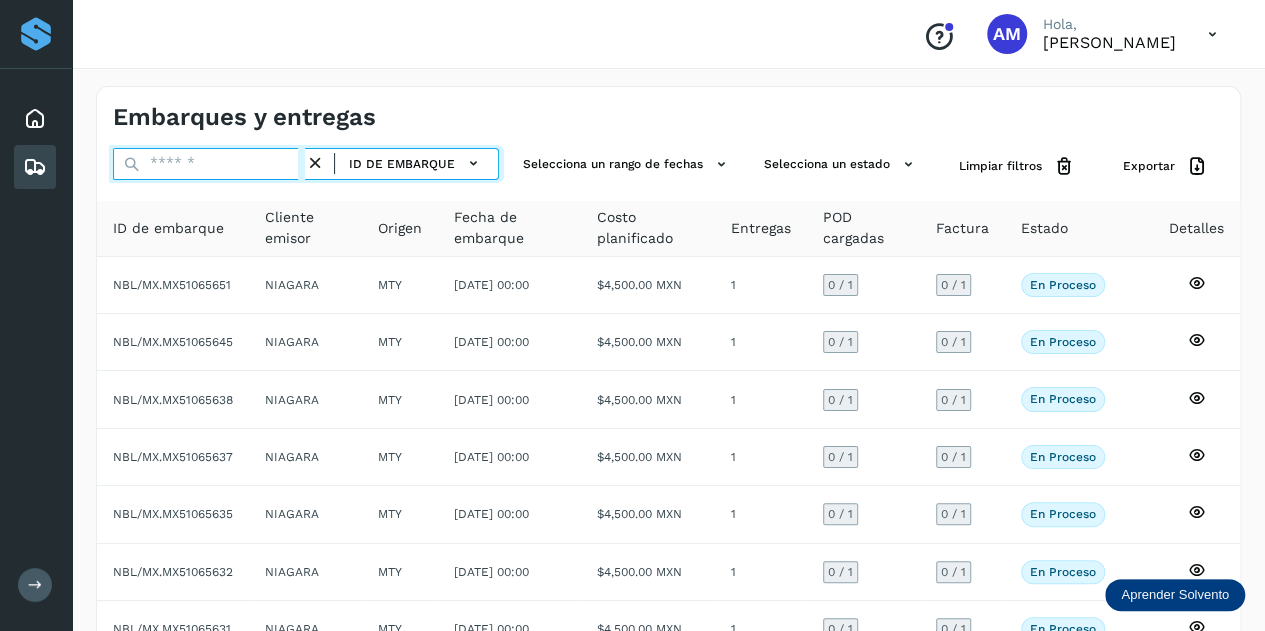 paste on "**********" 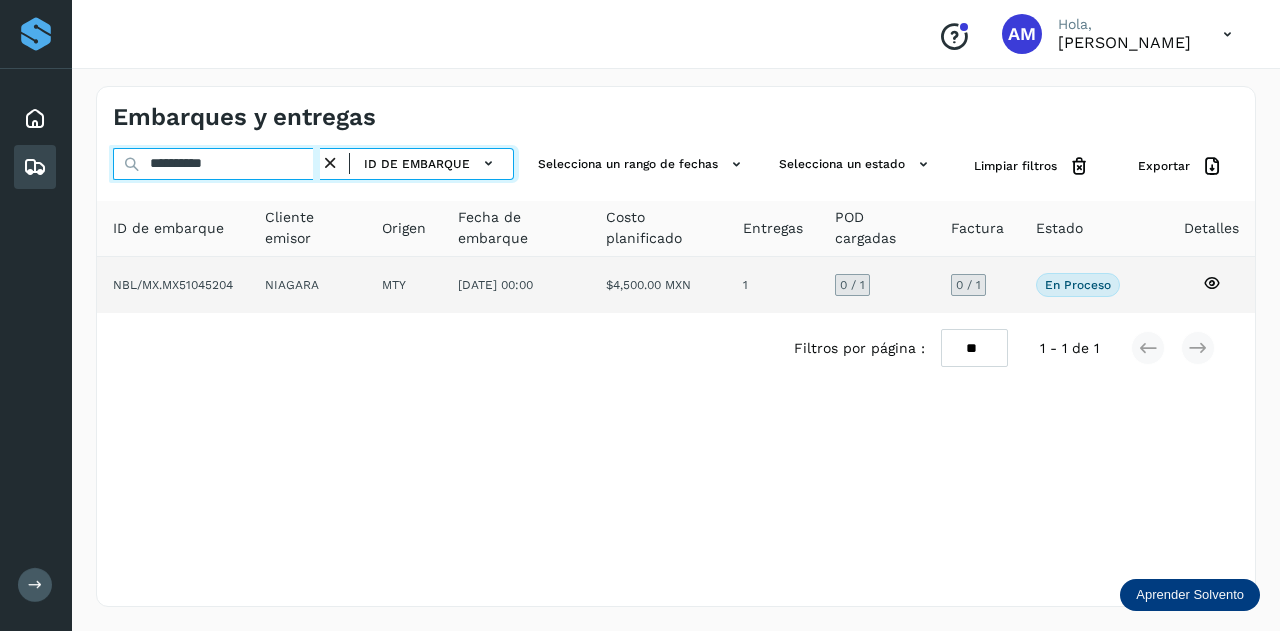 type on "**********" 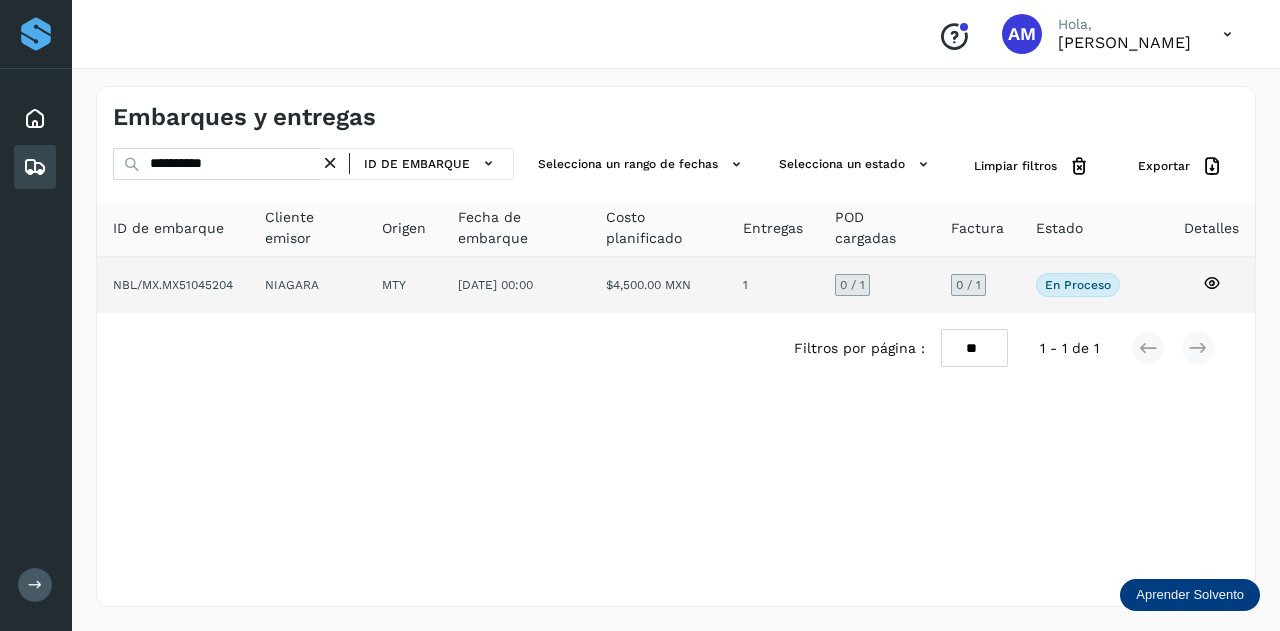 click on "MTY" 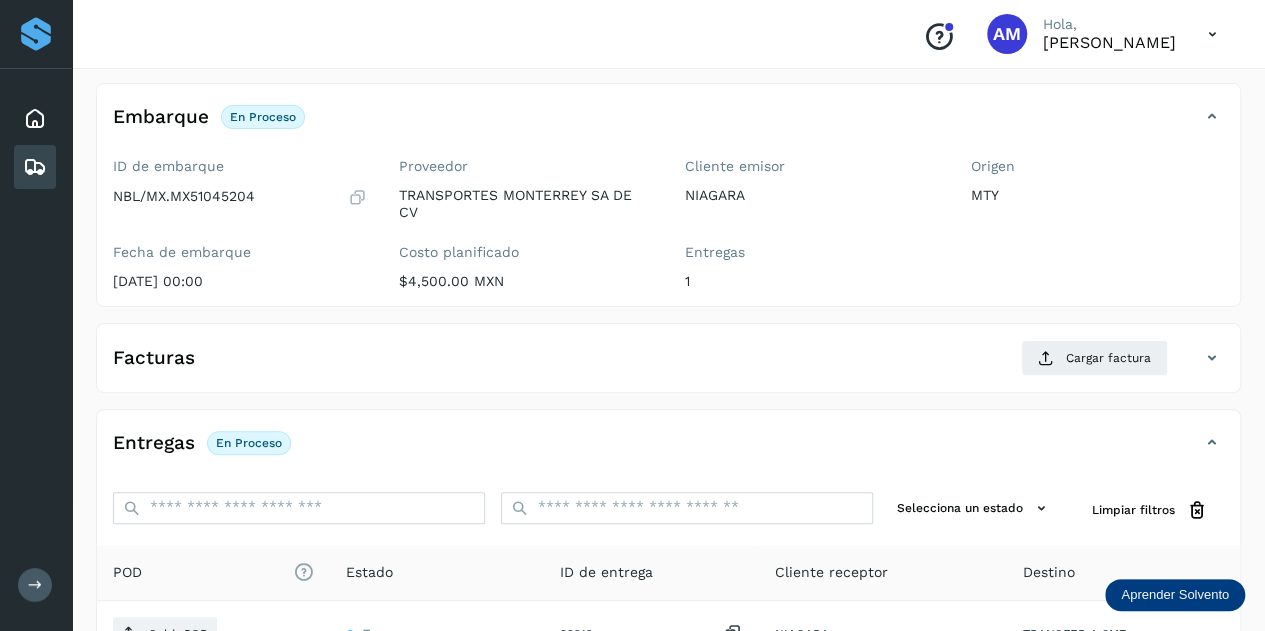 scroll, scrollTop: 200, scrollLeft: 0, axis: vertical 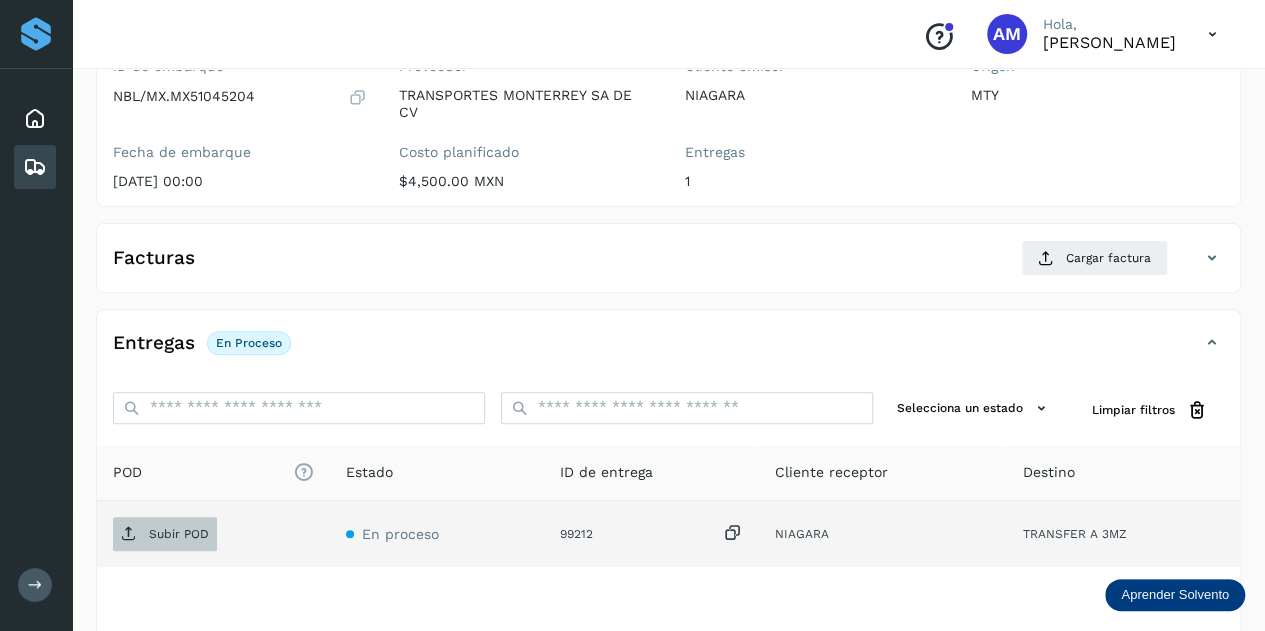 click on "Subir POD" at bounding box center [165, 534] 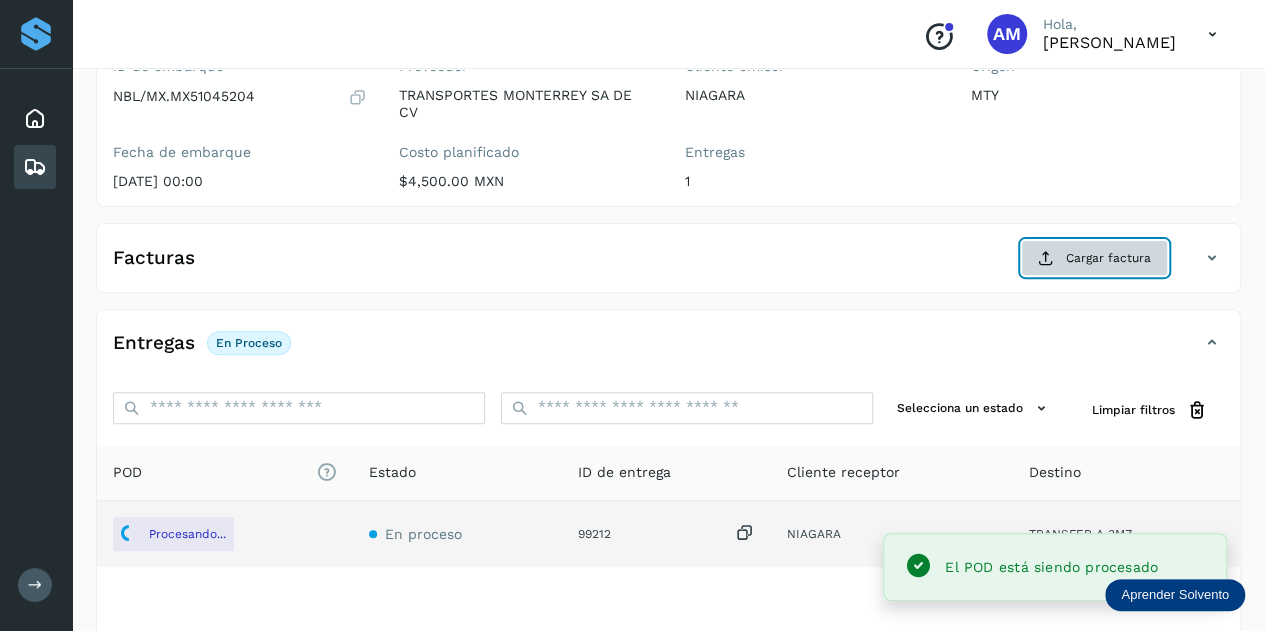 click at bounding box center (1046, 258) 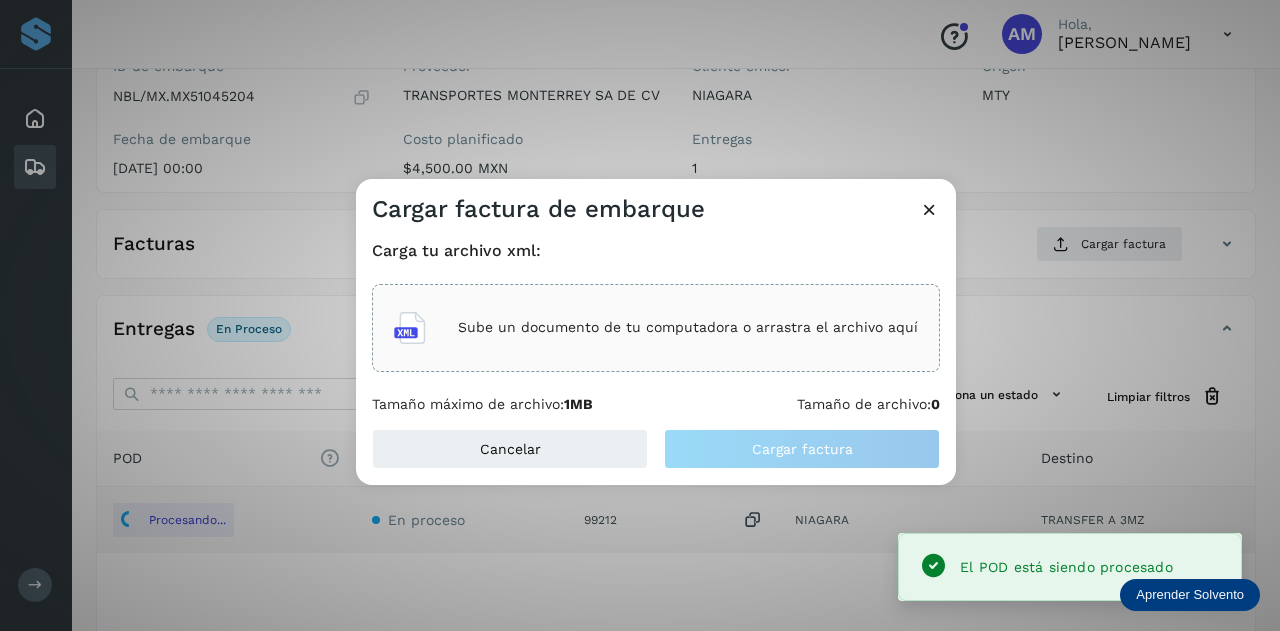 click on "Sube un documento de tu computadora o arrastra el archivo aquí" 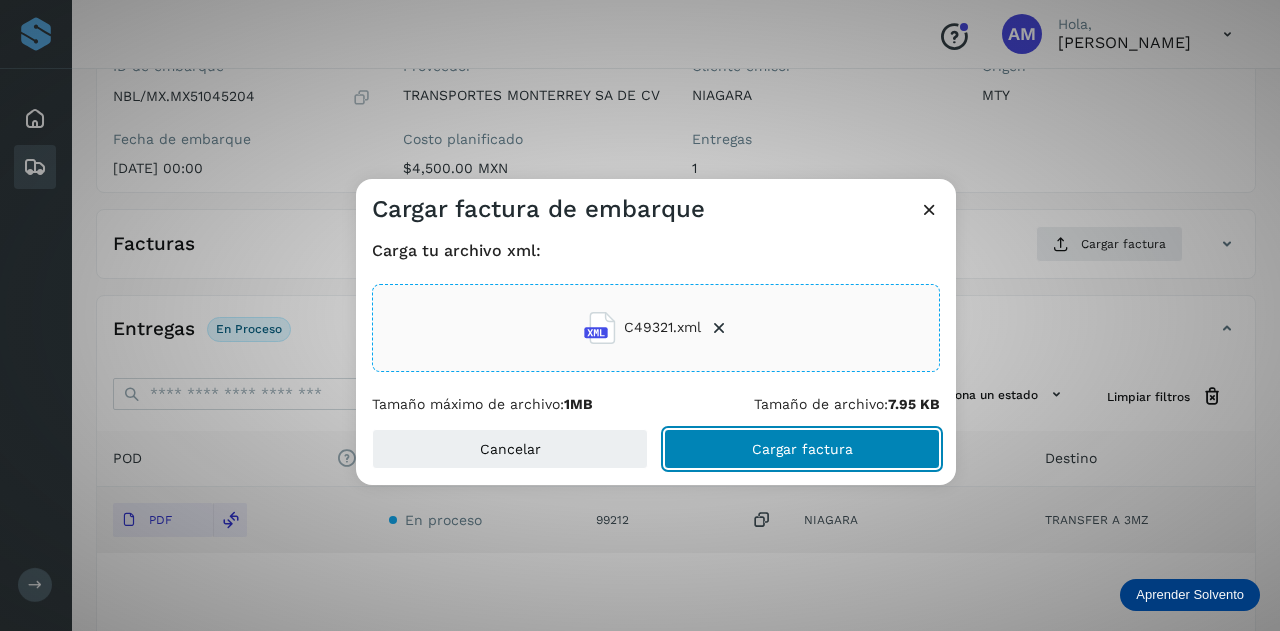 click on "Cargar factura" 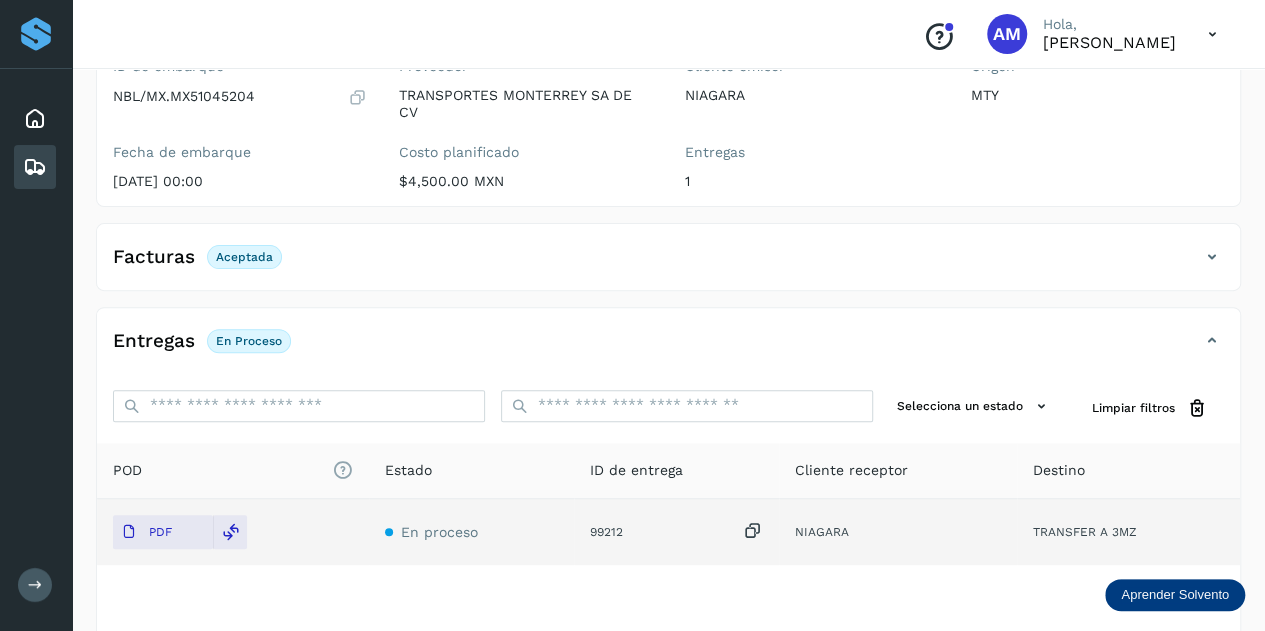 scroll, scrollTop: 0, scrollLeft: 0, axis: both 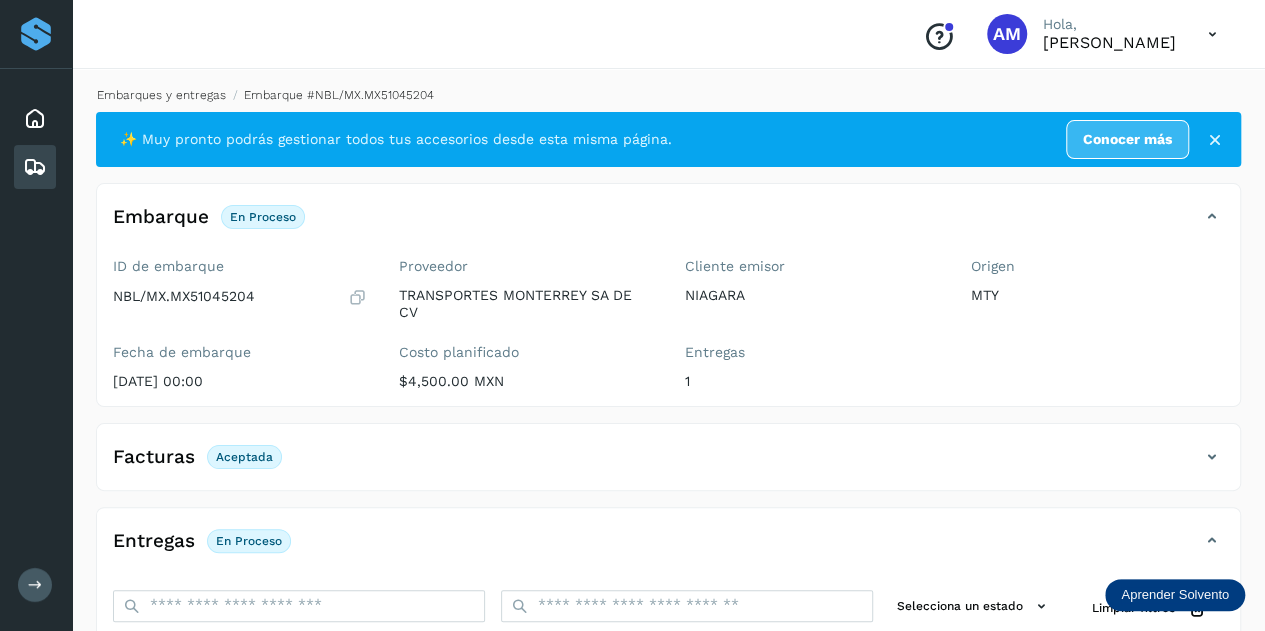 click on "Embarques y entregas" at bounding box center (161, 95) 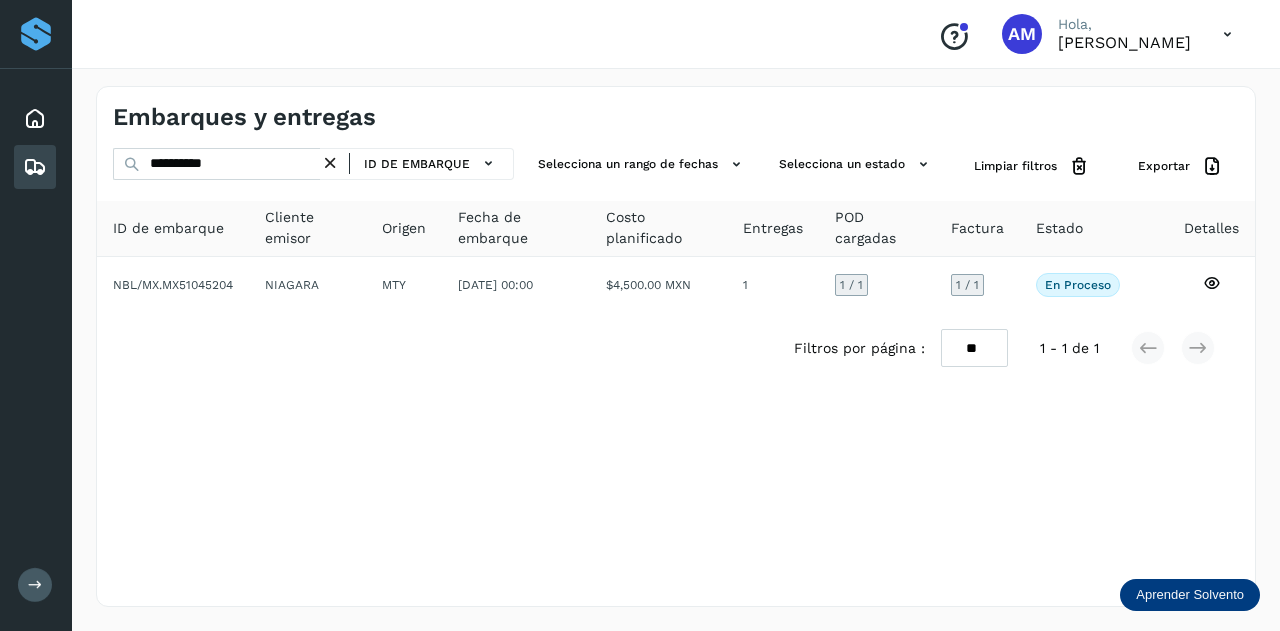 drag, startPoint x: 334, startPoint y: 163, endPoint x: 286, endPoint y: 166, distance: 48.09366 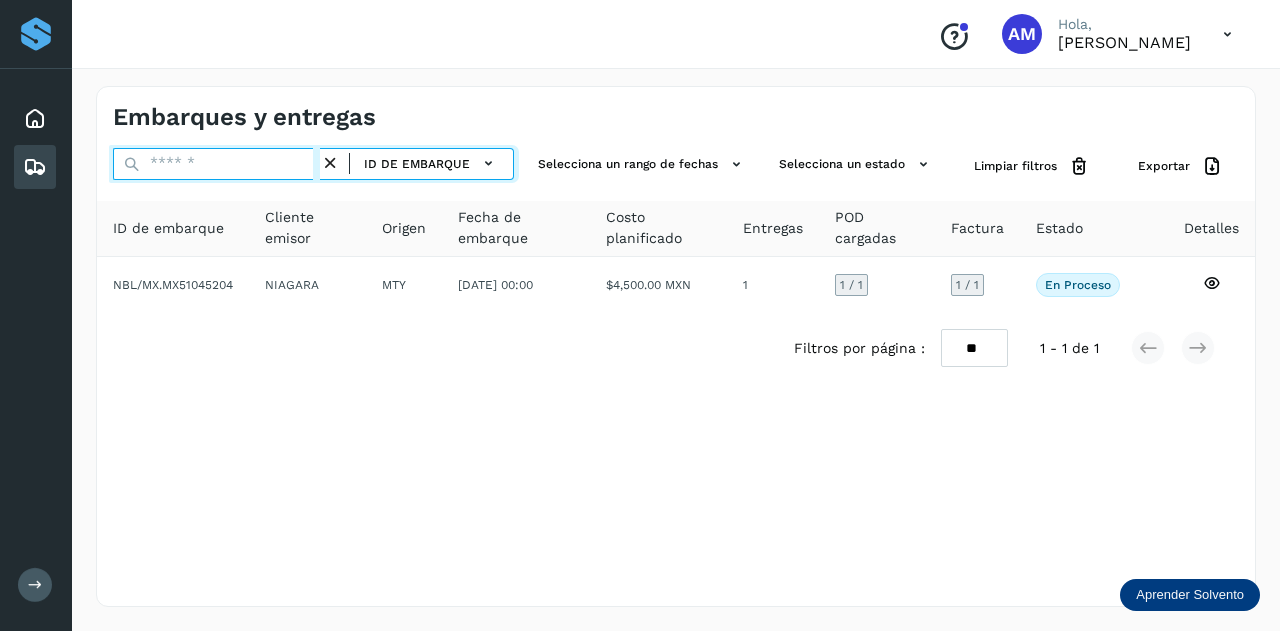 click at bounding box center [216, 164] 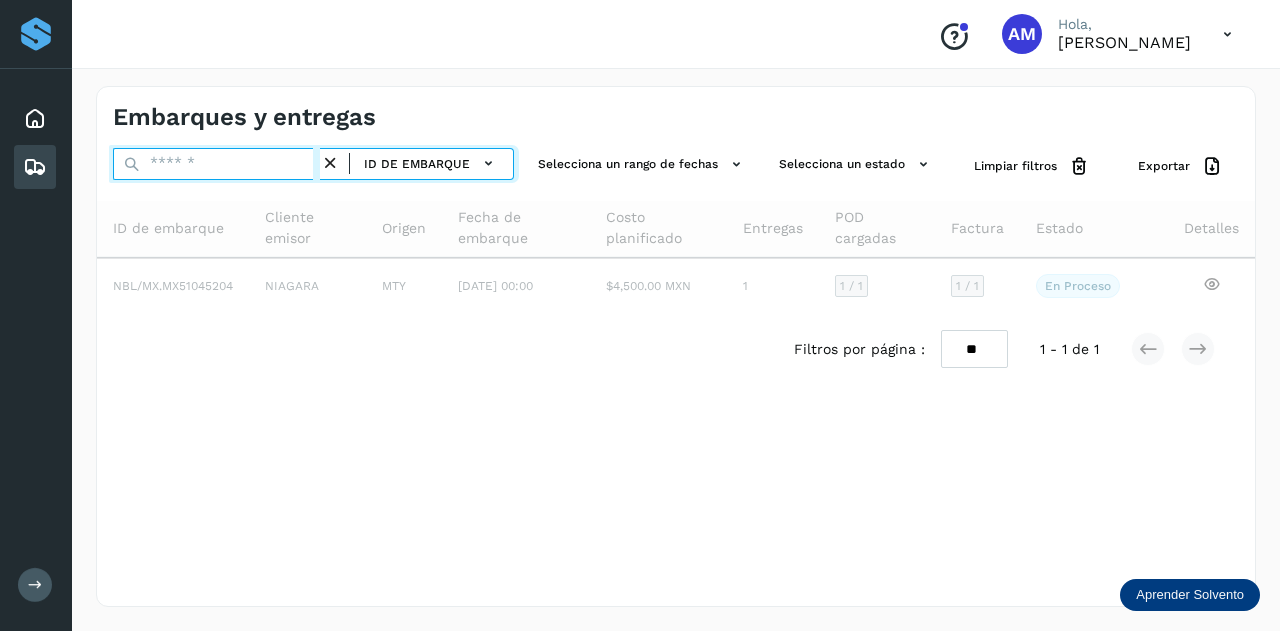 paste on "**********" 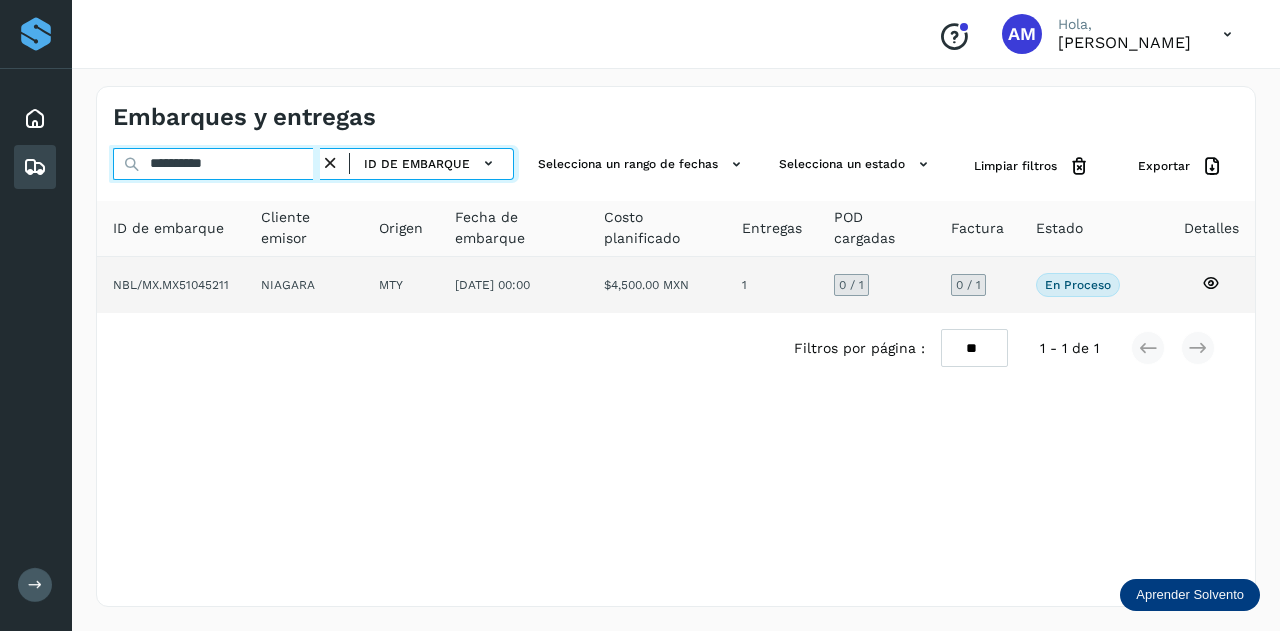 type on "**********" 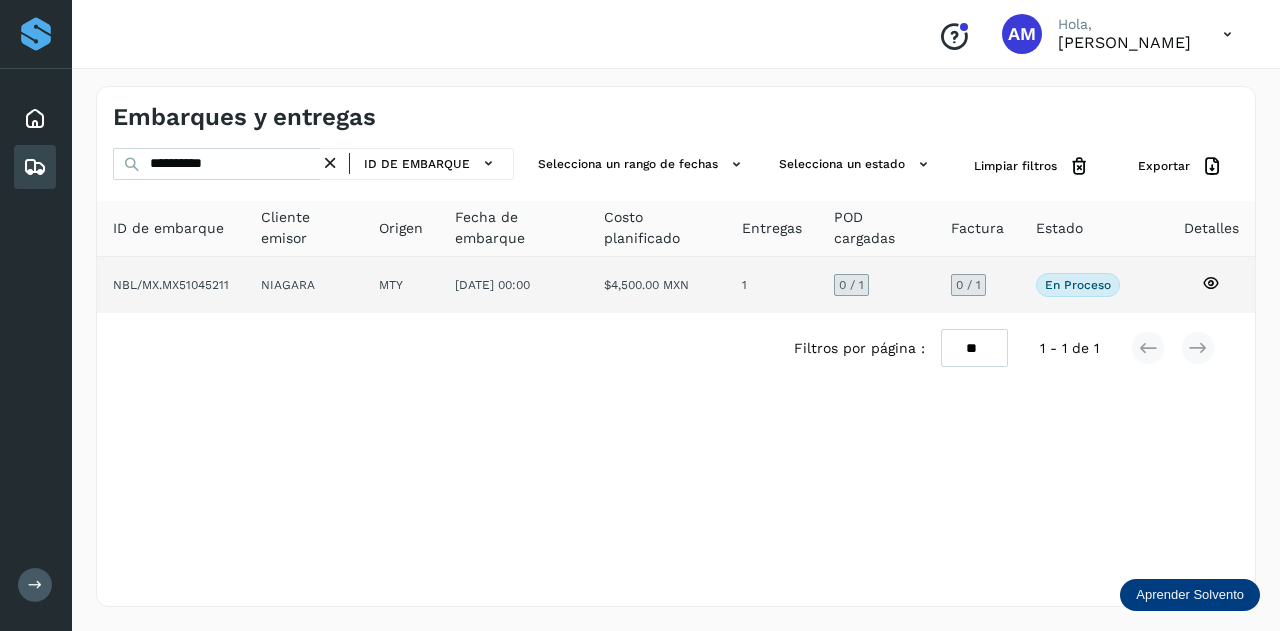 click on "MTY" 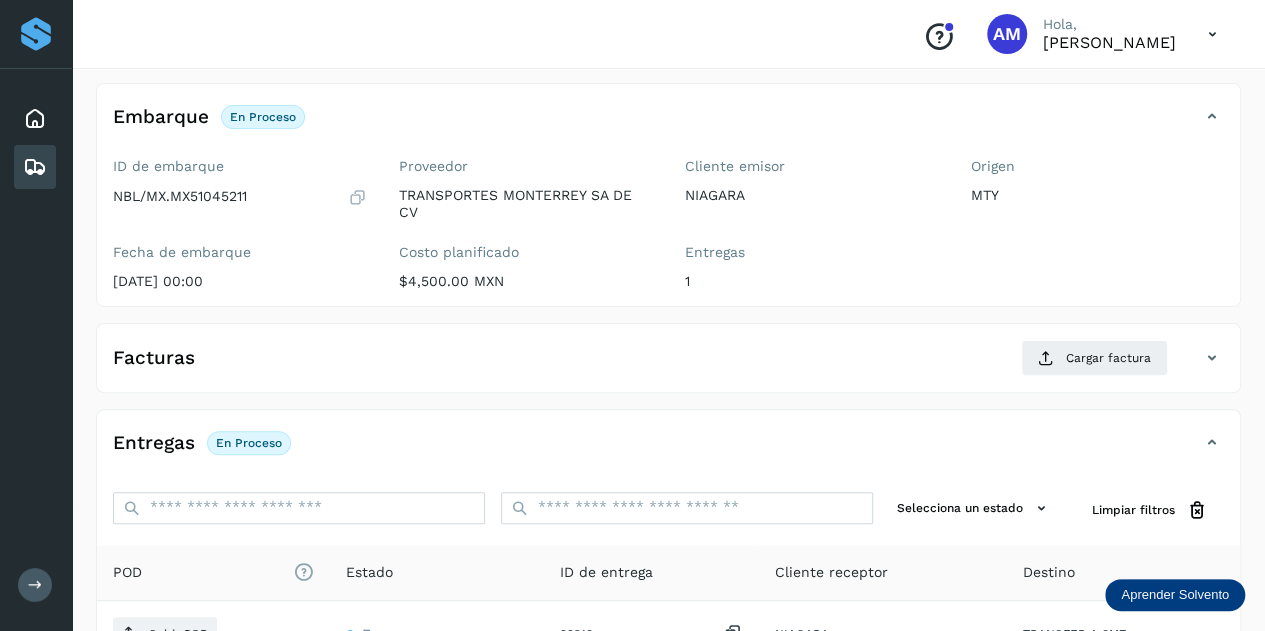 scroll, scrollTop: 200, scrollLeft: 0, axis: vertical 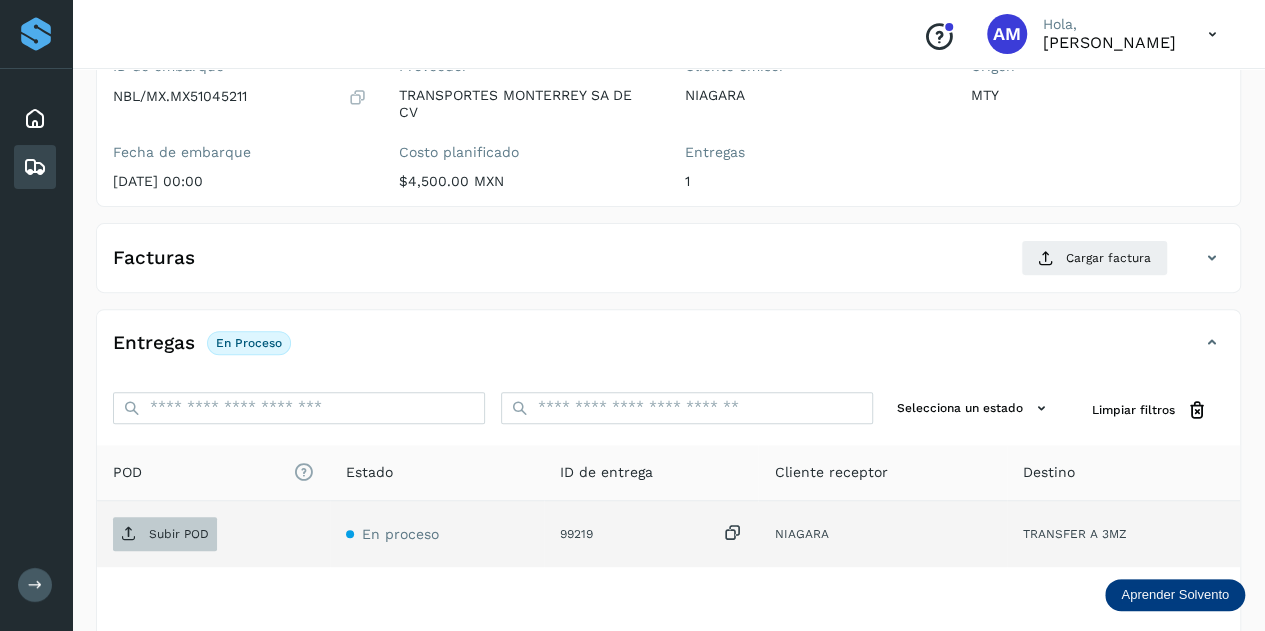 click on "Subir POD" at bounding box center [165, 534] 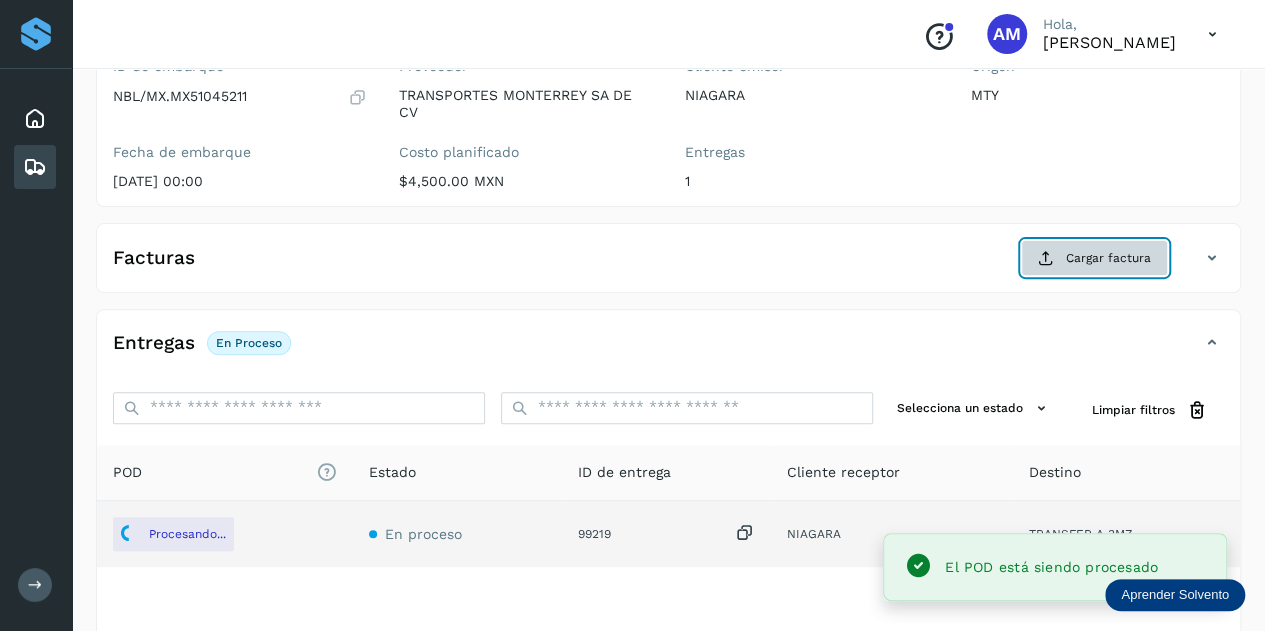 click on "Cargar factura" at bounding box center [1094, 258] 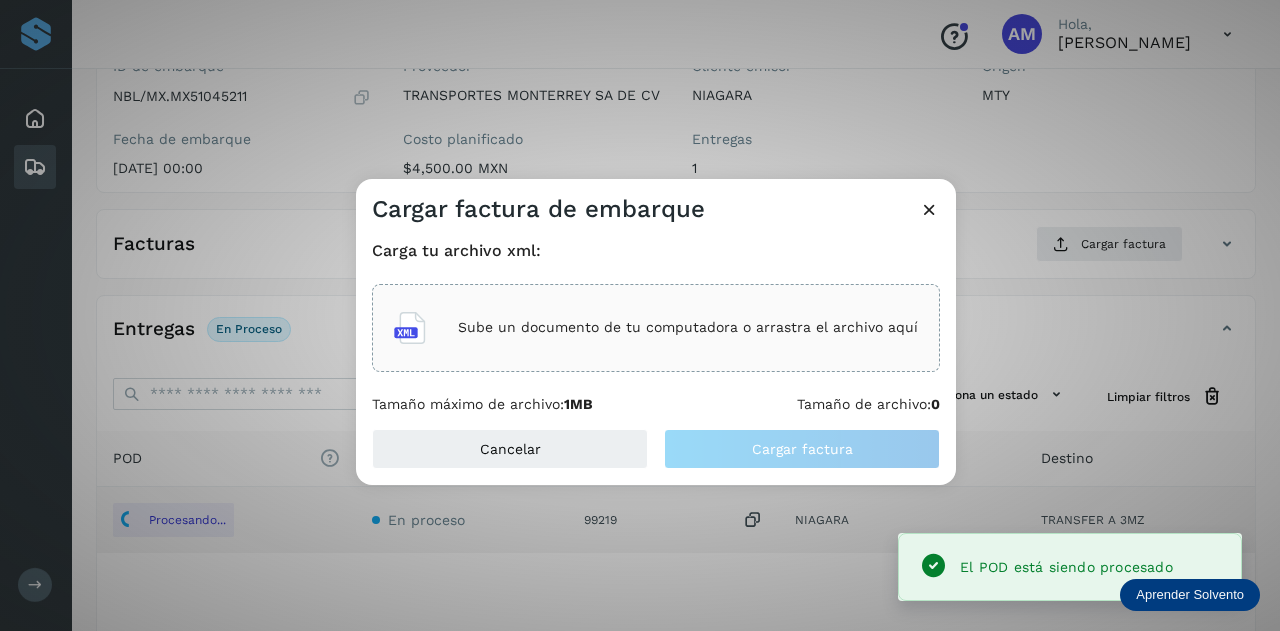 click on "Sube un documento de tu computadora o arrastra el archivo aquí" 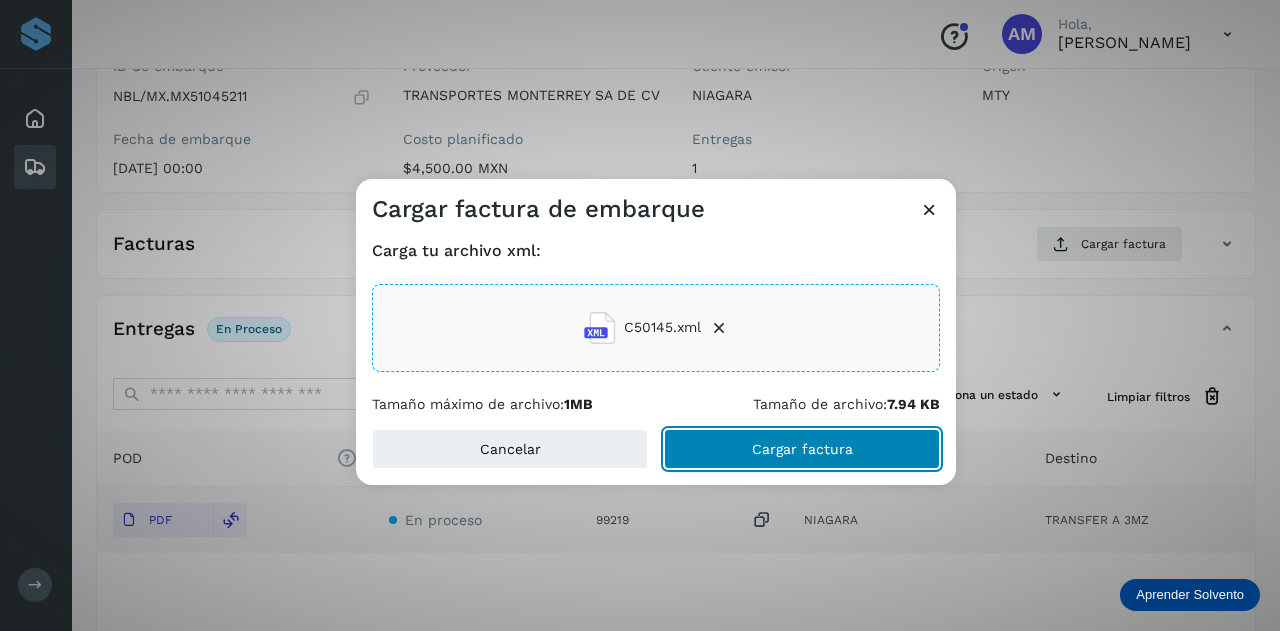 click on "Cargar factura" 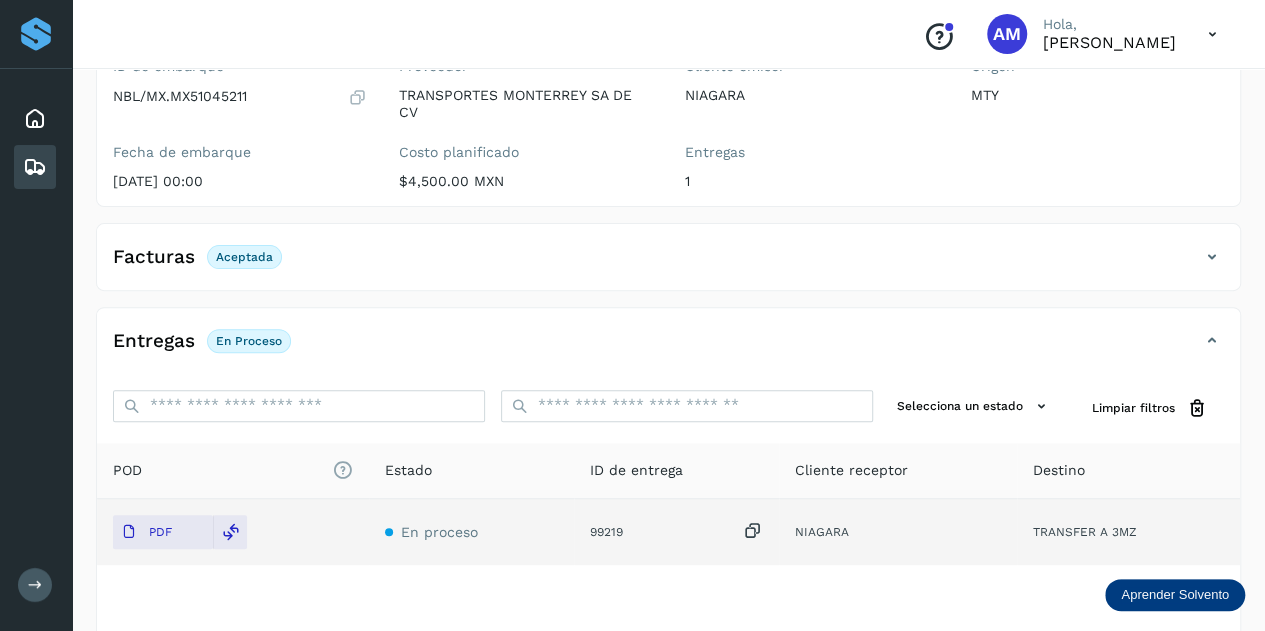 scroll, scrollTop: 0, scrollLeft: 0, axis: both 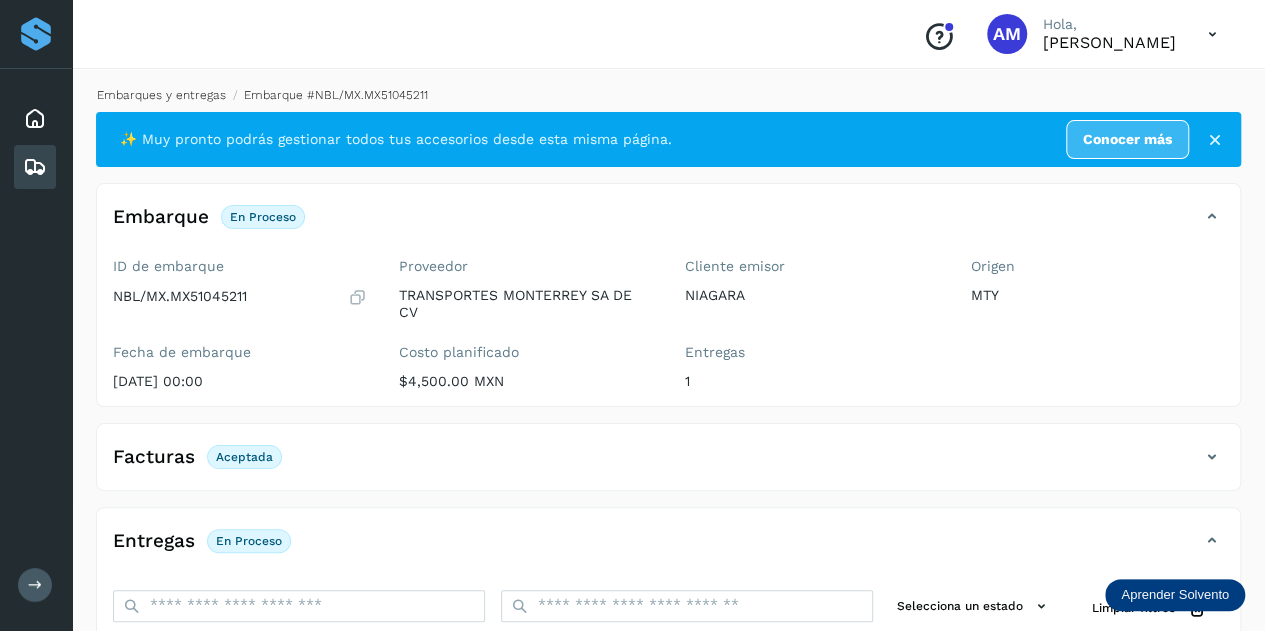 click on "Embarques y entregas" at bounding box center [161, 95] 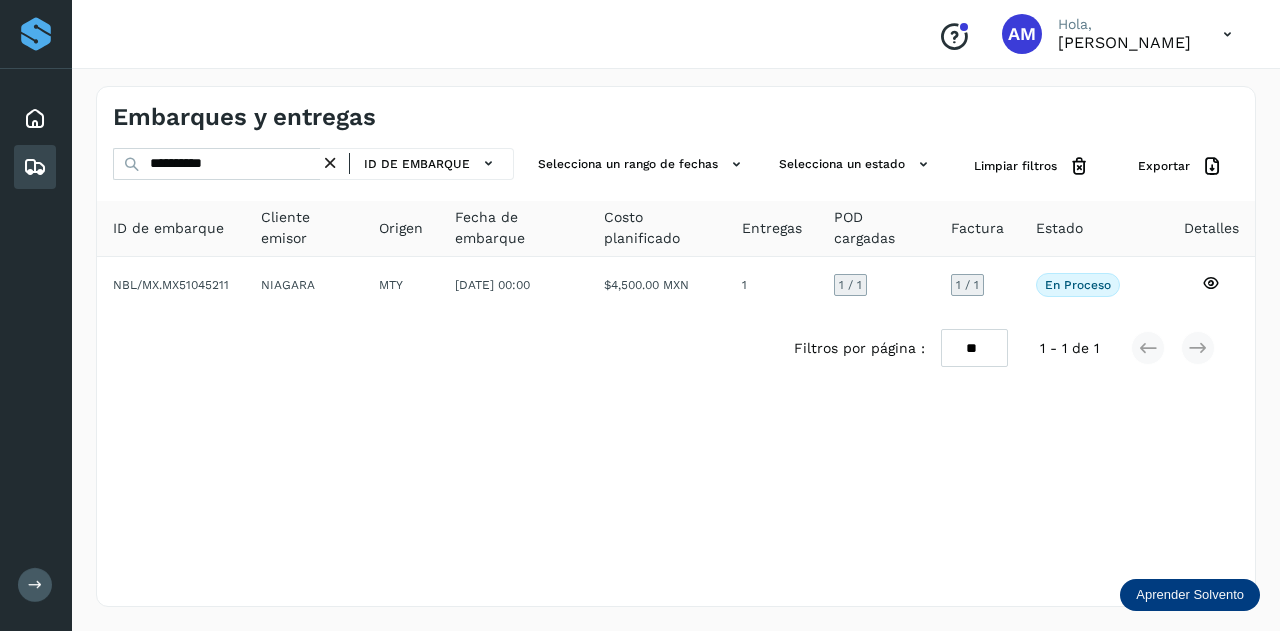 click at bounding box center (330, 163) 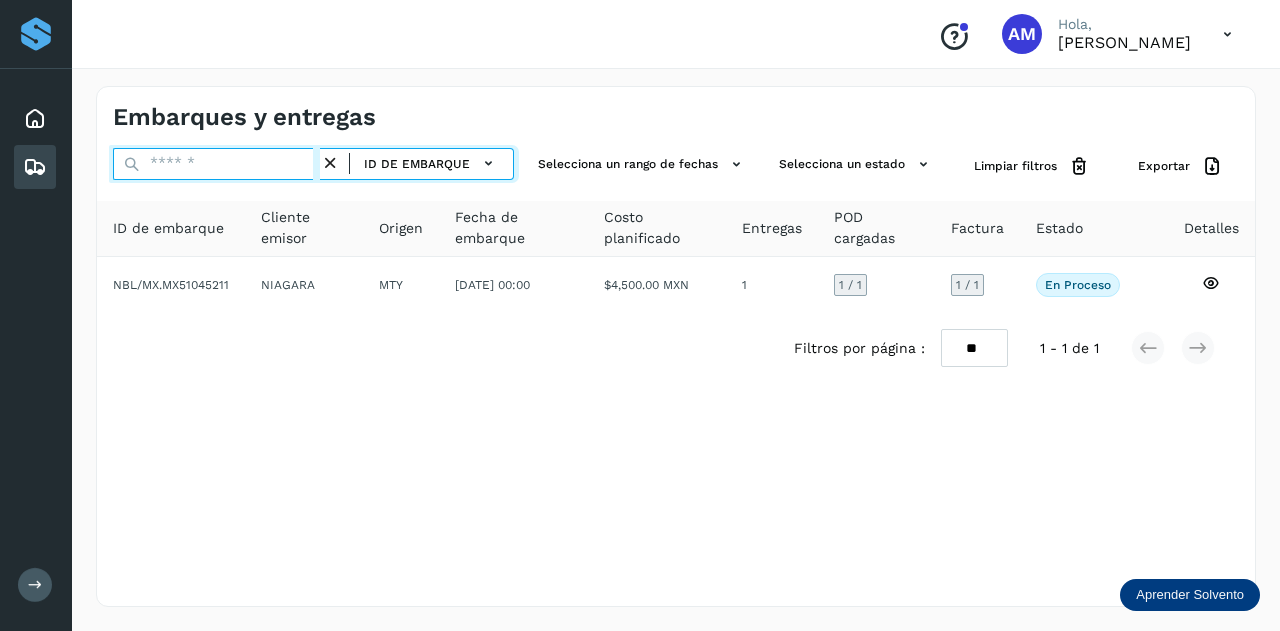 click at bounding box center [216, 164] 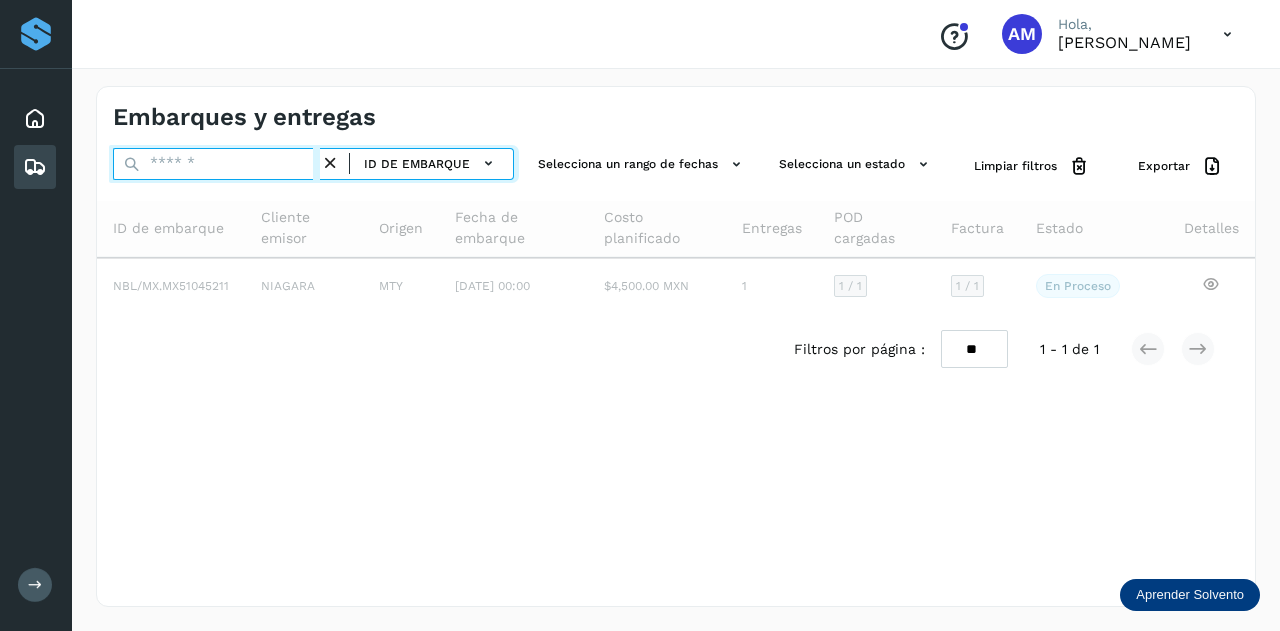 paste on "**********" 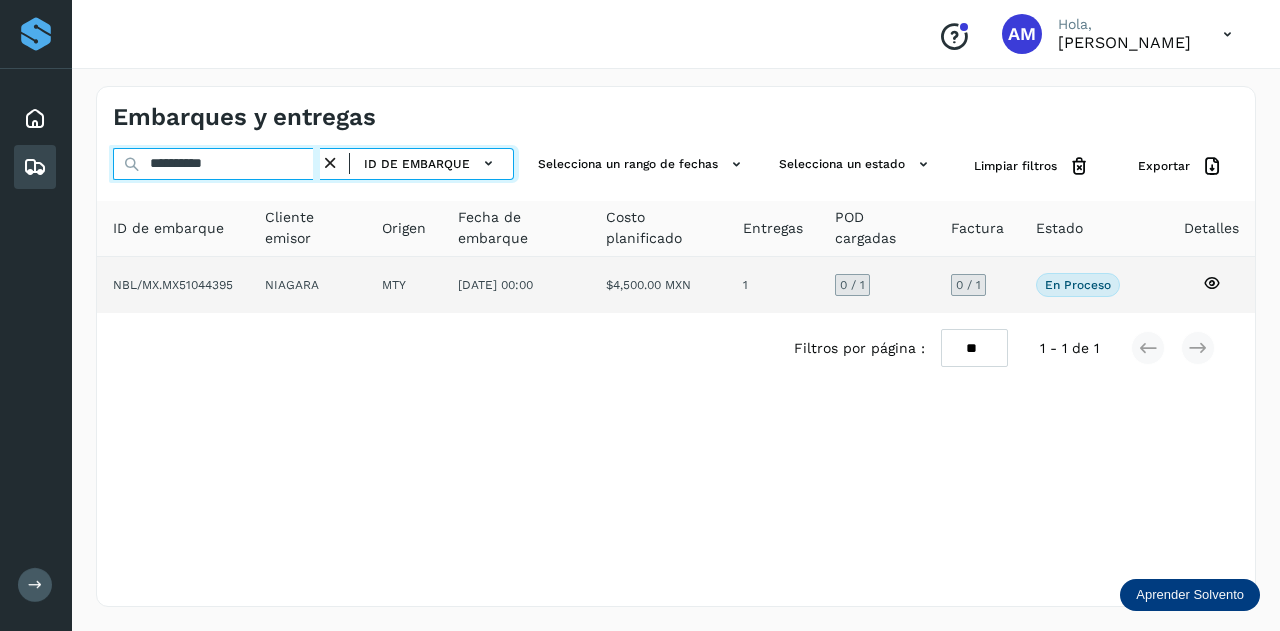 type on "**********" 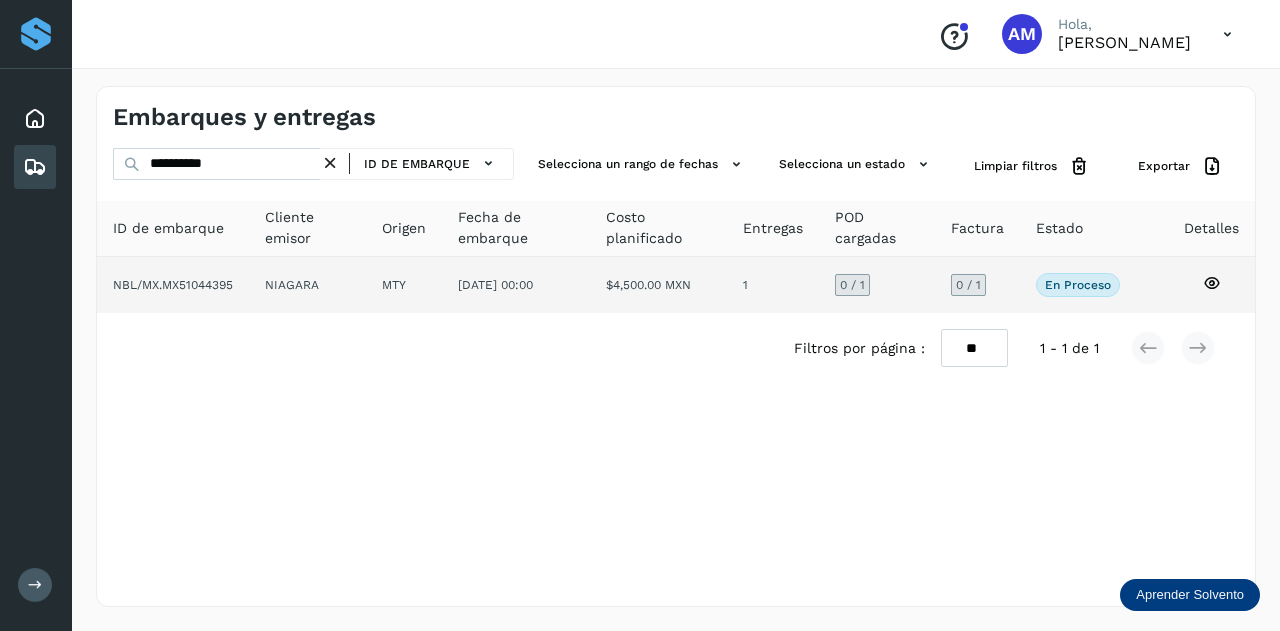 click on "NIAGARA" 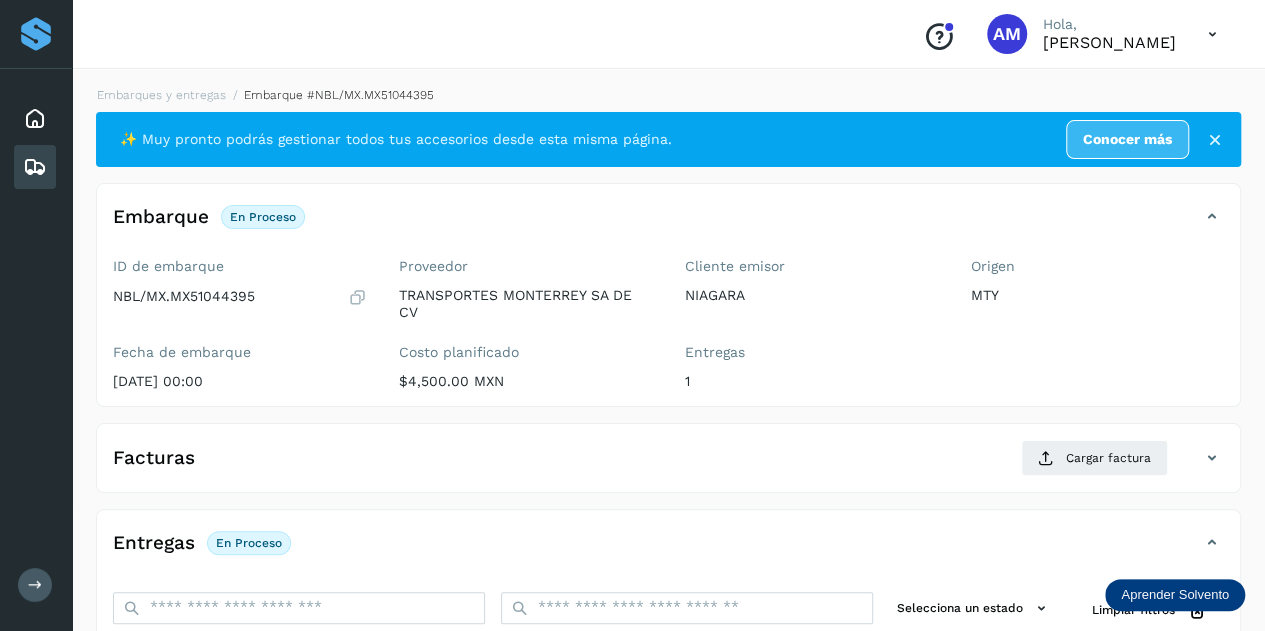 scroll, scrollTop: 200, scrollLeft: 0, axis: vertical 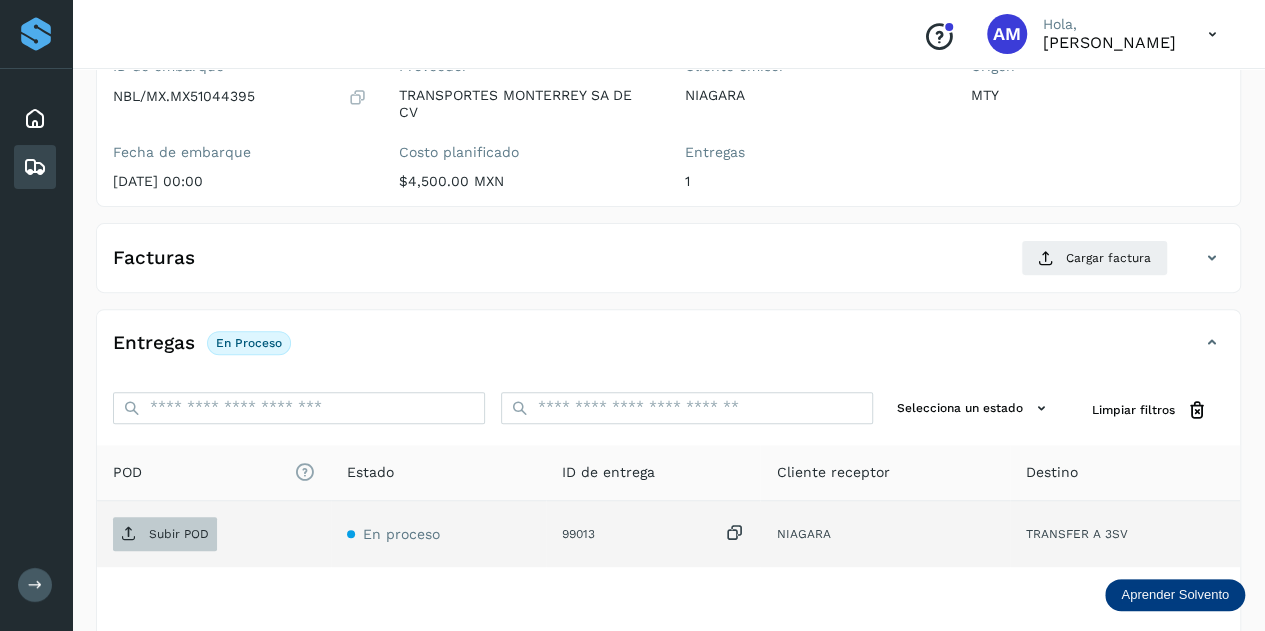 click on "Subir POD" at bounding box center (179, 534) 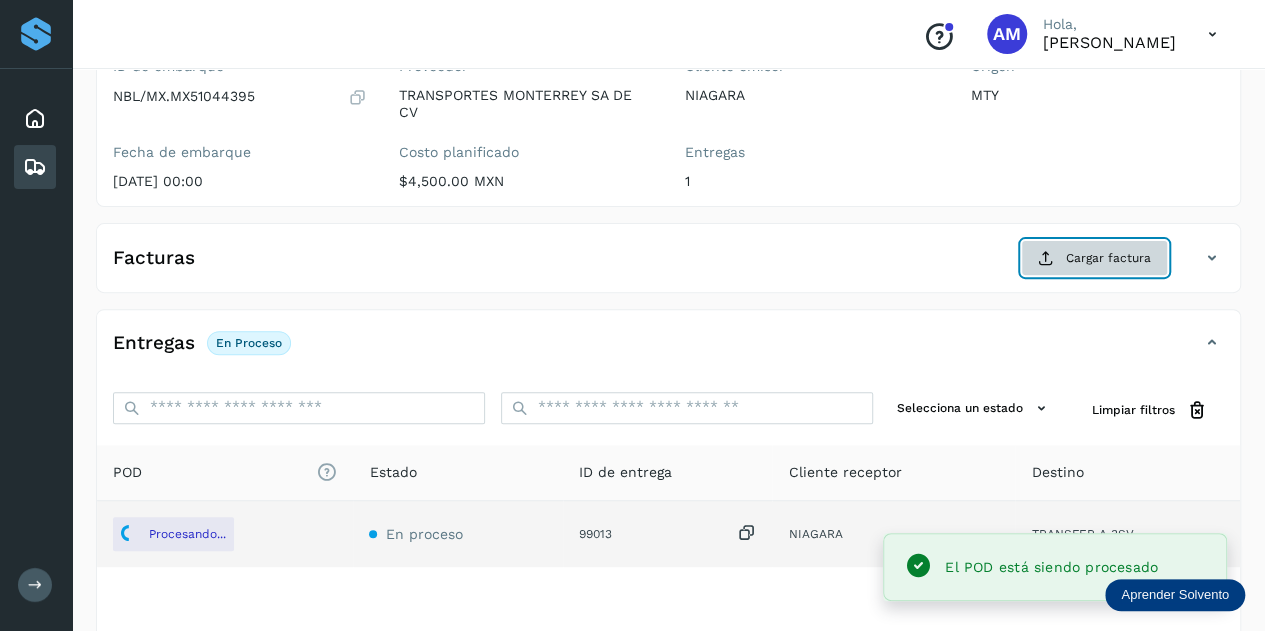 click at bounding box center [1046, 258] 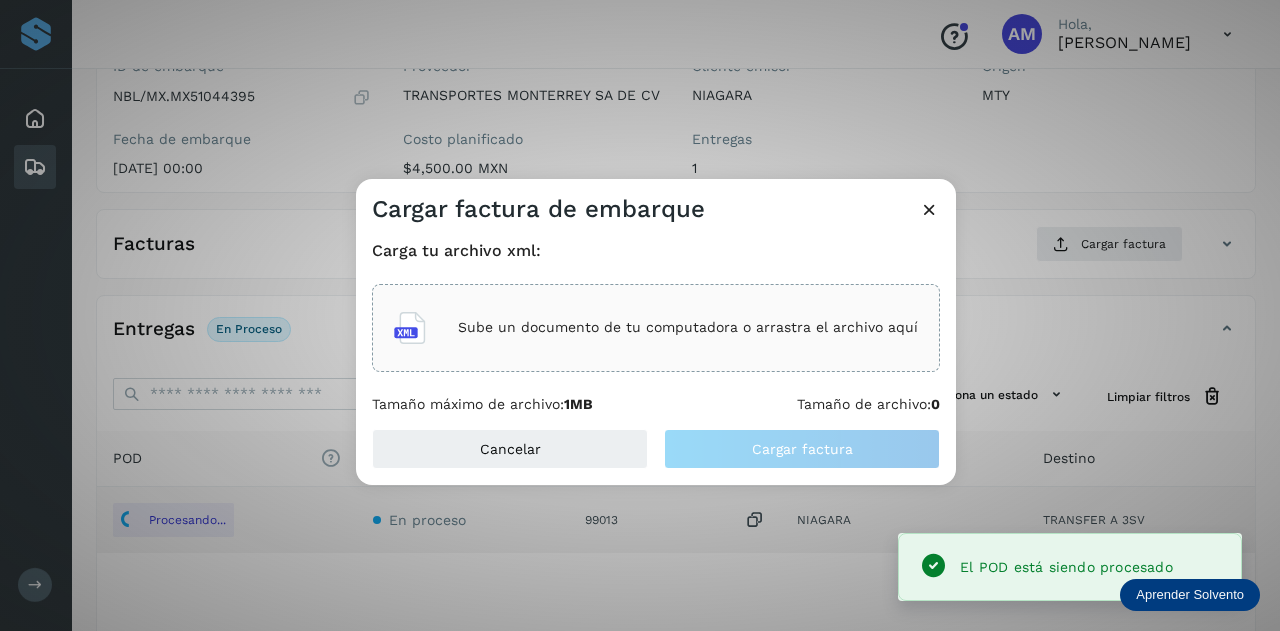click on "Sube un documento de tu computadora o arrastra el archivo aquí" 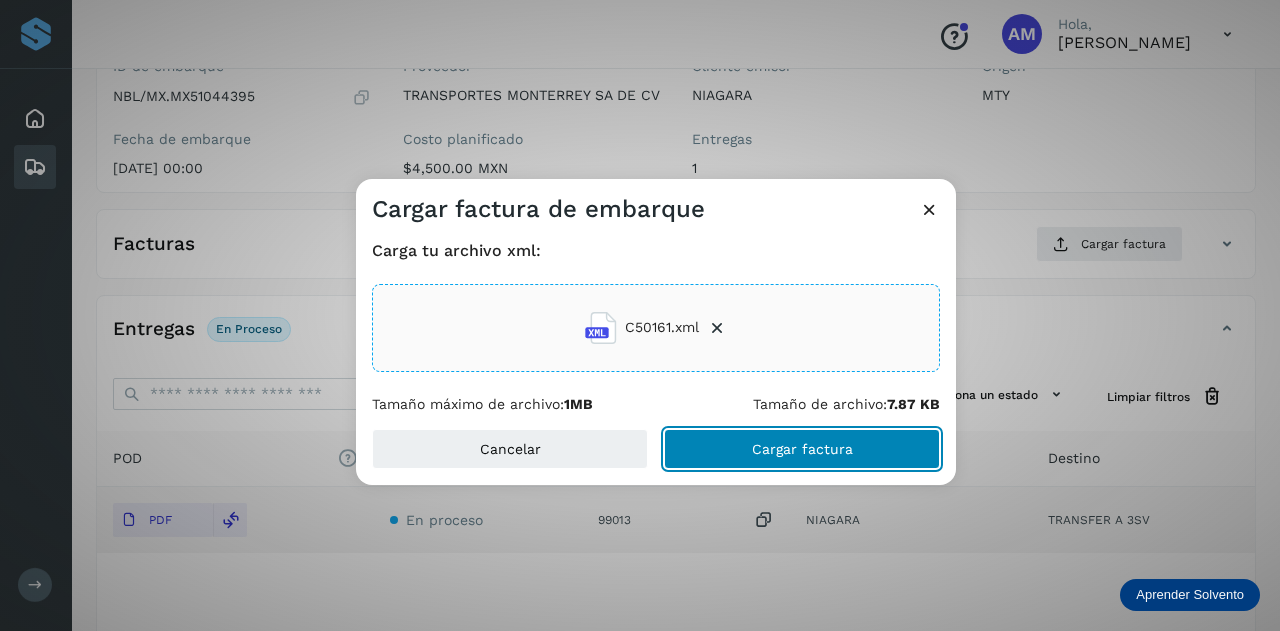 click on "Cargar factura" 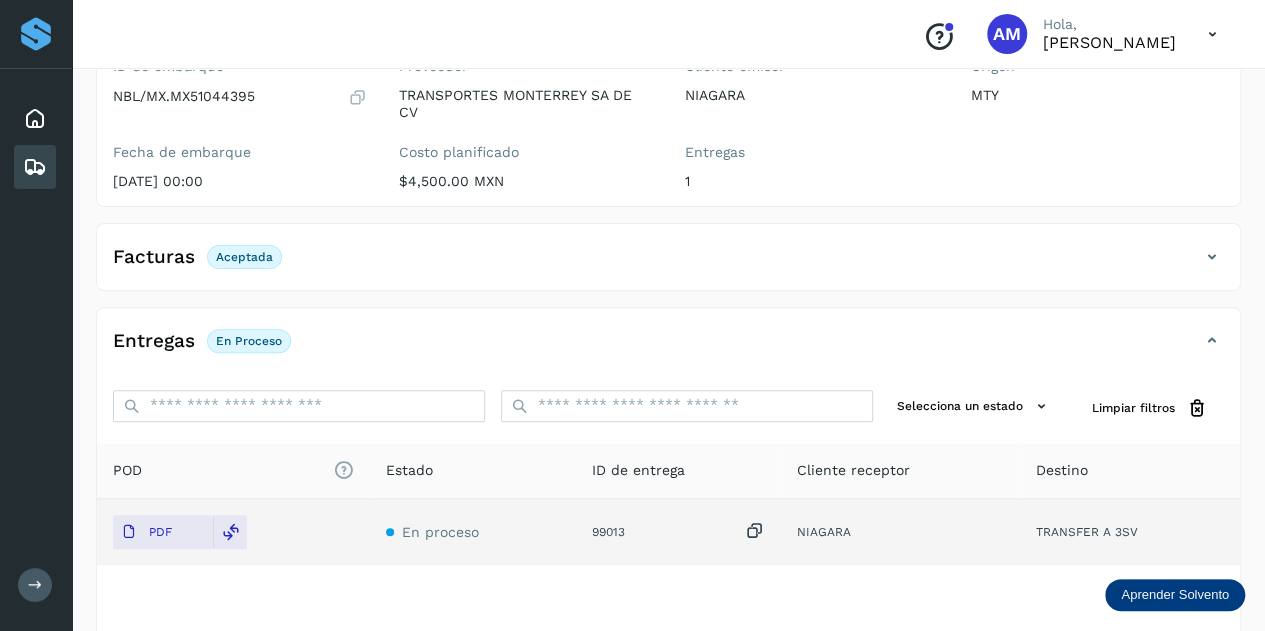 scroll, scrollTop: 0, scrollLeft: 0, axis: both 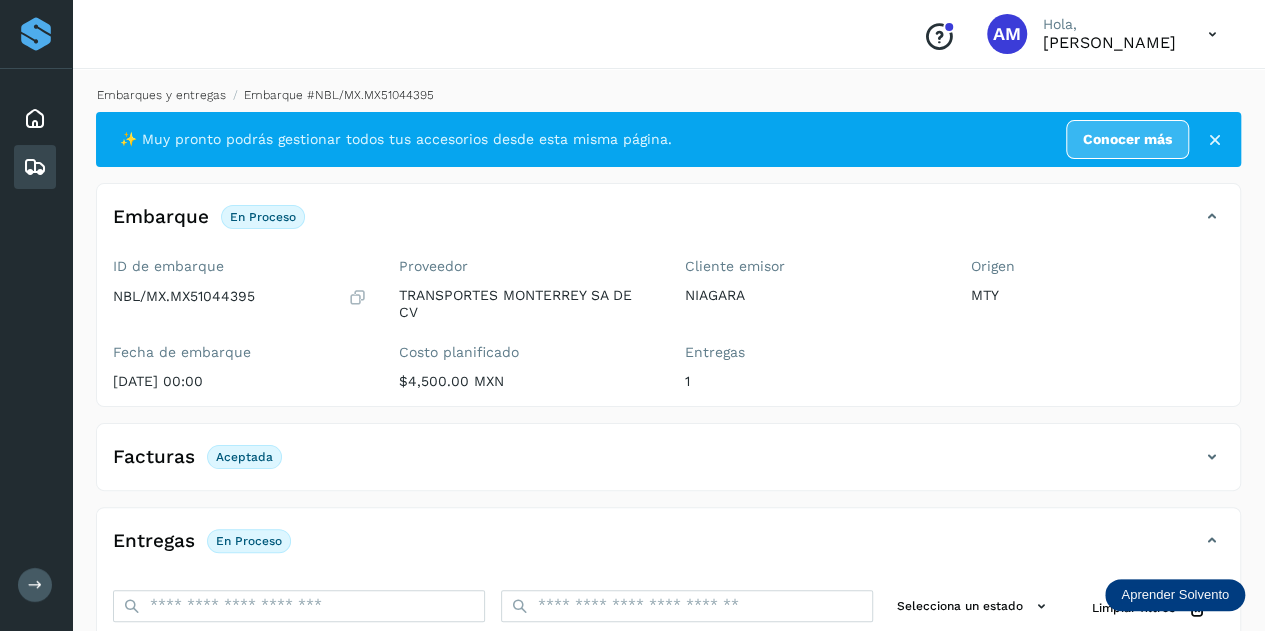 click on "Embarques y entregas" at bounding box center [161, 95] 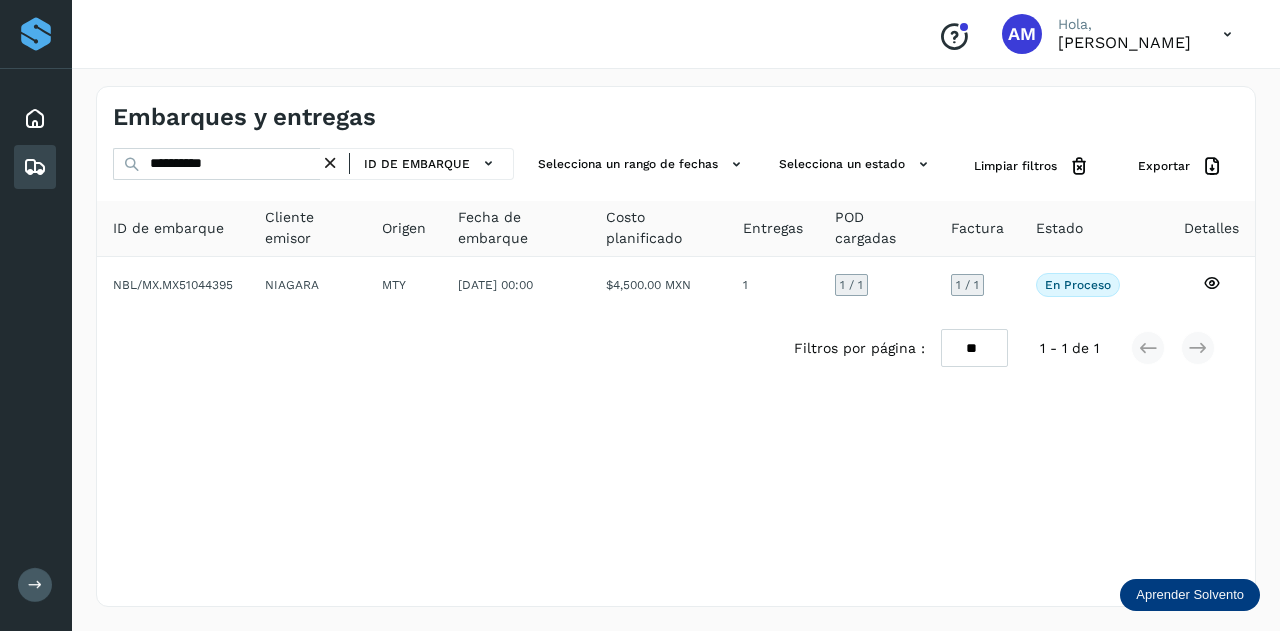 drag, startPoint x: 337, startPoint y: 162, endPoint x: 284, endPoint y: 165, distance: 53.08484 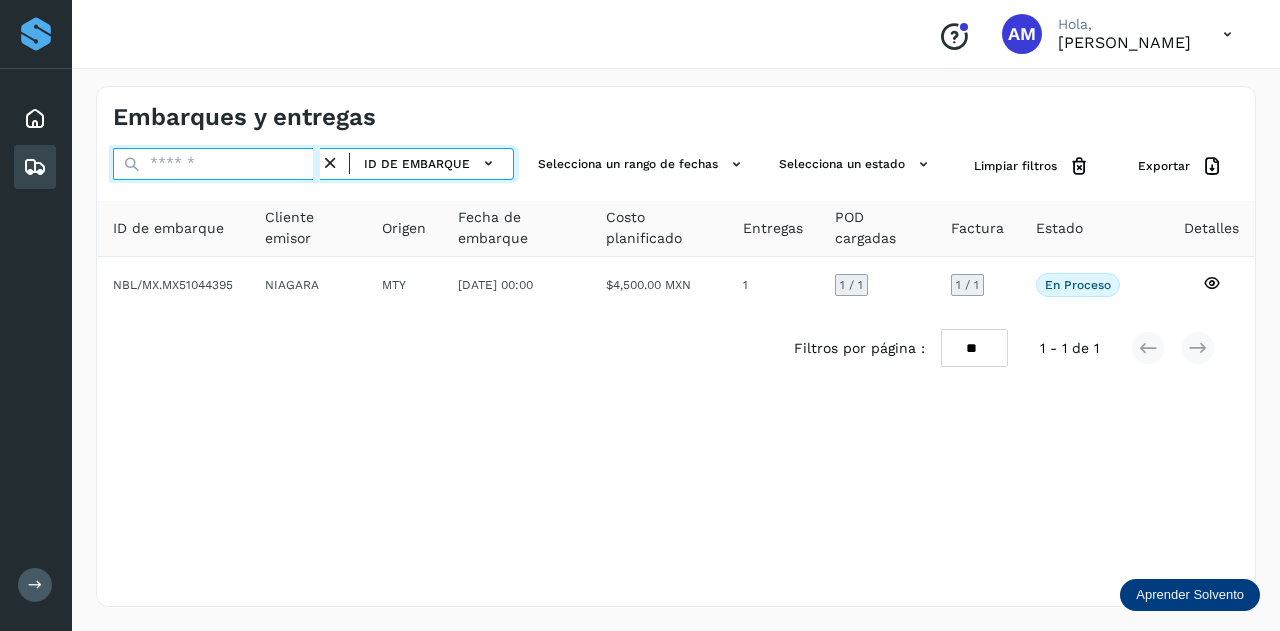 click at bounding box center (216, 164) 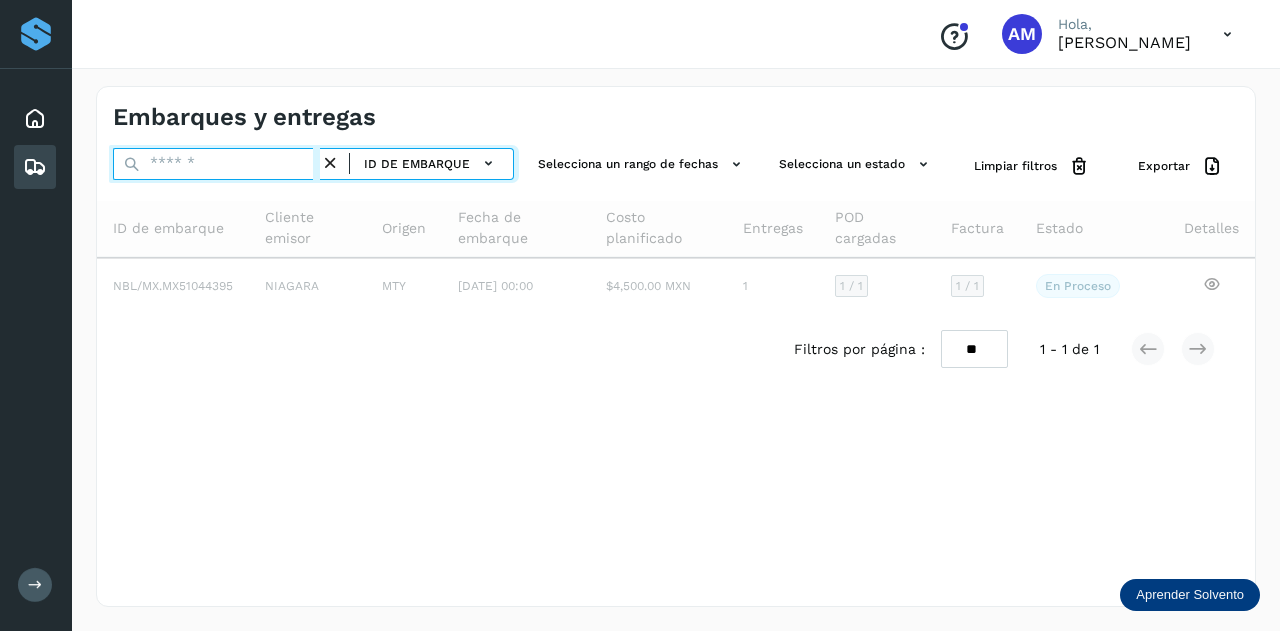 paste on "**********" 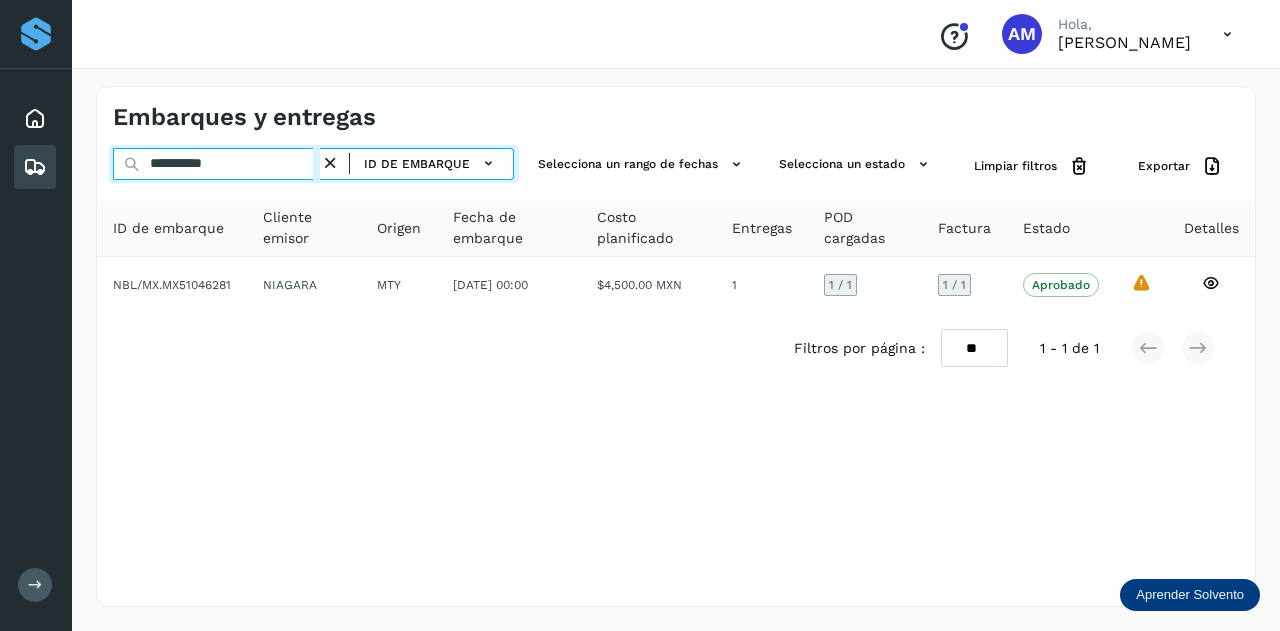 type on "**********" 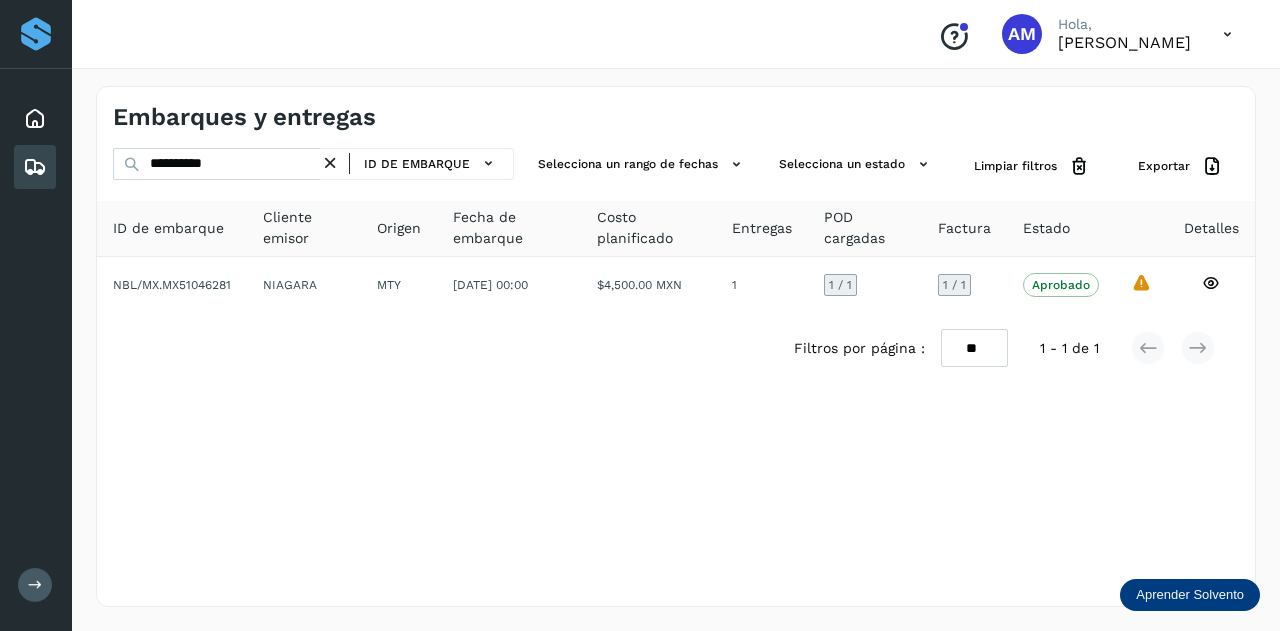click at bounding box center [330, 163] 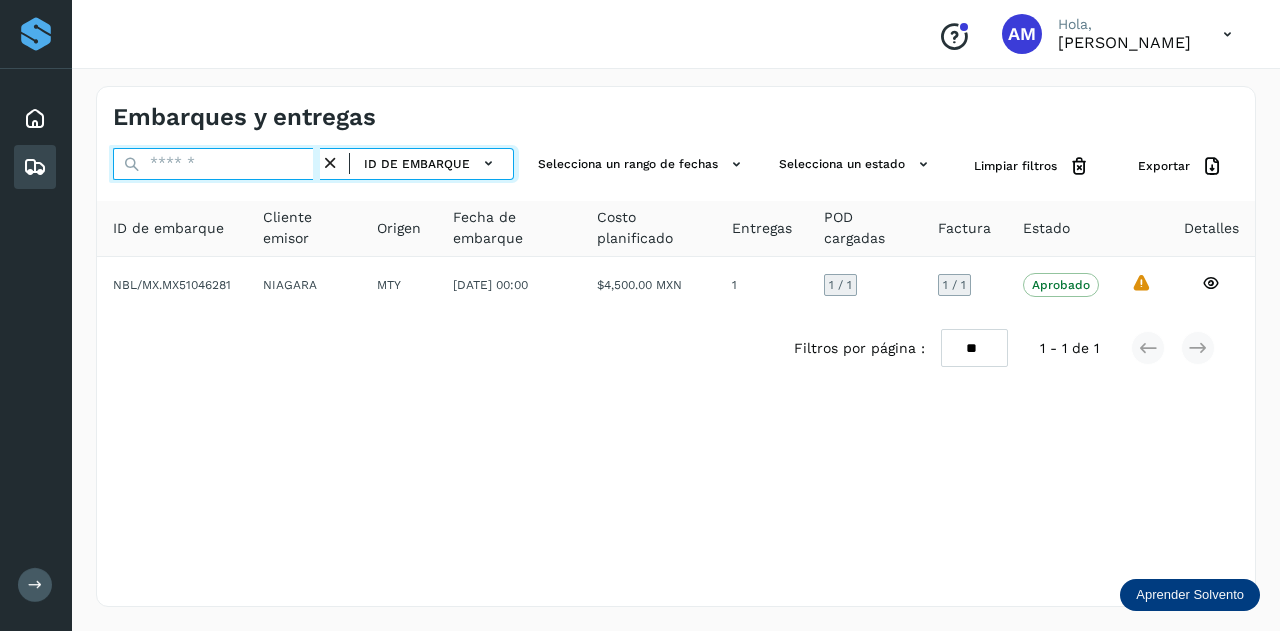 click at bounding box center (216, 164) 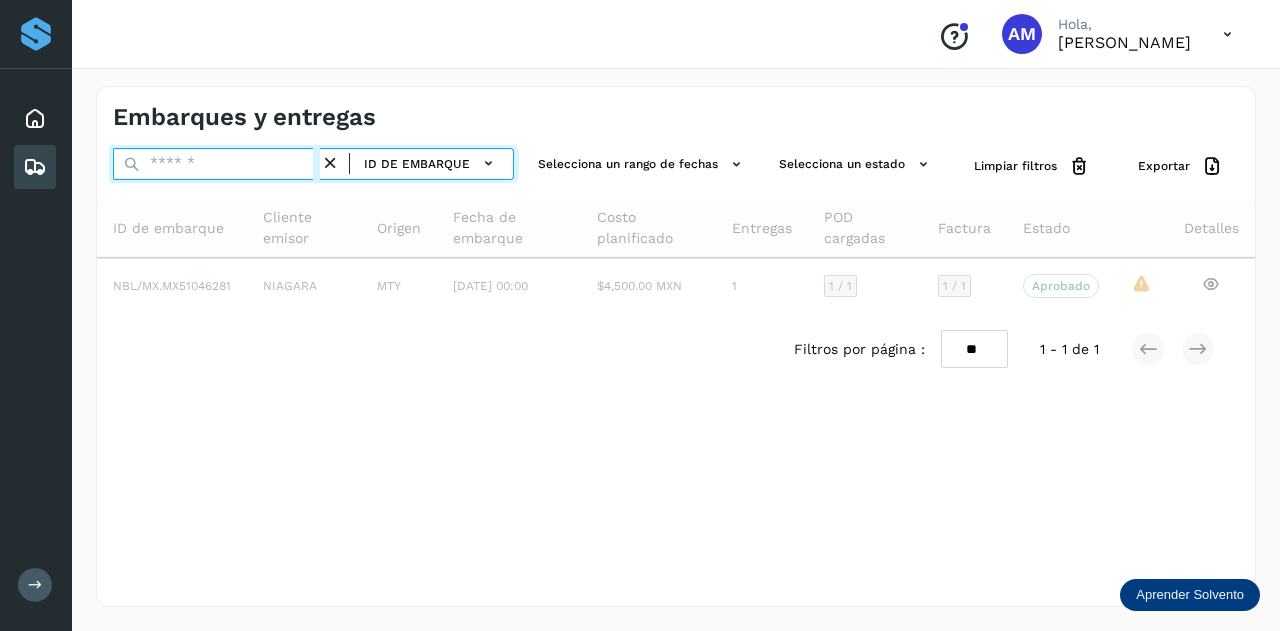 paste on "**********" 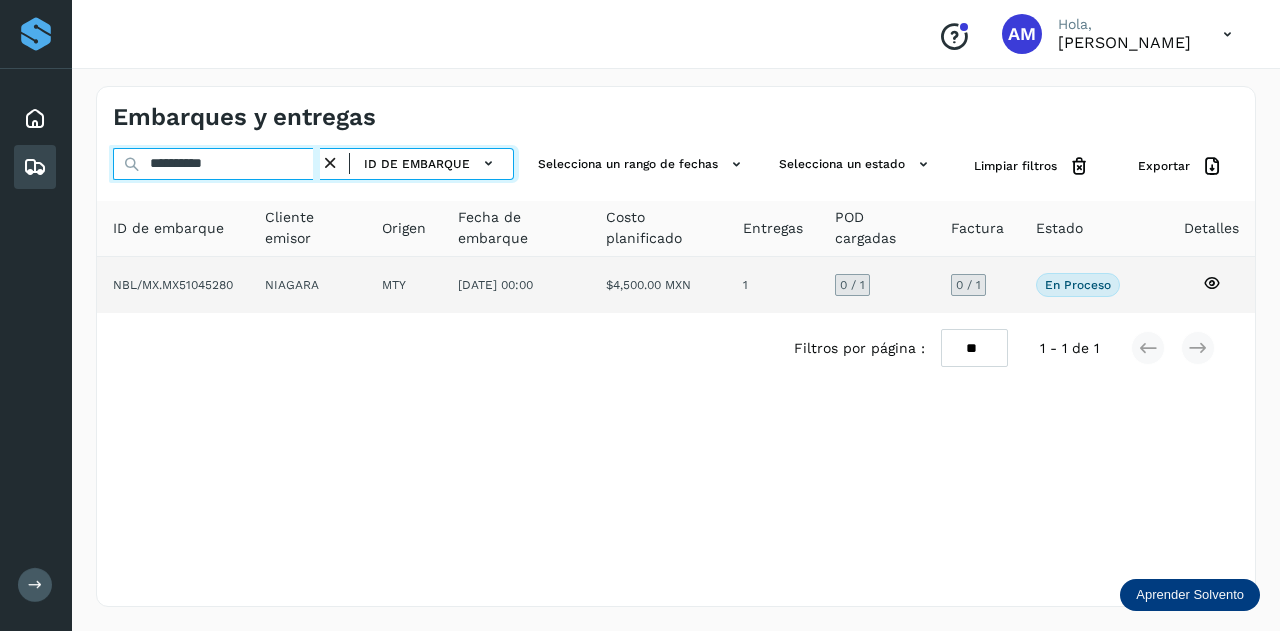 type on "**********" 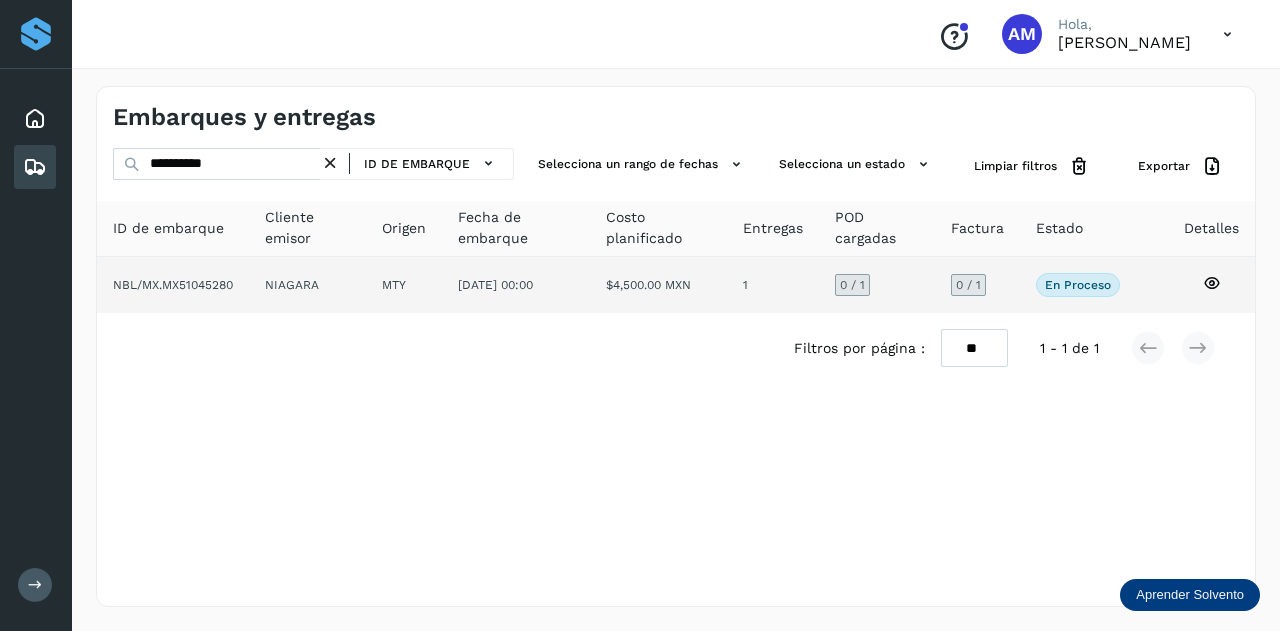 click on "MTY" 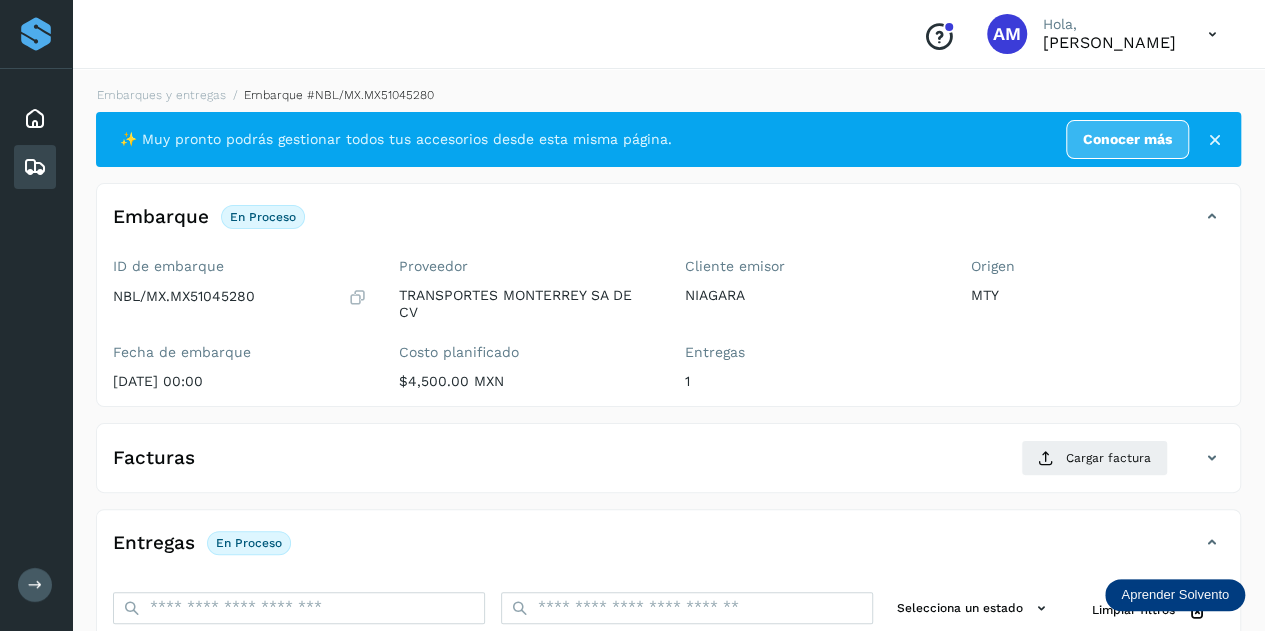 scroll, scrollTop: 200, scrollLeft: 0, axis: vertical 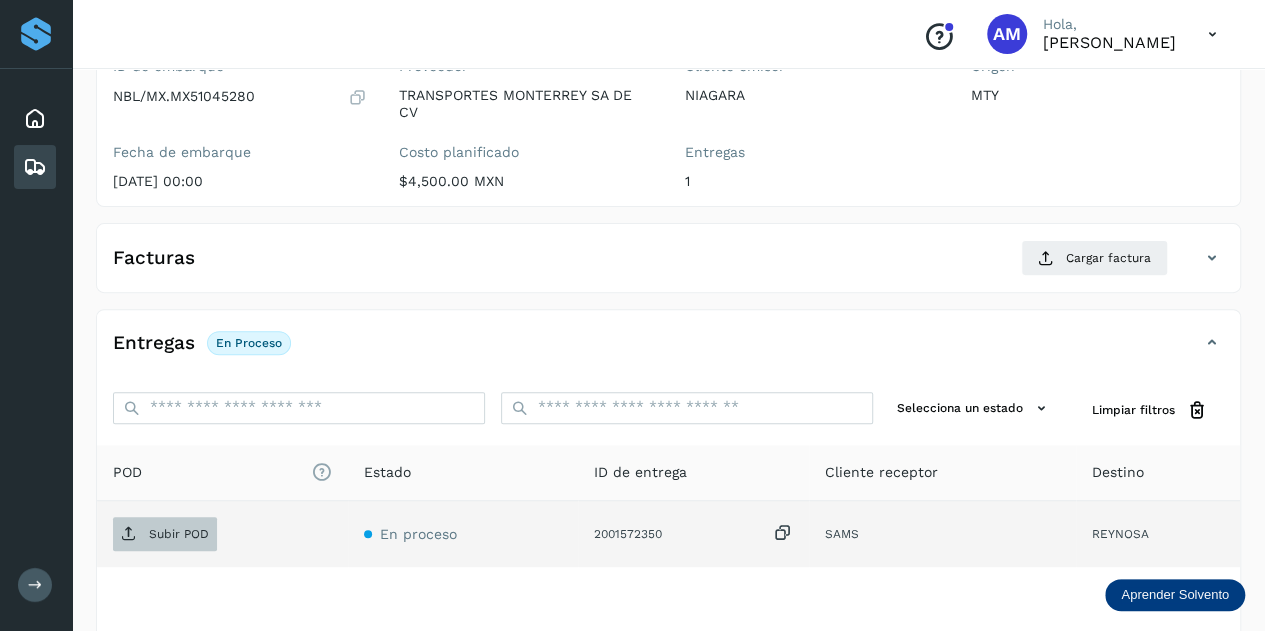 click on "Subir POD" at bounding box center (179, 534) 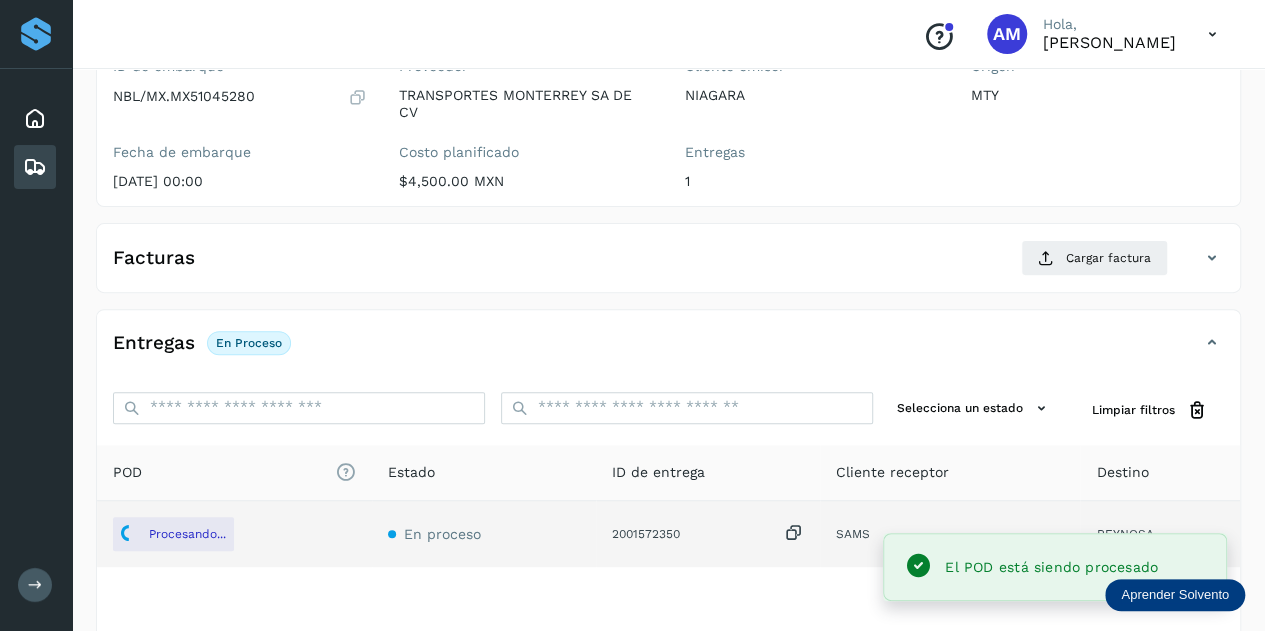 scroll, scrollTop: 100, scrollLeft: 0, axis: vertical 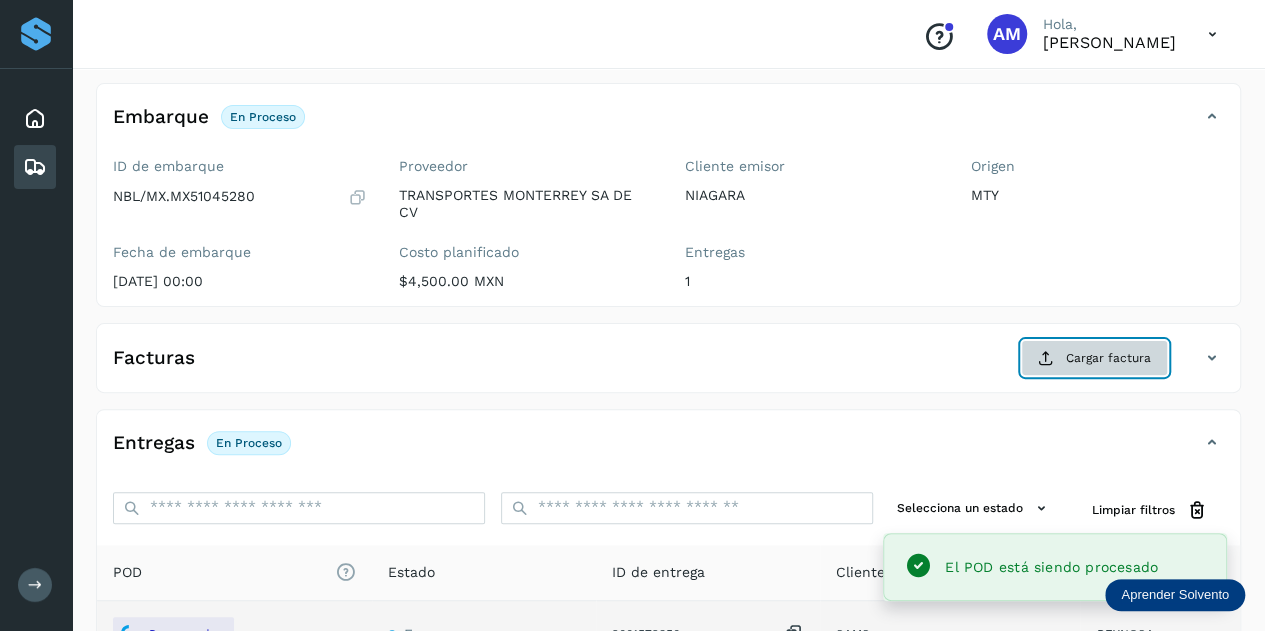 click at bounding box center (1046, 358) 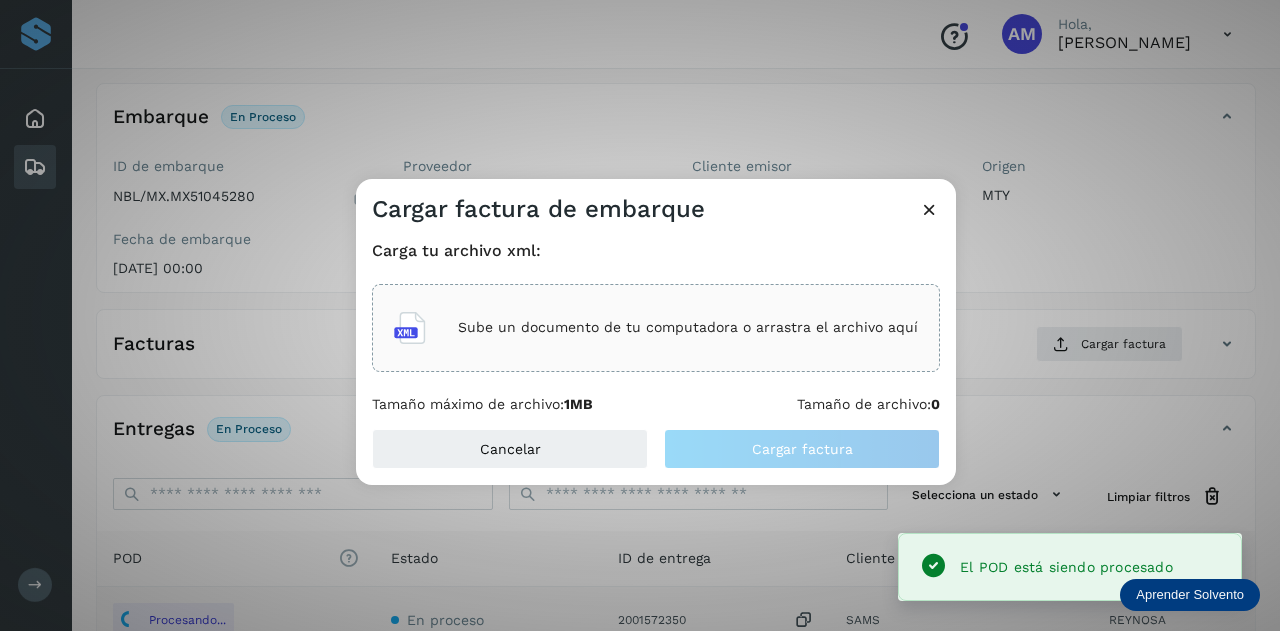 click on "Carga tu archivo xml: Sube un documento de tu computadora o arrastra el archivo aquí Tamaño máximo de archivo:  1MB Tamaño de archivo:  0" 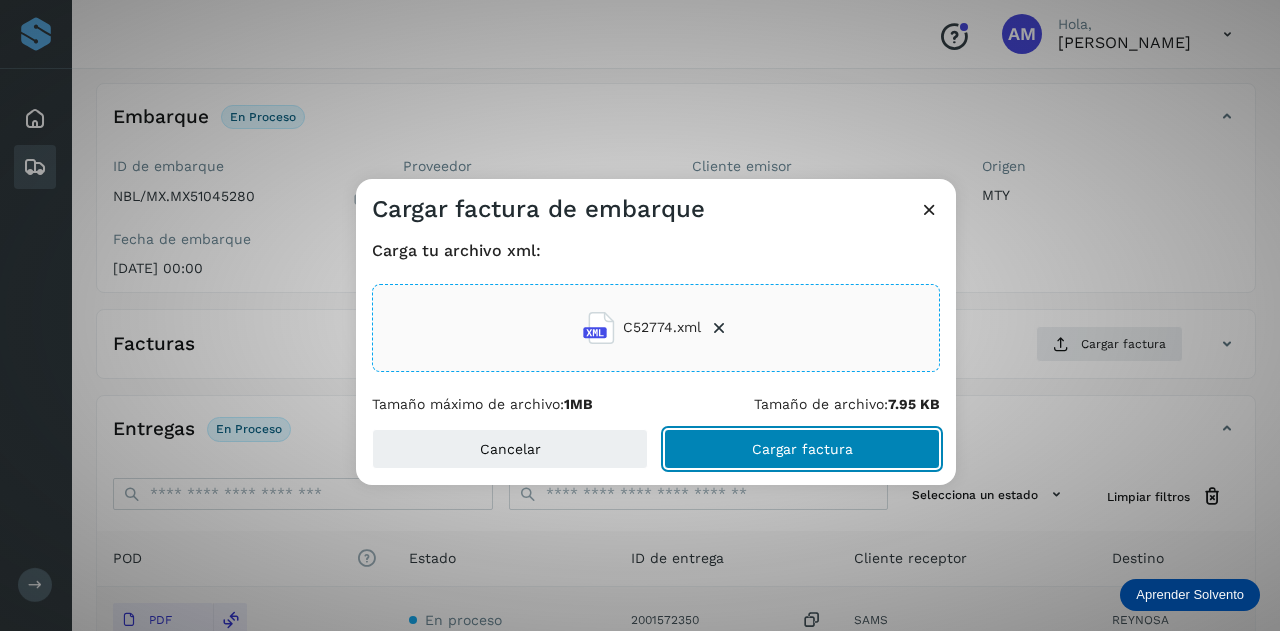 click on "Cargar factura" 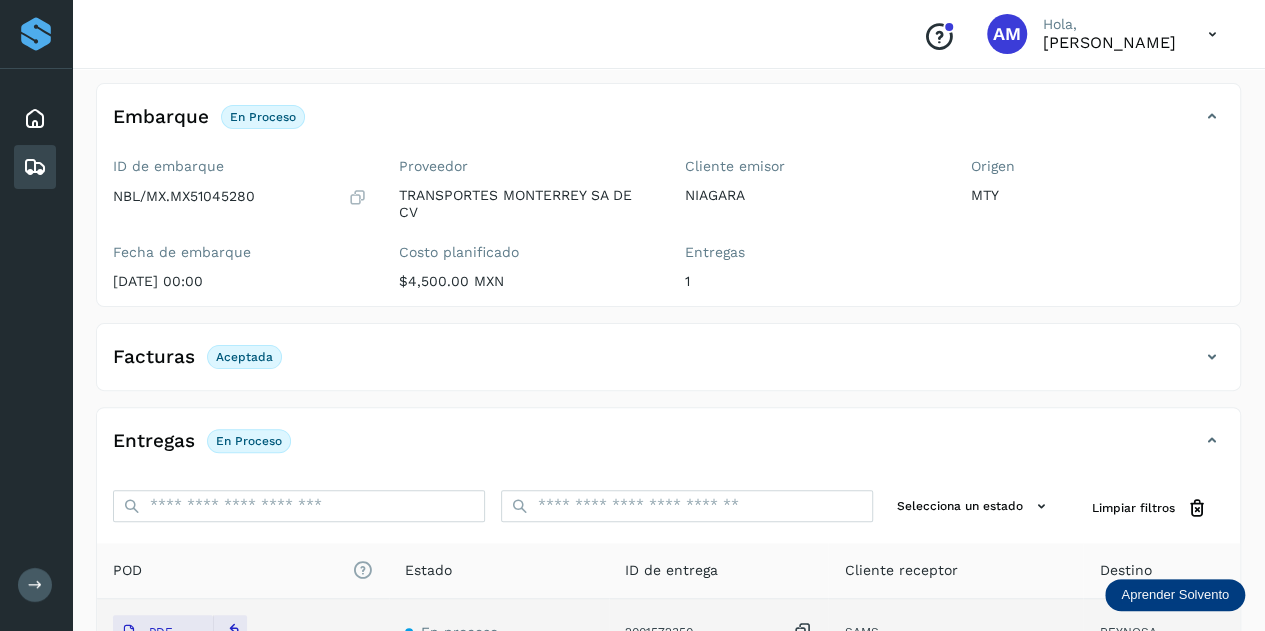 scroll, scrollTop: 0, scrollLeft: 0, axis: both 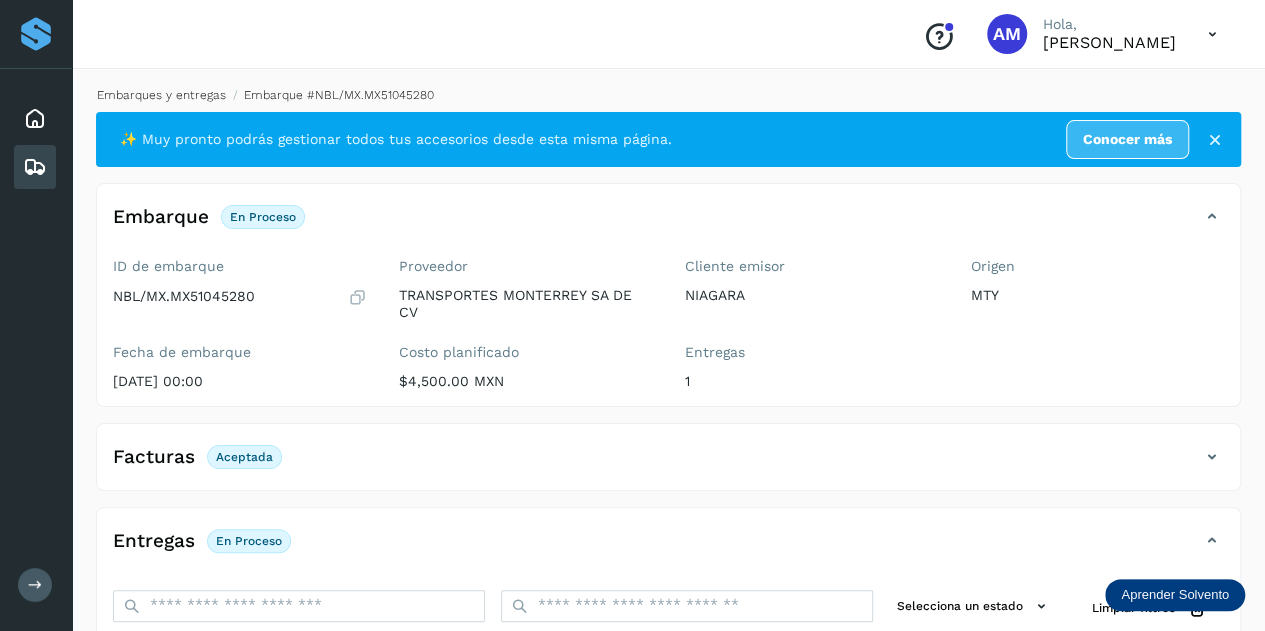 click on "Embarques y entregas" at bounding box center (161, 95) 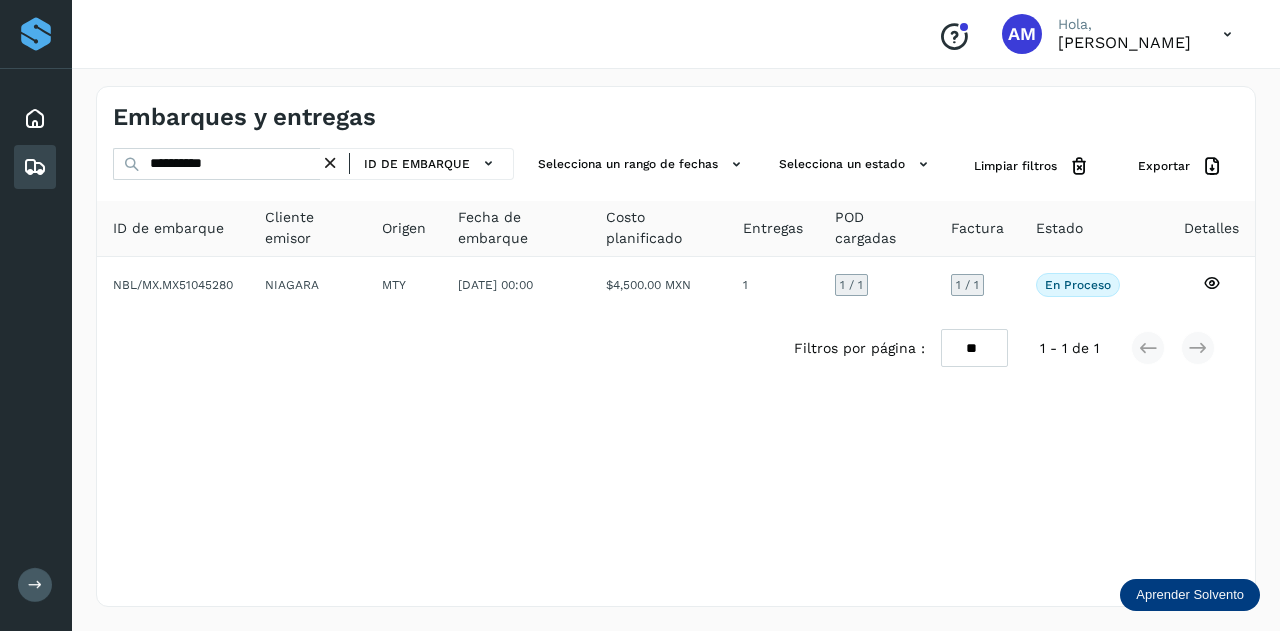 drag, startPoint x: 341, startPoint y: 161, endPoint x: 296, endPoint y: 161, distance: 45 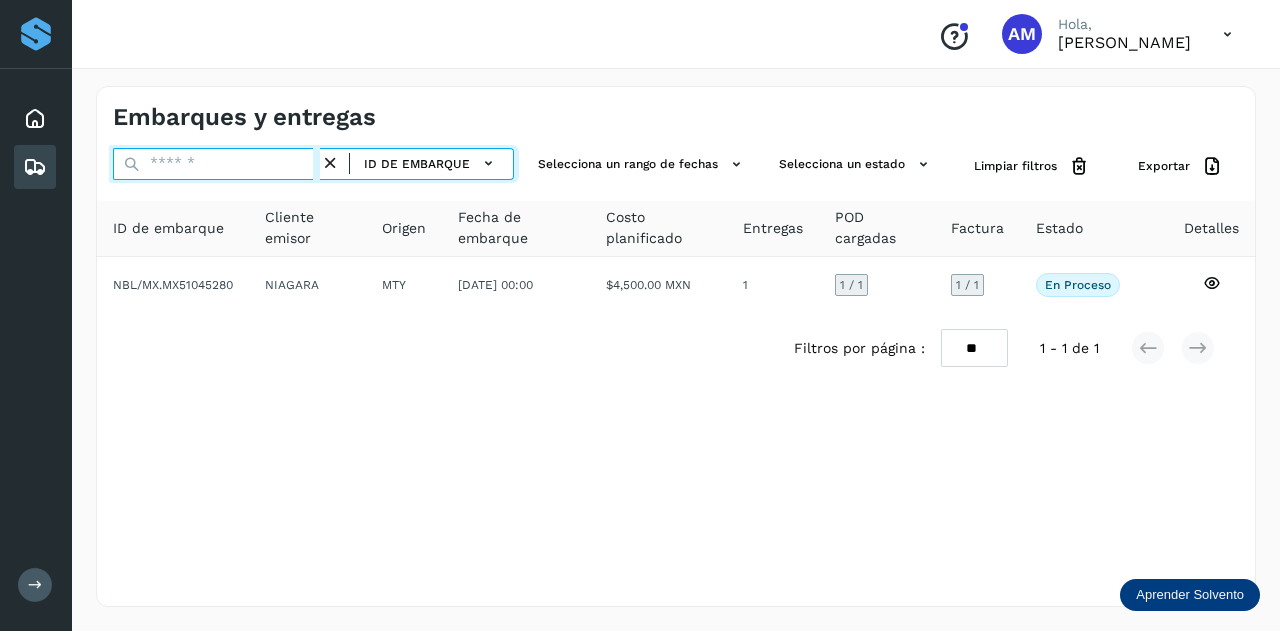 click at bounding box center (216, 164) 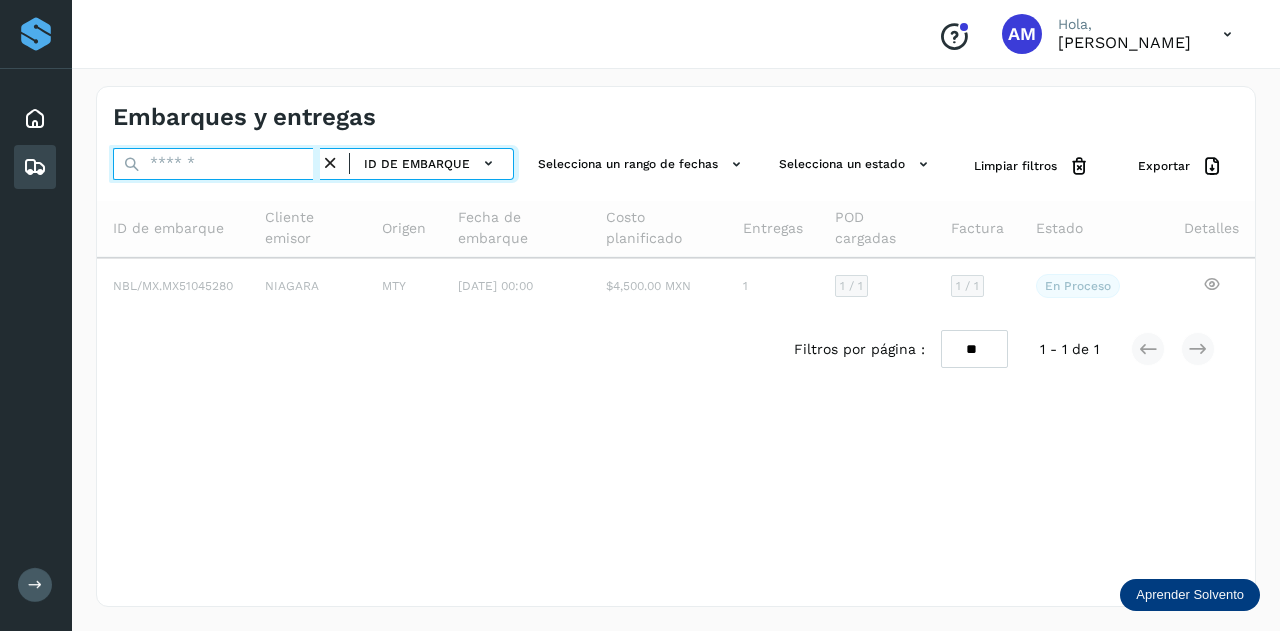 paste on "**********" 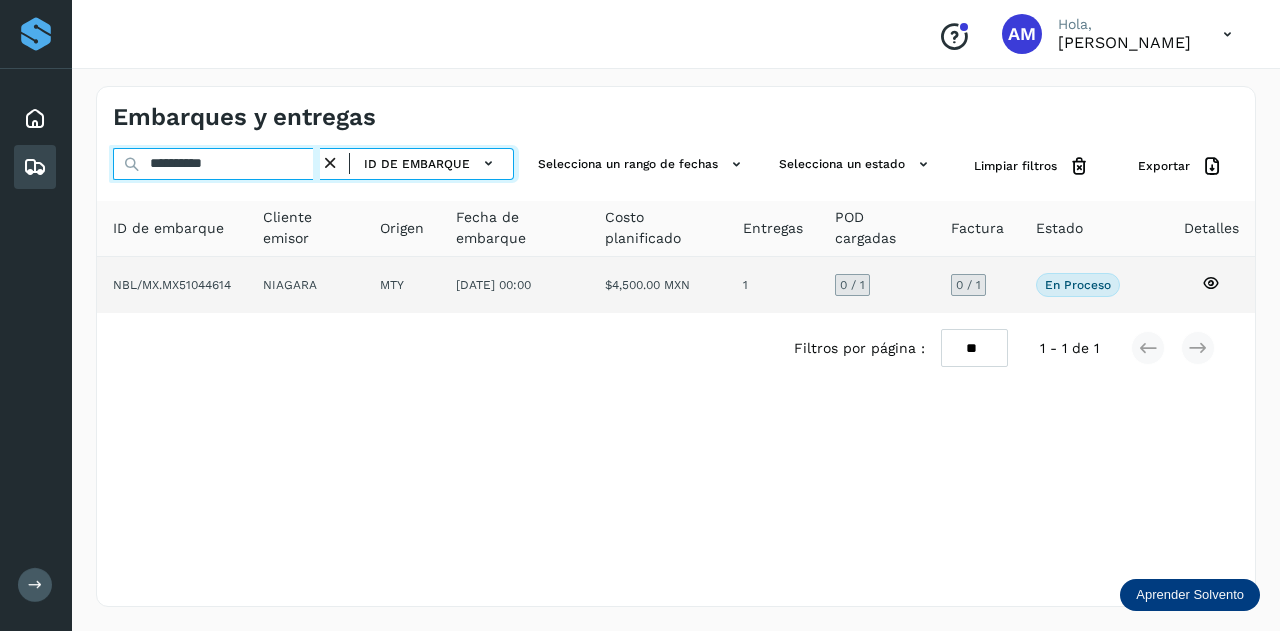 type on "**********" 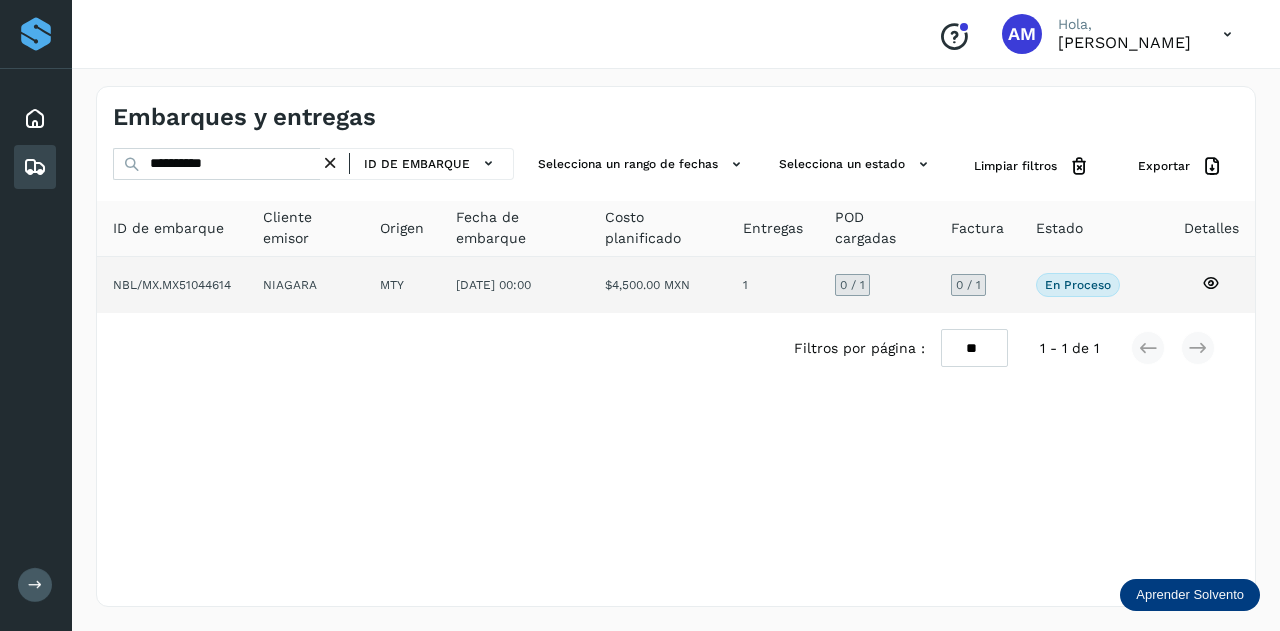 click on "NIAGARA" 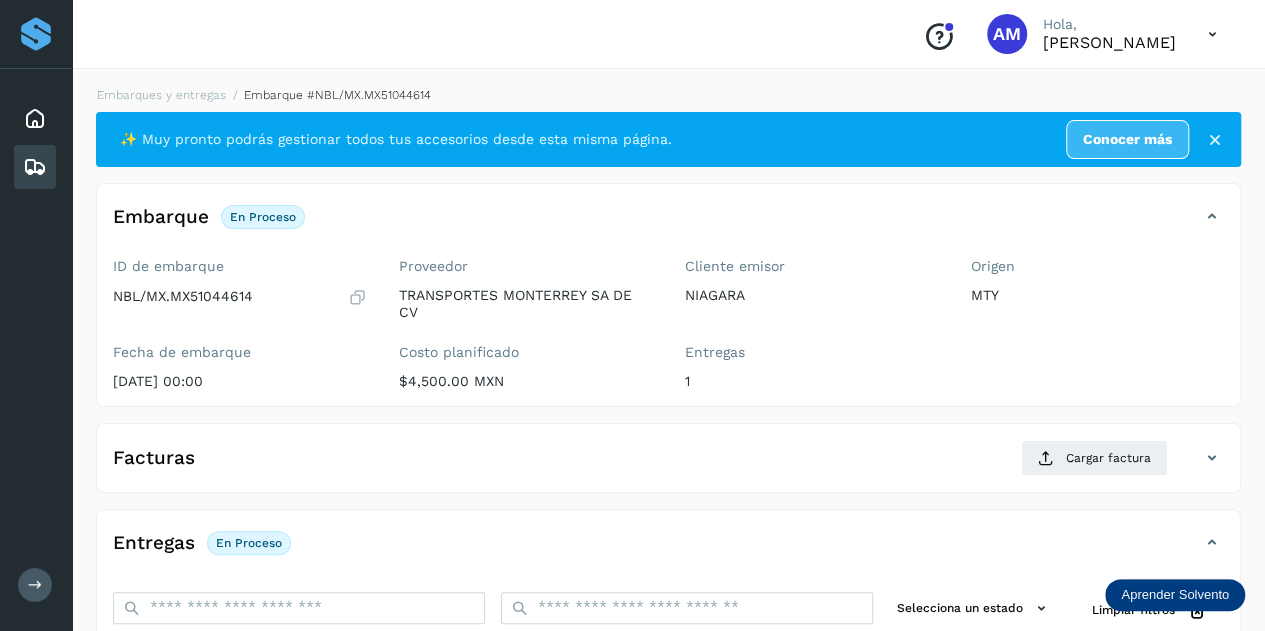 scroll, scrollTop: 200, scrollLeft: 0, axis: vertical 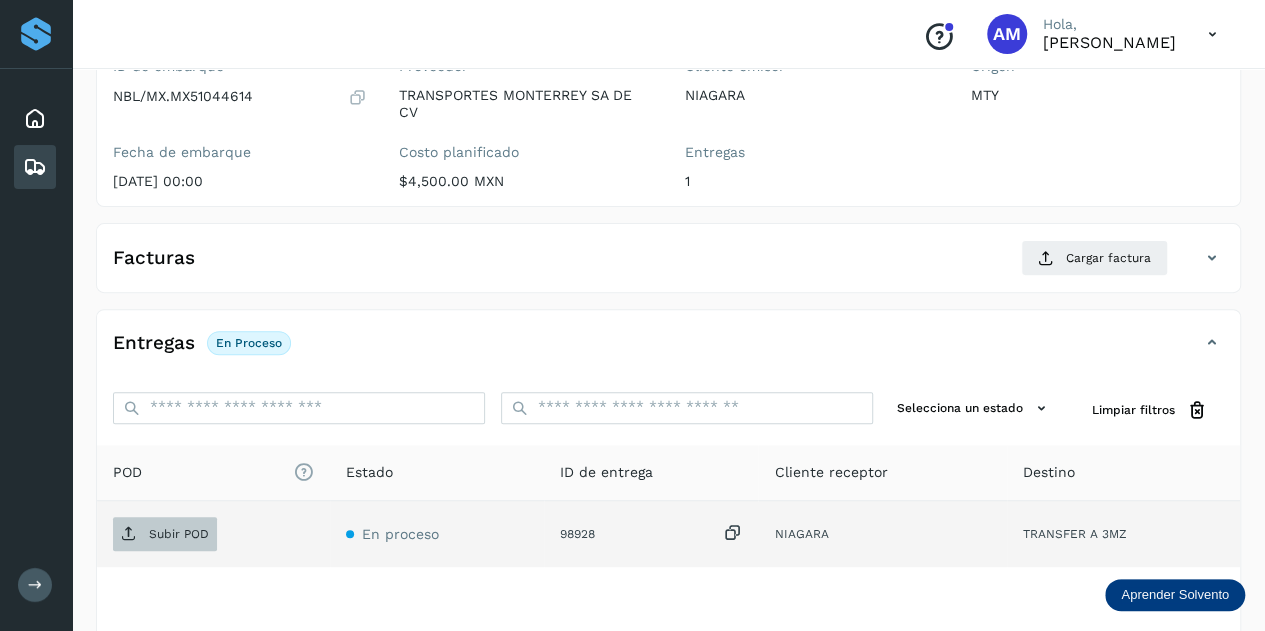 click on "Subir POD" at bounding box center [179, 534] 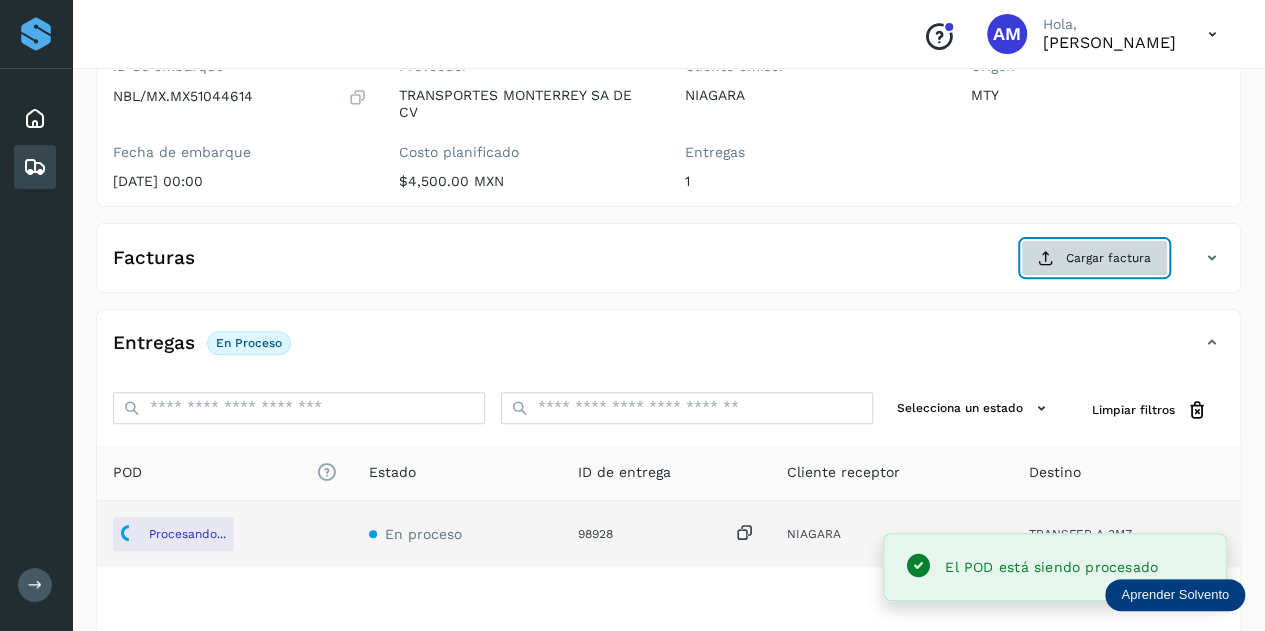 click on "Cargar factura" 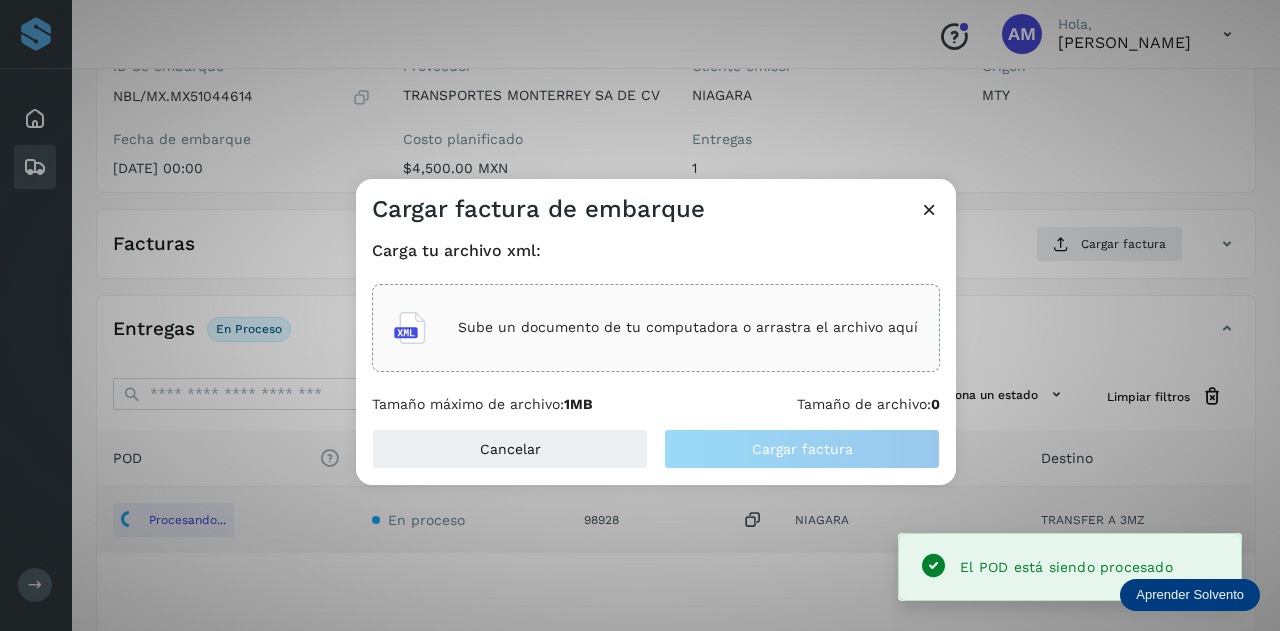 click on "Sube un documento de tu computadora o arrastra el archivo aquí" 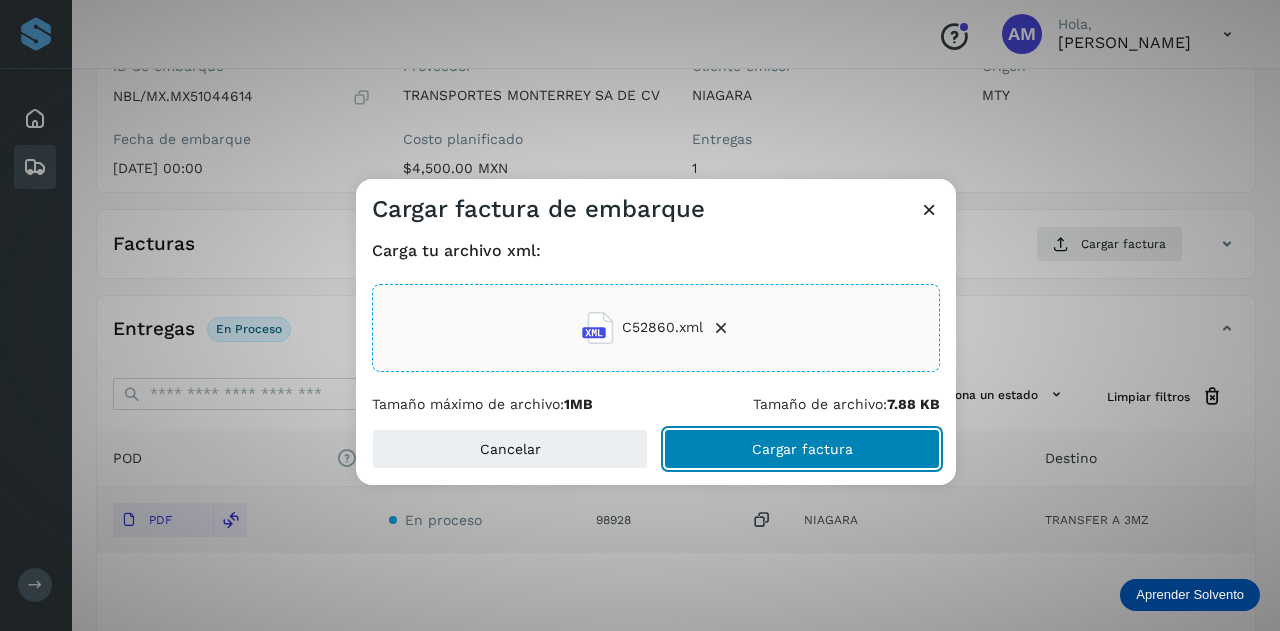 click on "Cargar factura" 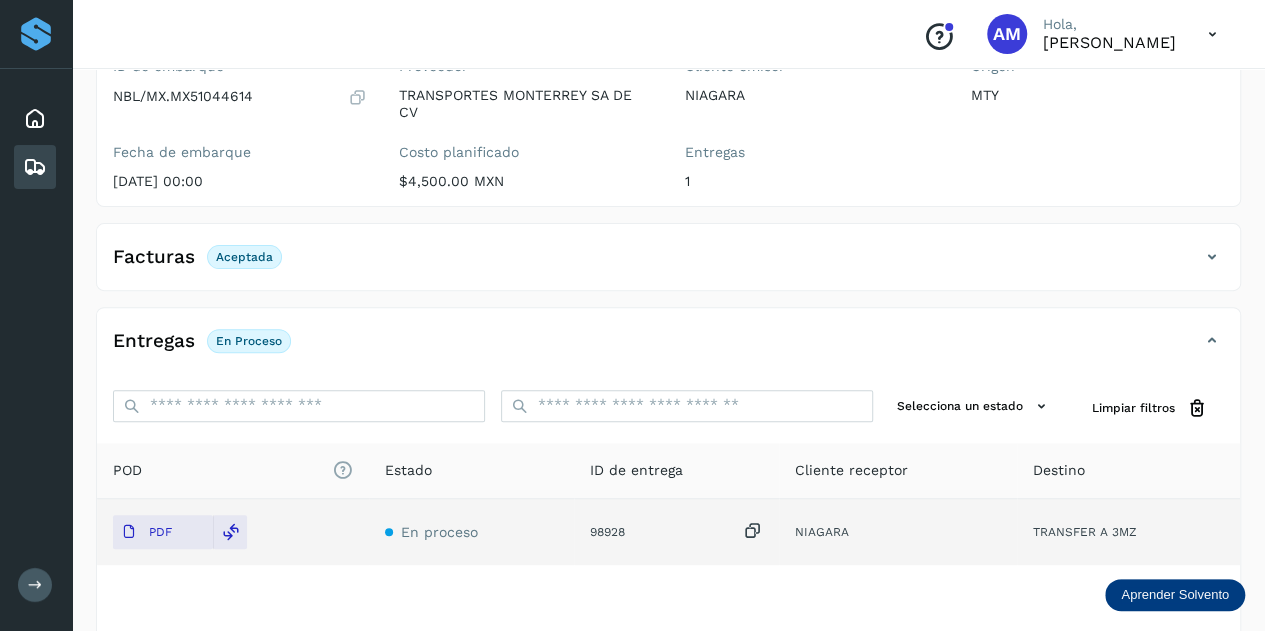scroll, scrollTop: 0, scrollLeft: 0, axis: both 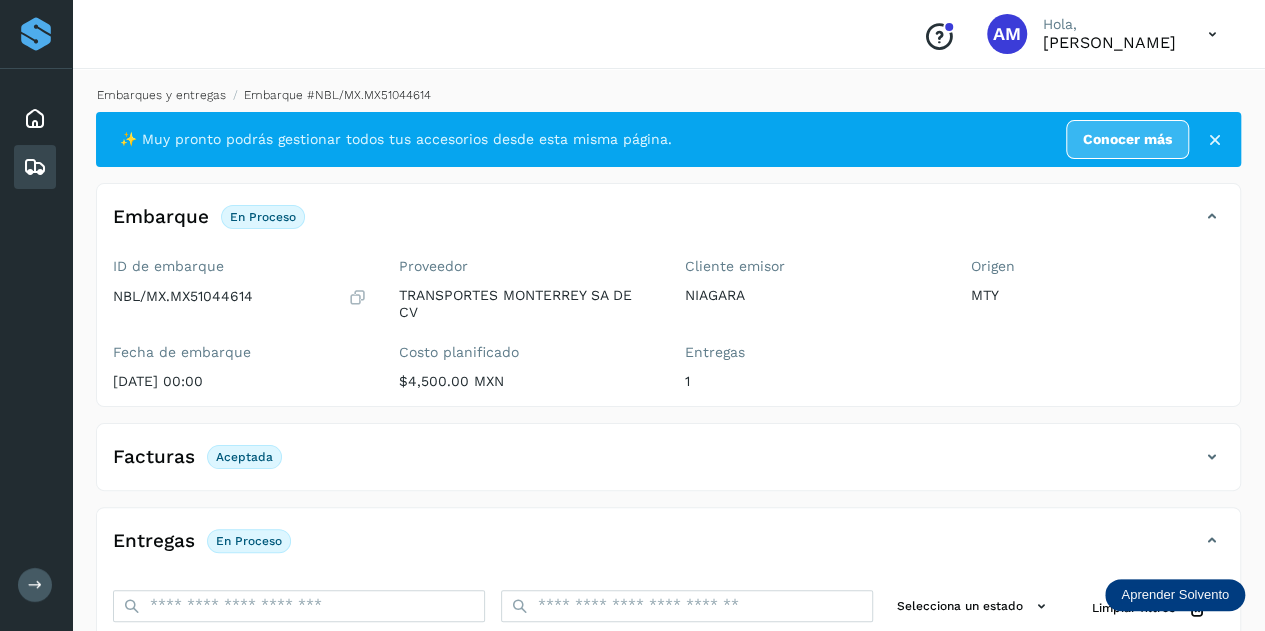 click on "Embarques y entregas" at bounding box center [161, 95] 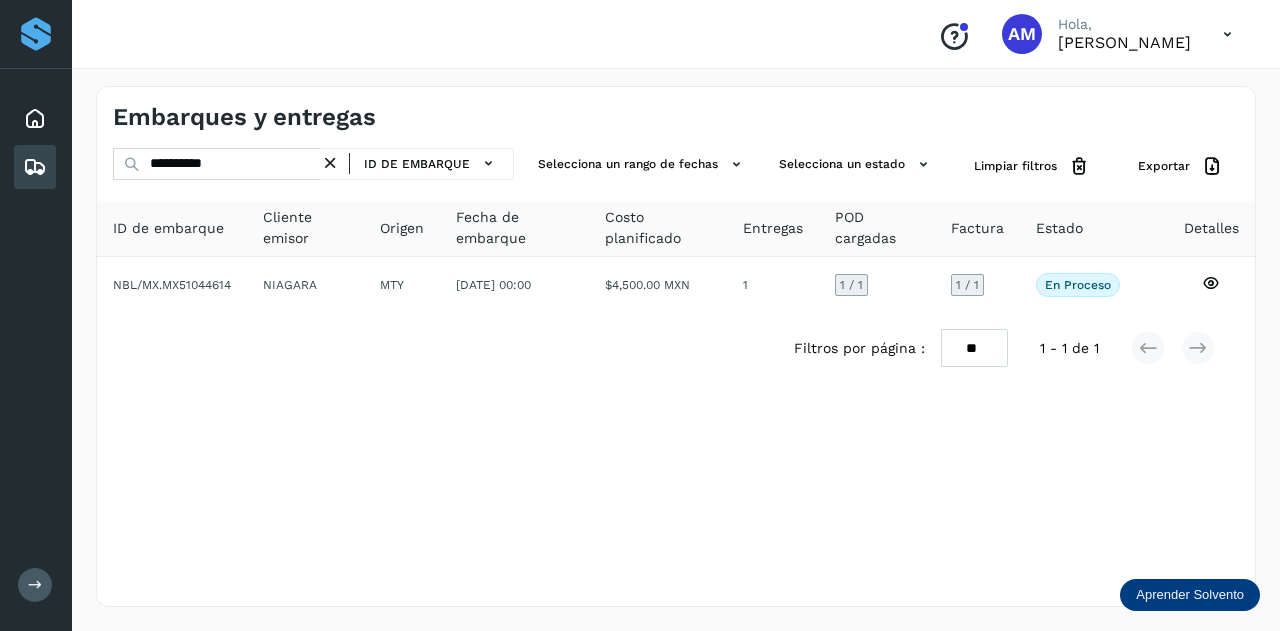 click at bounding box center (330, 163) 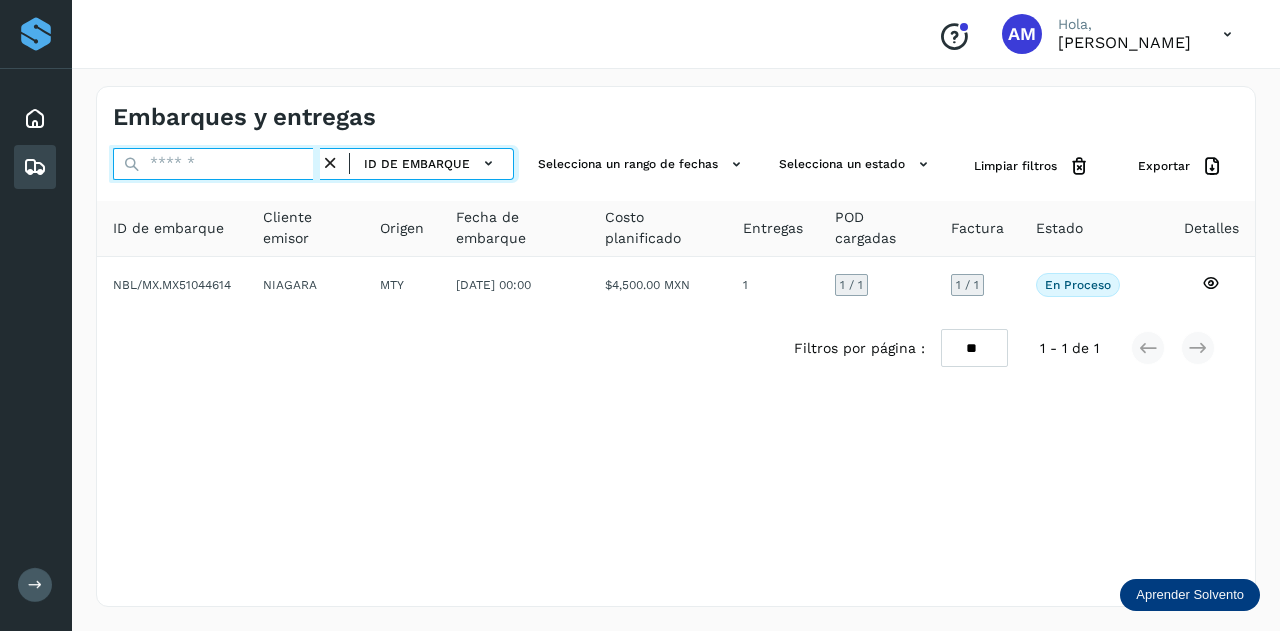 click at bounding box center (216, 164) 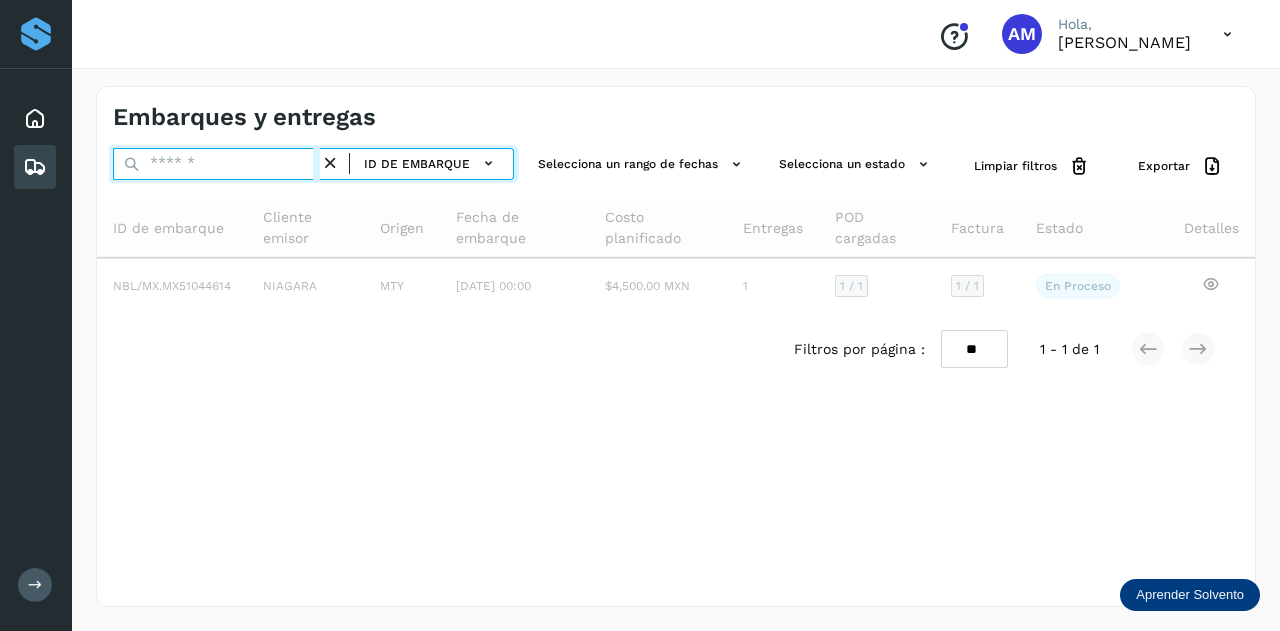 paste on "**********" 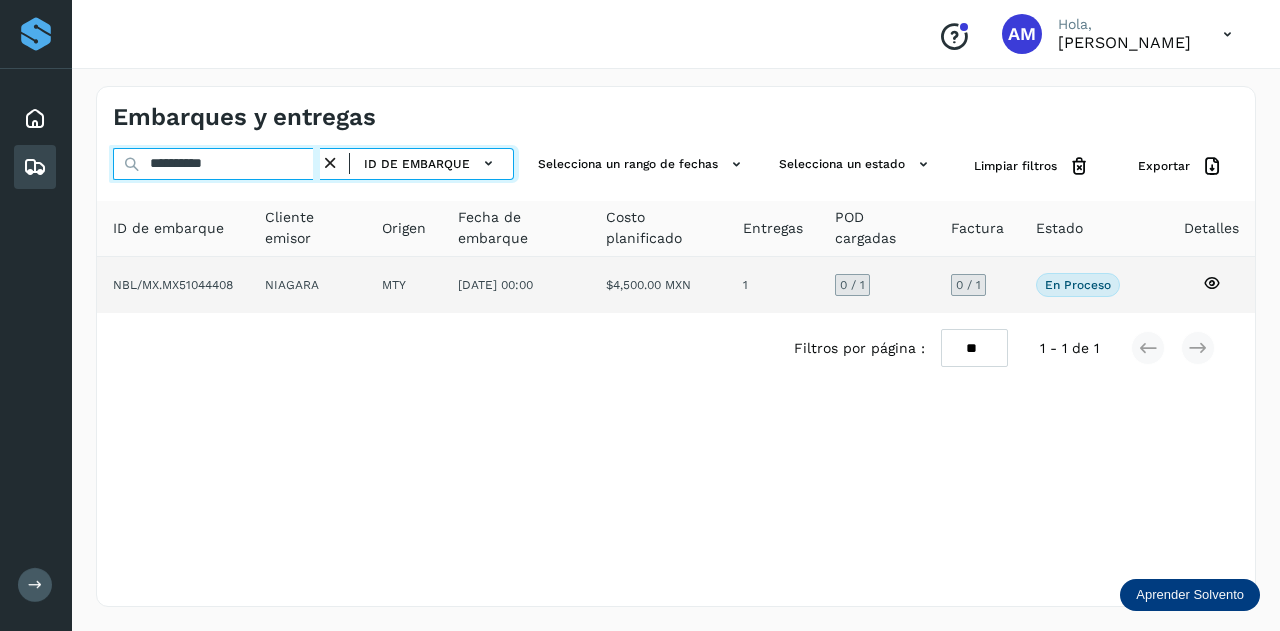 type on "**********" 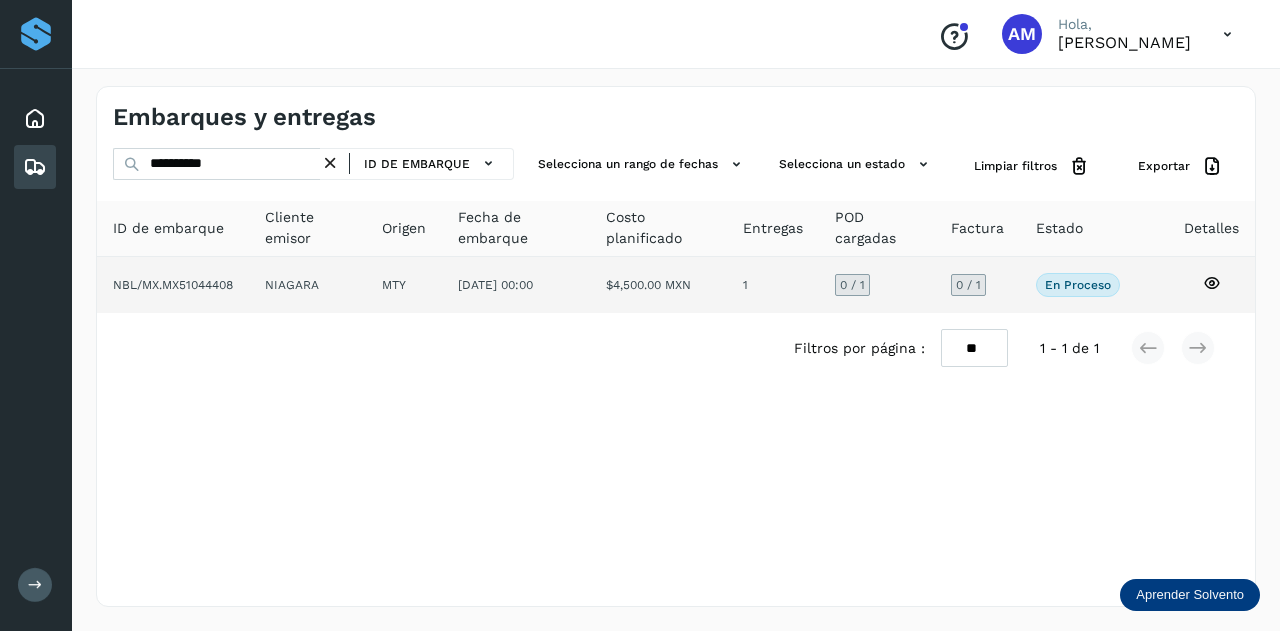 click on "NIAGARA" 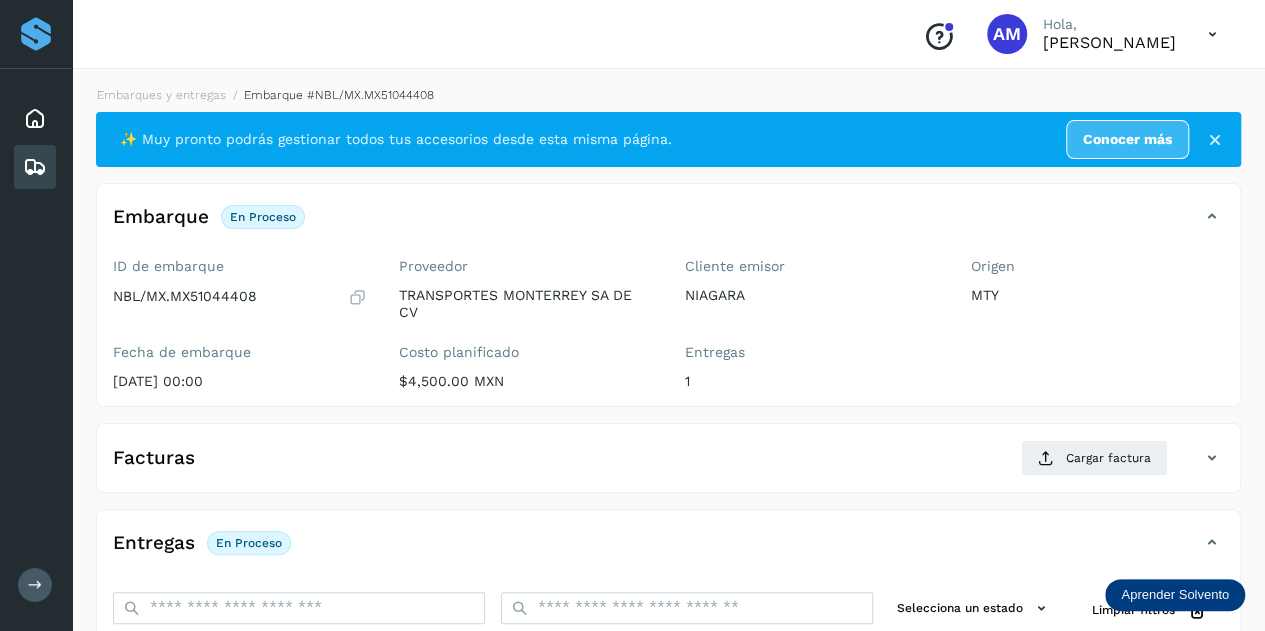 scroll, scrollTop: 200, scrollLeft: 0, axis: vertical 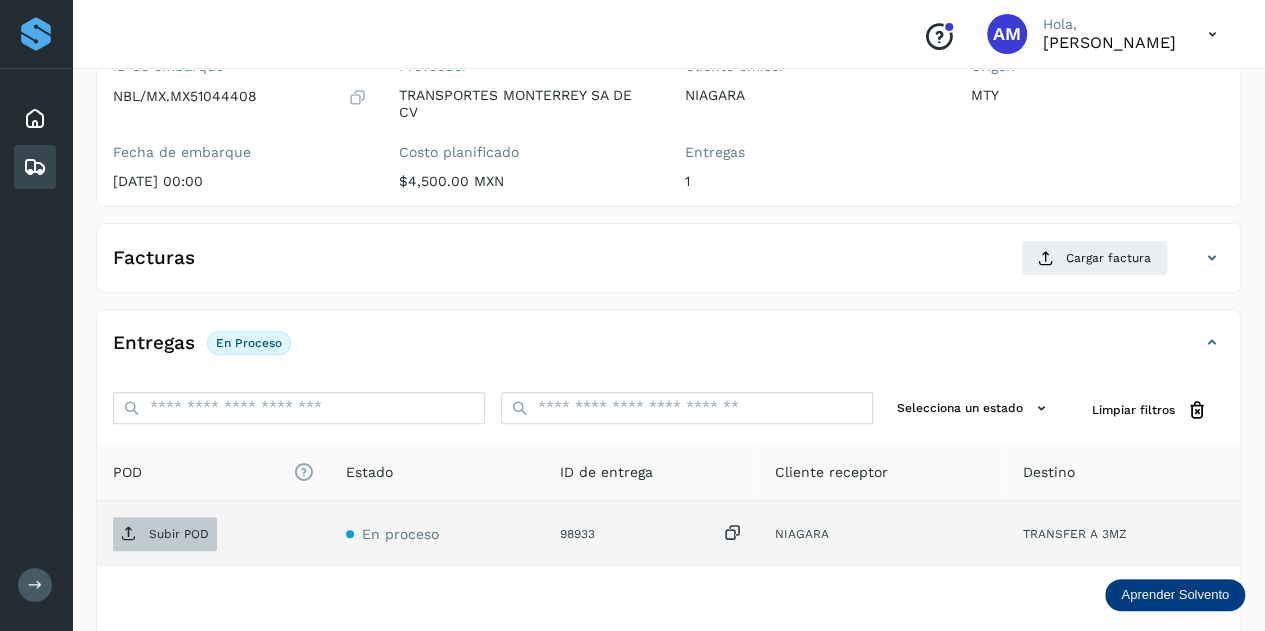 click on "Subir POD" at bounding box center [179, 534] 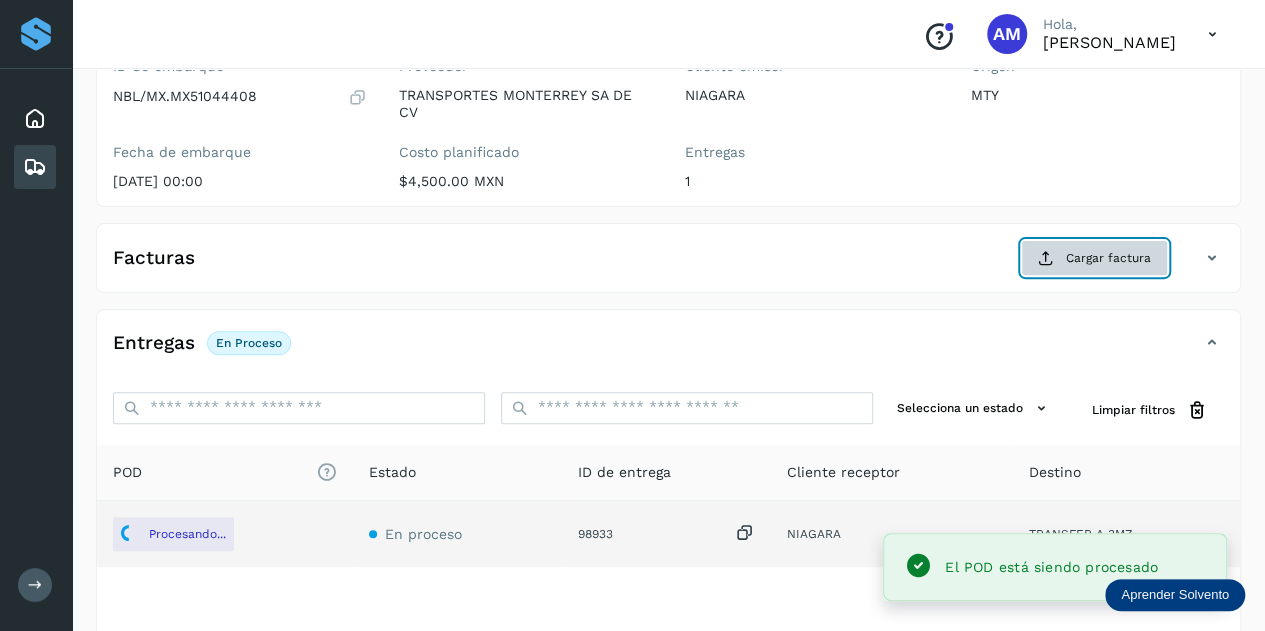 click on "Cargar factura" 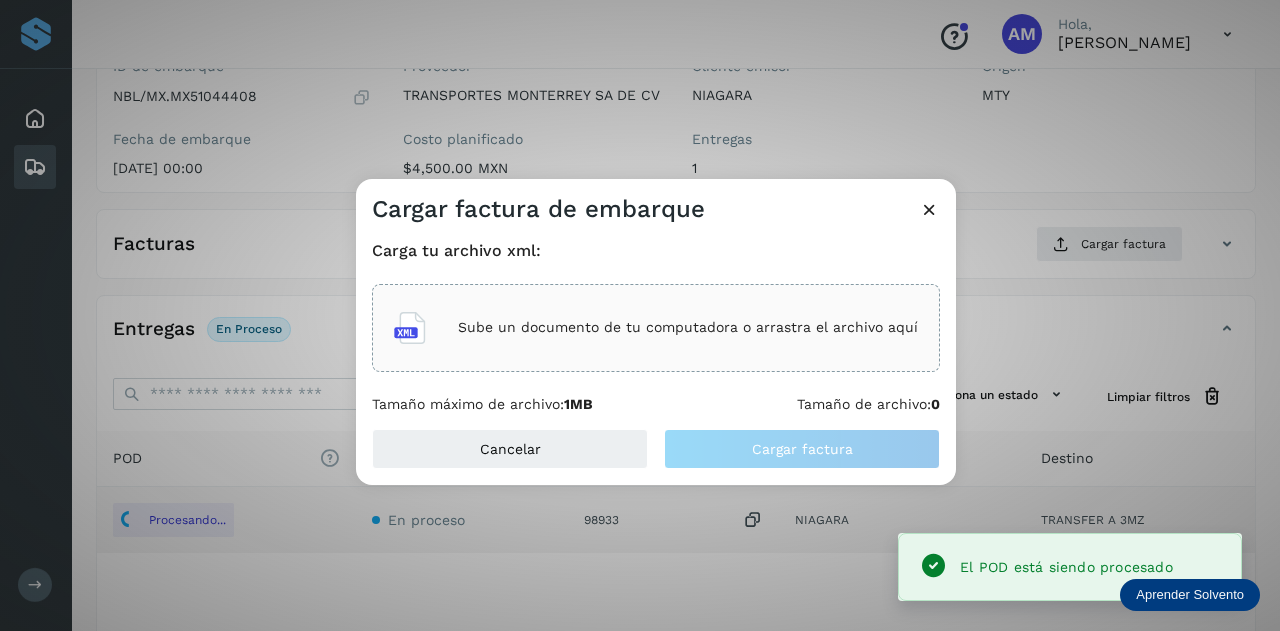 click on "Sube un documento de tu computadora o arrastra el archivo aquí" 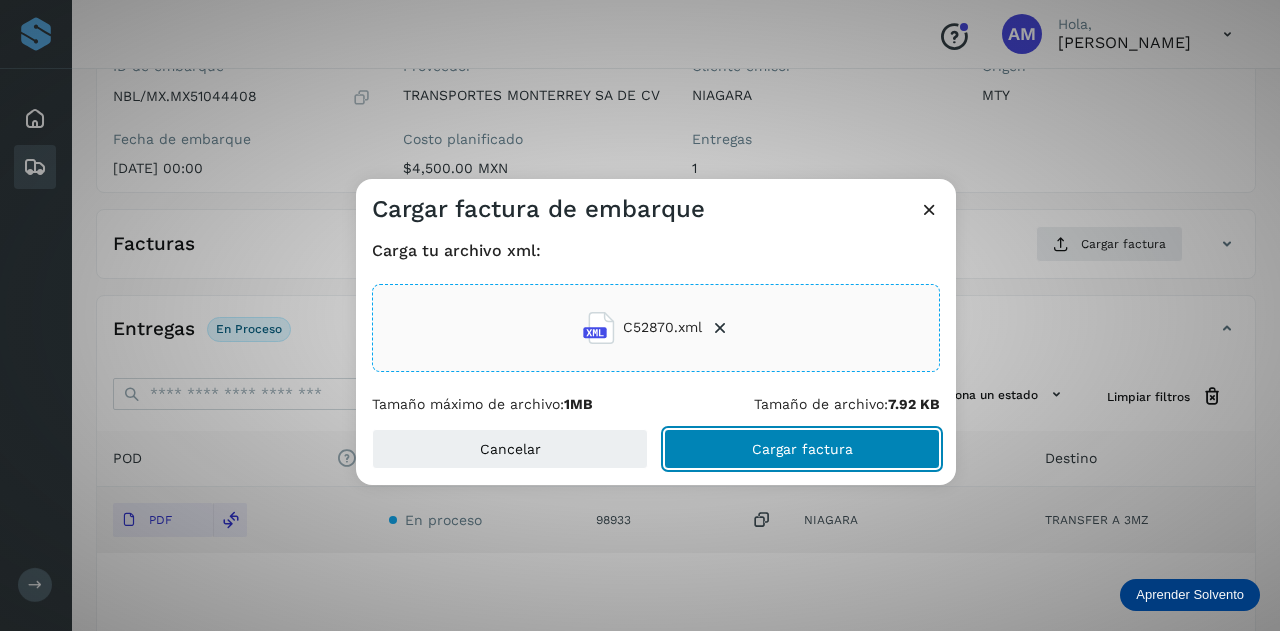 click on "Cargar factura" 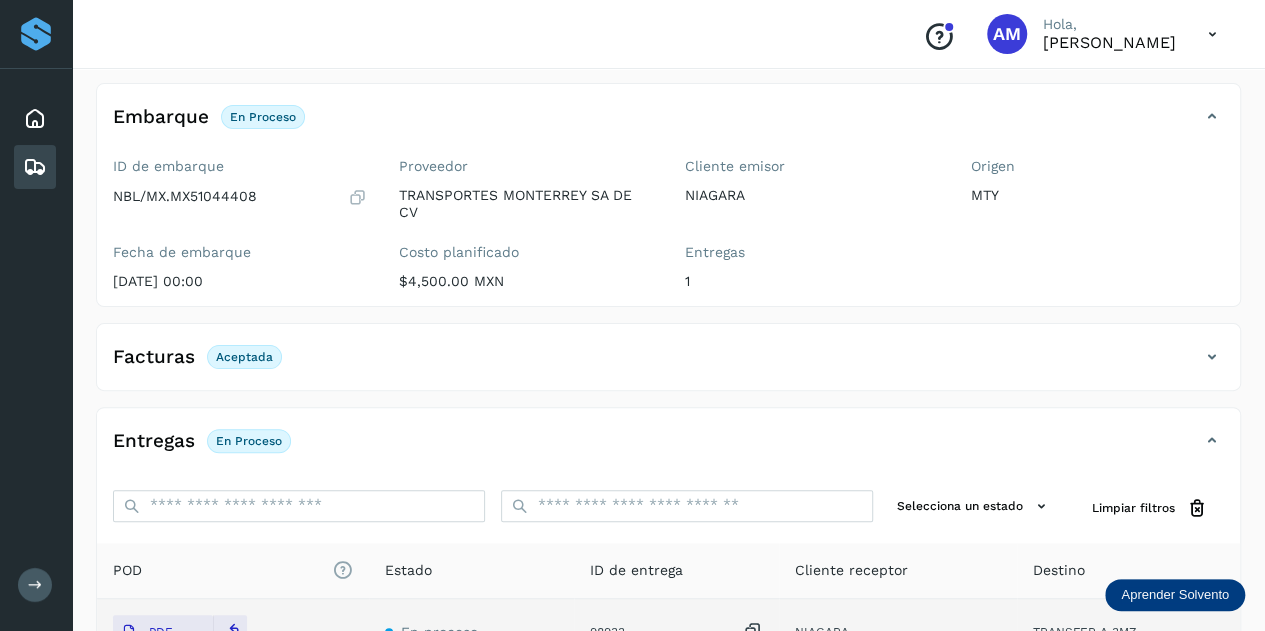 scroll, scrollTop: 0, scrollLeft: 0, axis: both 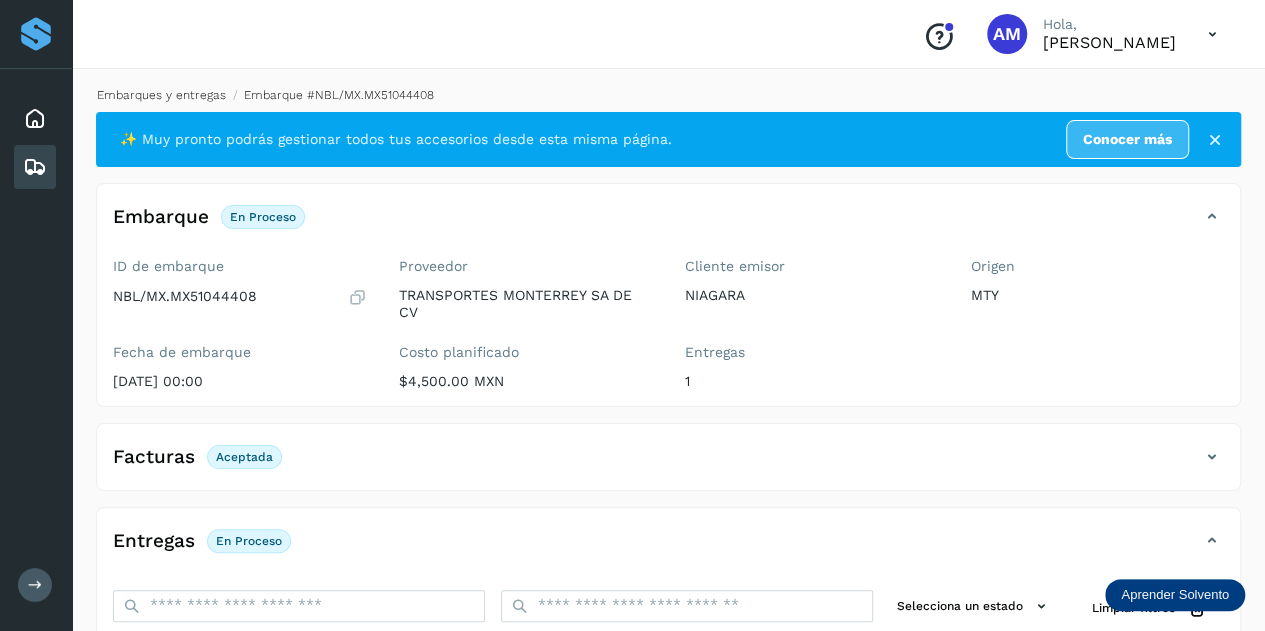 click on "Embarques y entregas" at bounding box center (161, 95) 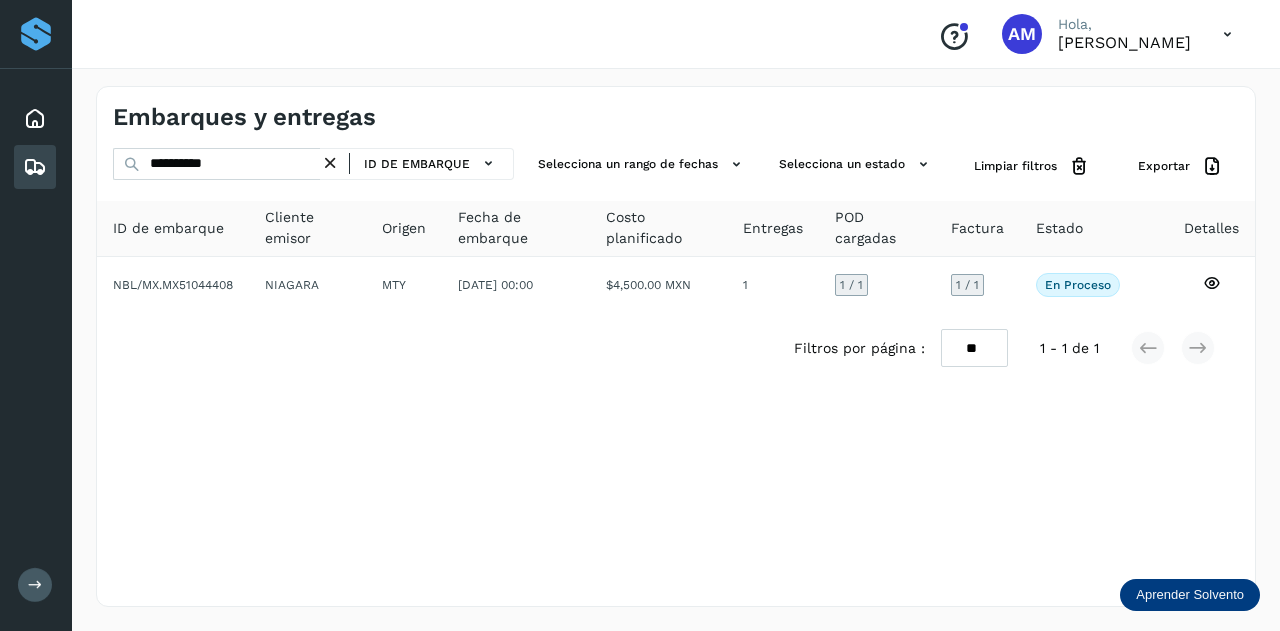 click at bounding box center (330, 163) 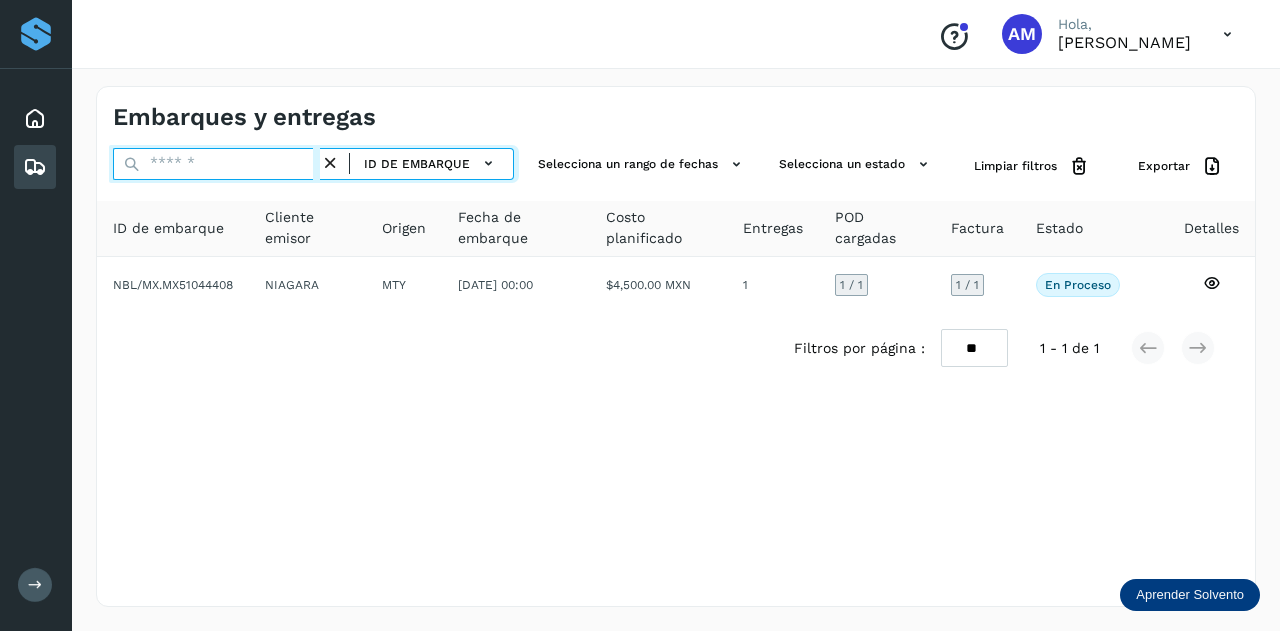 click at bounding box center (216, 164) 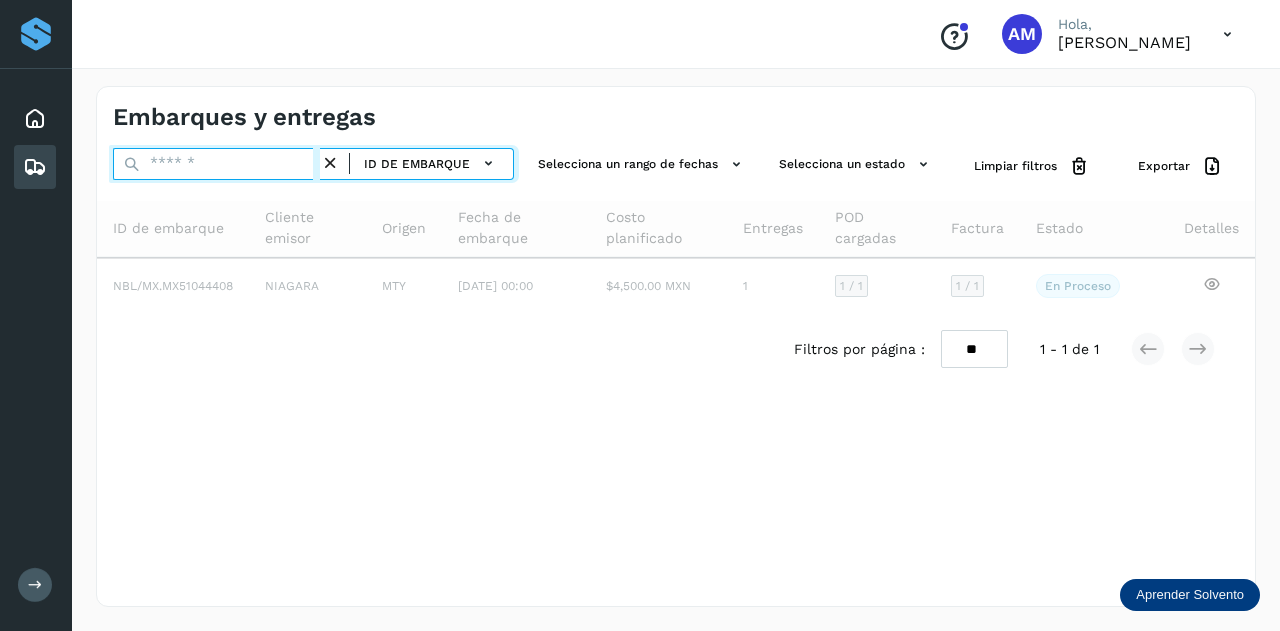 paste on "**********" 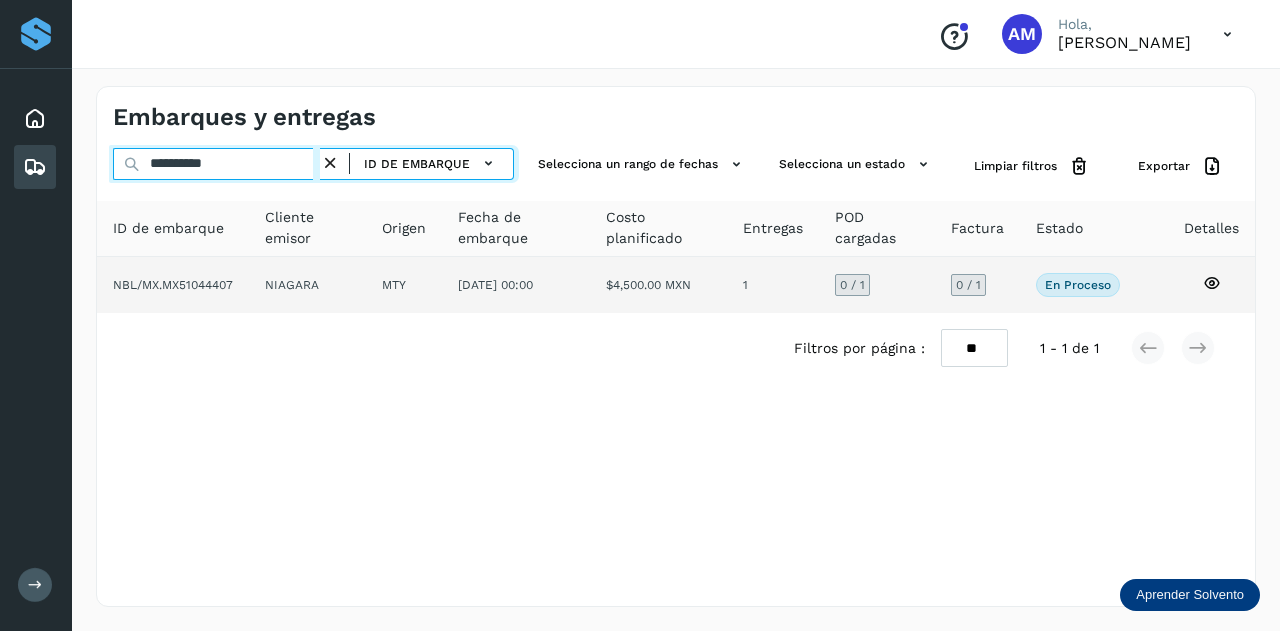 type on "**********" 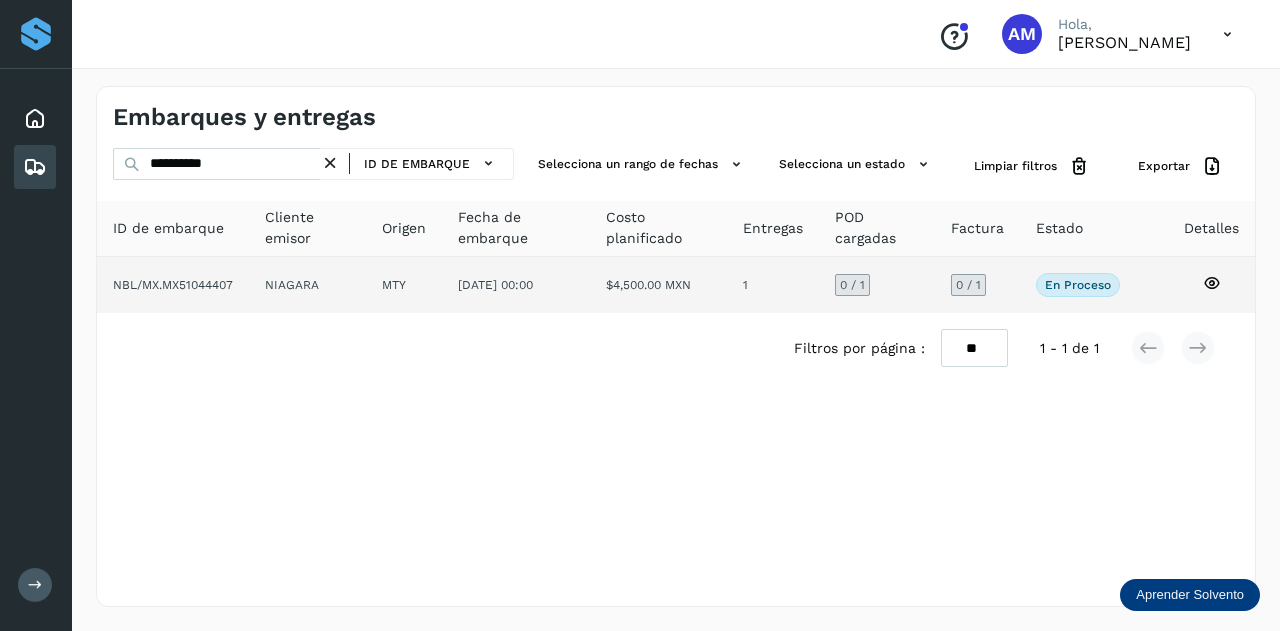 click on "NIAGARA" 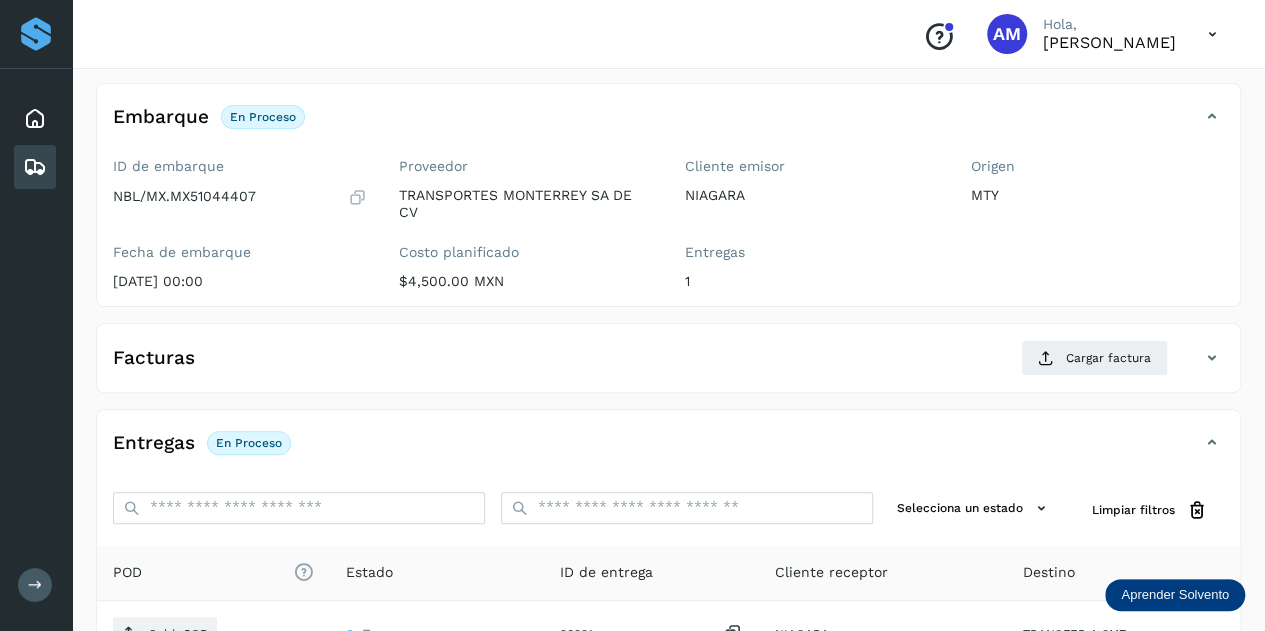 scroll, scrollTop: 300, scrollLeft: 0, axis: vertical 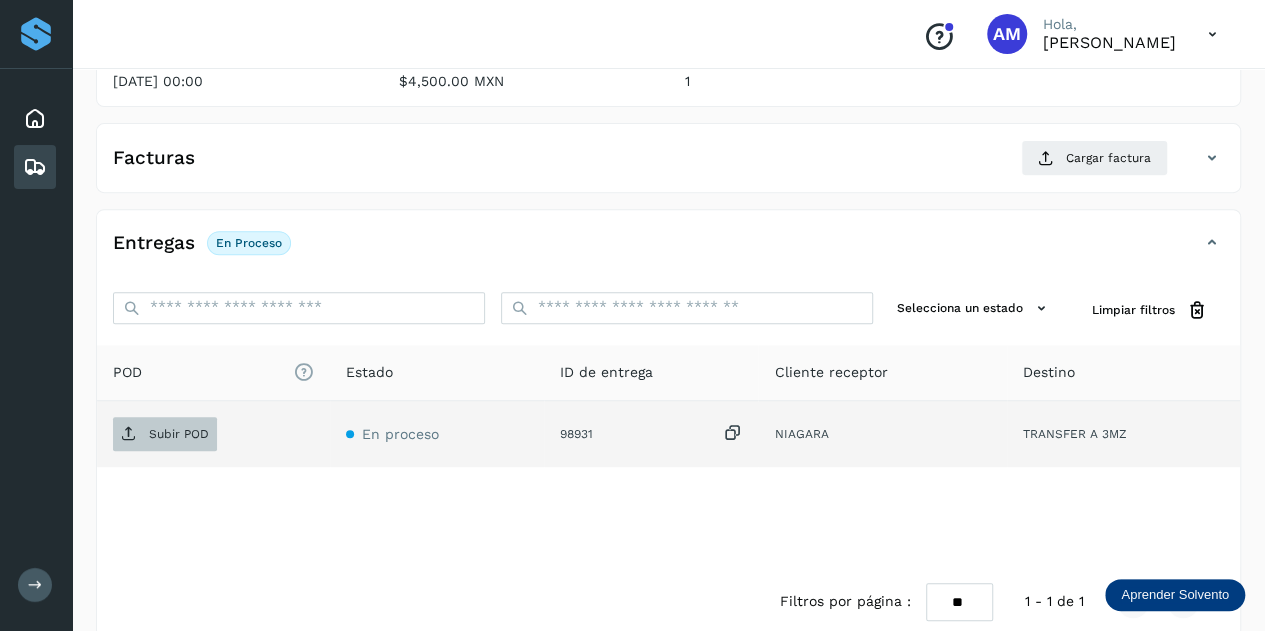 click on "Subir POD" at bounding box center (179, 434) 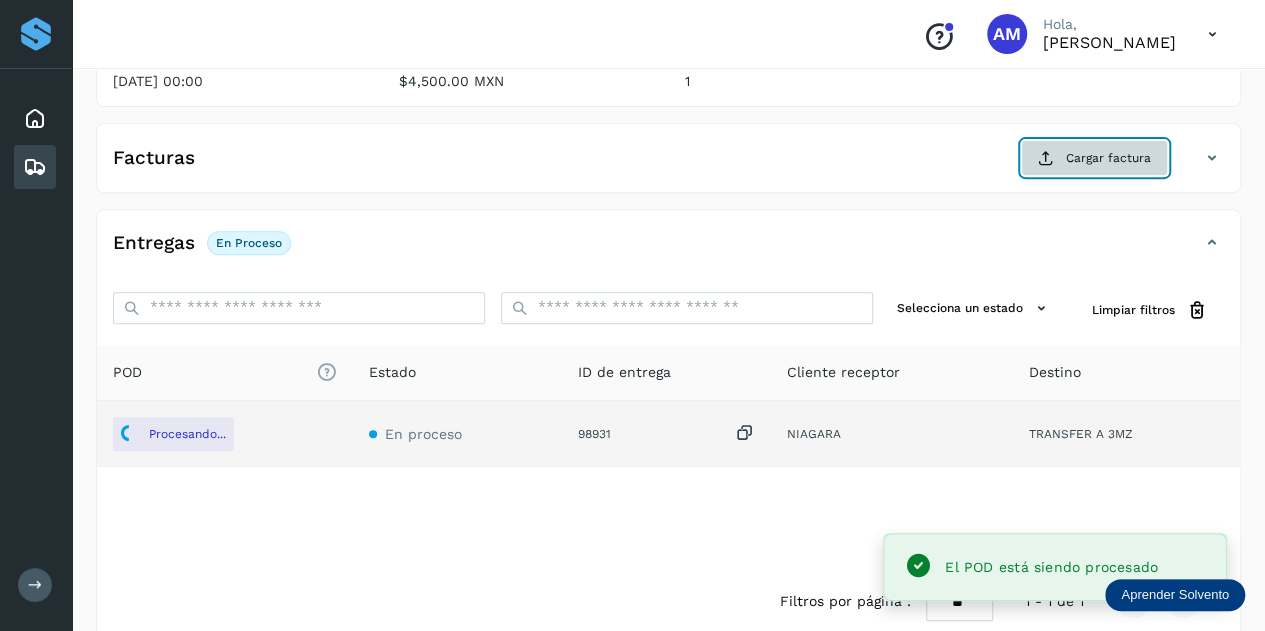 click on "Cargar factura" 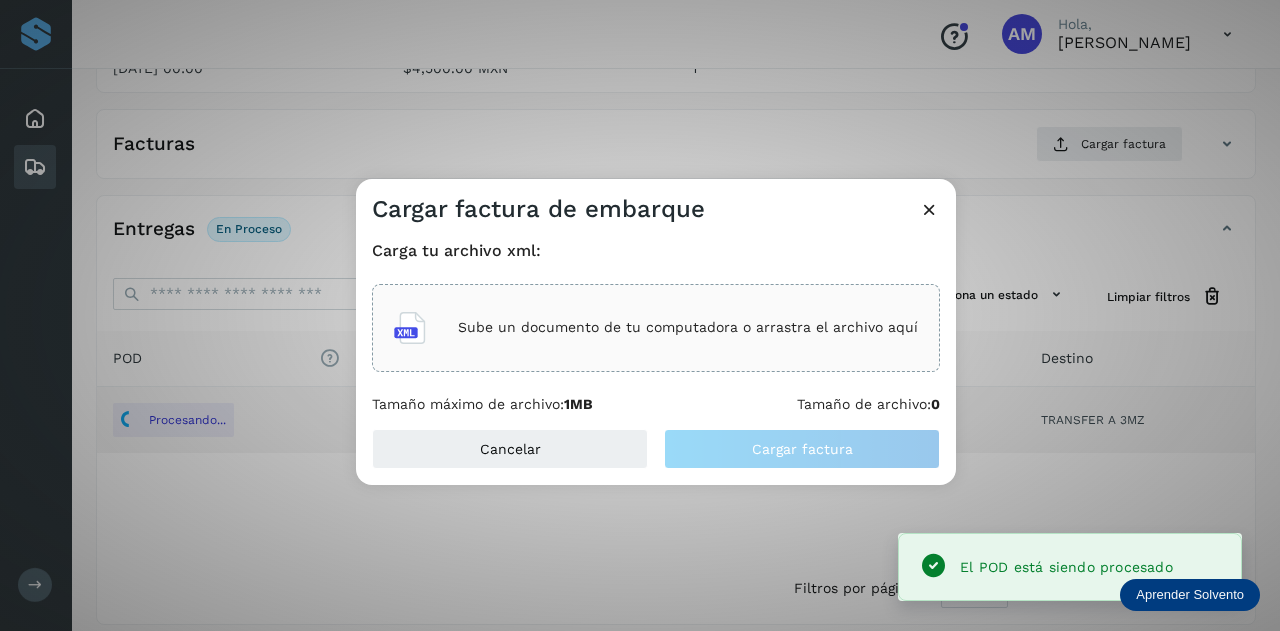 click on "Sube un documento de tu computadora o arrastra el archivo aquí" at bounding box center [688, 327] 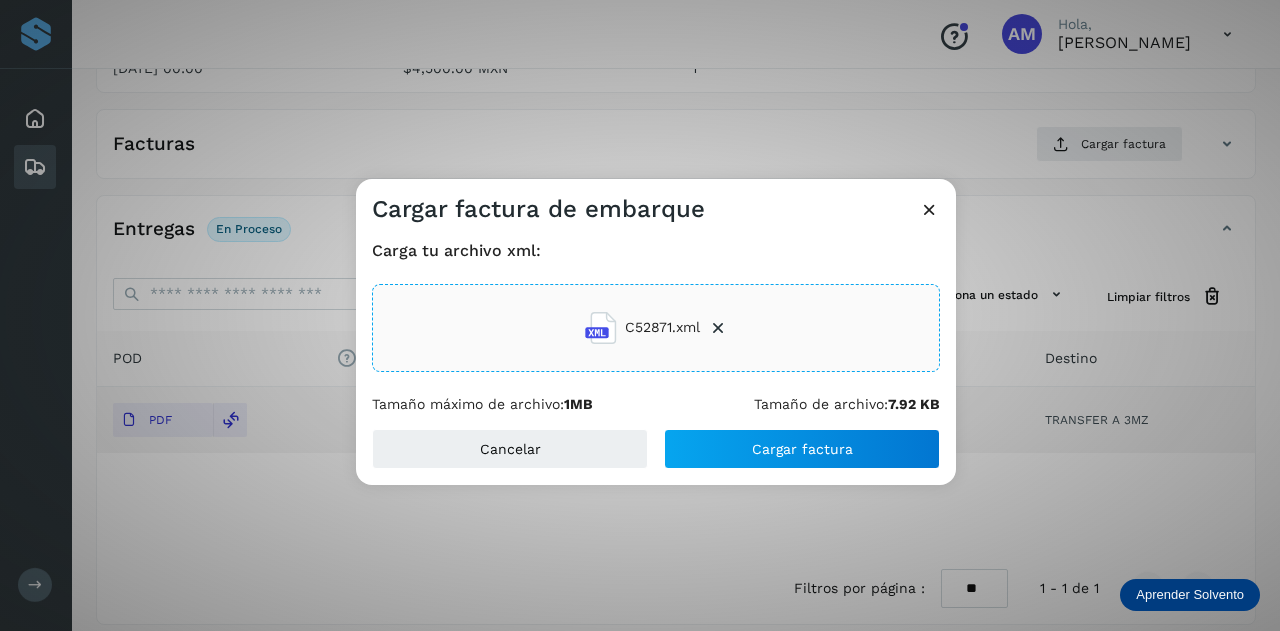 click on "Cancelar Cargar factura" at bounding box center (656, 457) 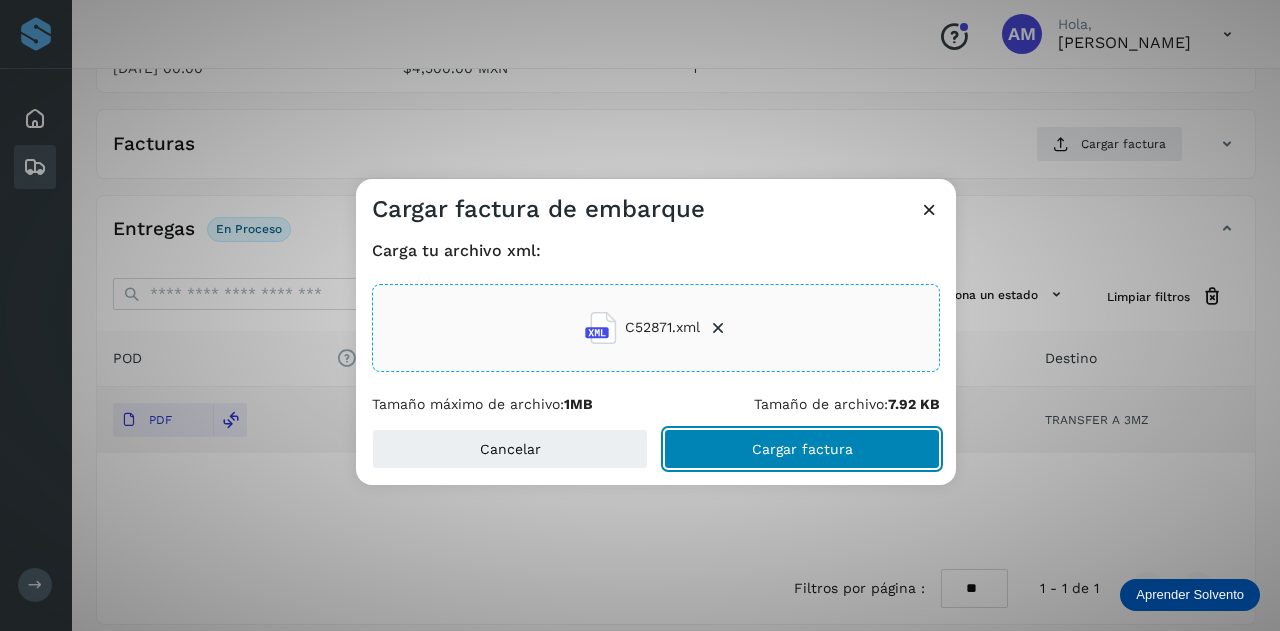 click on "Cargar factura" 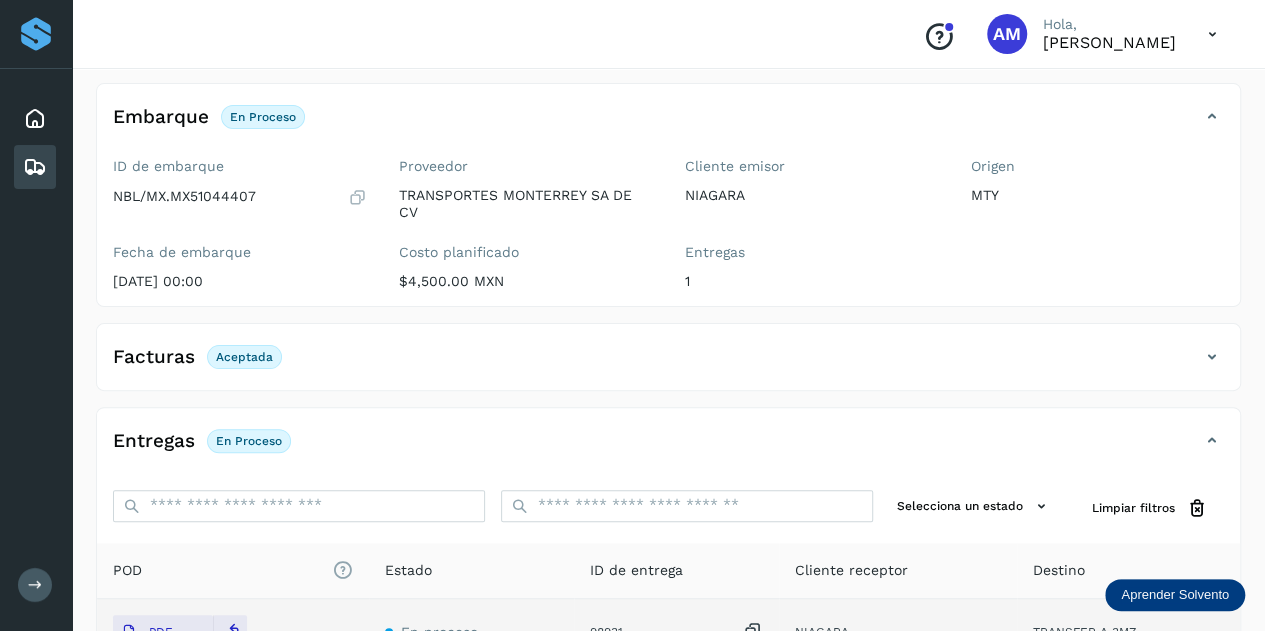 scroll, scrollTop: 0, scrollLeft: 0, axis: both 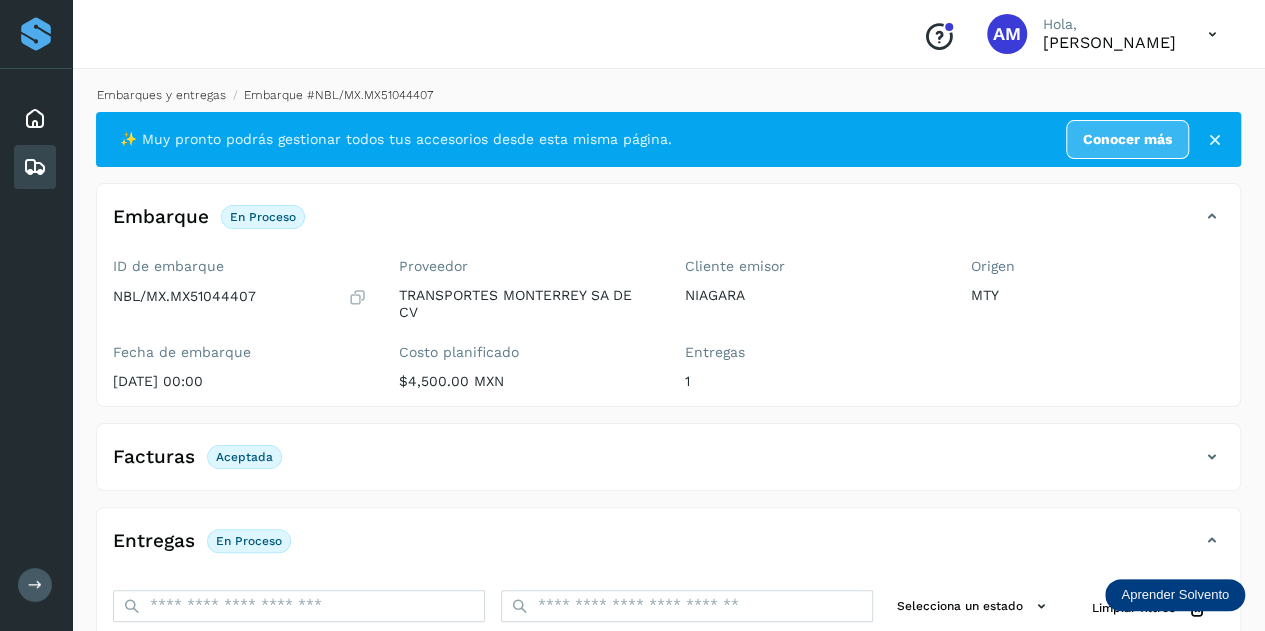 click on "Embarques y entregas" at bounding box center (161, 95) 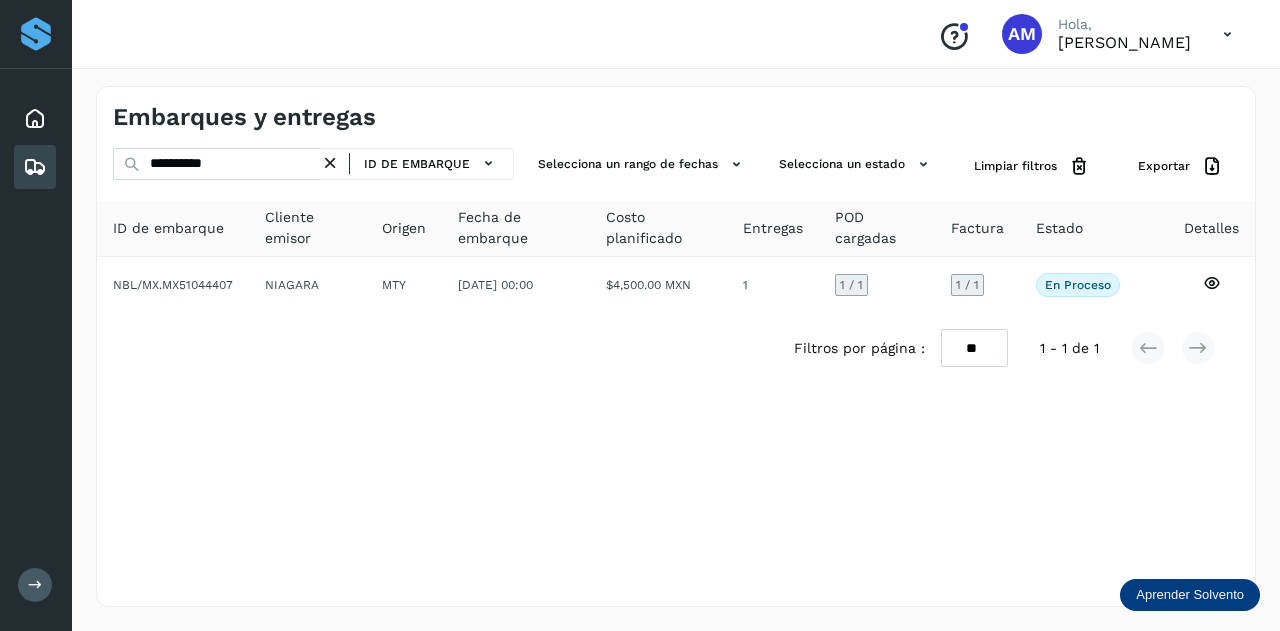 click at bounding box center (330, 163) 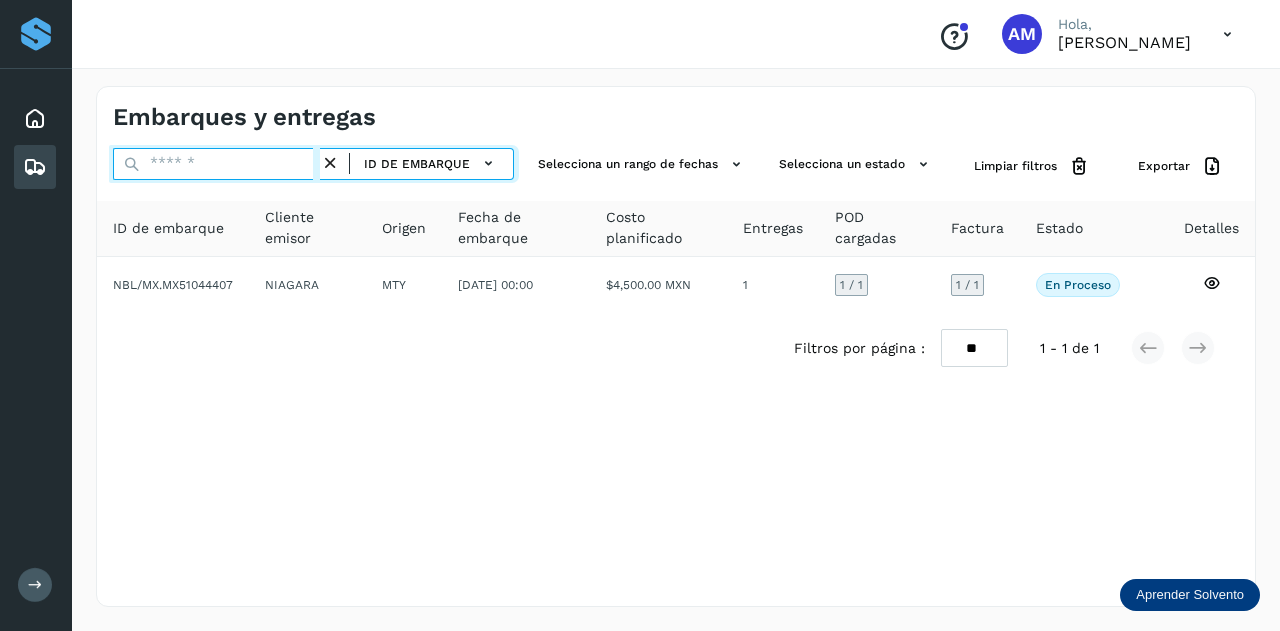 click at bounding box center [216, 164] 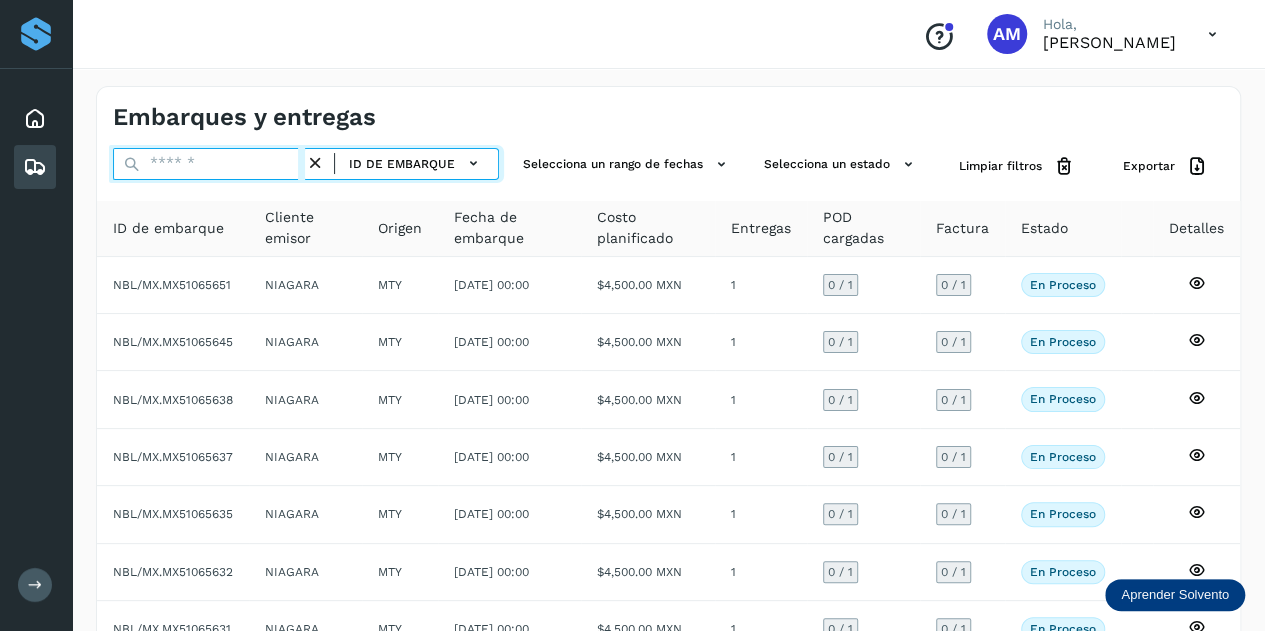 paste on "**********" 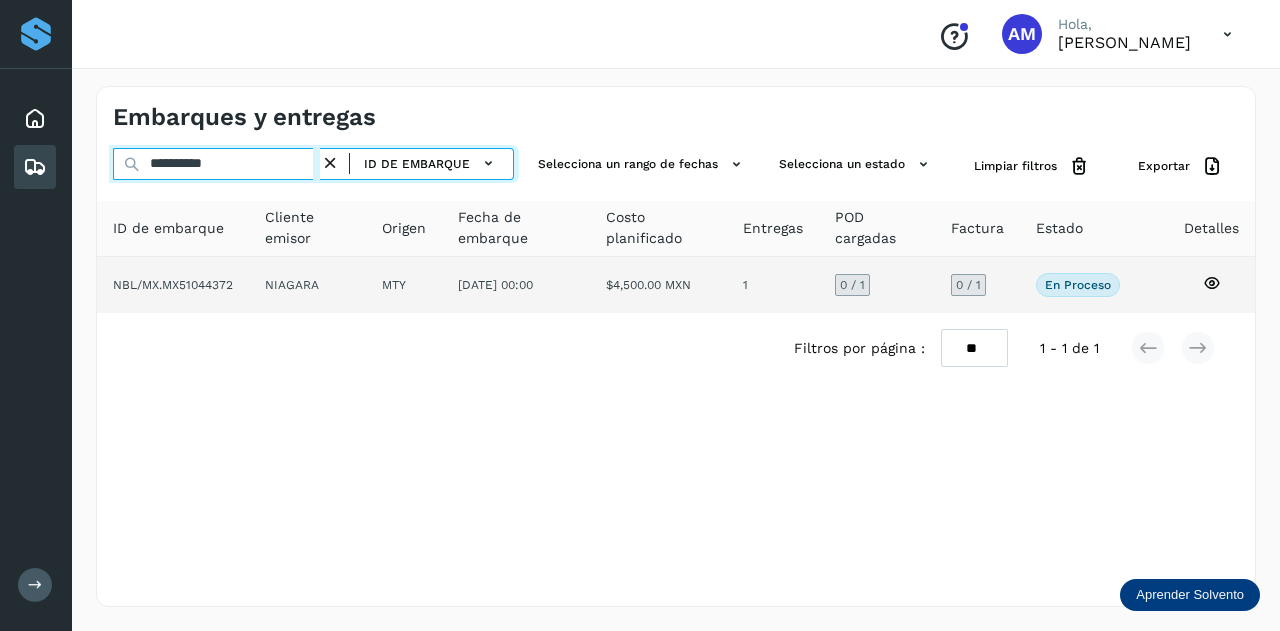 type on "**********" 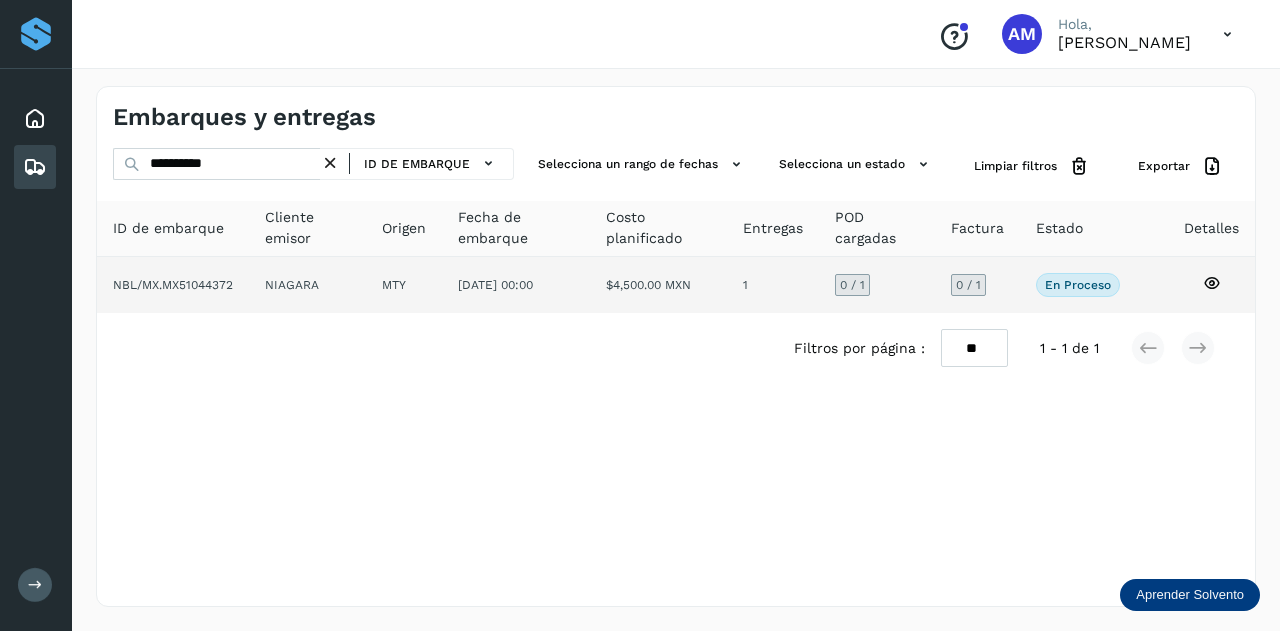 click on "NIAGARA" 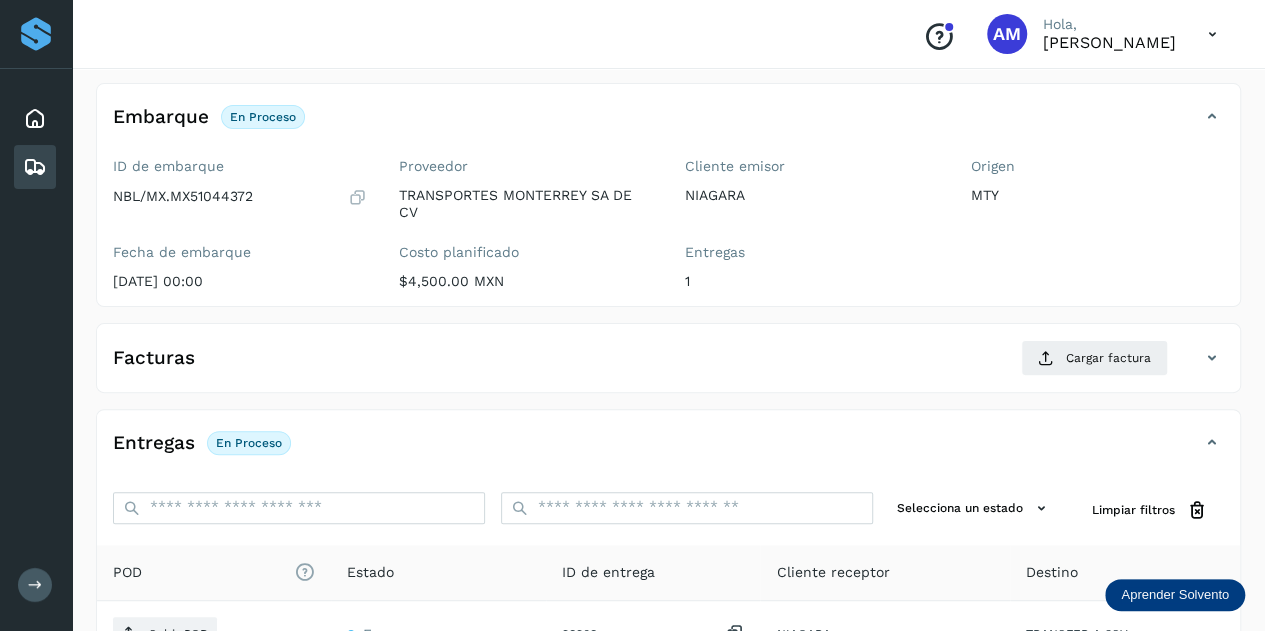 scroll, scrollTop: 200, scrollLeft: 0, axis: vertical 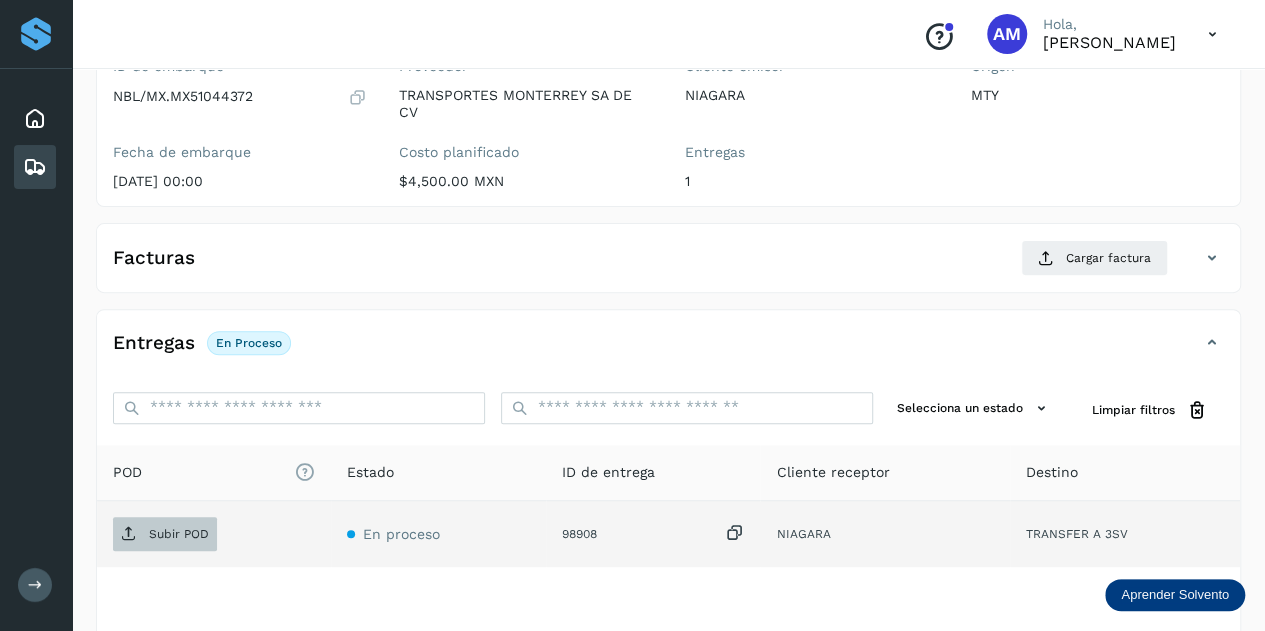 click on "Subir POD" at bounding box center (179, 534) 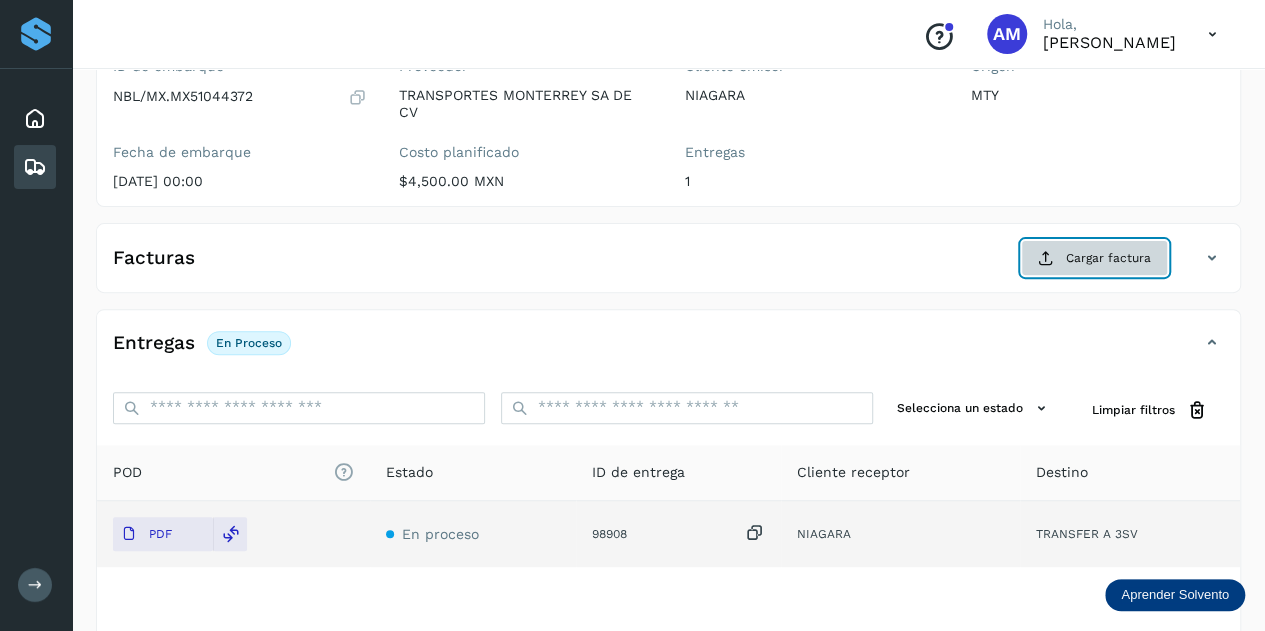 click on "Cargar factura" 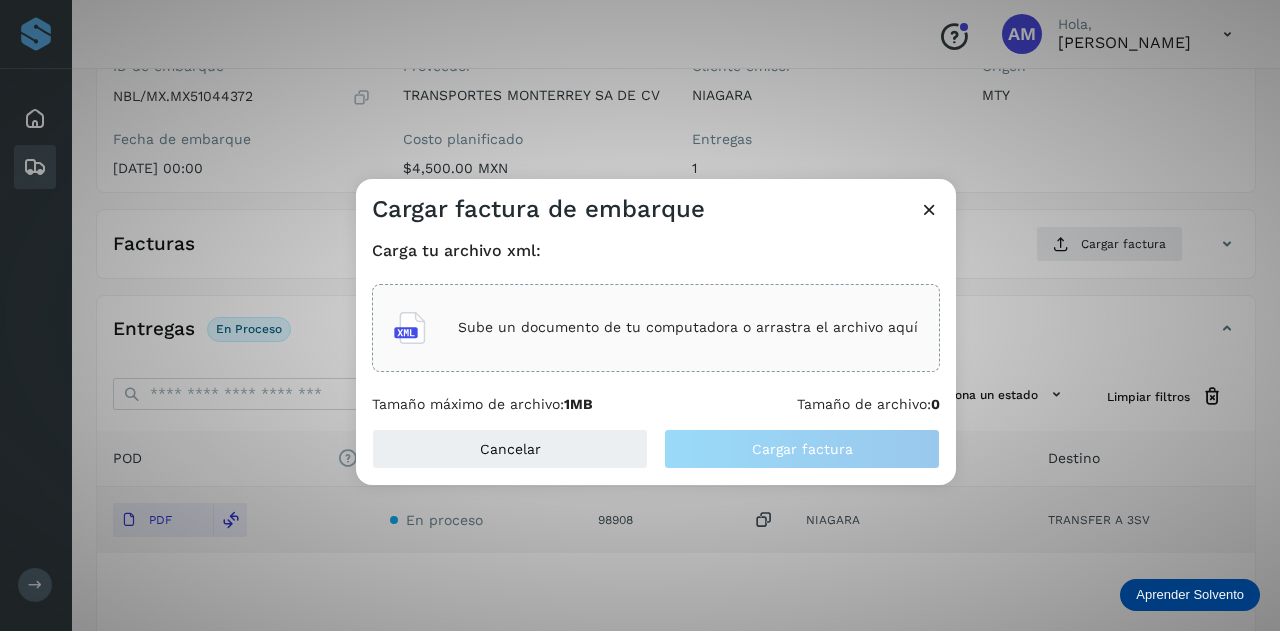 click on "Sube un documento de tu computadora o arrastra el archivo aquí" at bounding box center [688, 327] 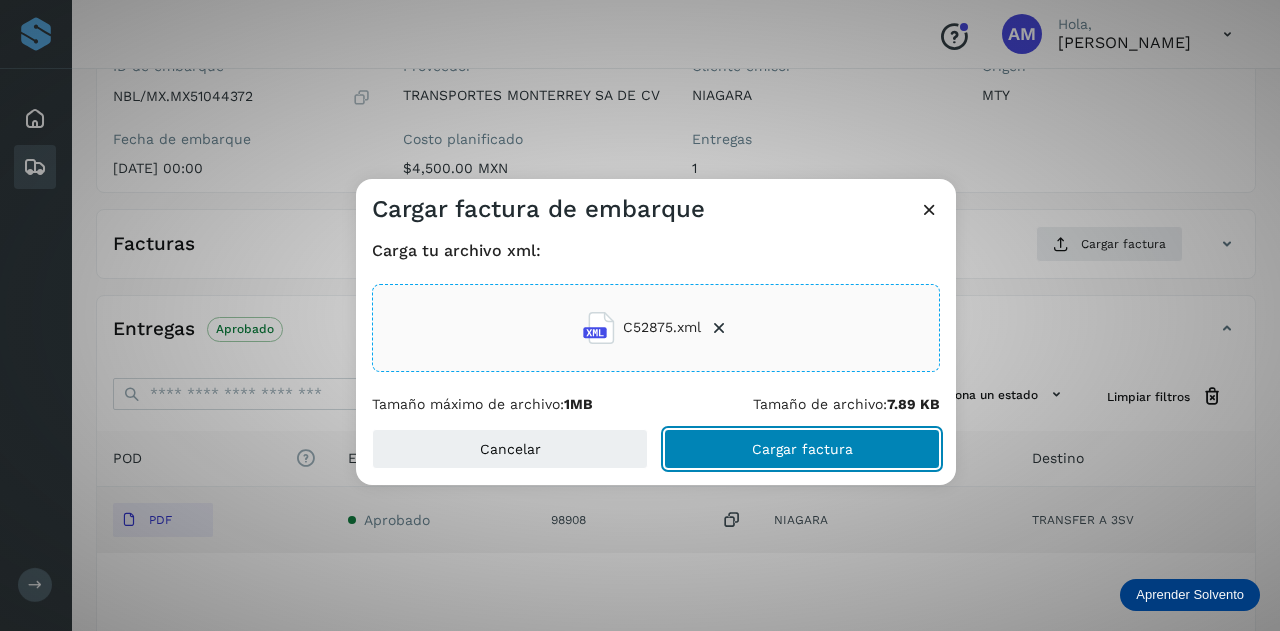 click on "Cargar factura" 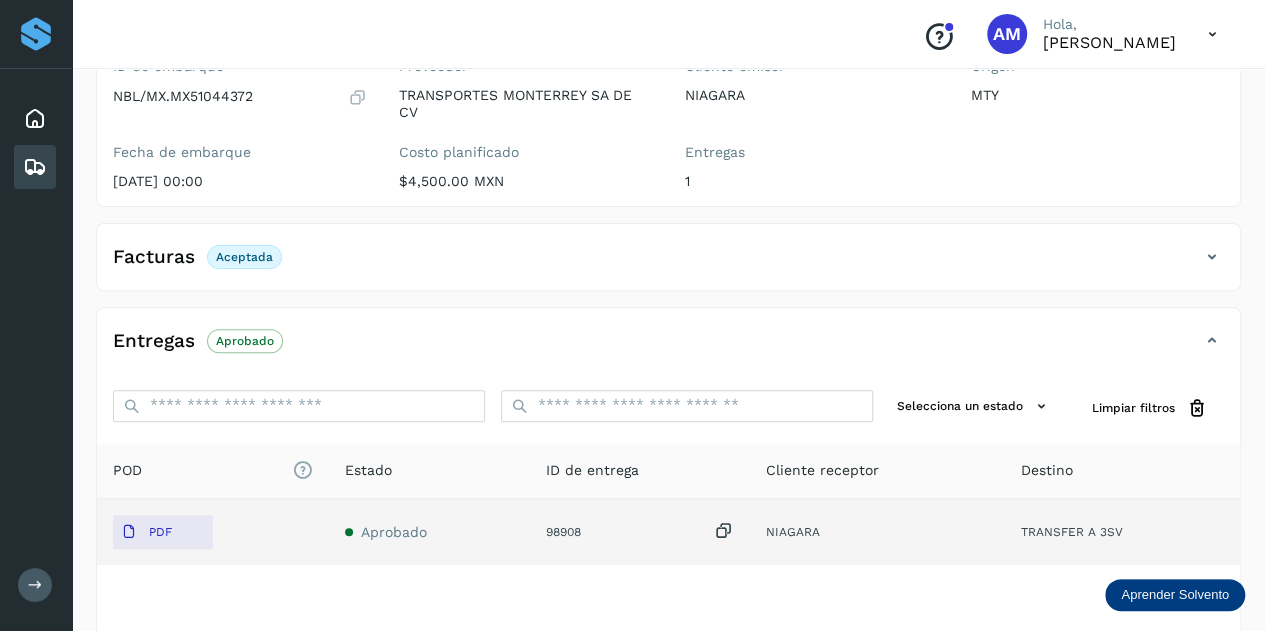 scroll, scrollTop: 0, scrollLeft: 0, axis: both 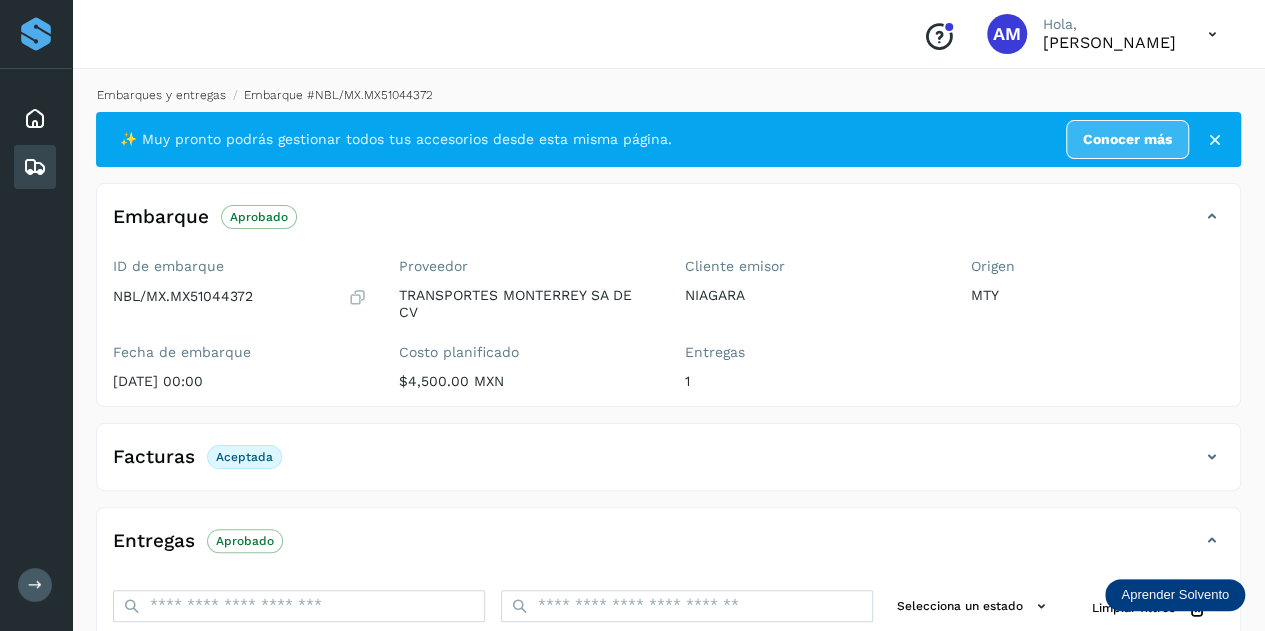 click on "Embarques y entregas" at bounding box center (161, 95) 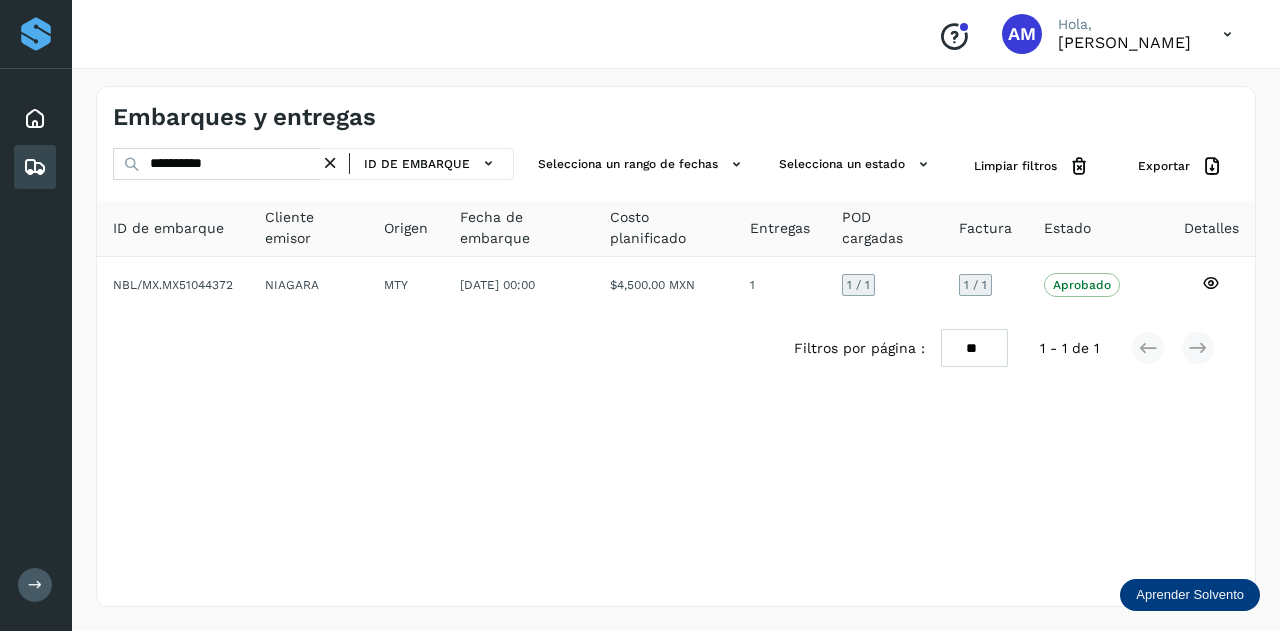 click at bounding box center (330, 163) 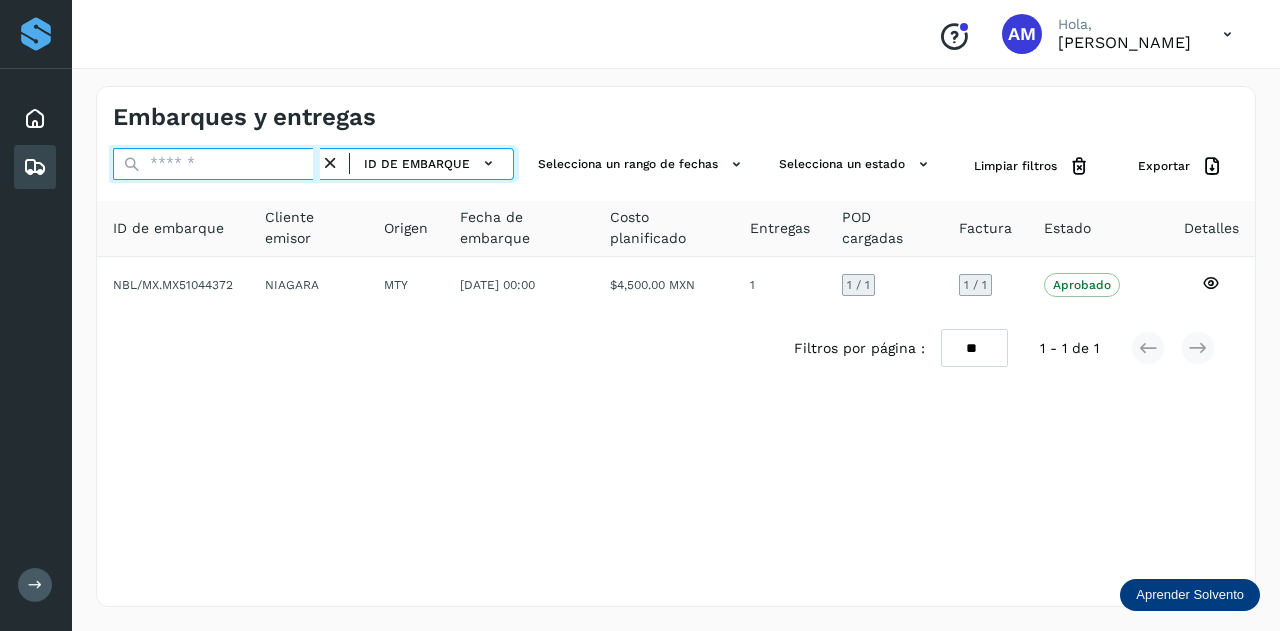 click at bounding box center [216, 164] 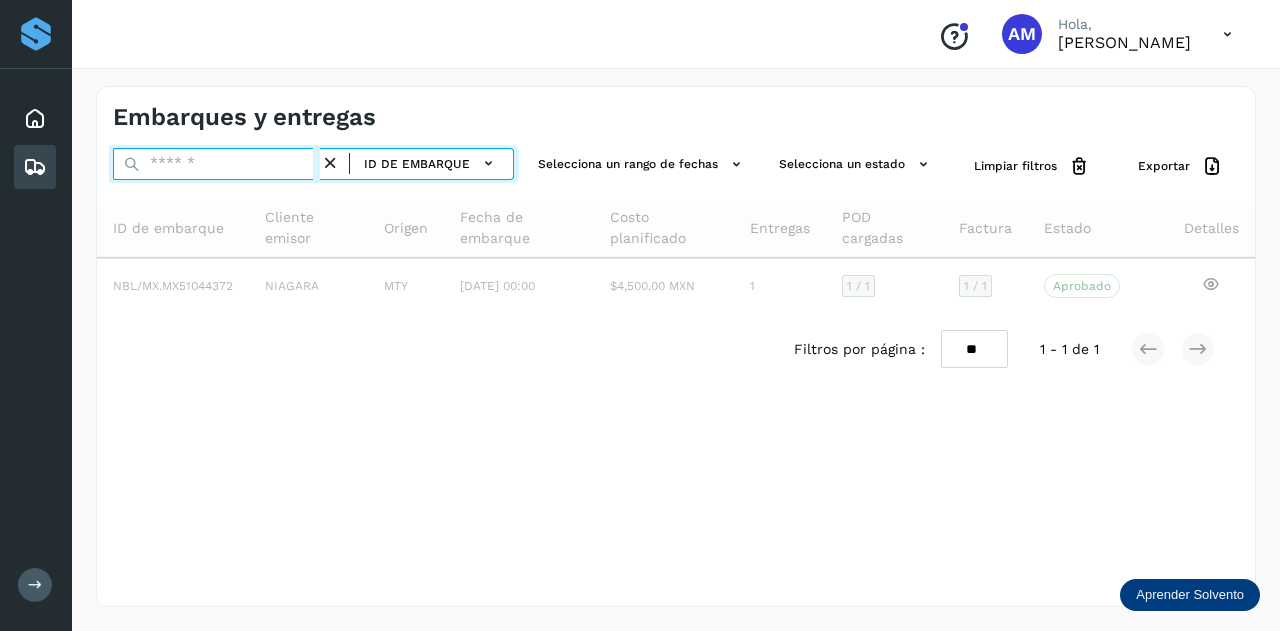 paste on "**********" 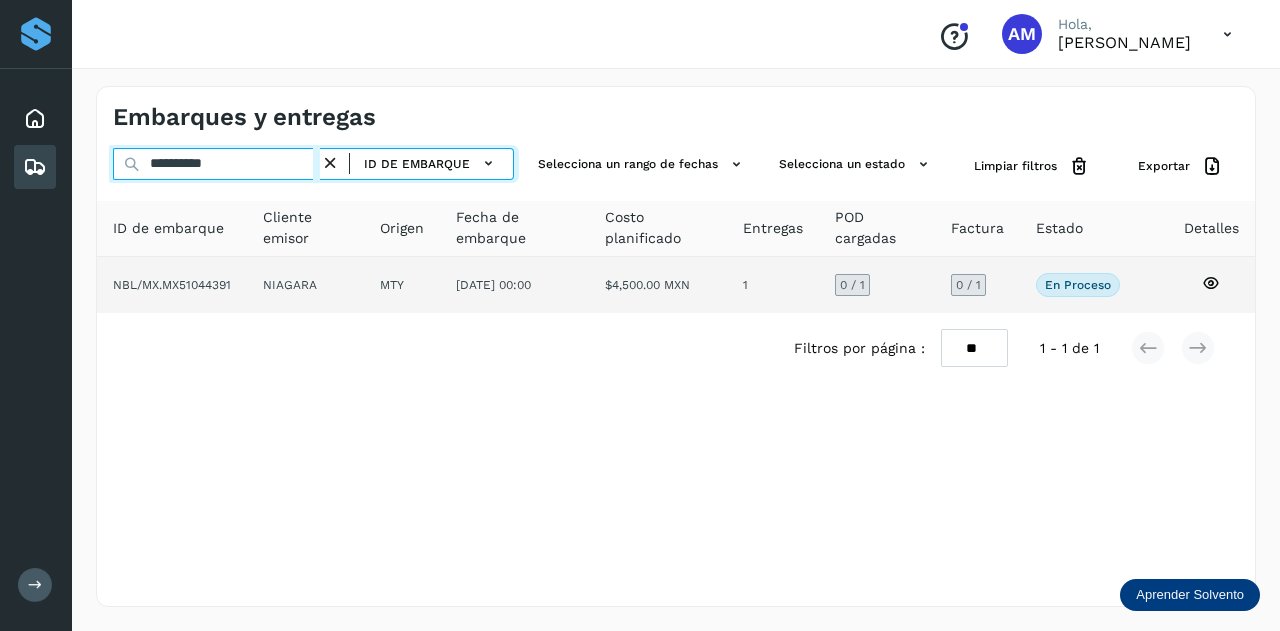 type on "**********" 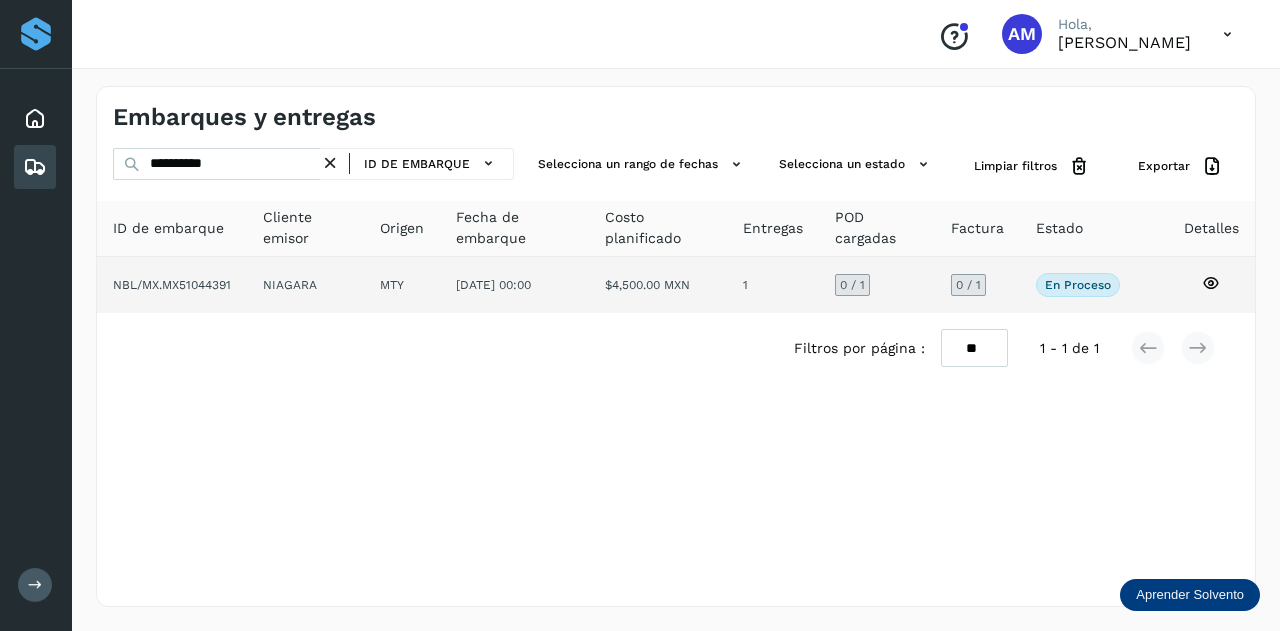 click on "NIAGARA" 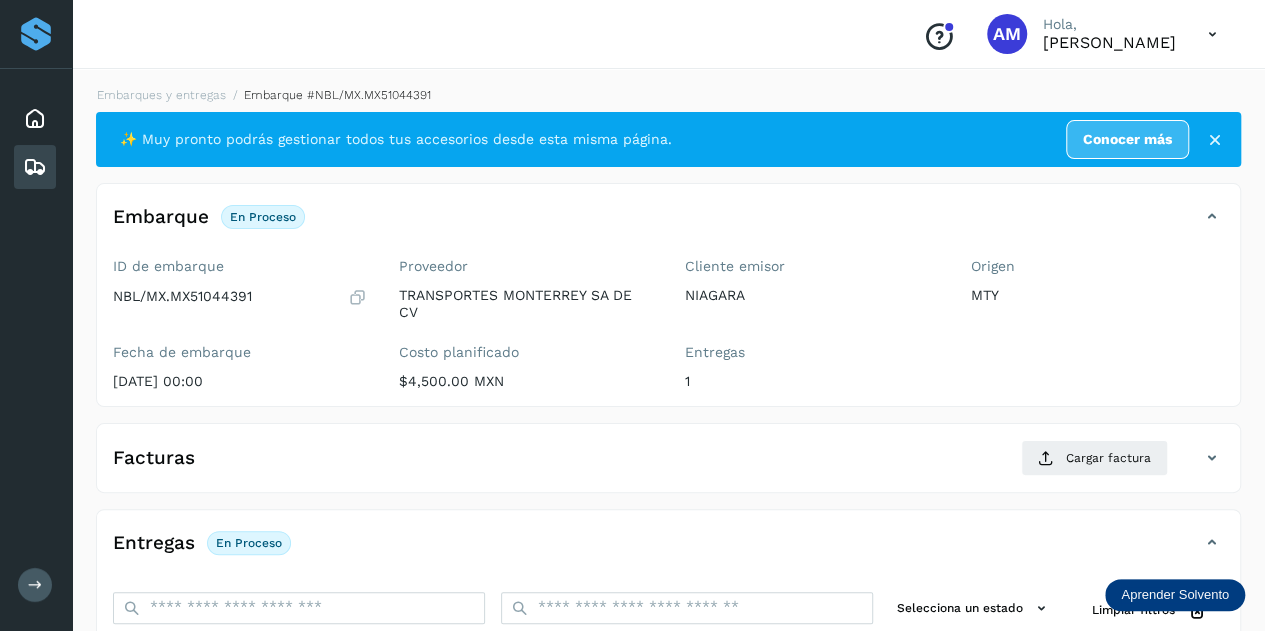 scroll, scrollTop: 200, scrollLeft: 0, axis: vertical 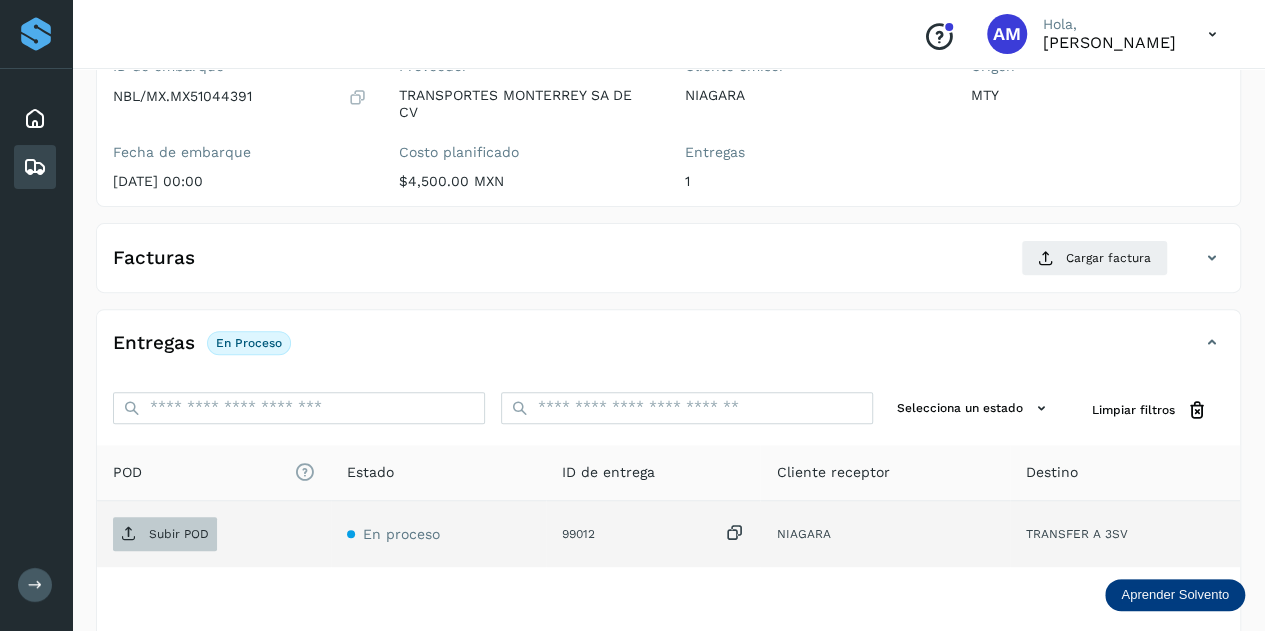 click on "Subir POD" at bounding box center (165, 534) 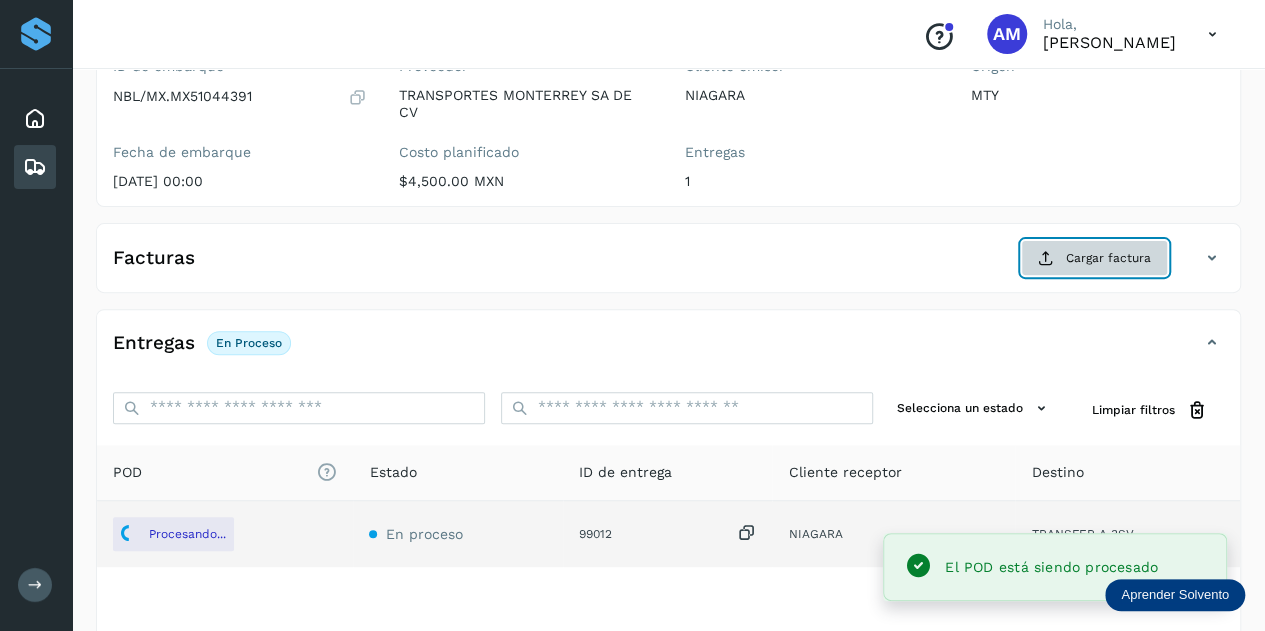 click on "Cargar factura" 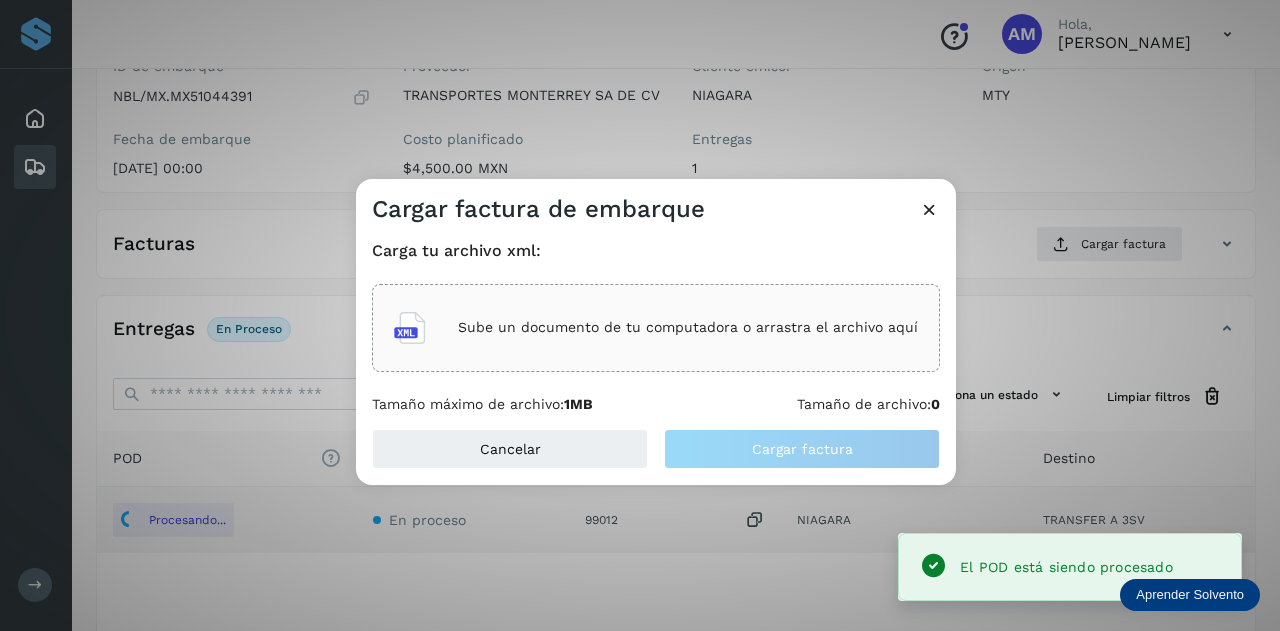 click on "Sube un documento de tu computadora o arrastra el archivo aquí" at bounding box center (688, 327) 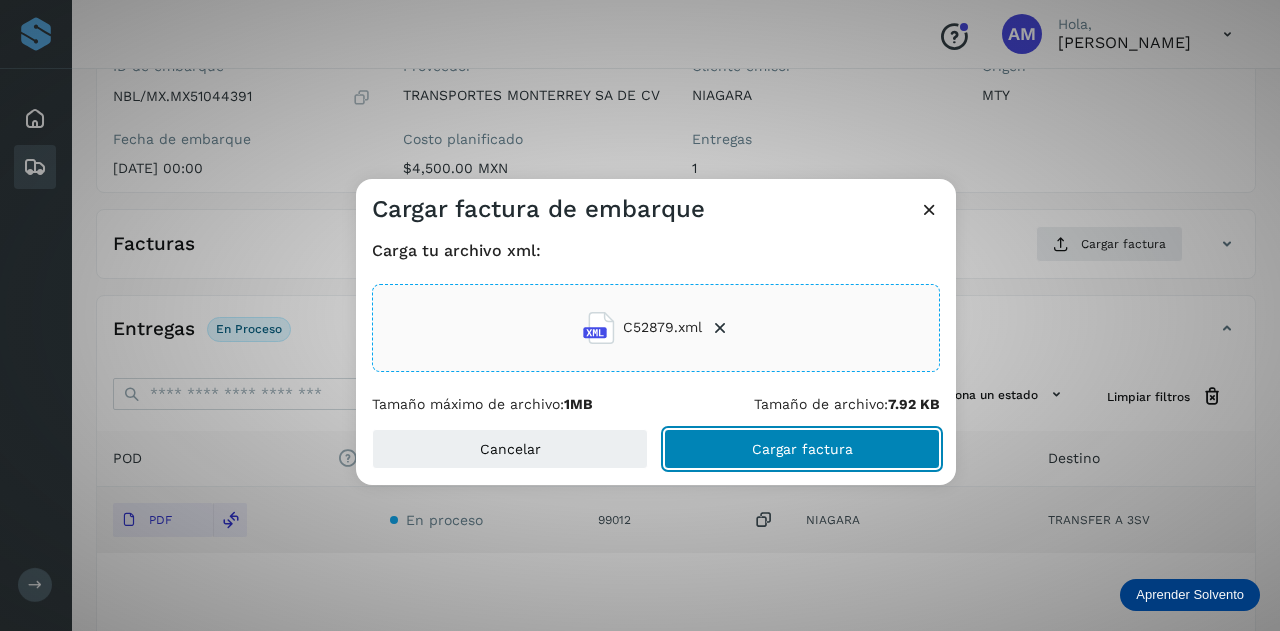 drag, startPoint x: 724, startPoint y: 439, endPoint x: 360, endPoint y: 359, distance: 372.68753 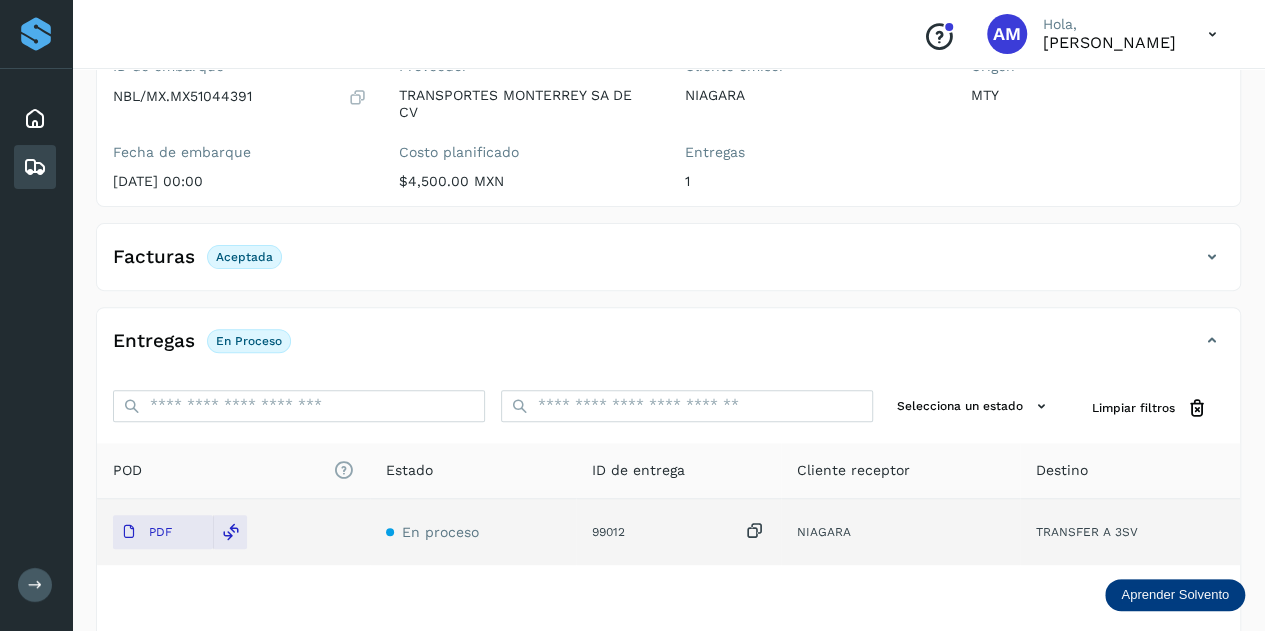 scroll, scrollTop: 0, scrollLeft: 0, axis: both 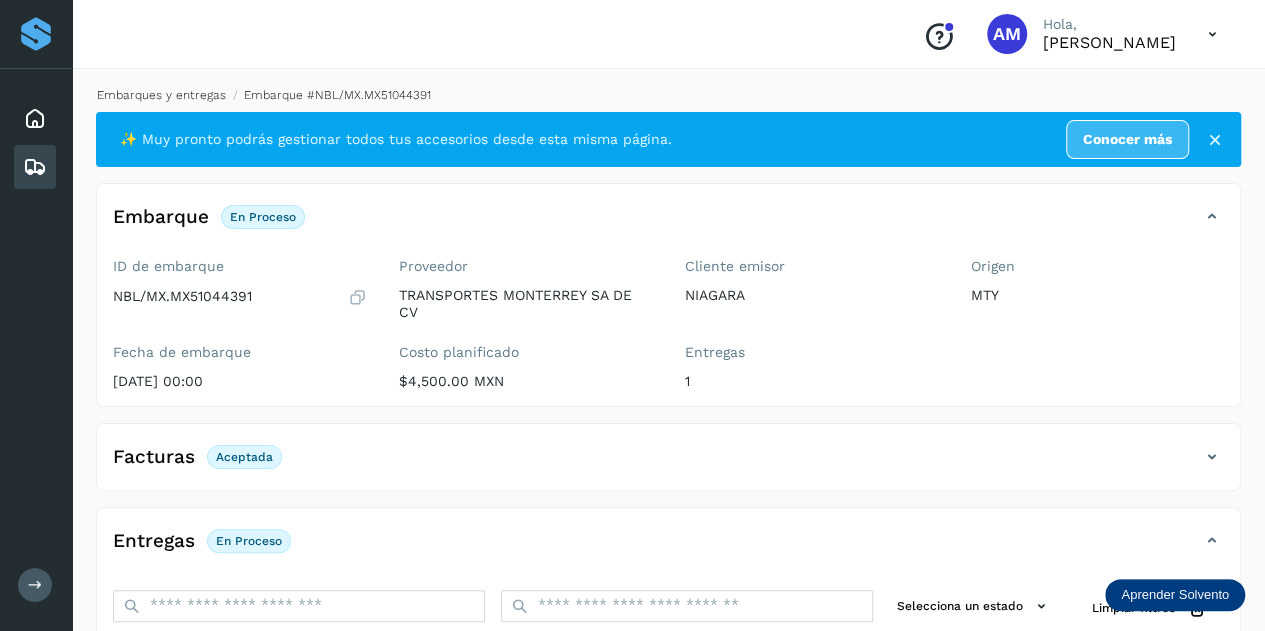 click on "Embarques y entregas" at bounding box center [161, 95] 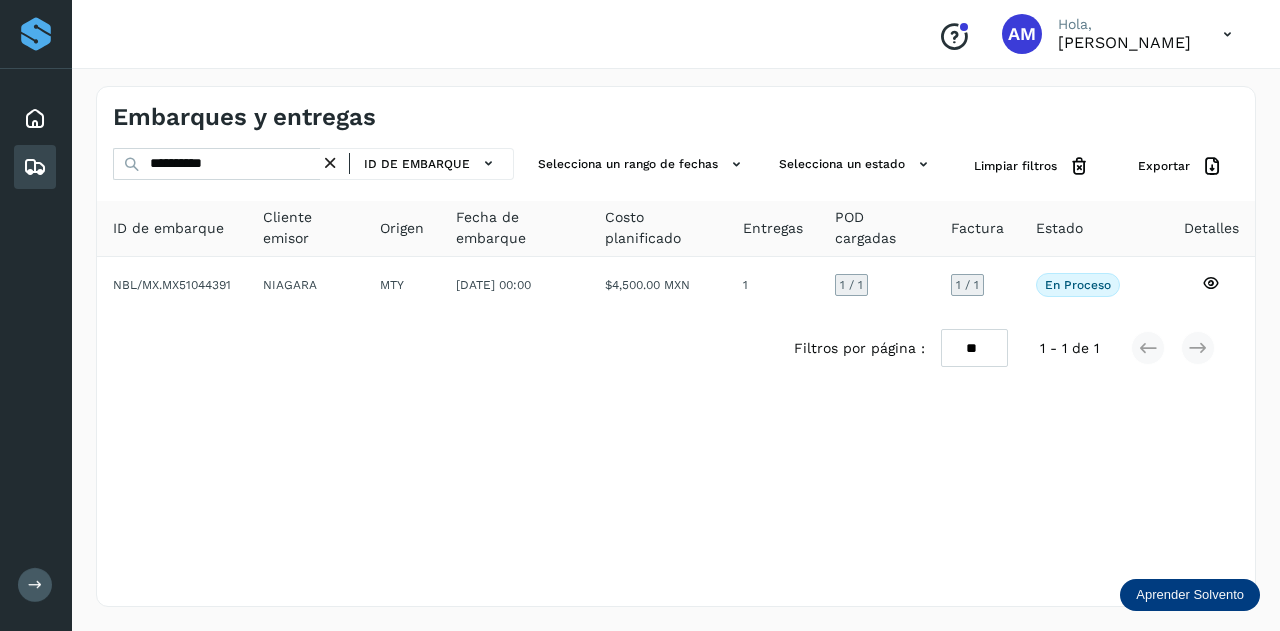 click at bounding box center (330, 163) 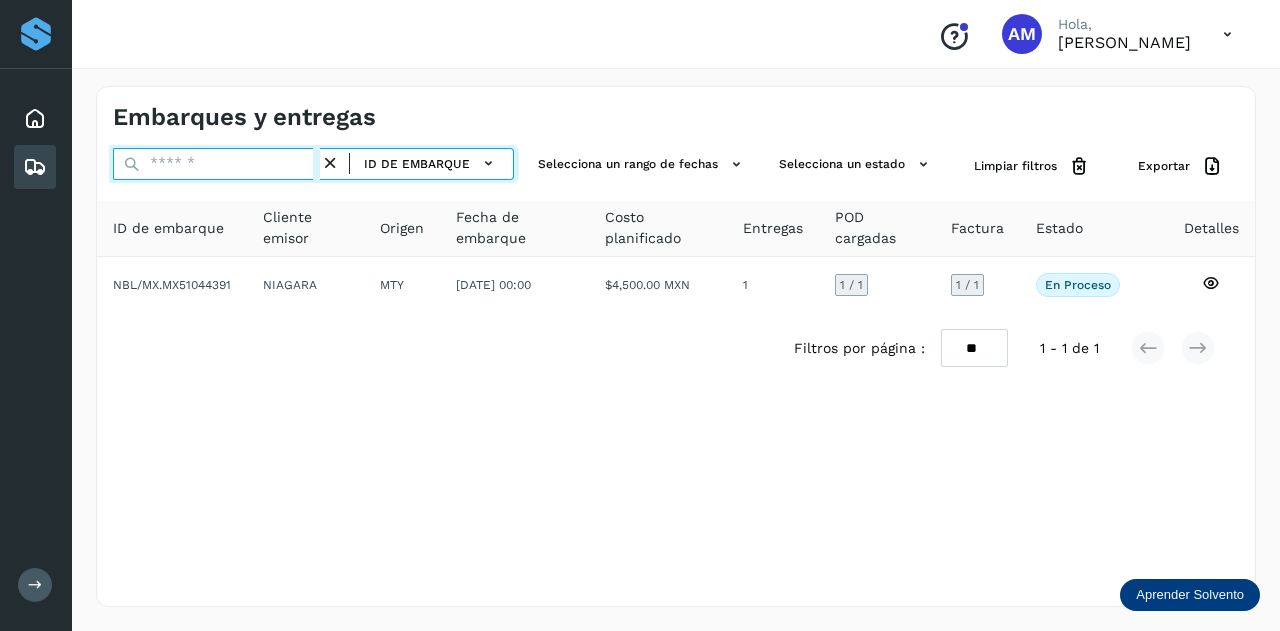 click at bounding box center (216, 164) 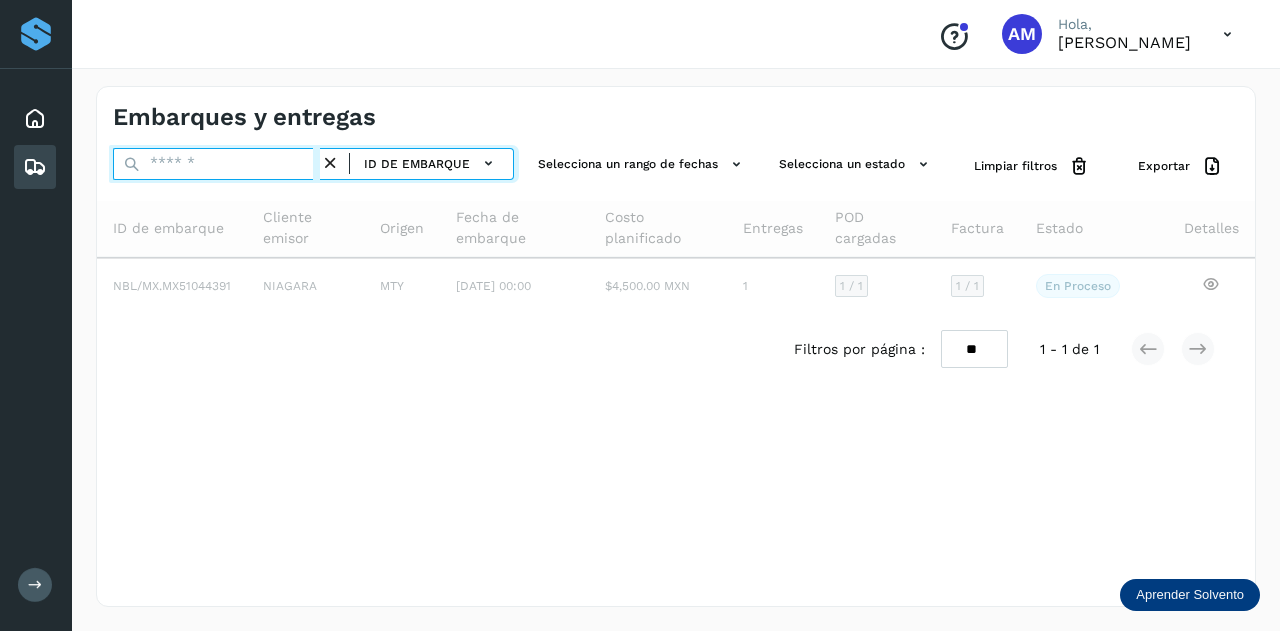 paste on "**********" 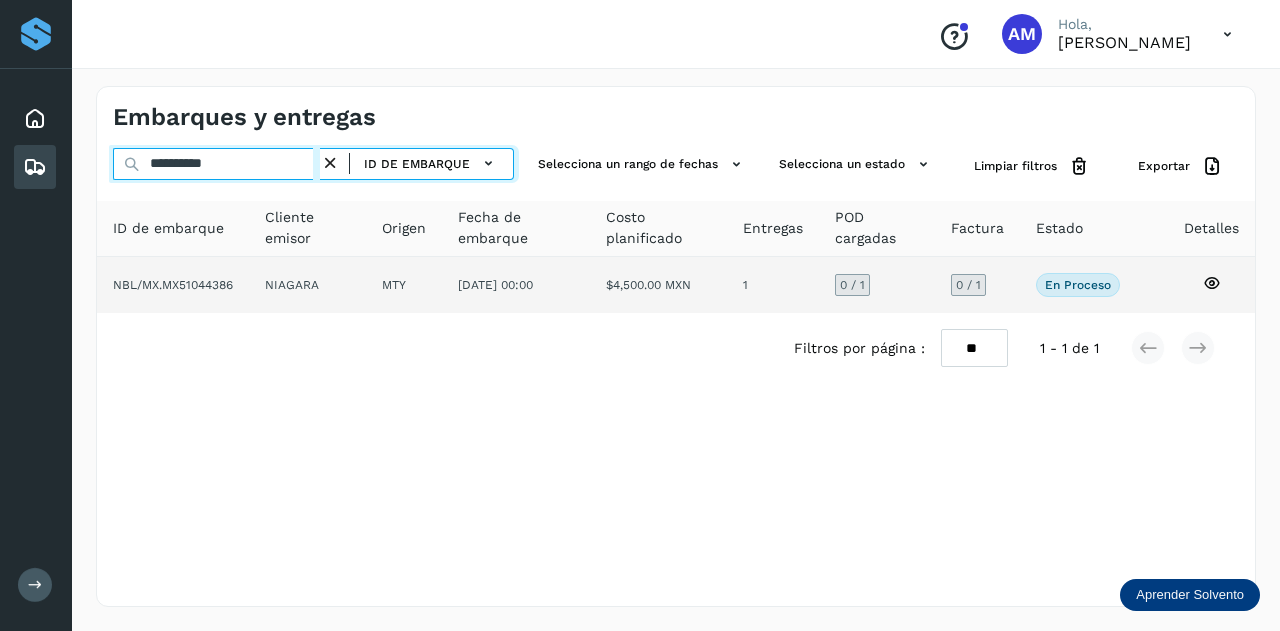 type on "**********" 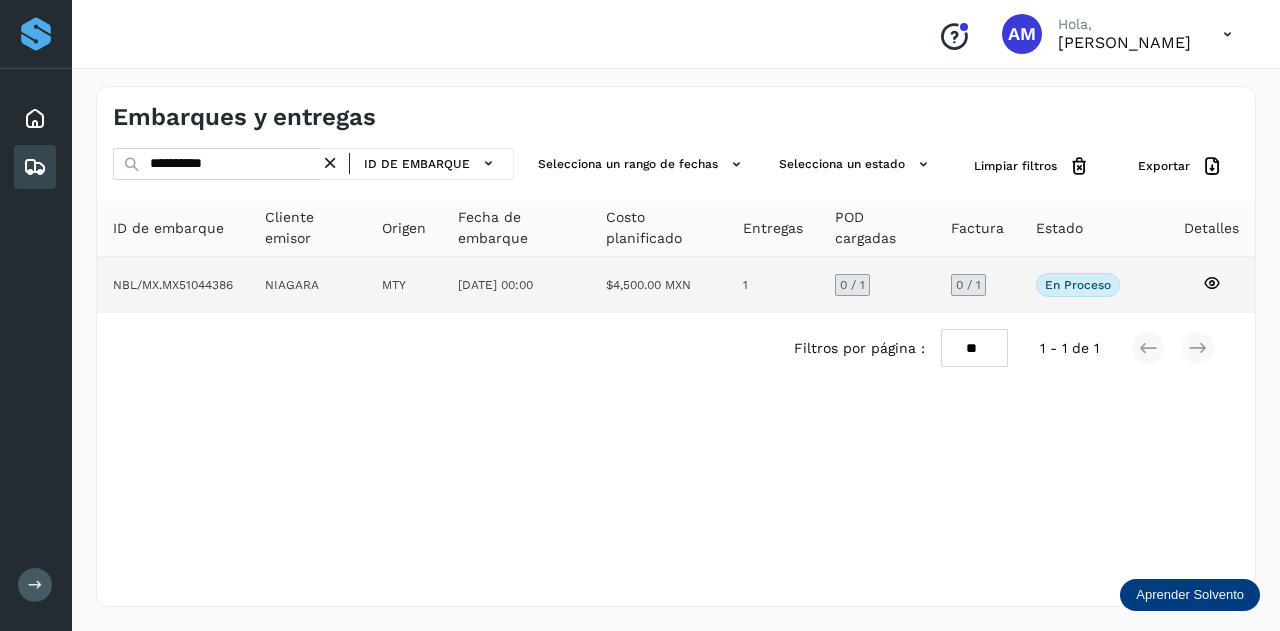 click on "NIAGARA" 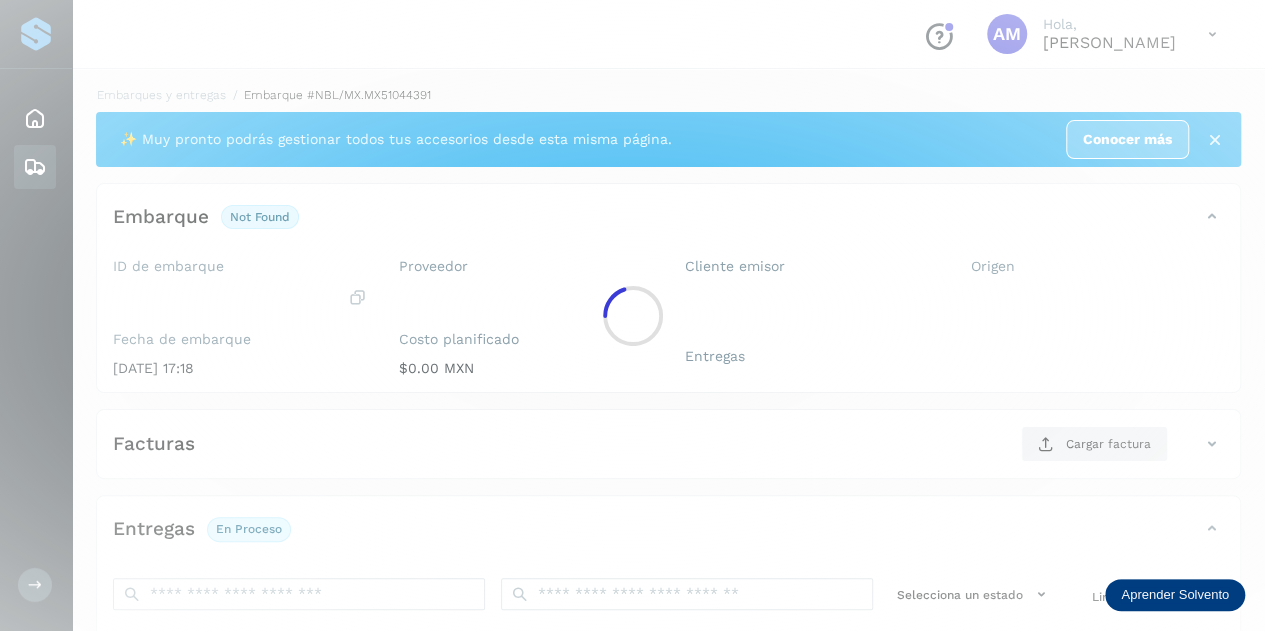 scroll, scrollTop: 200, scrollLeft: 0, axis: vertical 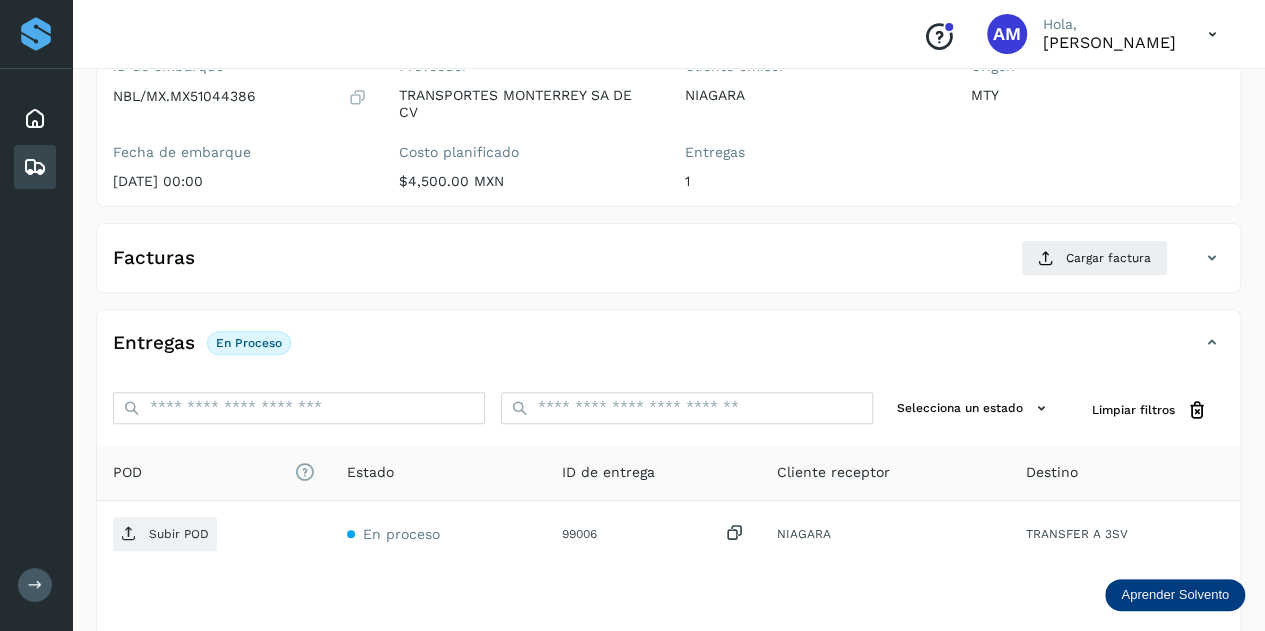 click on "Subir POD" at bounding box center [179, 534] 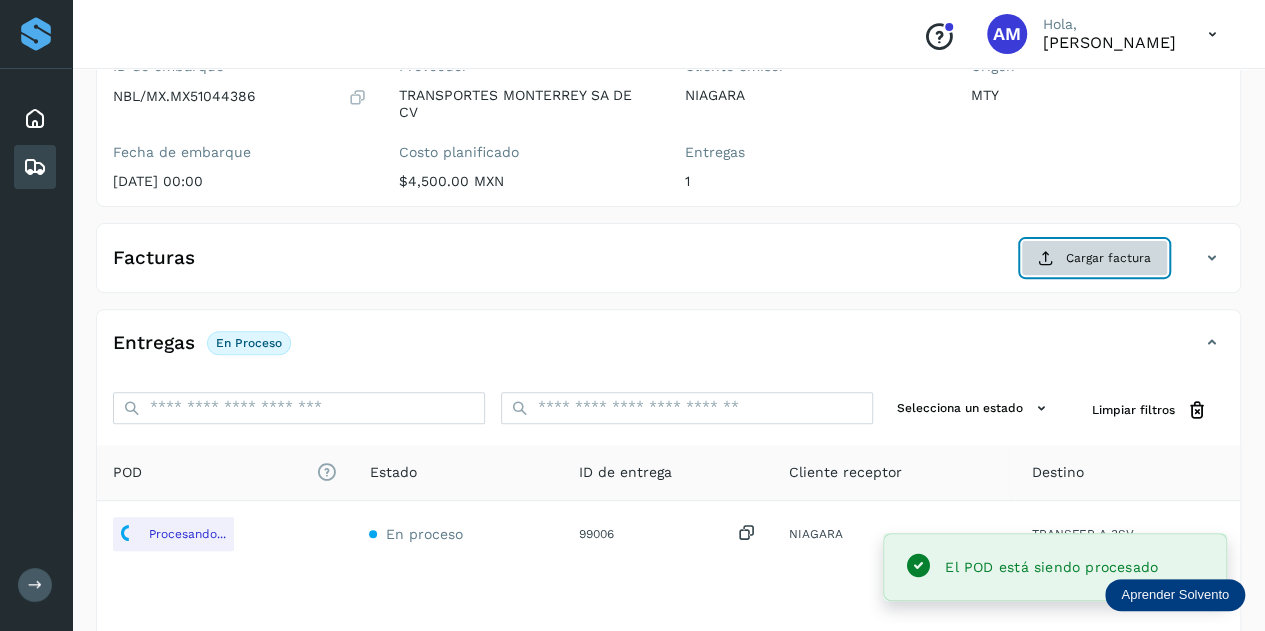 click at bounding box center (1046, 258) 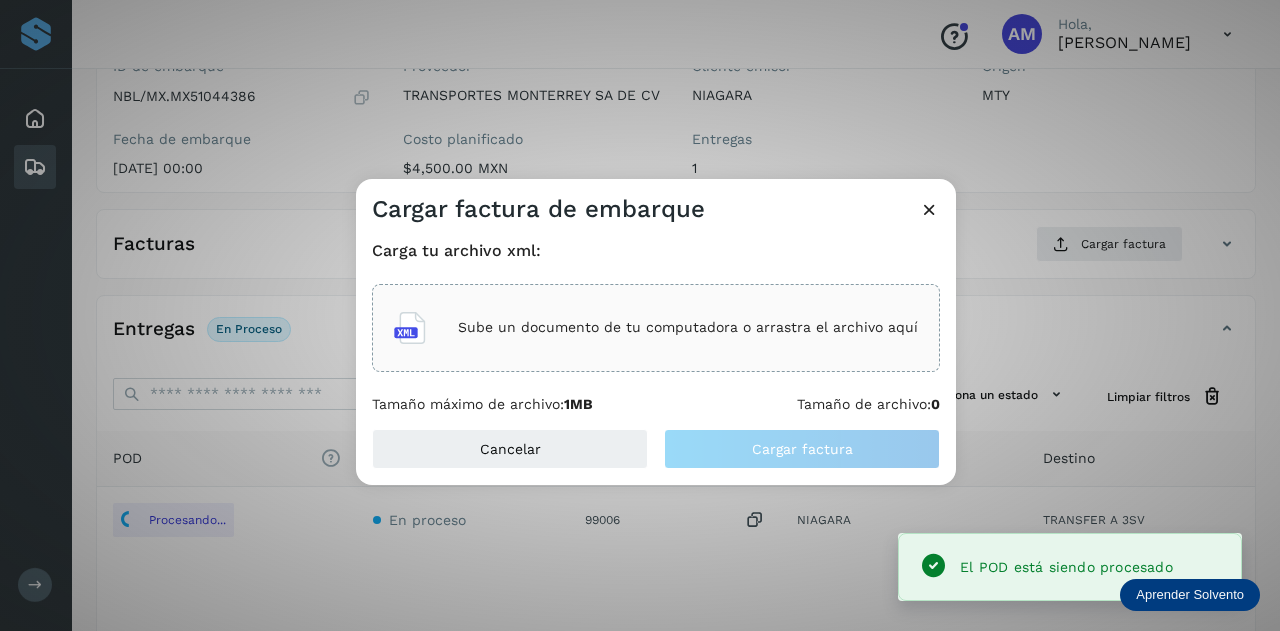 click on "Sube un documento de tu computadora o arrastra el archivo aquí" at bounding box center (688, 327) 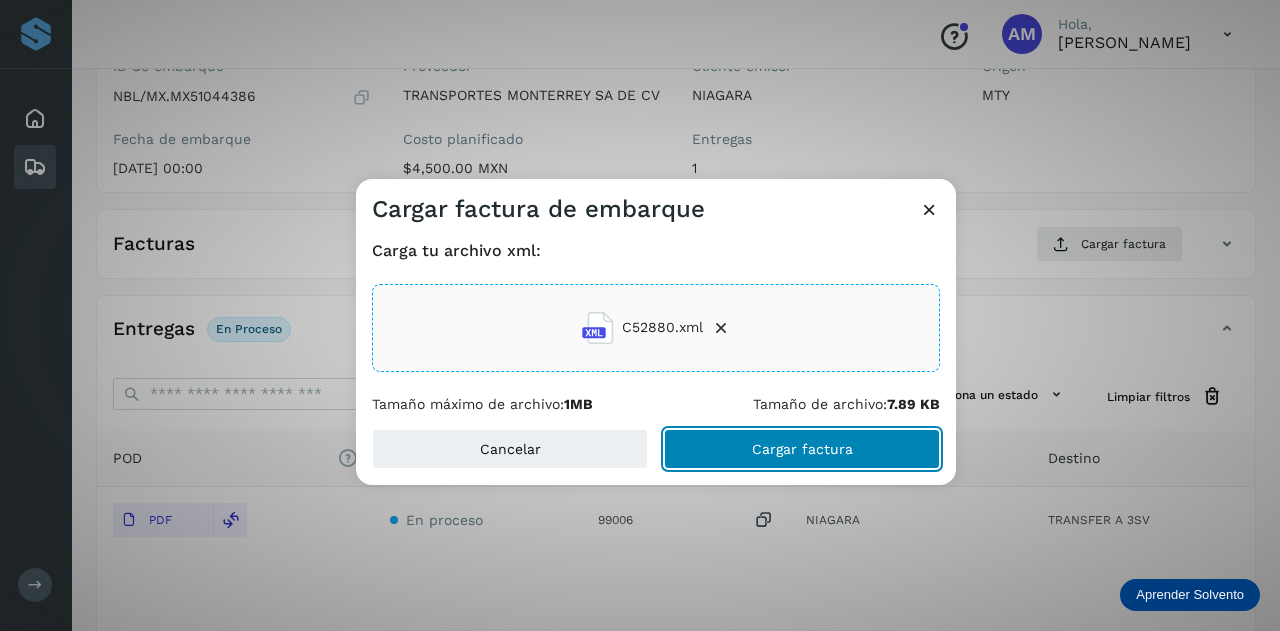 drag, startPoint x: 735, startPoint y: 451, endPoint x: 511, endPoint y: 247, distance: 302.97195 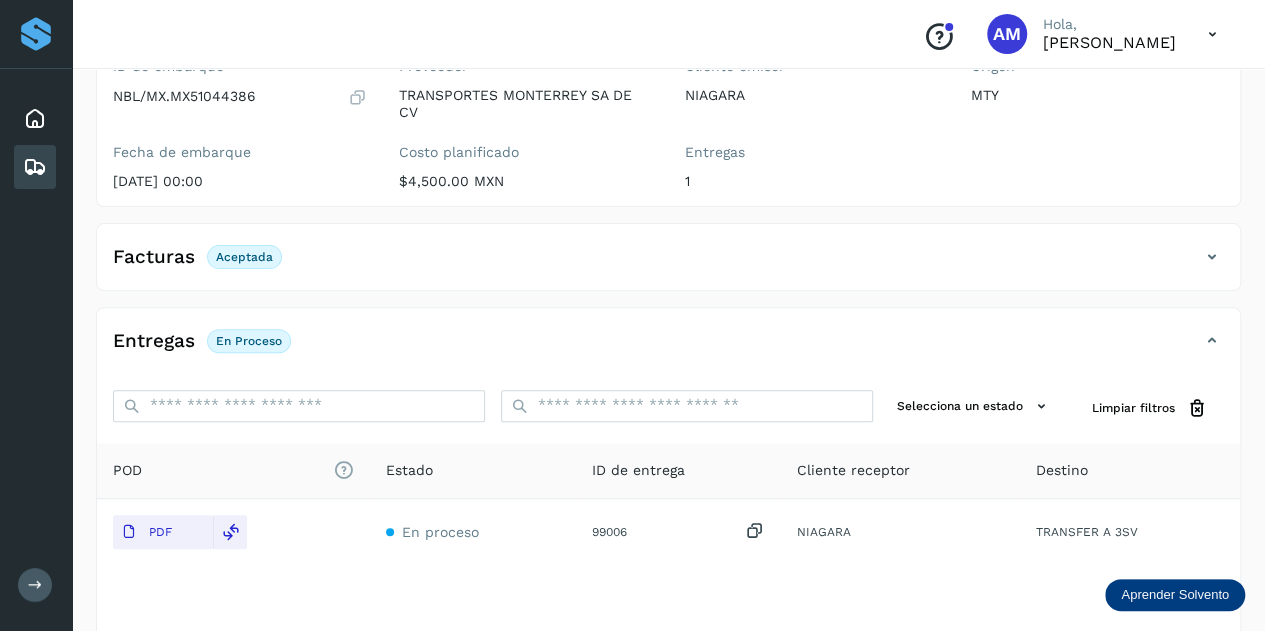 scroll, scrollTop: 0, scrollLeft: 0, axis: both 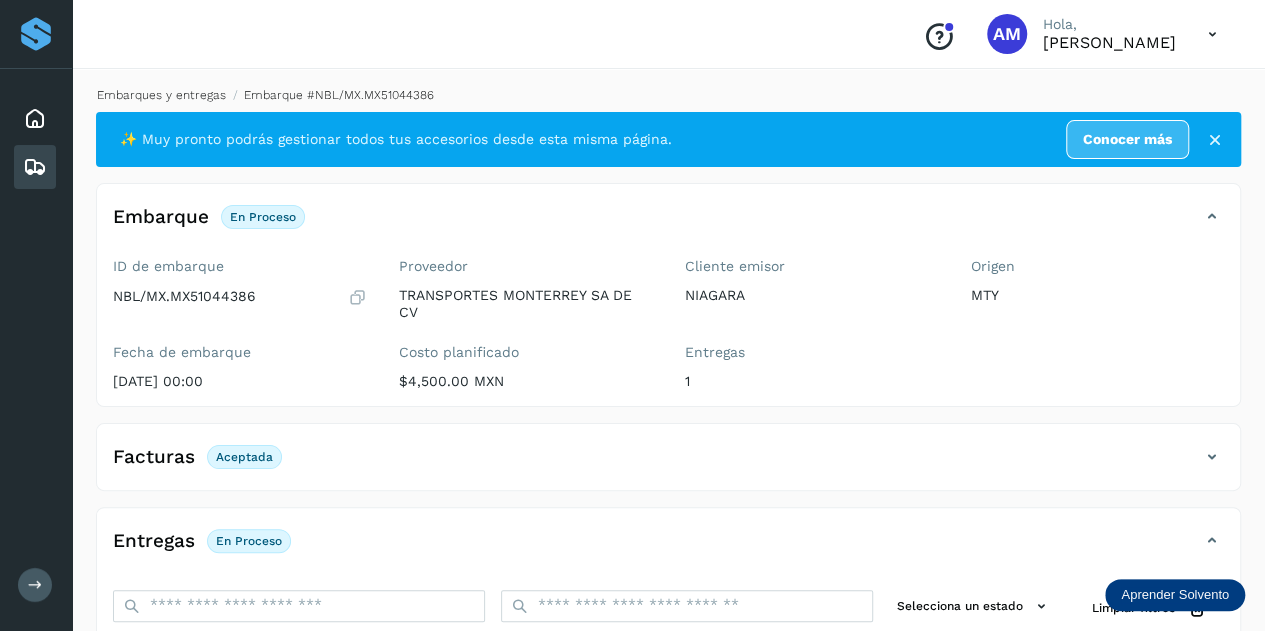 click on "Embarques y entregas" at bounding box center (161, 95) 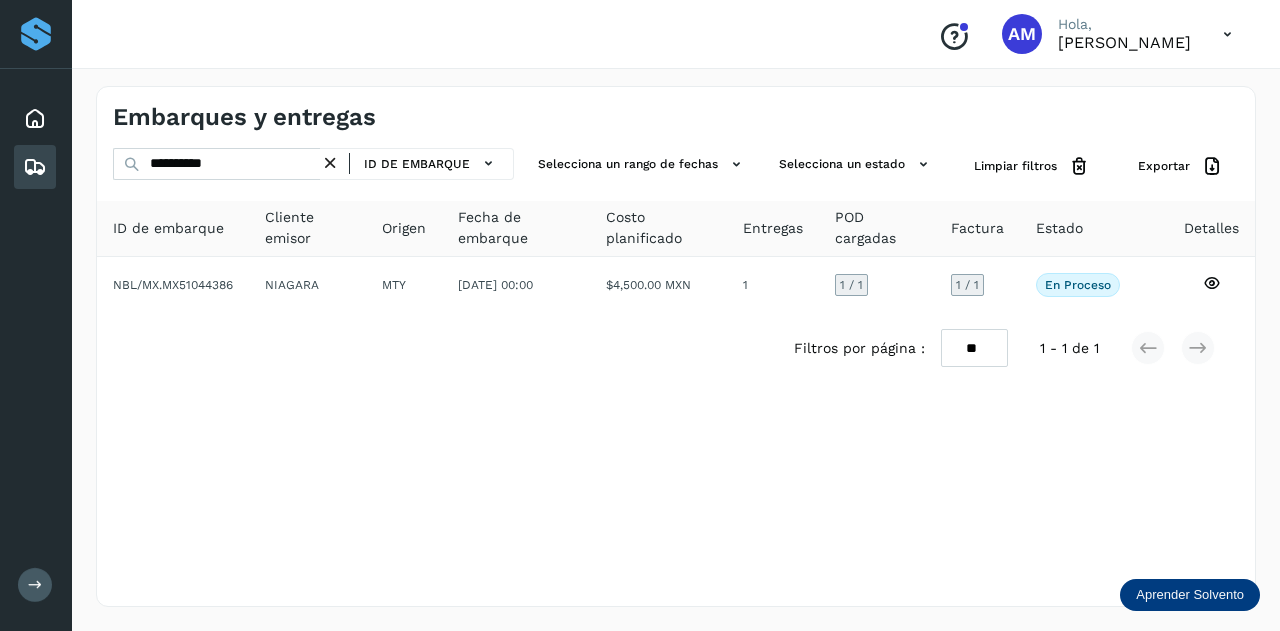 click at bounding box center (330, 163) 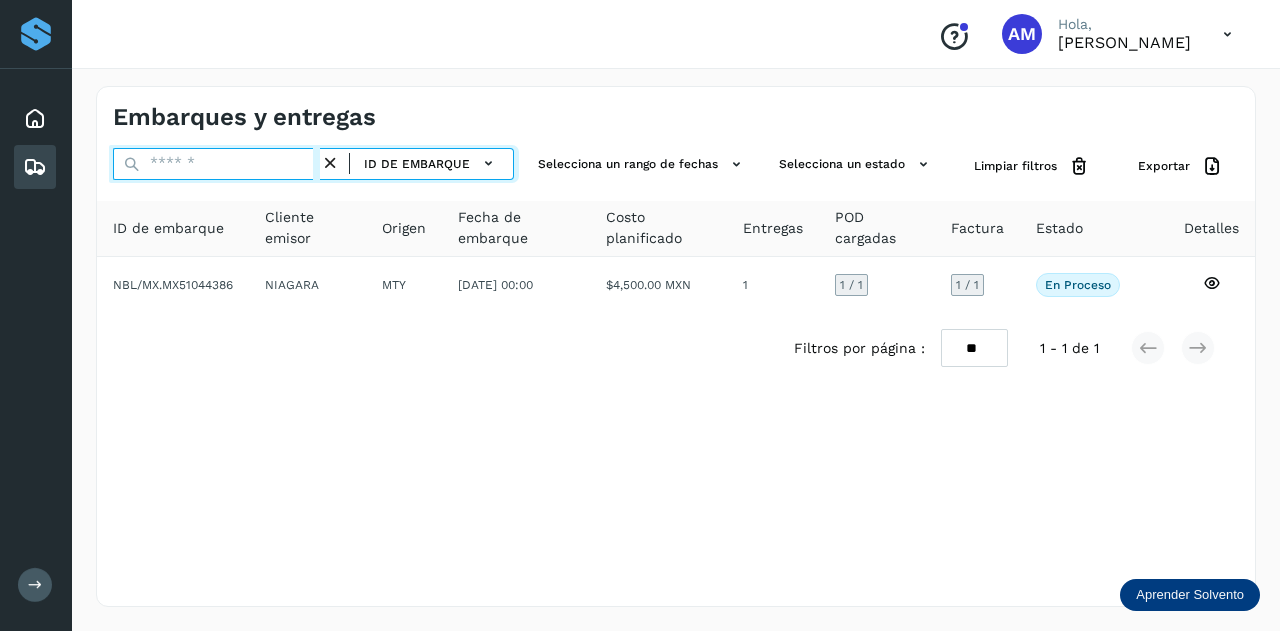click at bounding box center [216, 164] 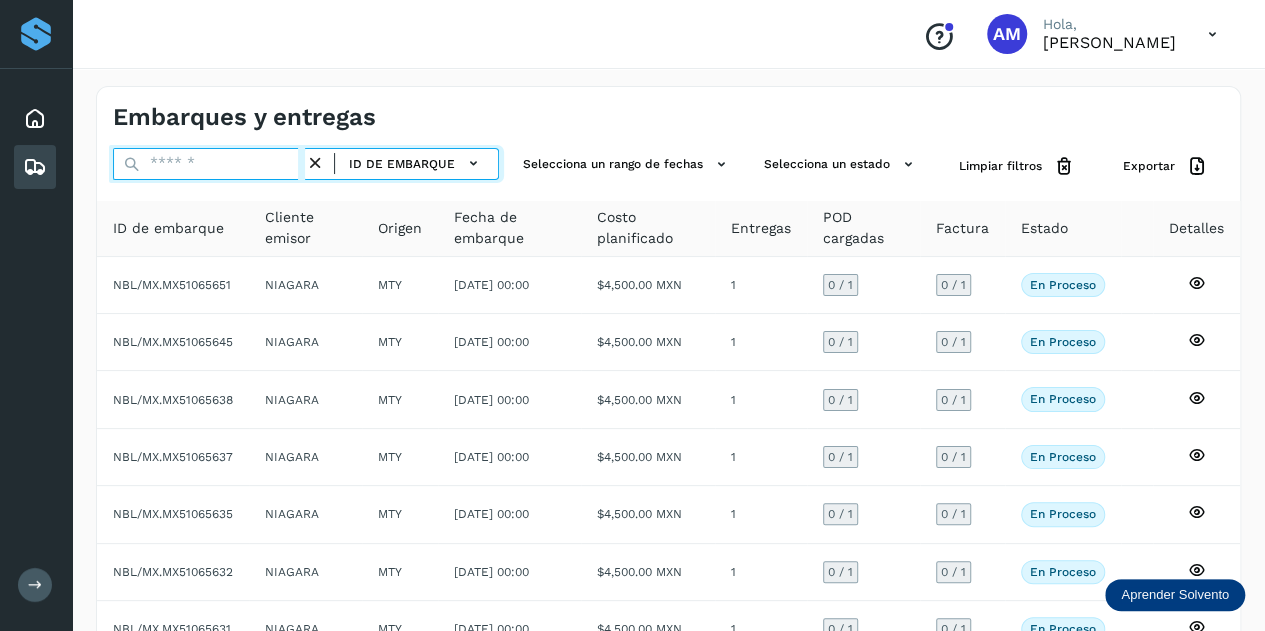 paste on "**********" 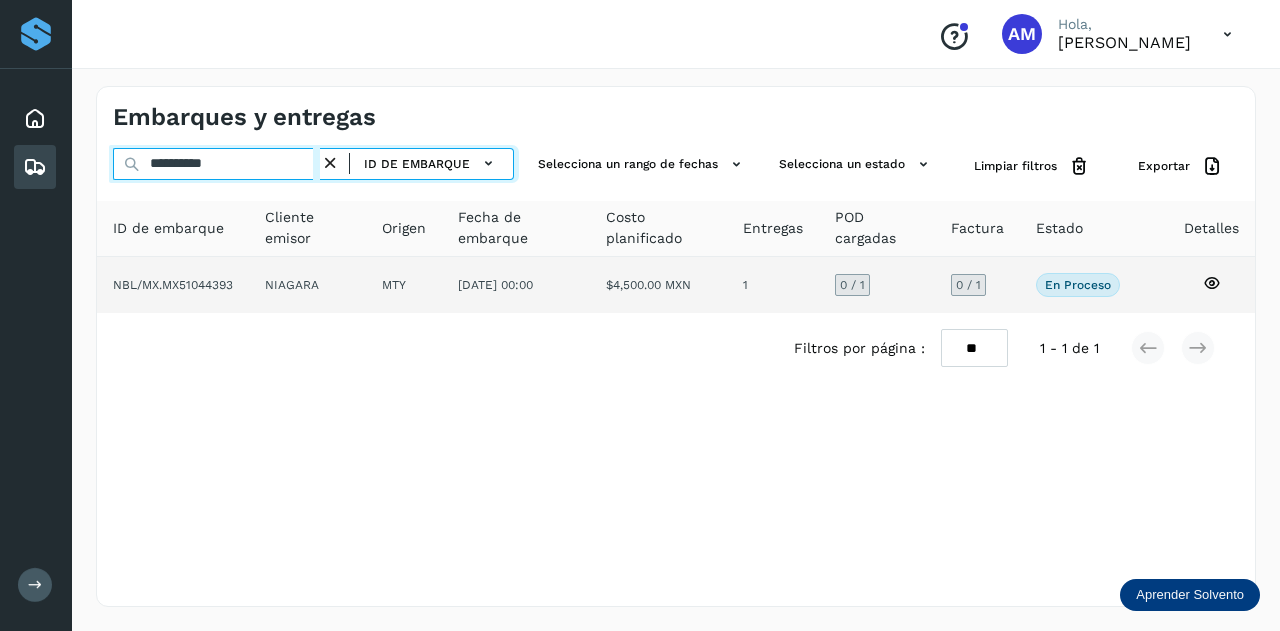 type on "**********" 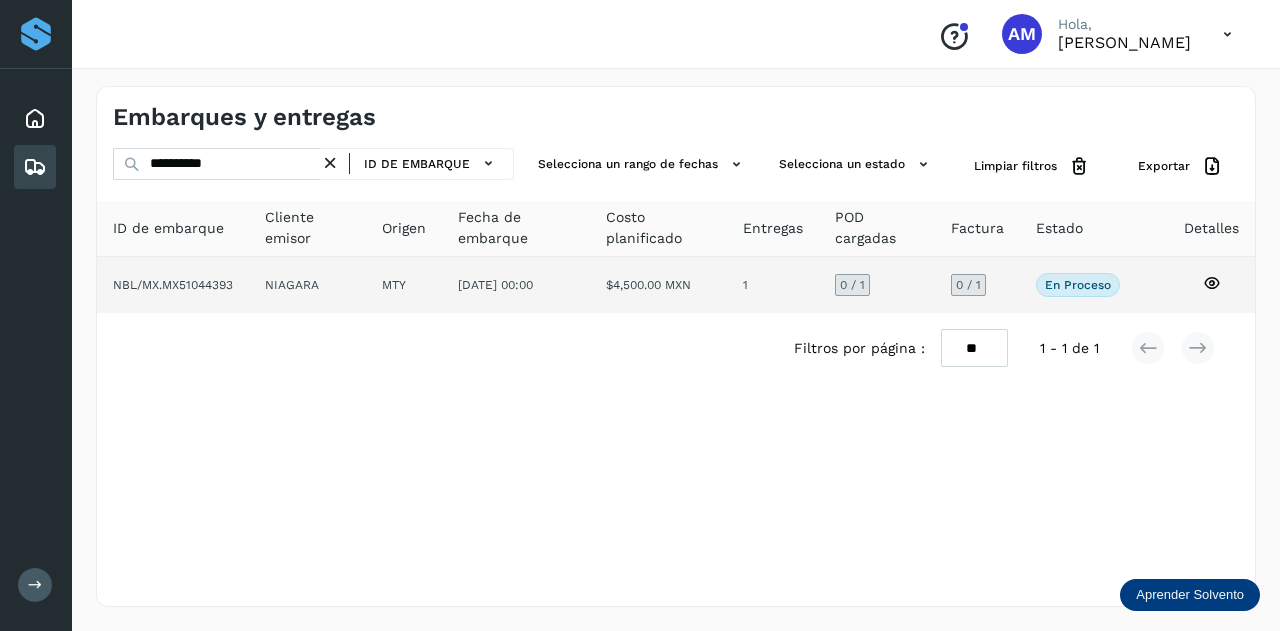 click on "MTY" 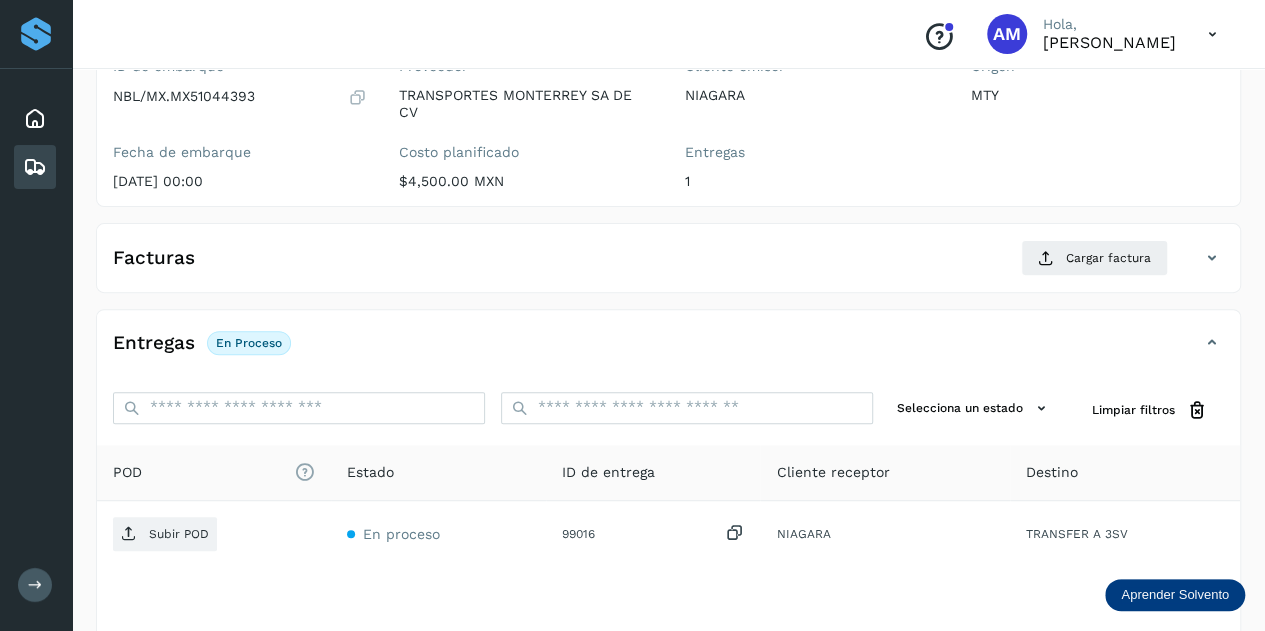 scroll, scrollTop: 300, scrollLeft: 0, axis: vertical 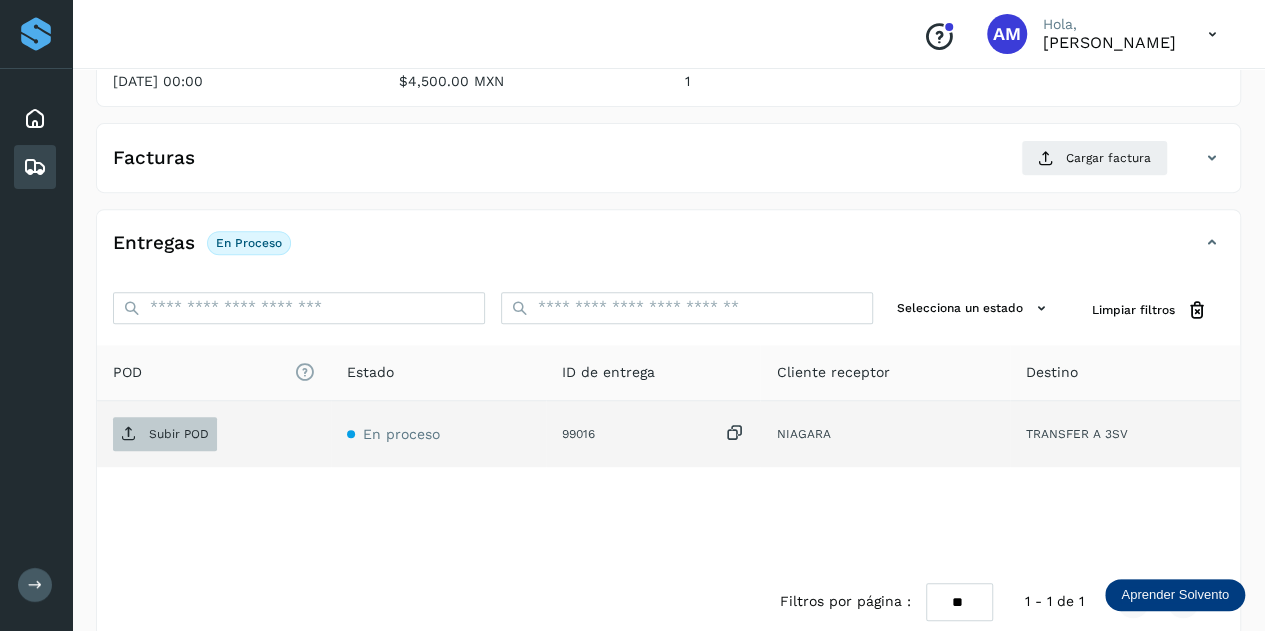 click on "Subir POD" at bounding box center [165, 434] 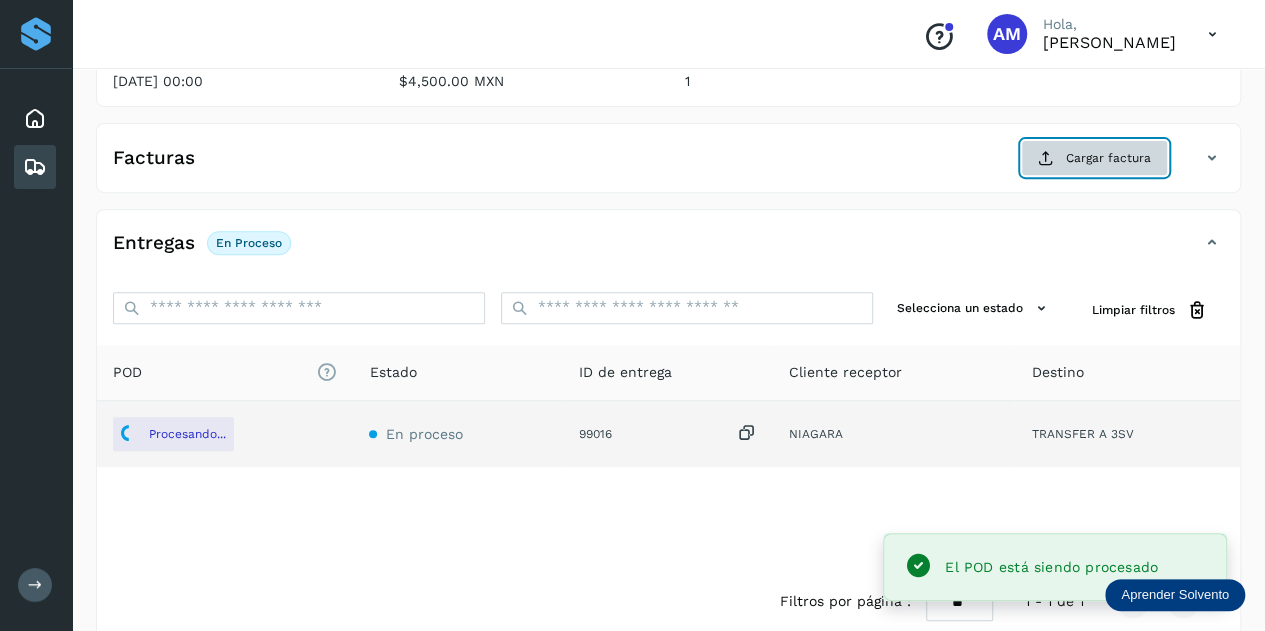 click on "Cargar factura" 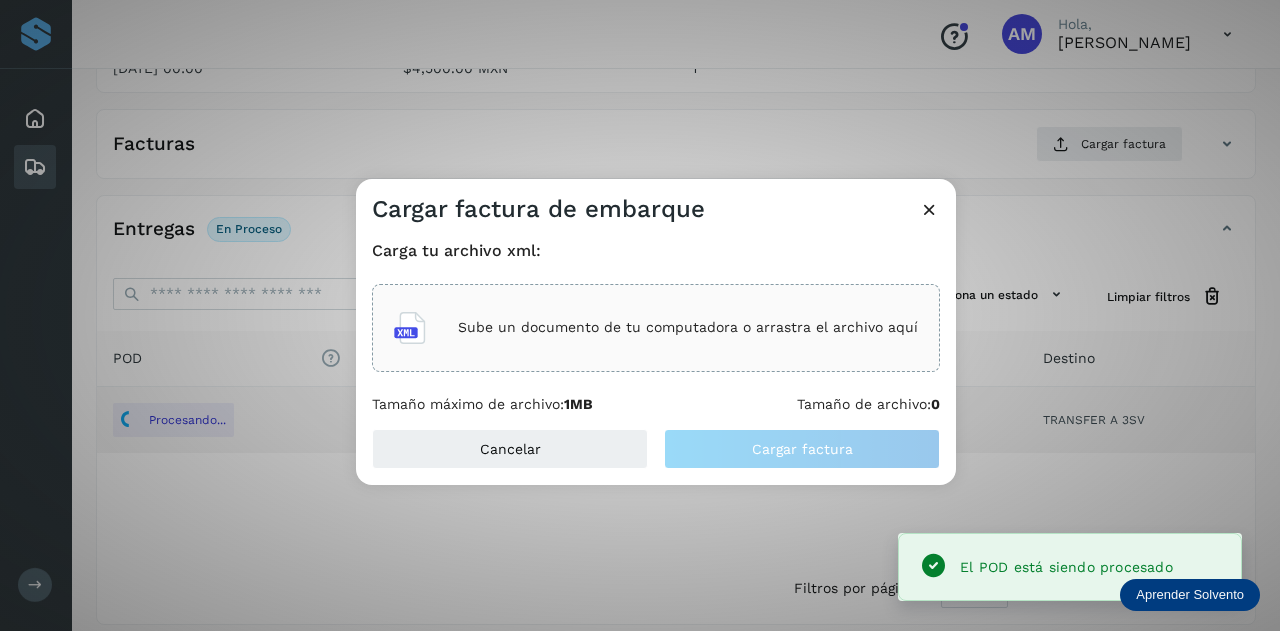 click on "Proveedores Inicio Embarques y entregas Salir
Conoce nuestros beneficios
AM Hola, [PERSON_NAME] Embarques y entregas Embarque #NBL/MX.MX51044393  ✨ Muy pronto podrás gestionar todos tus accesorios desde esta misma página. Conocer más Embarque En proceso
Verifica el estado de la factura o entregas asociadas a este embarque
ID de embarque NBL/MX.MX51044393 Fecha de embarque [DATE] 00:00 Proveedor TRANSPORTES [GEOGRAPHIC_DATA] SA DE CV Costo planificado  $4,500.00 MXN  Cliente emisor NIAGARA Entregas 1 Origen MTY Facturas Cargar factura Aún no has subido ninguna factura Cargar factura de embarque Carga tu archivo xml: Sube un documento de tu computadora o arrastra el archivo aquí Tamaño máximo de archivo:  1MB Tamaño de archivo:  0 Cancelar Cargar factura Entregas En proceso Selecciona un estado Limpiar filtros POD
Estado Destino" 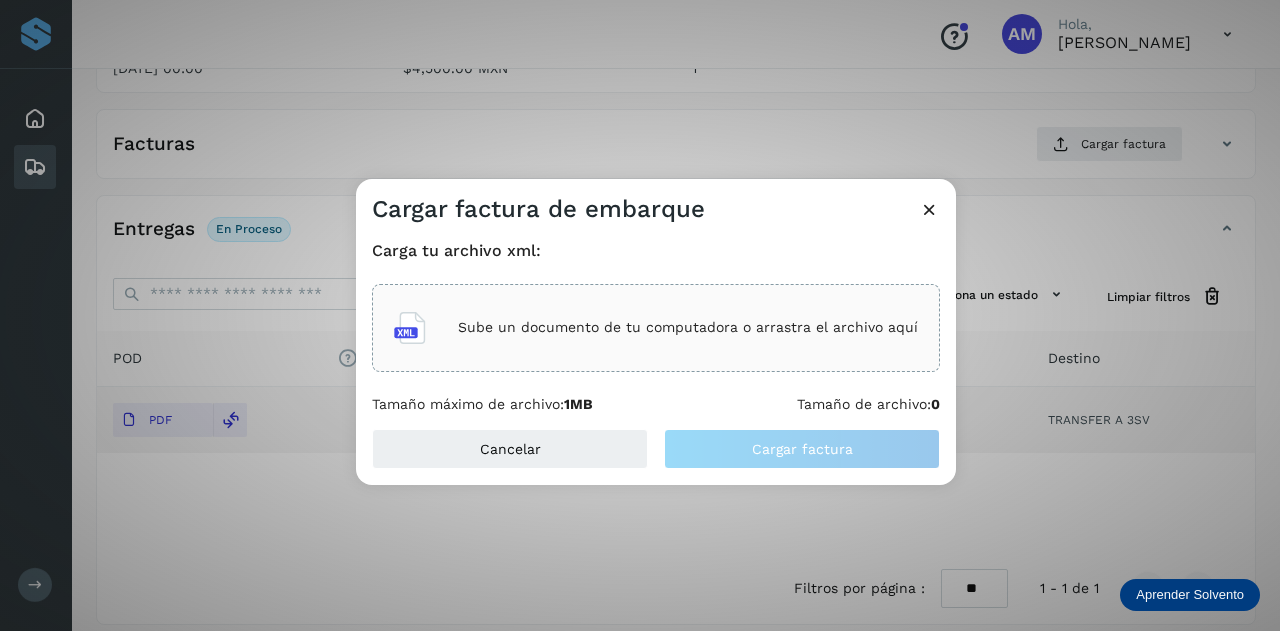 click on "Cargar factura de embarque Carga tu archivo xml: Sube un documento de tu computadora o arrastra el archivo aquí Tamaño máximo de archivo:  1MB Tamaño de archivo:  0 Cancelar Cargar factura" 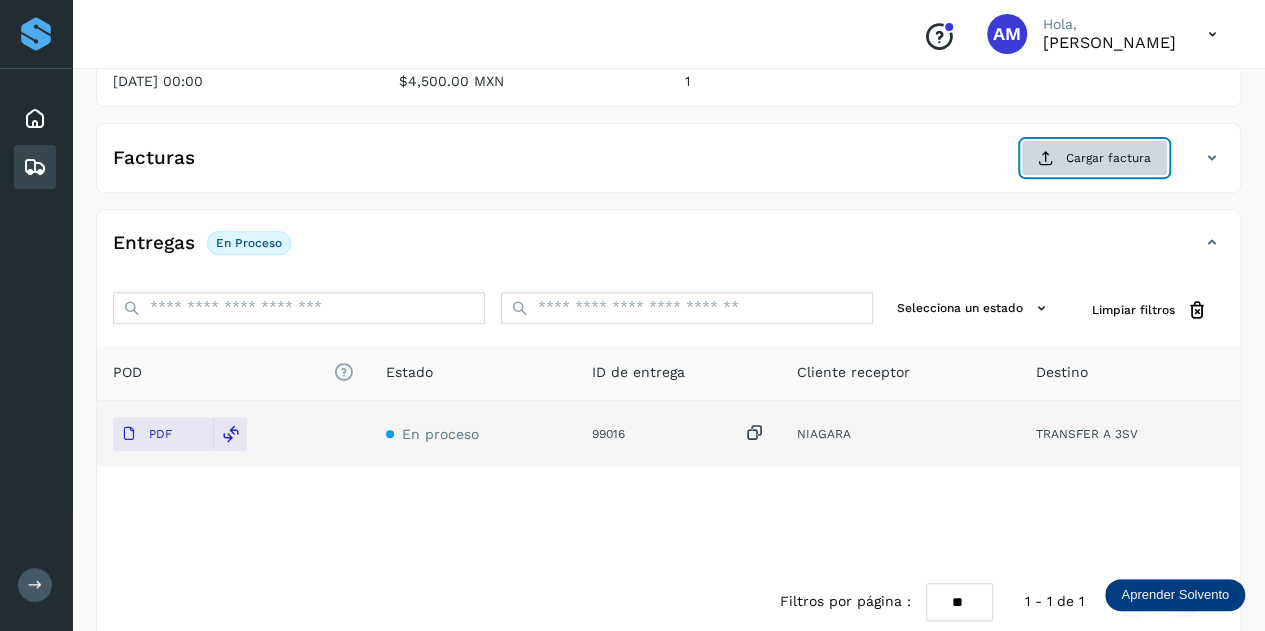 click at bounding box center (1046, 158) 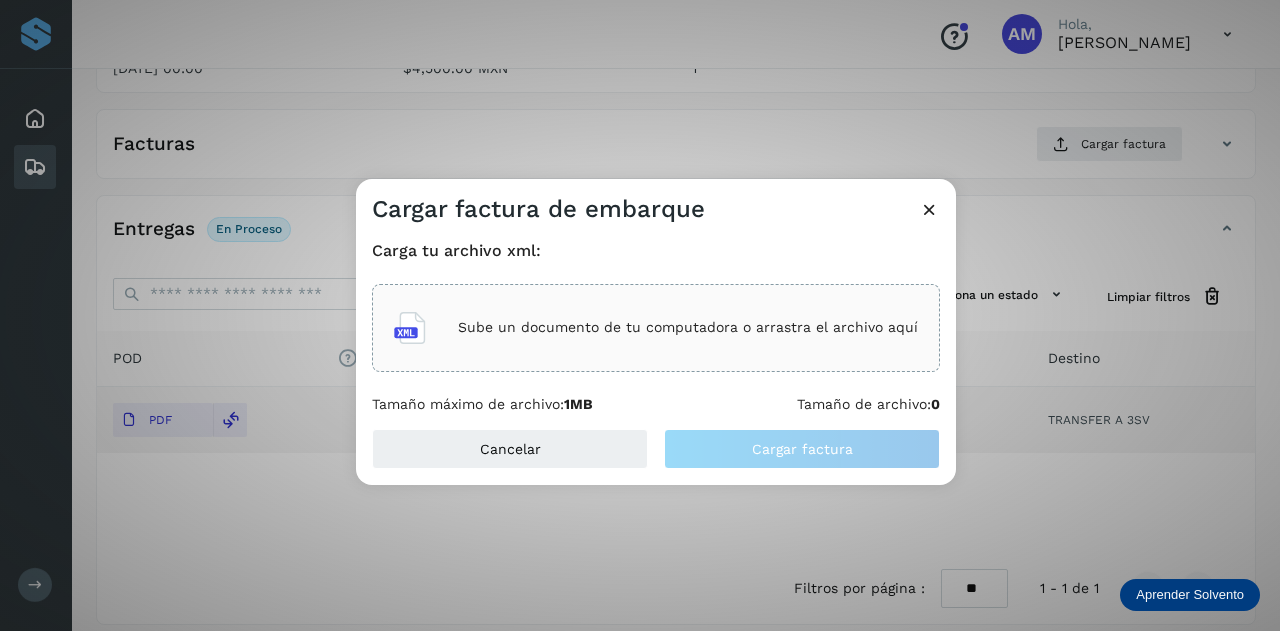 click on "Sube un documento de tu computadora o arrastra el archivo aquí" 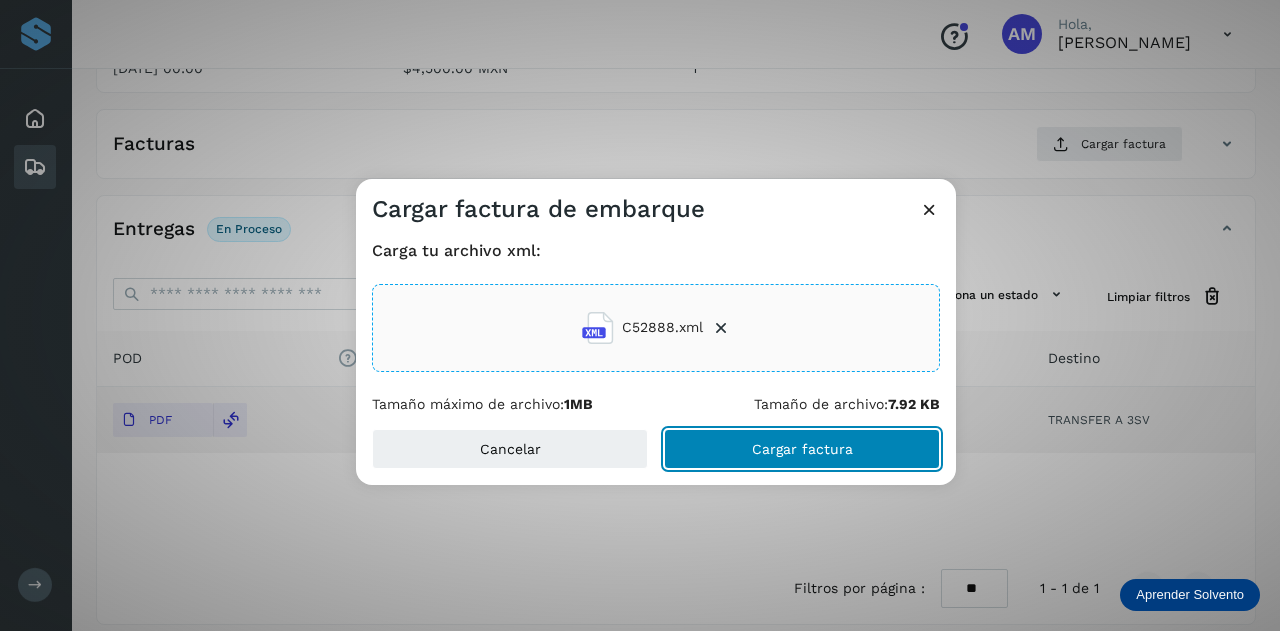 click on "Cargar factura" 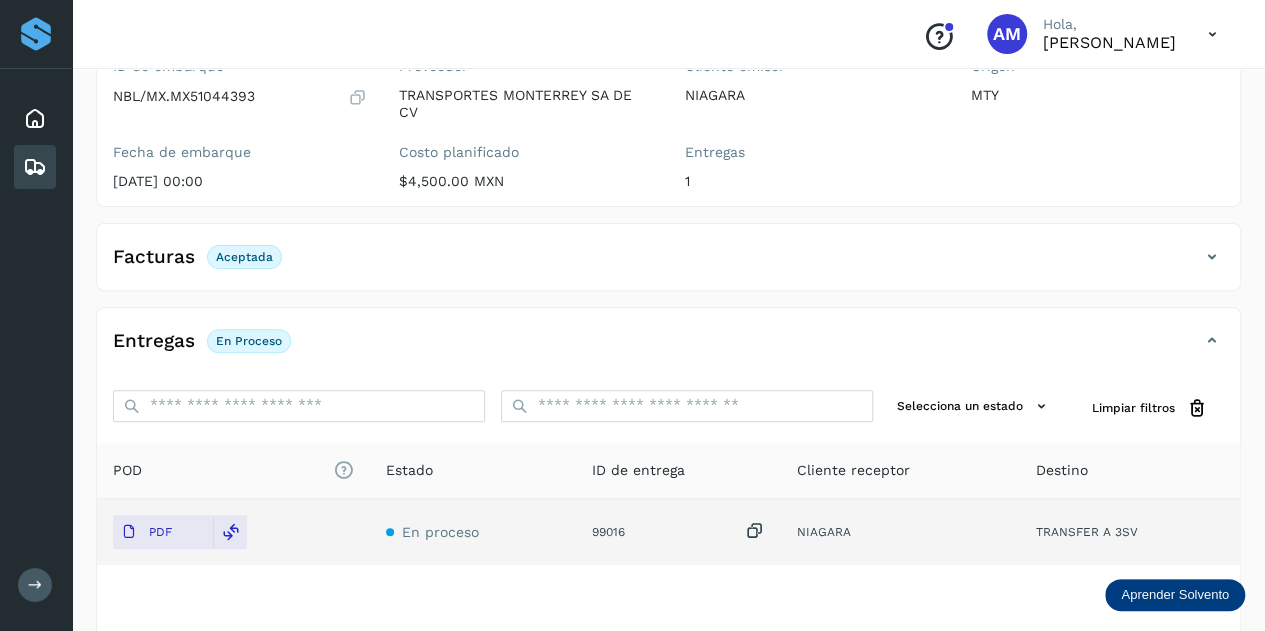 scroll, scrollTop: 0, scrollLeft: 0, axis: both 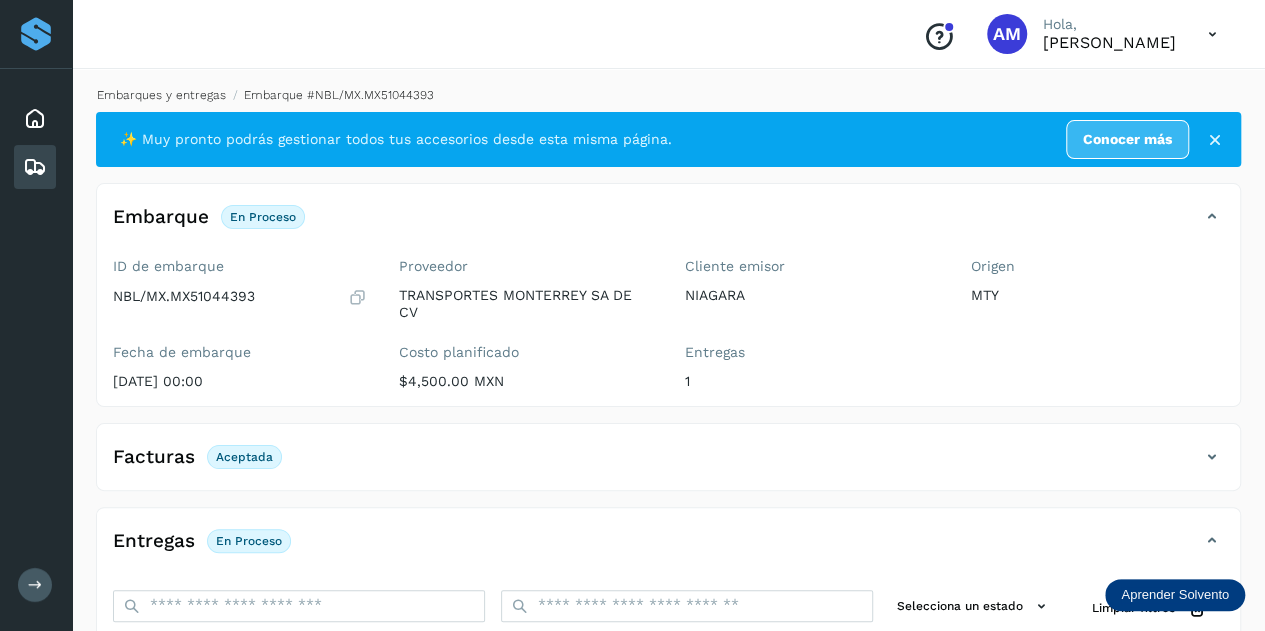 click on "Embarques y entregas" at bounding box center (161, 95) 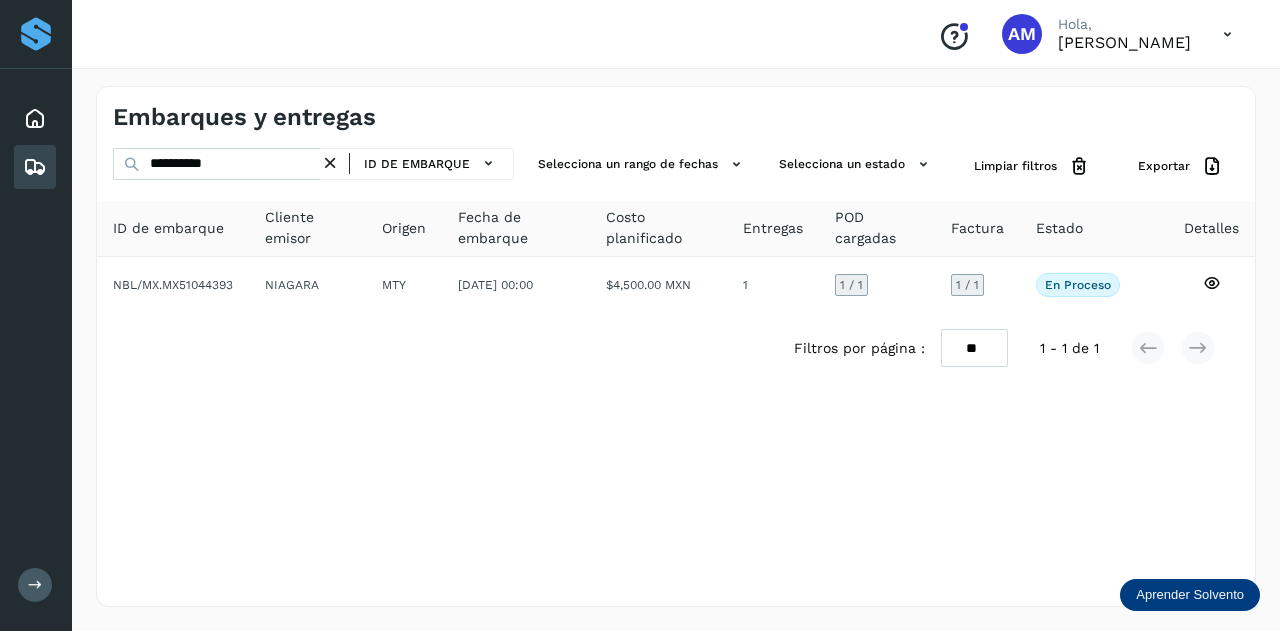 click at bounding box center (330, 163) 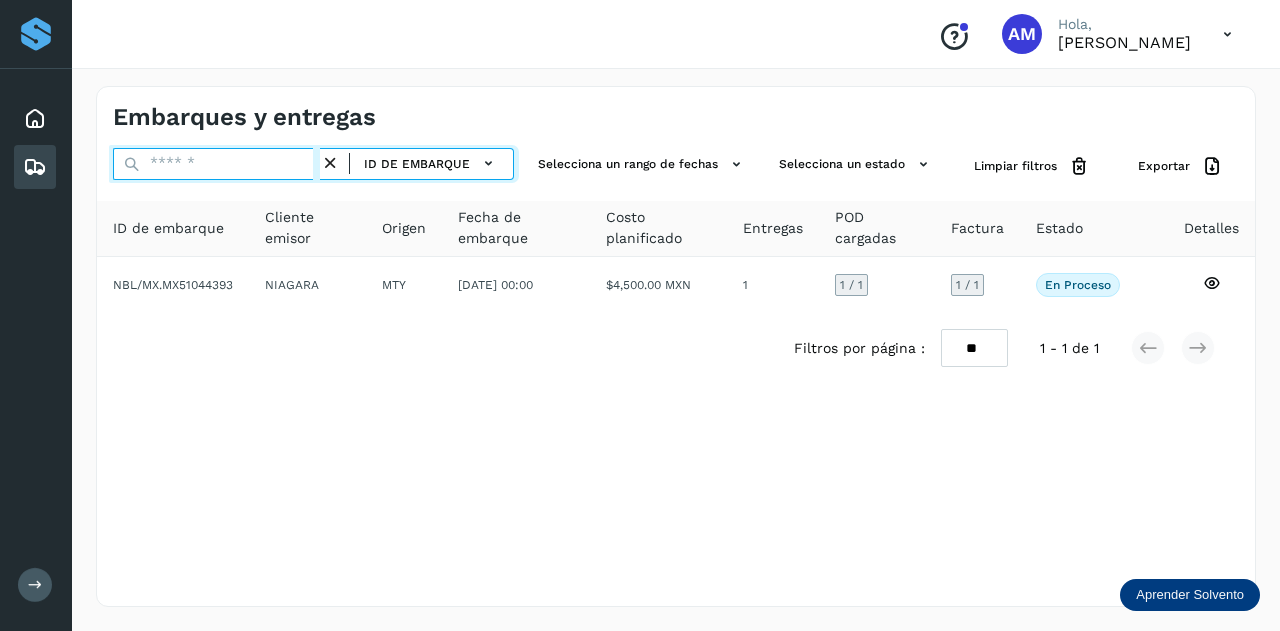 click at bounding box center (216, 164) 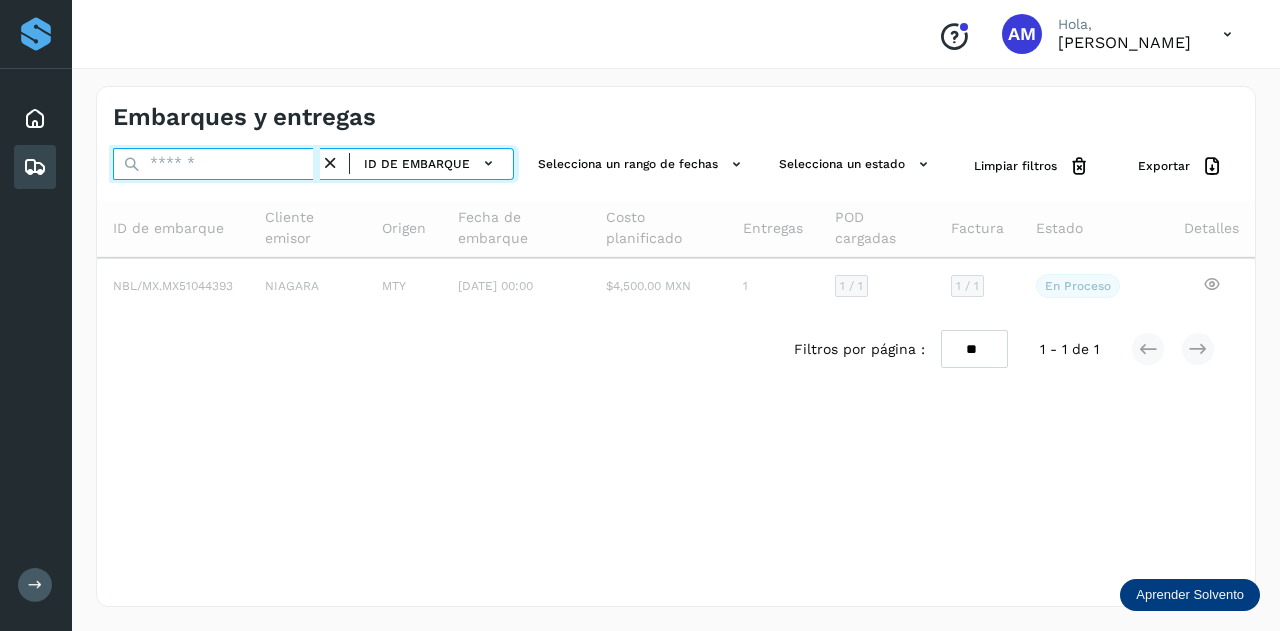 paste on "**********" 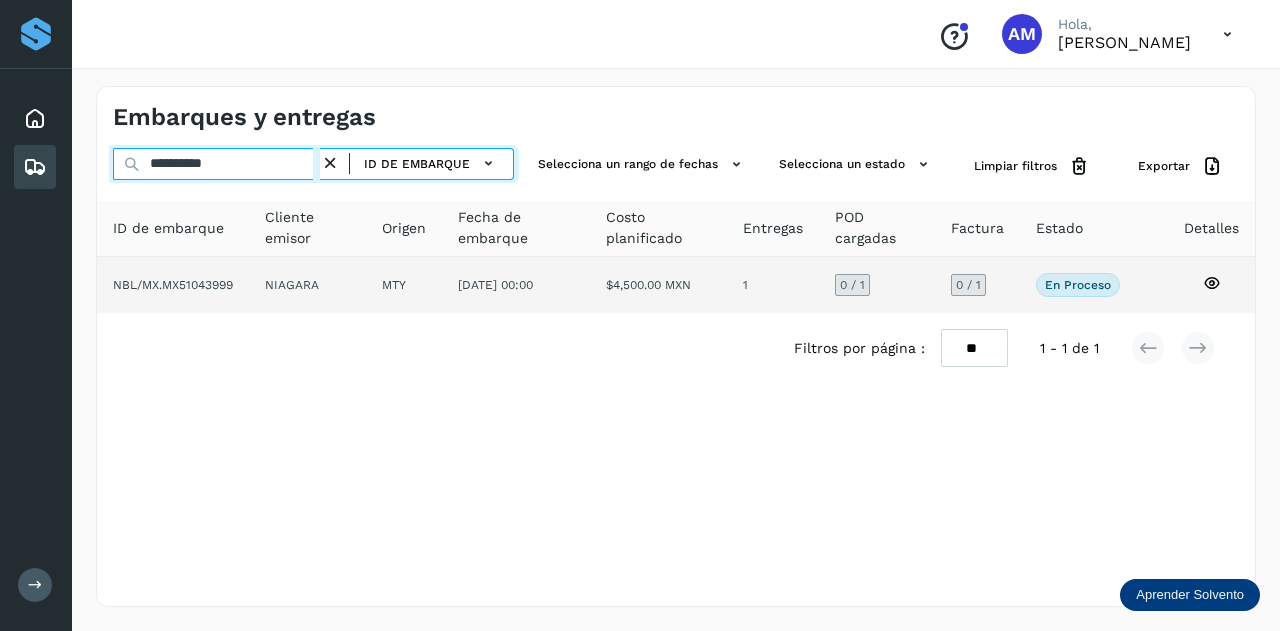 type on "**********" 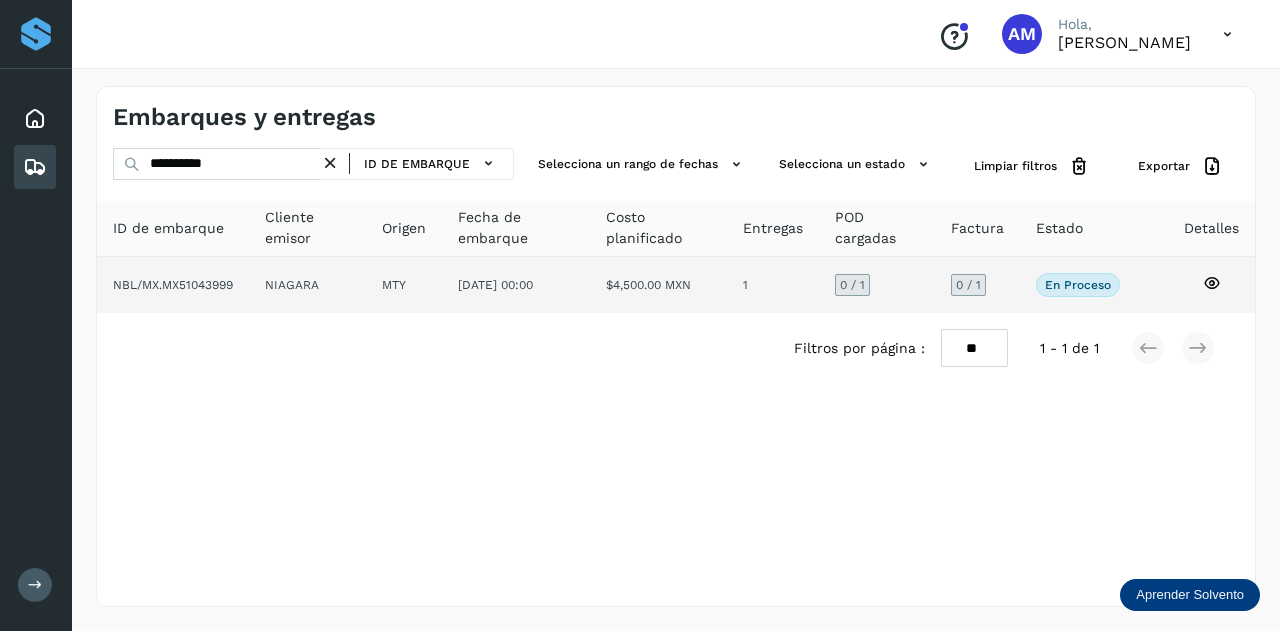 click on "MTY" 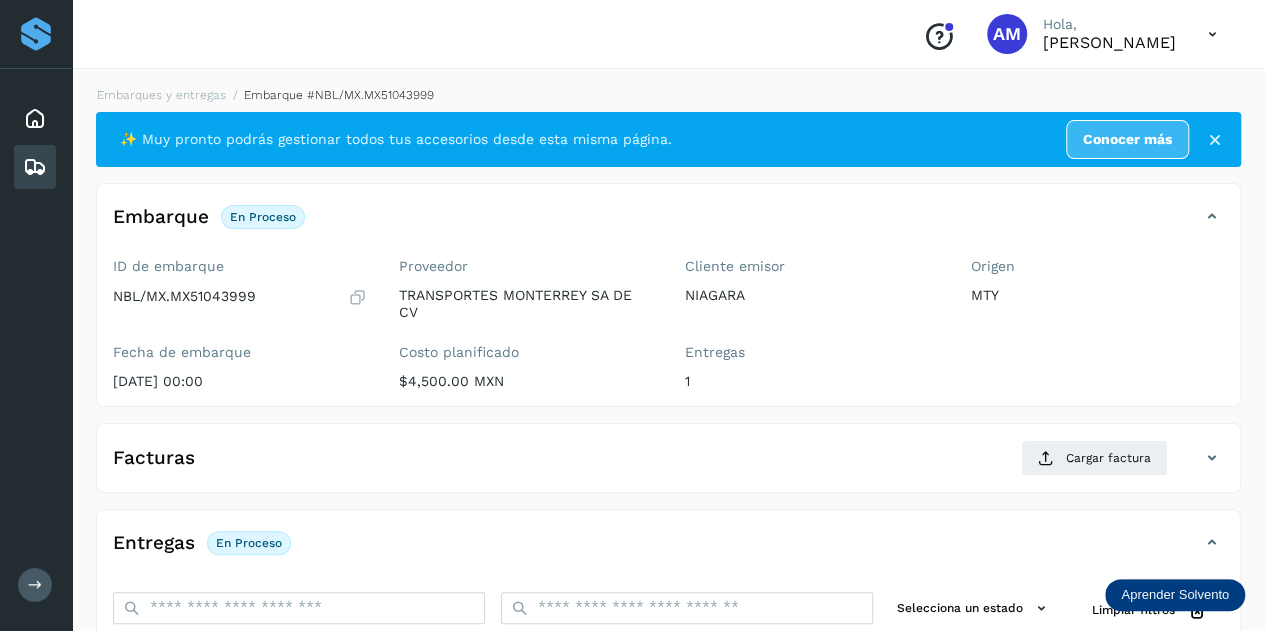 scroll, scrollTop: 200, scrollLeft: 0, axis: vertical 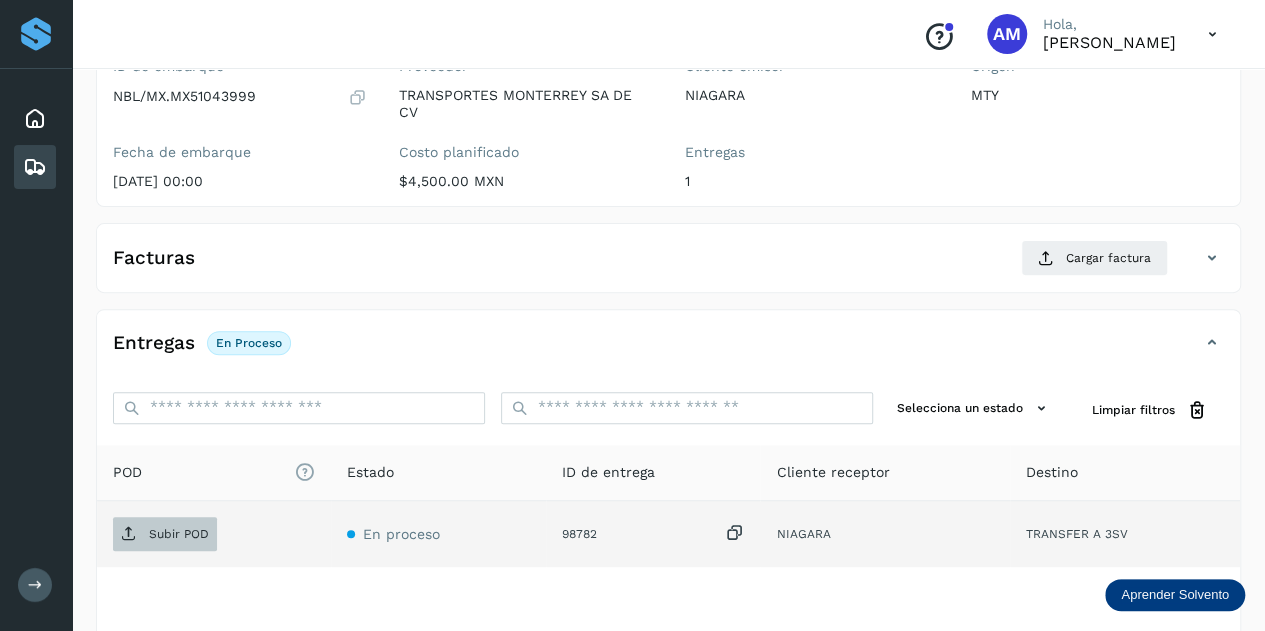 click on "Subir POD" at bounding box center (179, 534) 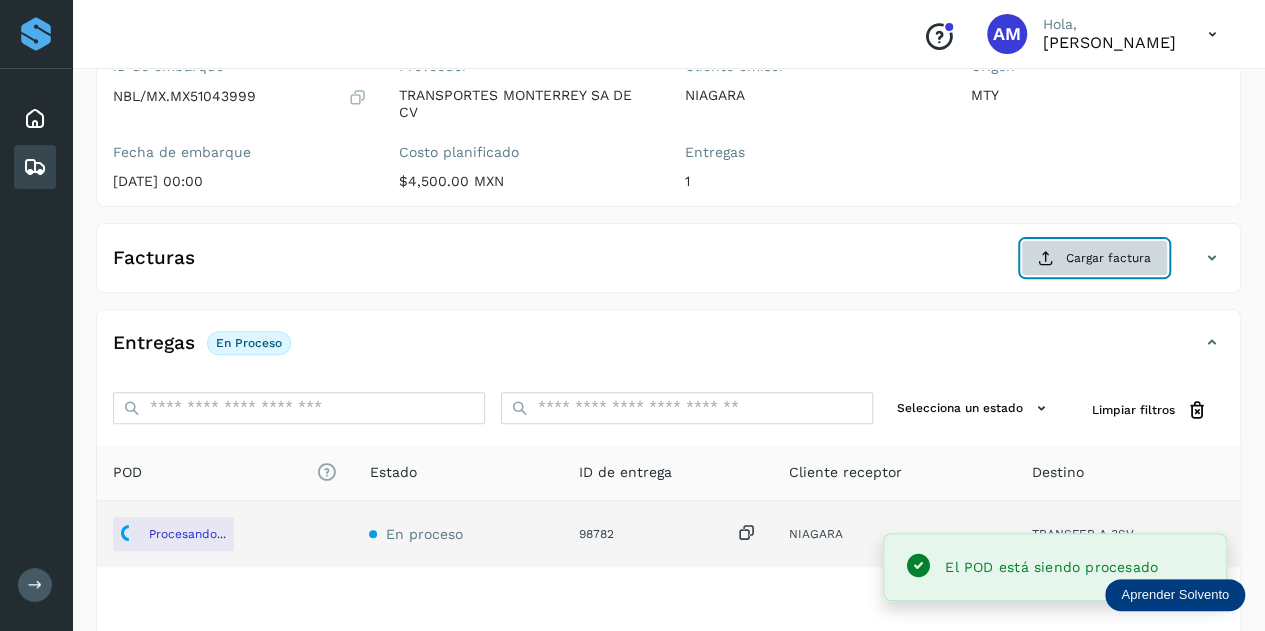 click on "Cargar factura" 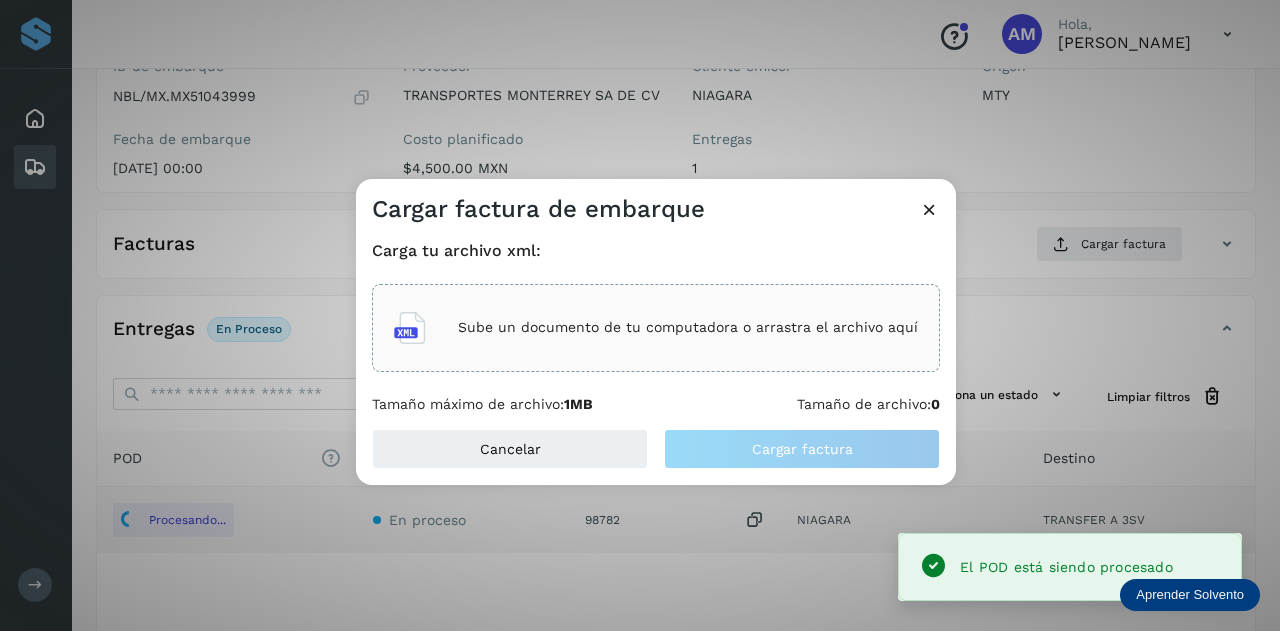 click on "Sube un documento de tu computadora o arrastra el archivo aquí" at bounding box center (688, 327) 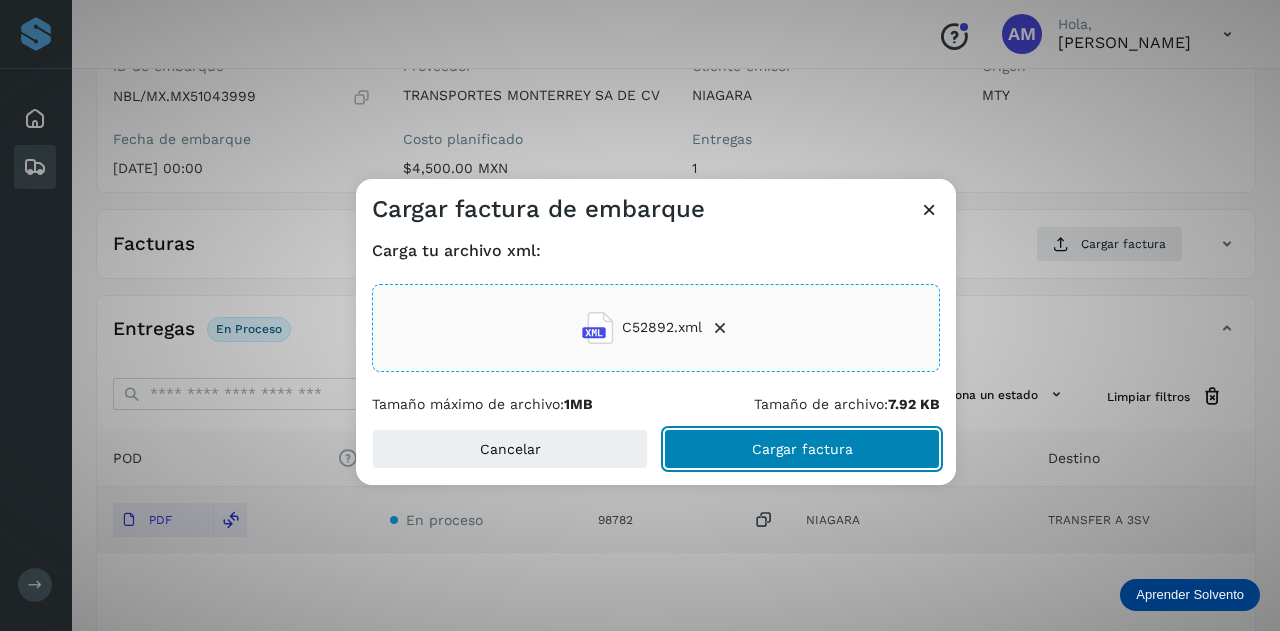 click on "Cargar factura" 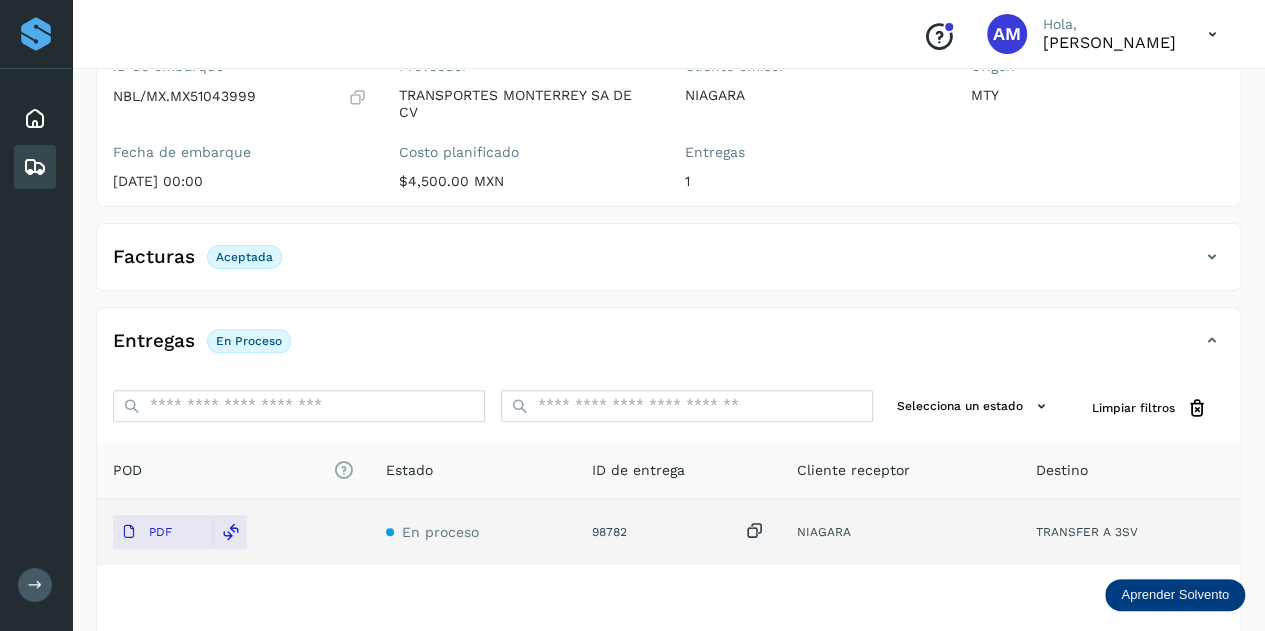 scroll, scrollTop: 0, scrollLeft: 0, axis: both 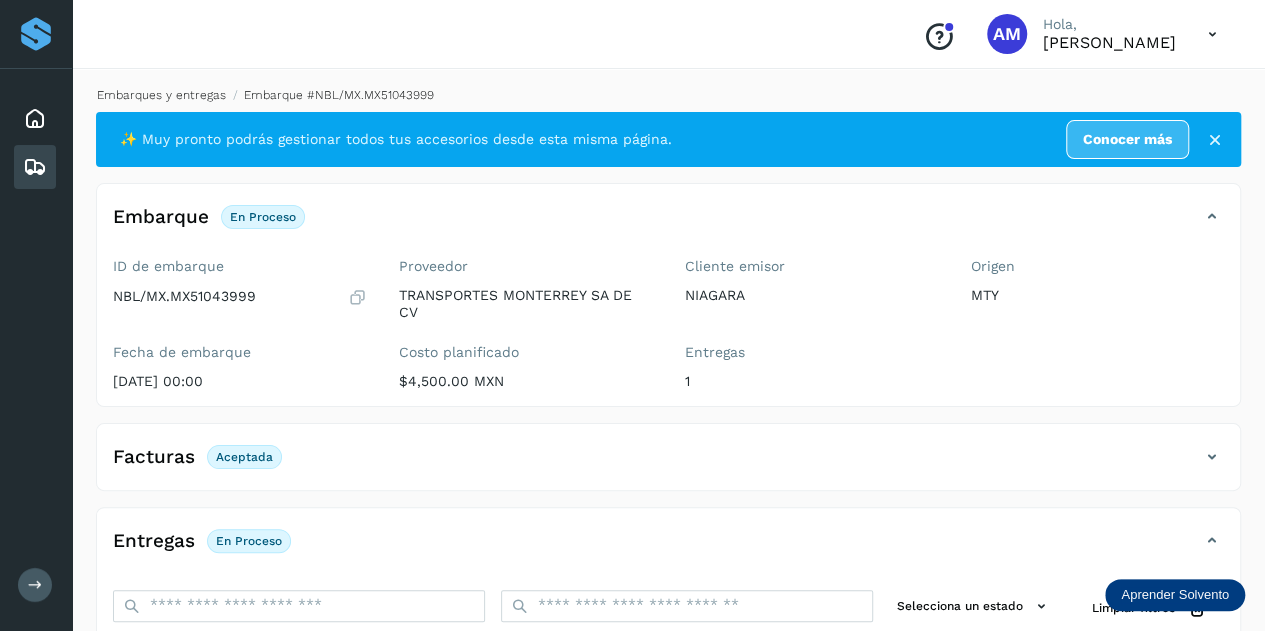 click on "Embarques y entregas" at bounding box center [161, 95] 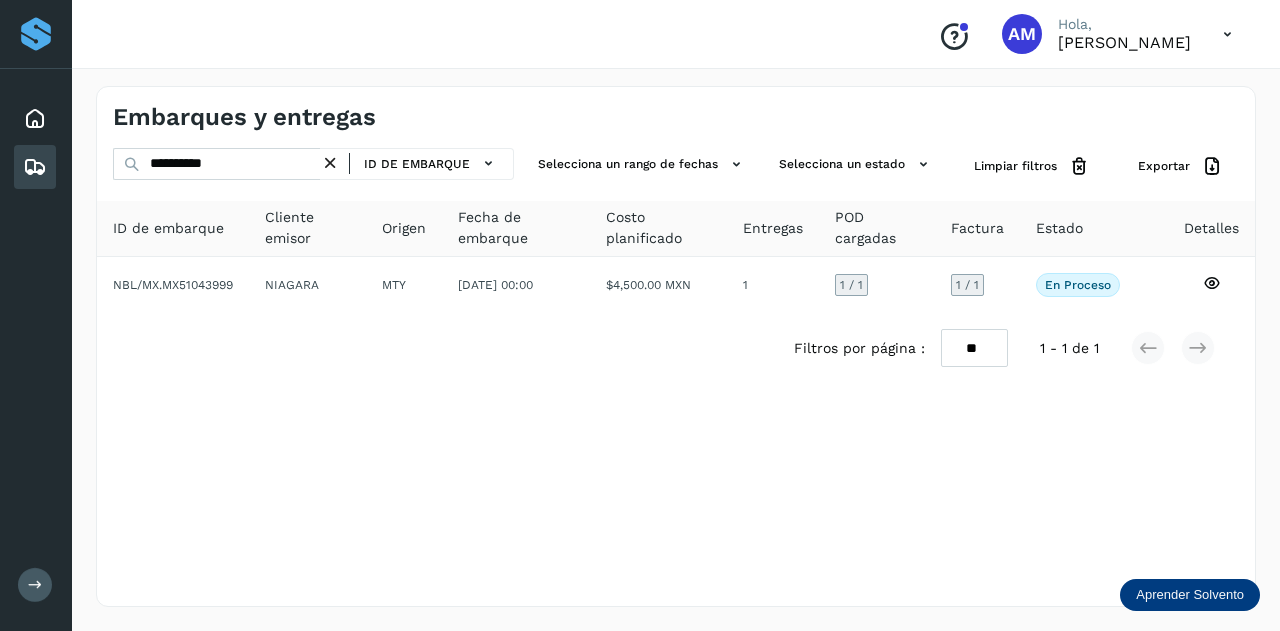 click at bounding box center [330, 163] 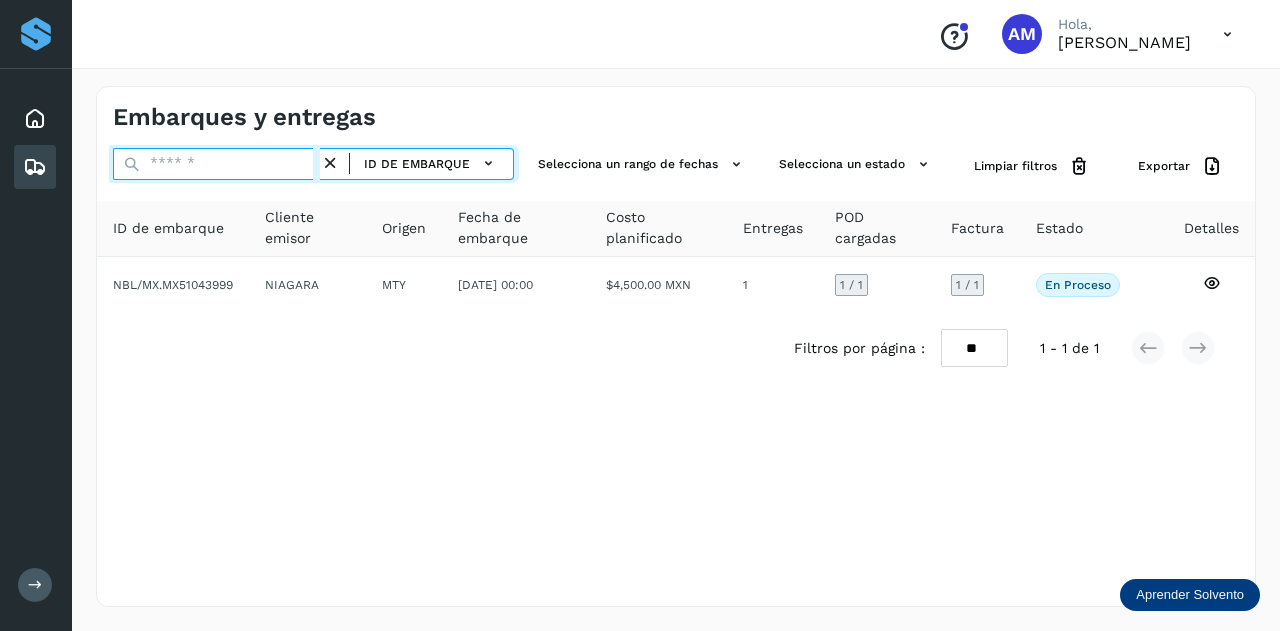 click at bounding box center (216, 164) 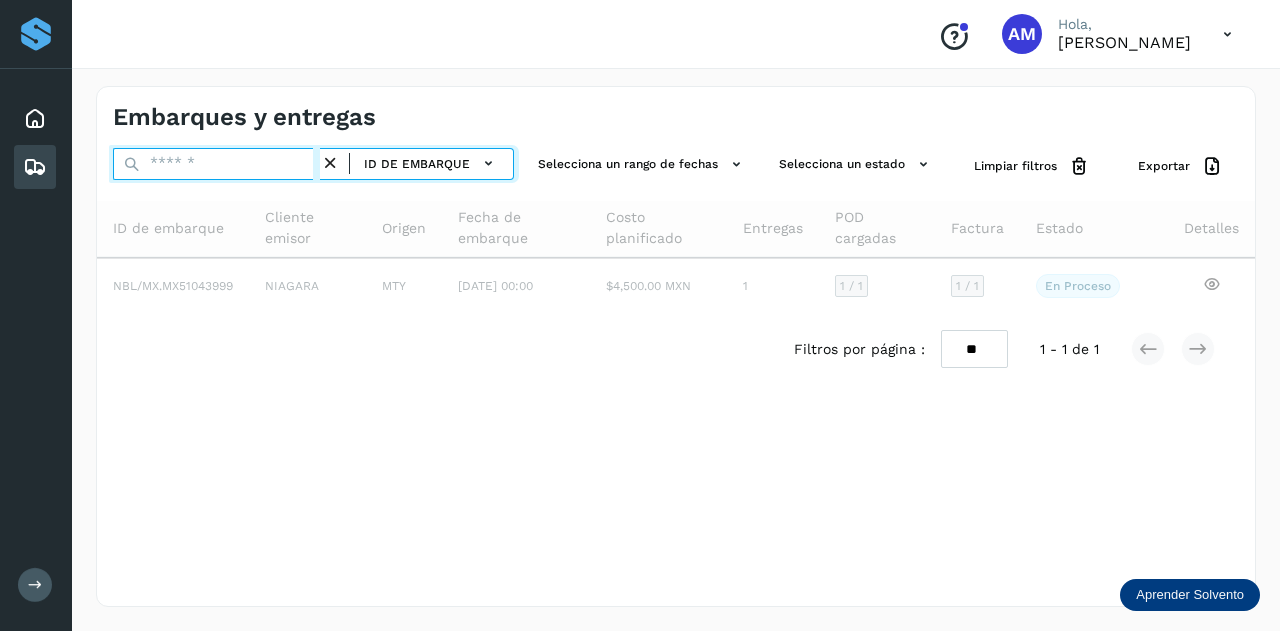 paste on "**********" 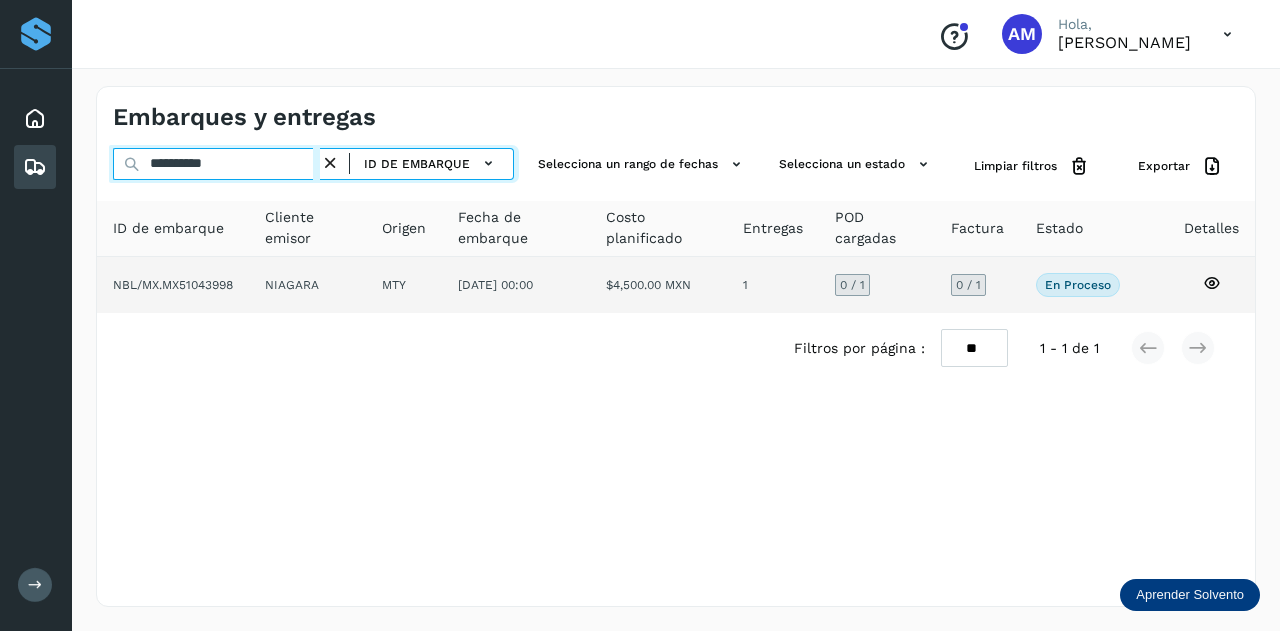type on "**********" 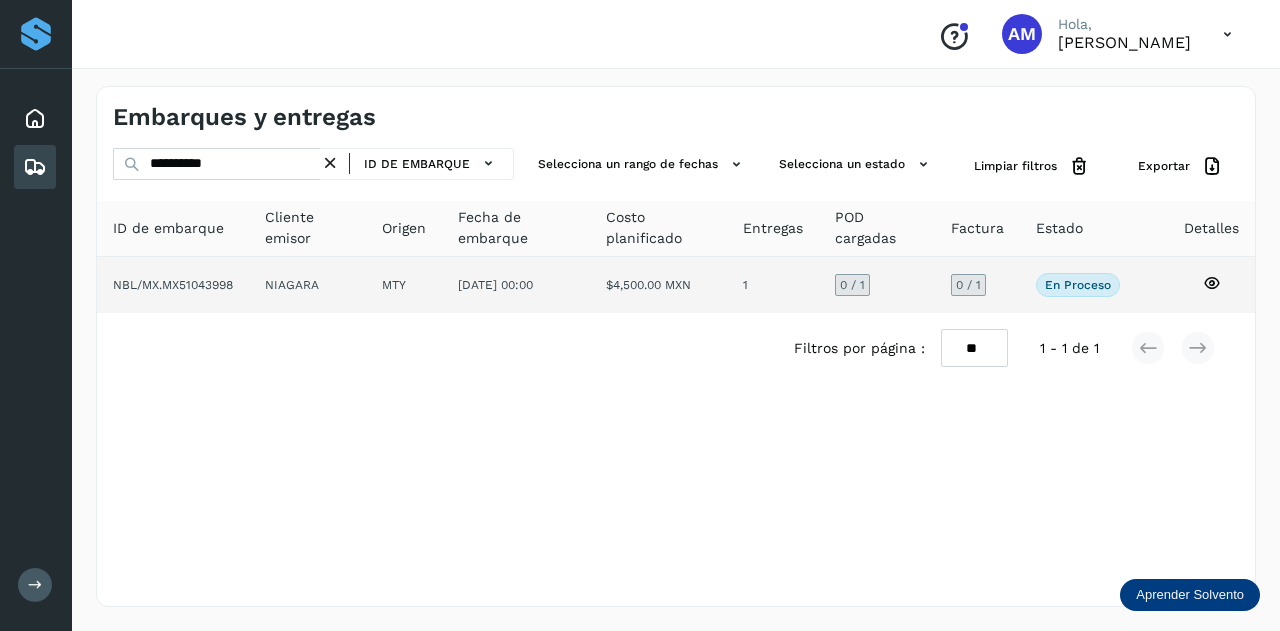 click on "MTY" 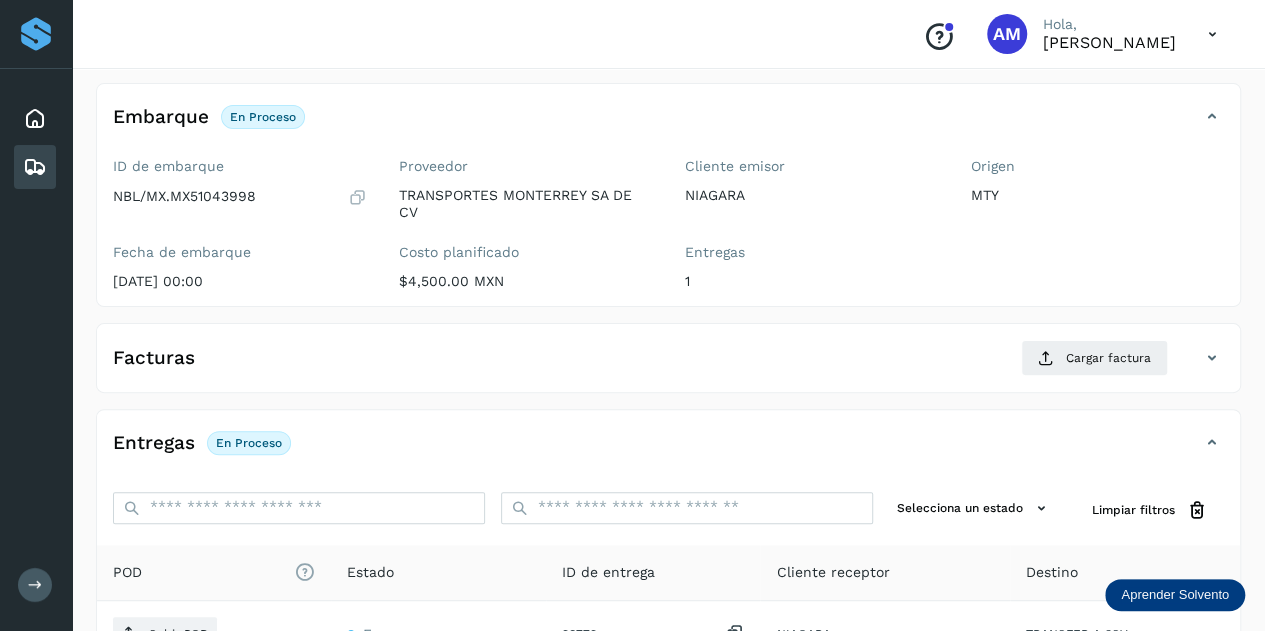 scroll, scrollTop: 200, scrollLeft: 0, axis: vertical 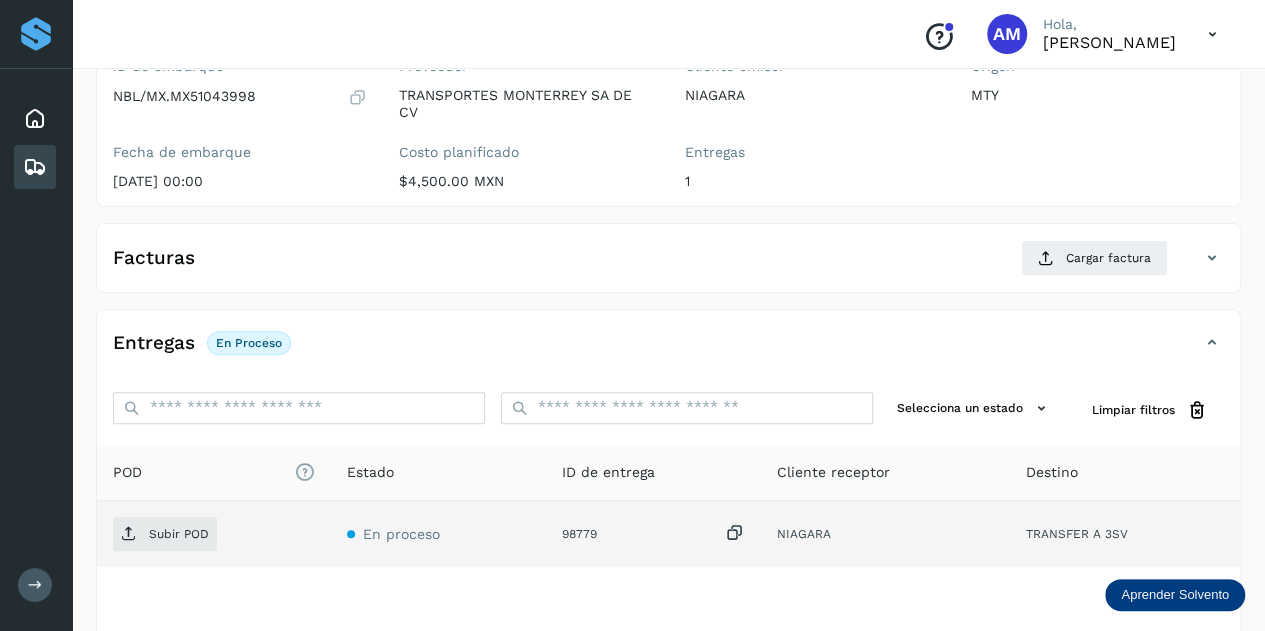 click on "Subir POD" 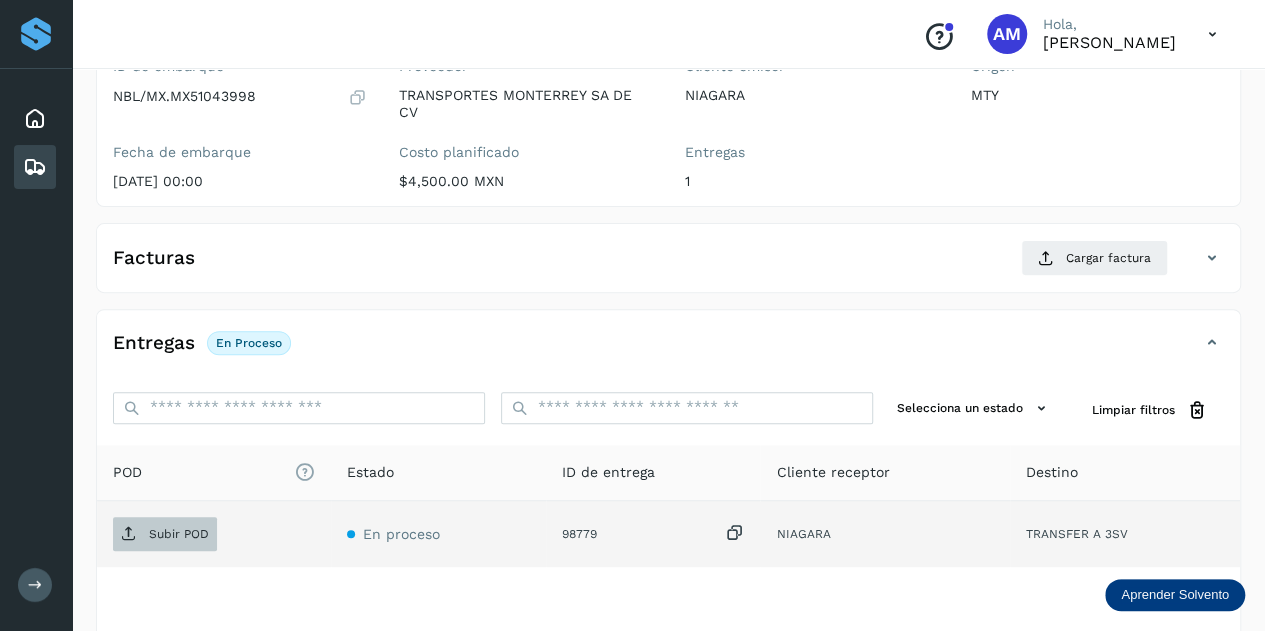 click on "Subir POD" at bounding box center [165, 534] 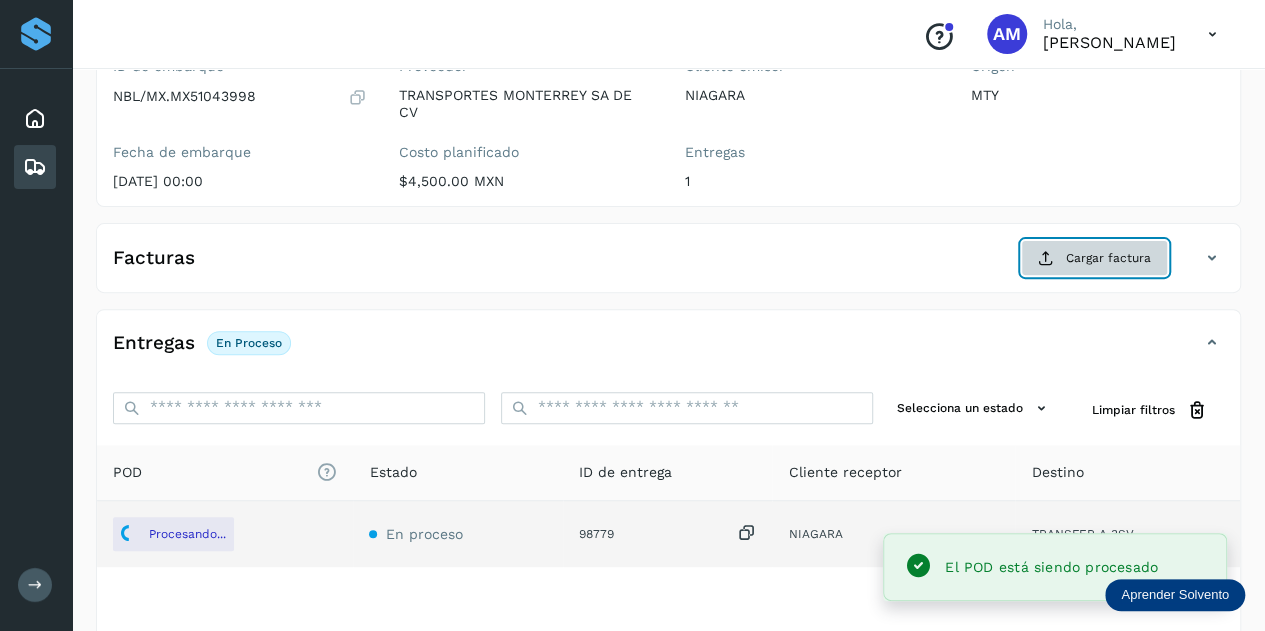 click on "Cargar factura" 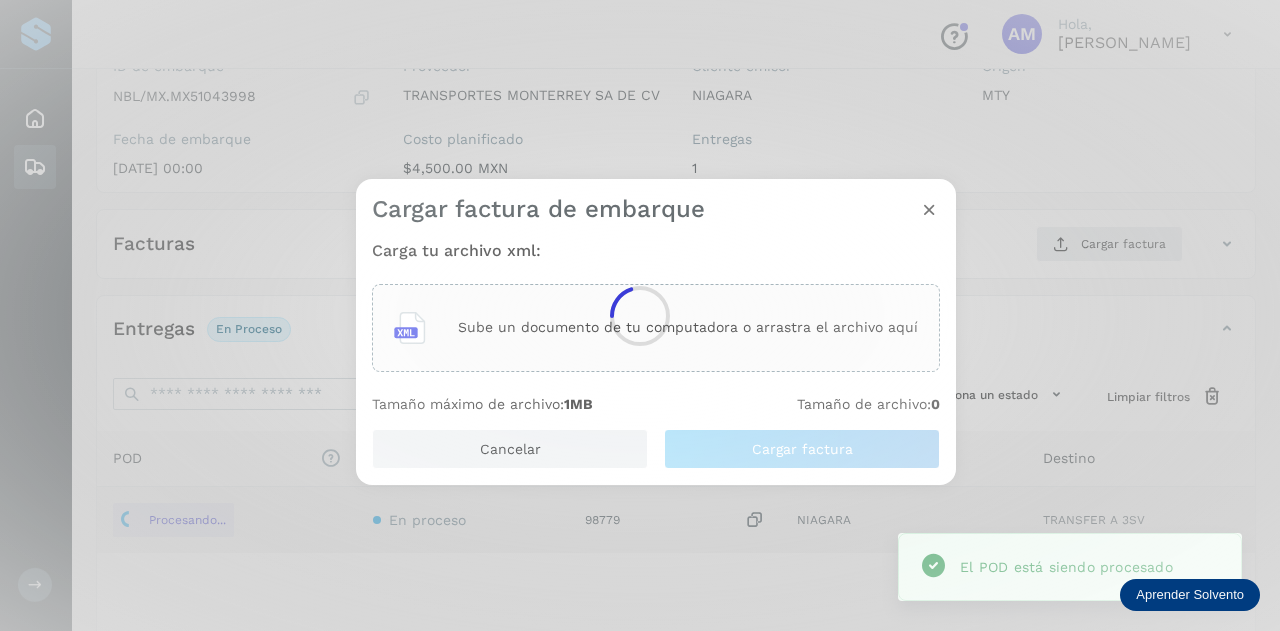 click 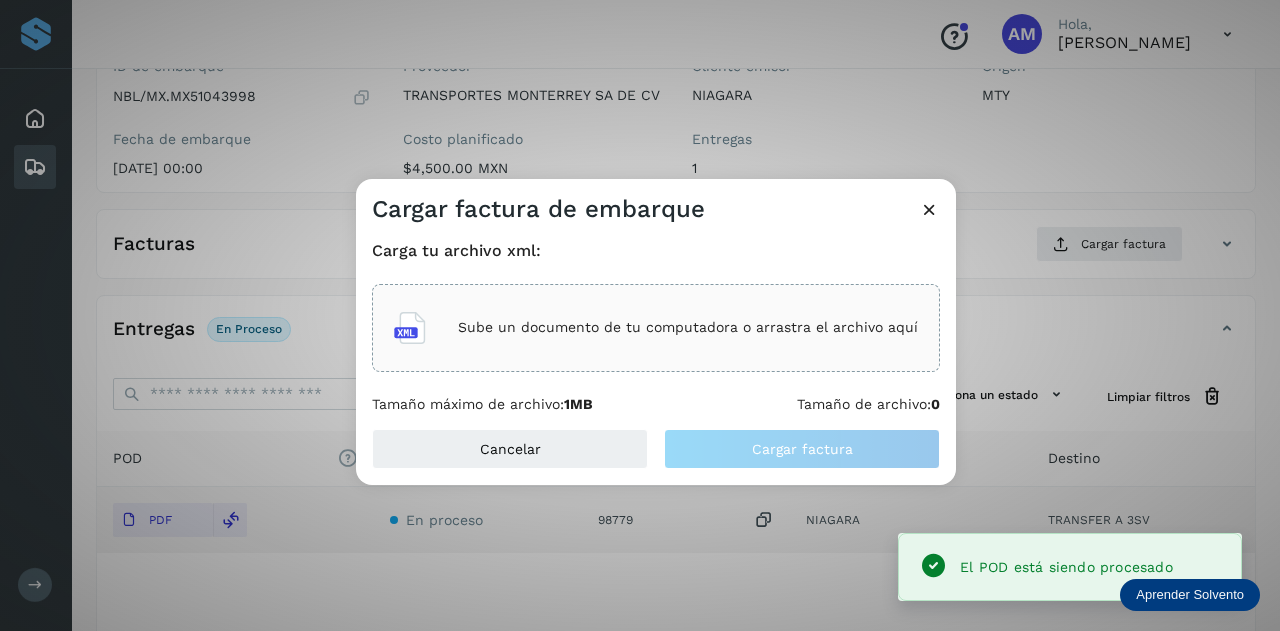 click on "Sube un documento de tu computadora o arrastra el archivo aquí" at bounding box center [688, 327] 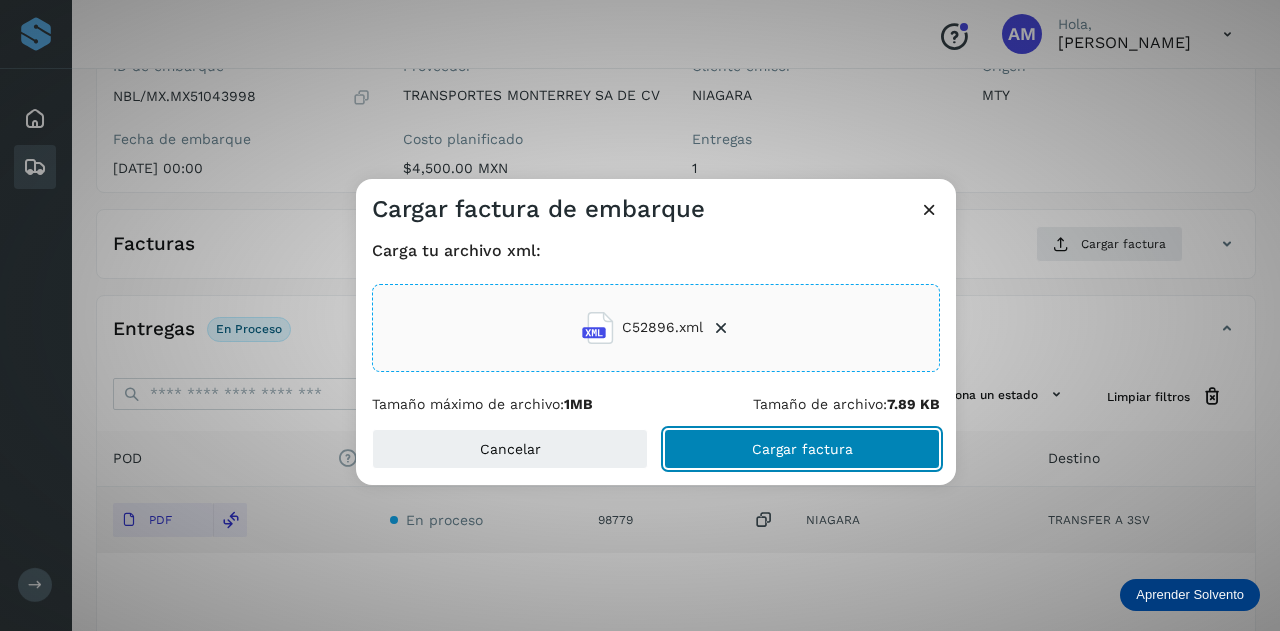 click on "Cargar factura" 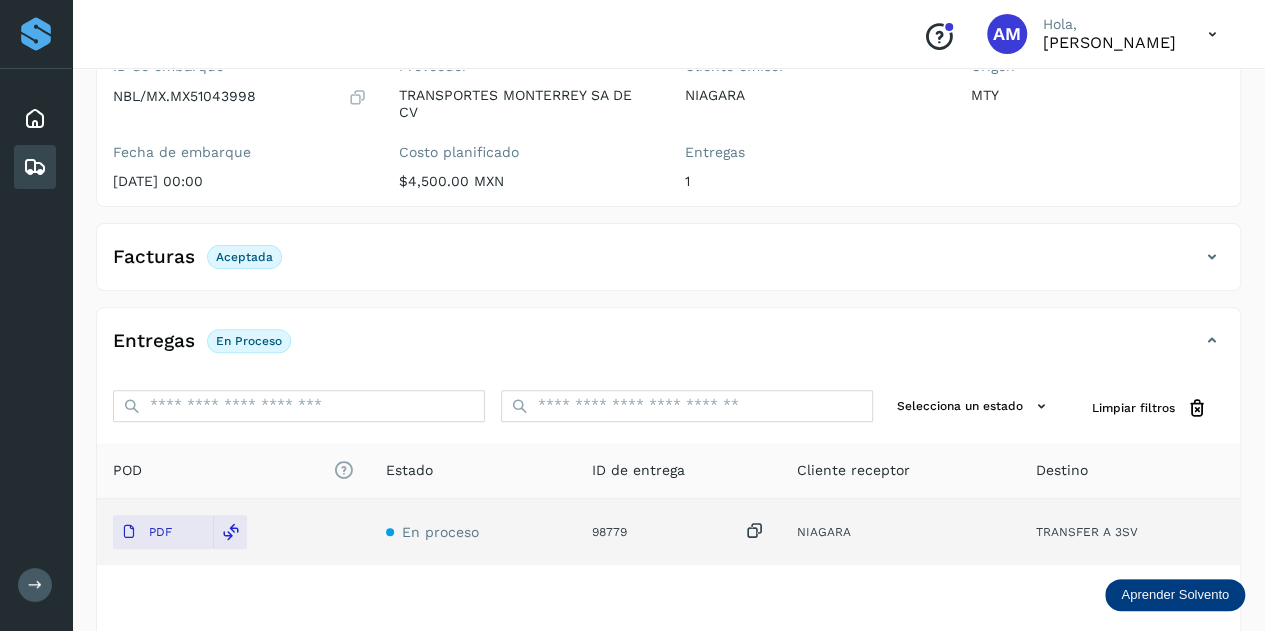 scroll, scrollTop: 0, scrollLeft: 0, axis: both 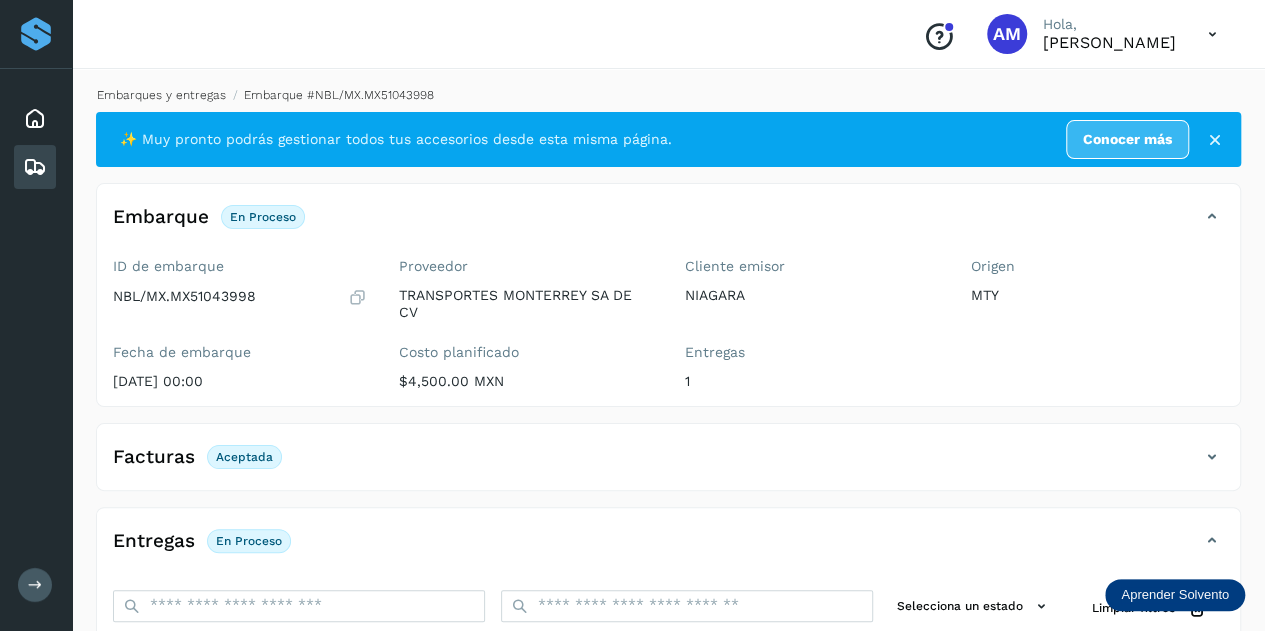 click on "Embarques y entregas" at bounding box center (161, 95) 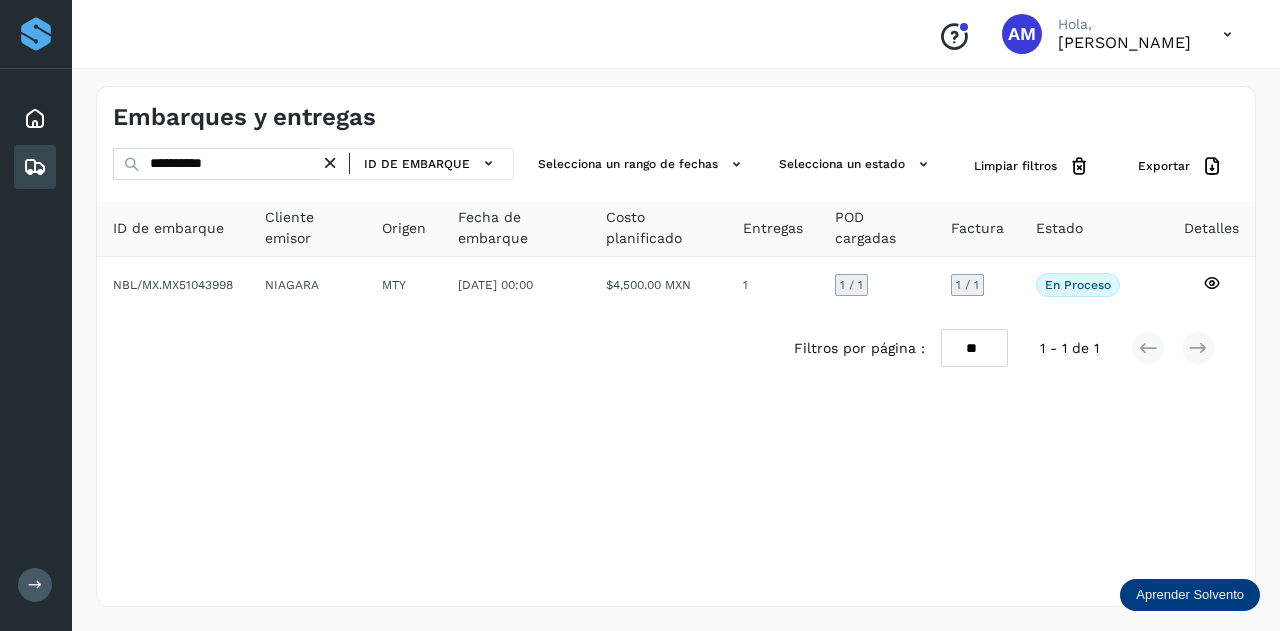 click at bounding box center (330, 163) 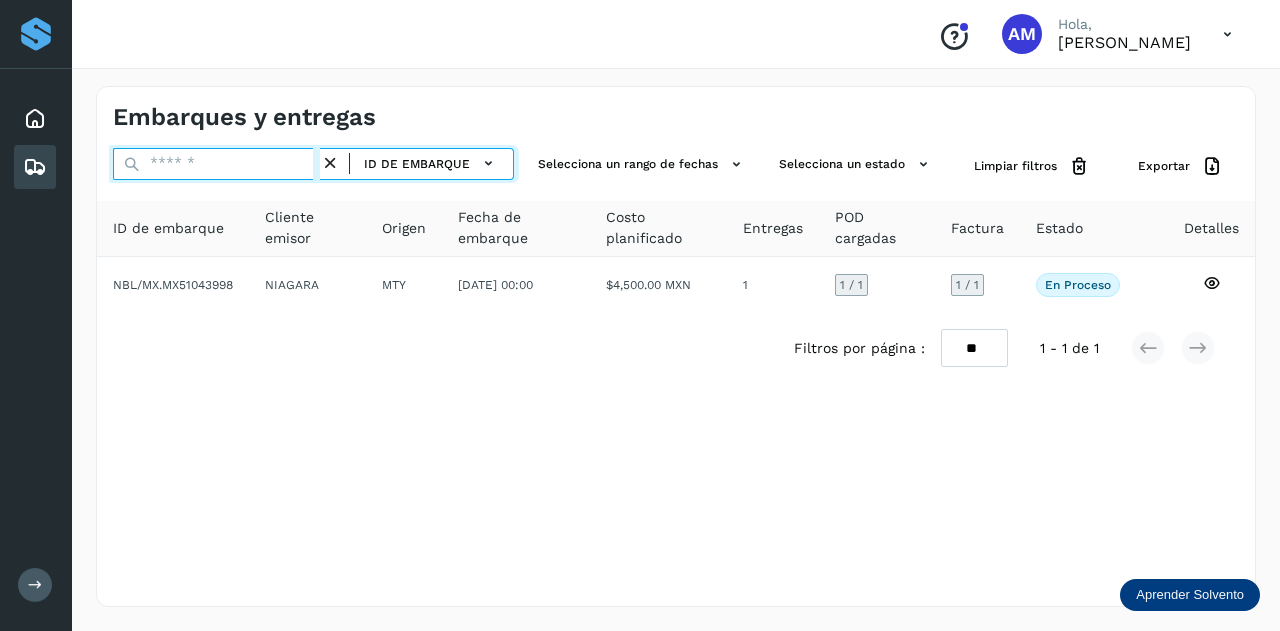 click at bounding box center (216, 164) 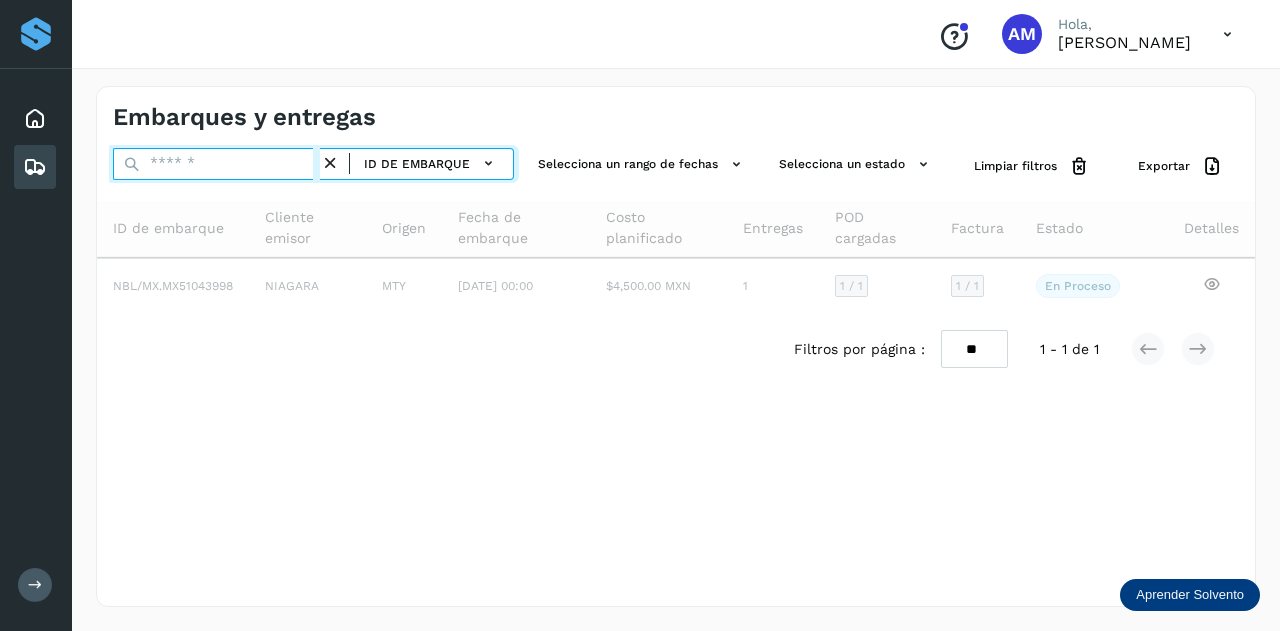 paste on "**********" 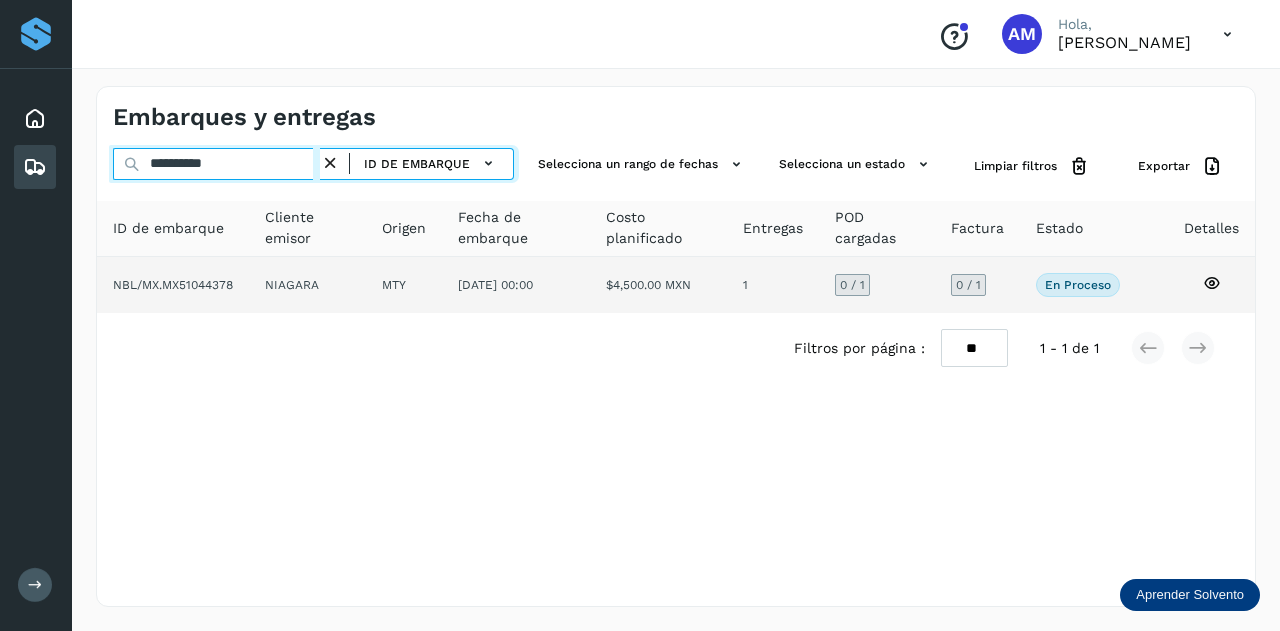 type on "**********" 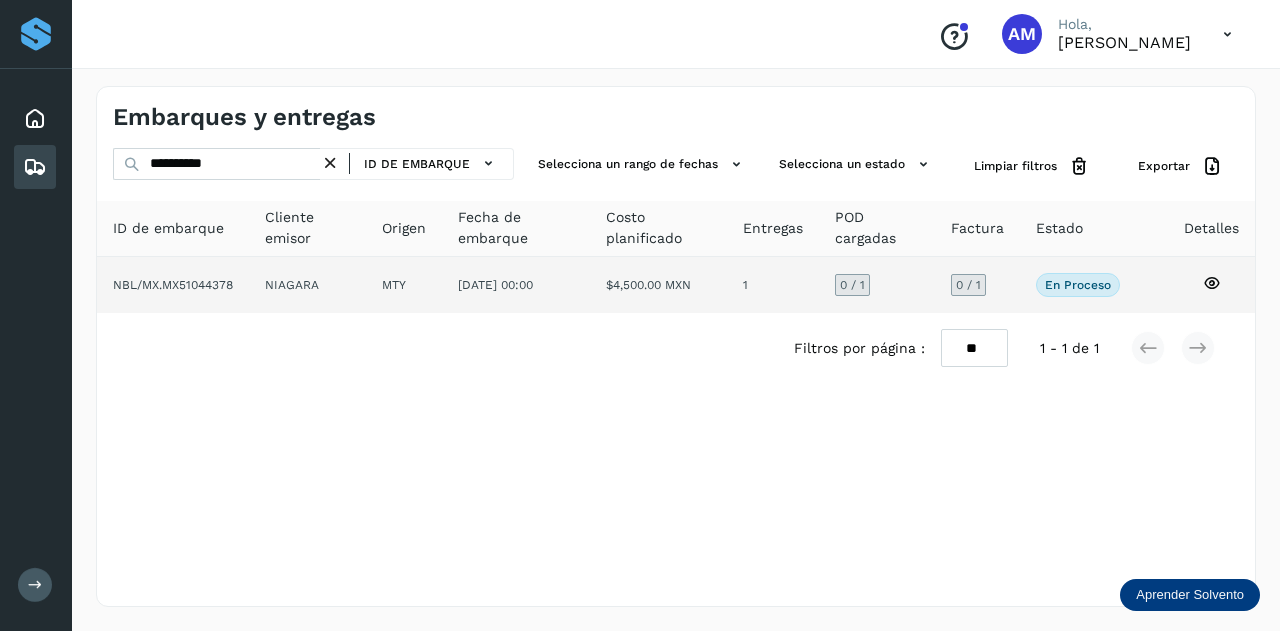 click on "MTY" 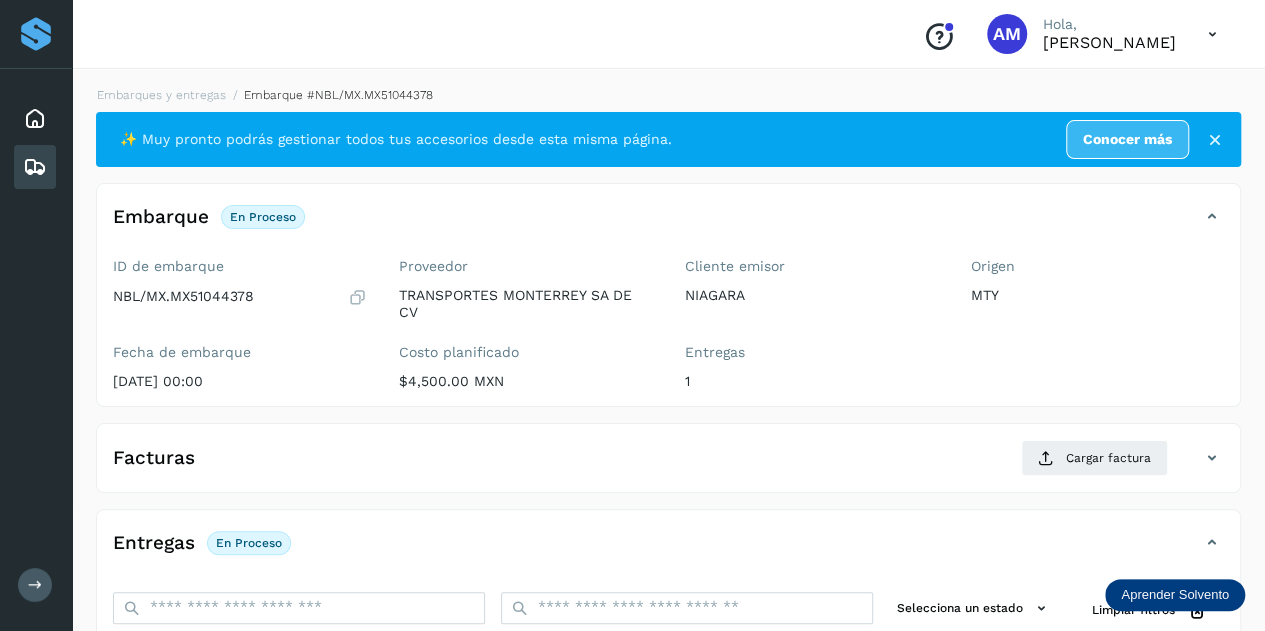 scroll, scrollTop: 200, scrollLeft: 0, axis: vertical 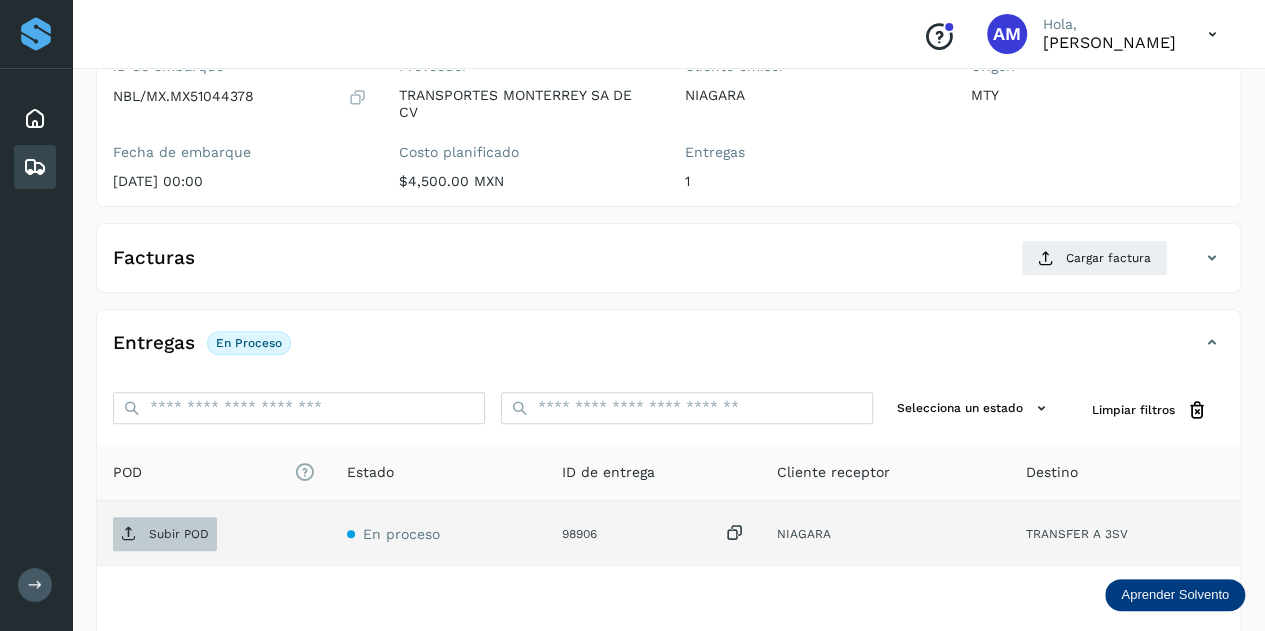 click on "Subir POD" at bounding box center (179, 534) 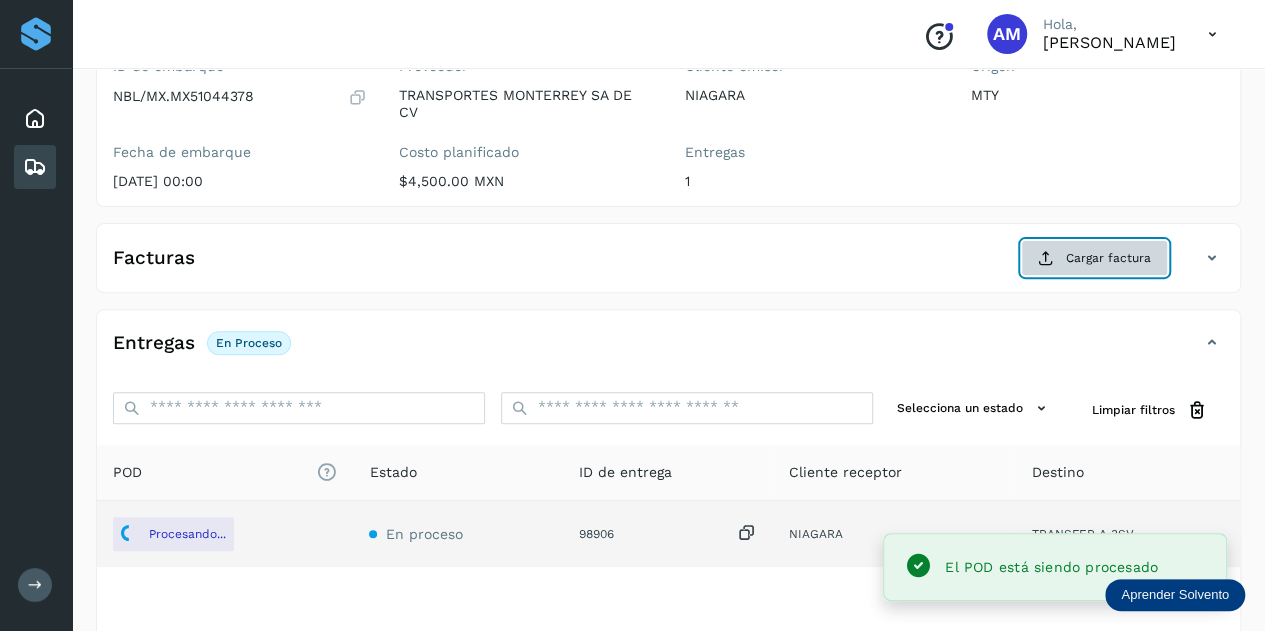 click on "Cargar factura" 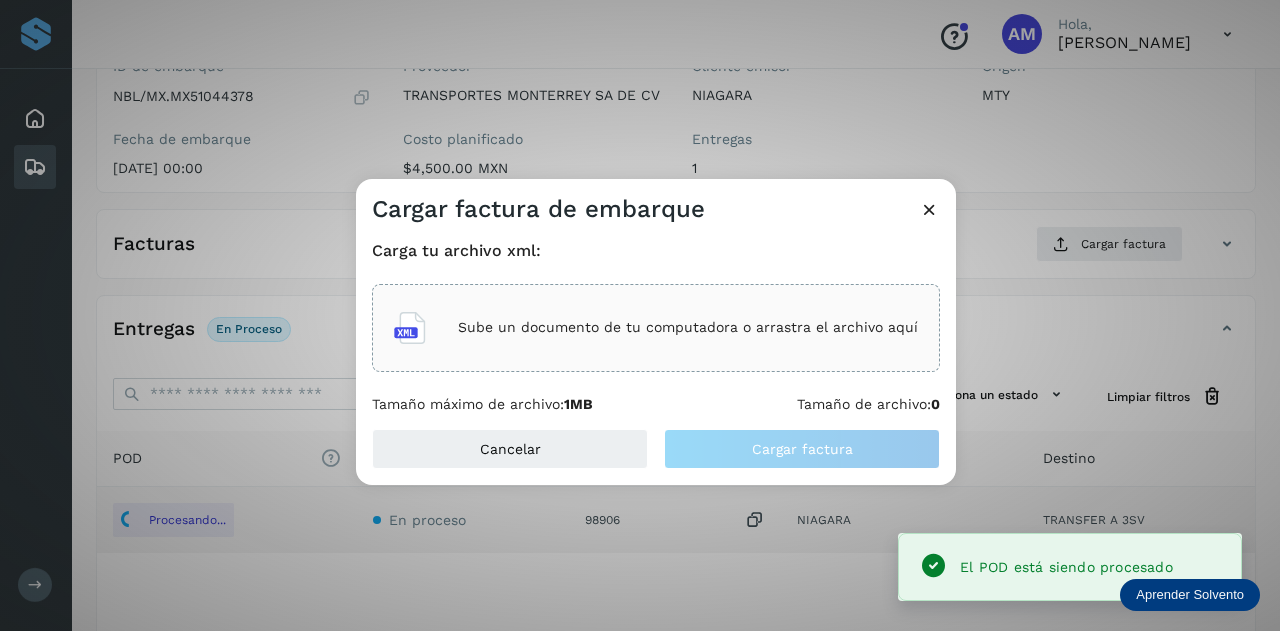 click on "Sube un documento de tu computadora o arrastra el archivo aquí" 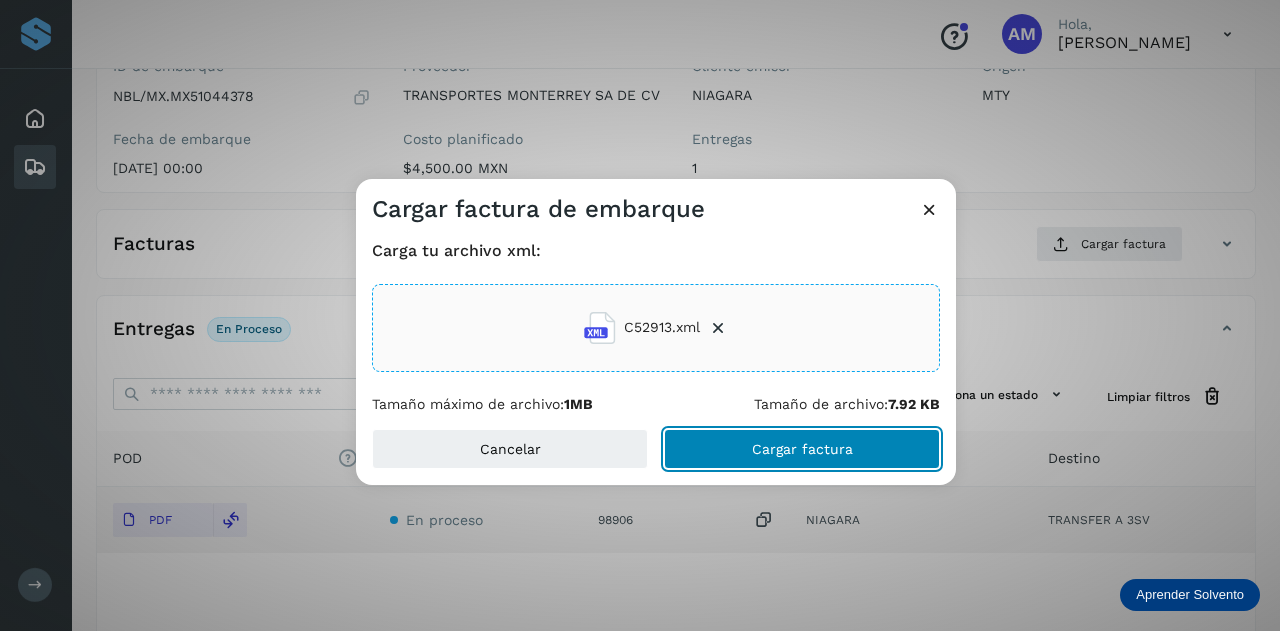 click on "Cargar factura" 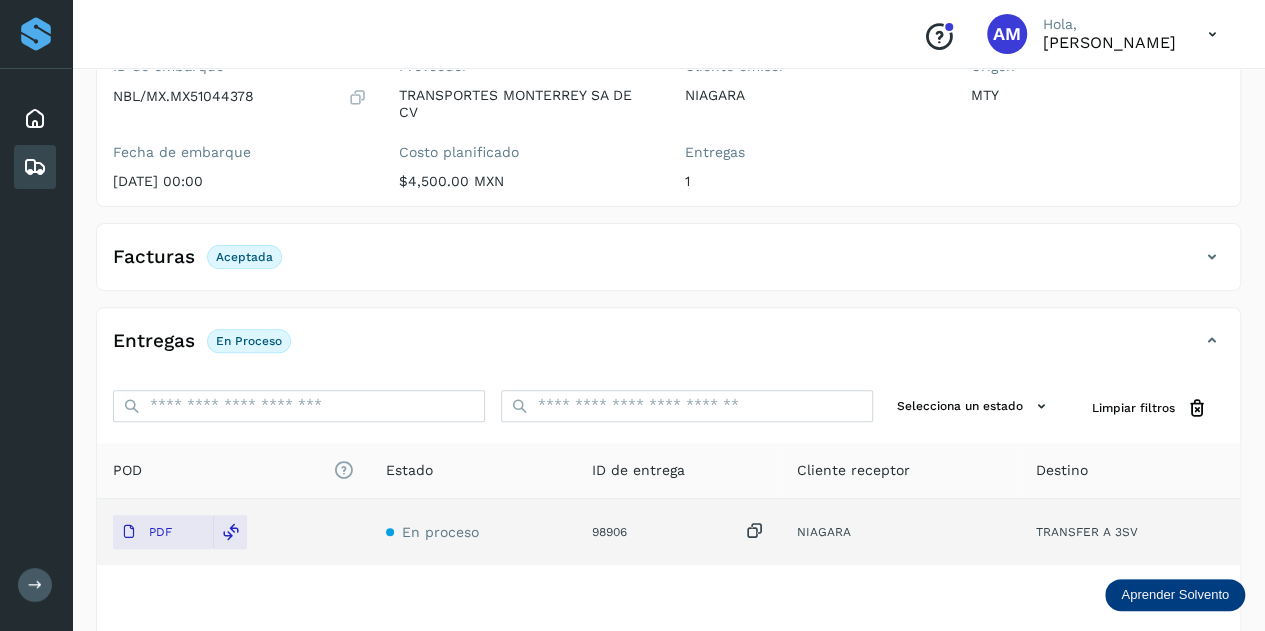scroll, scrollTop: 0, scrollLeft: 0, axis: both 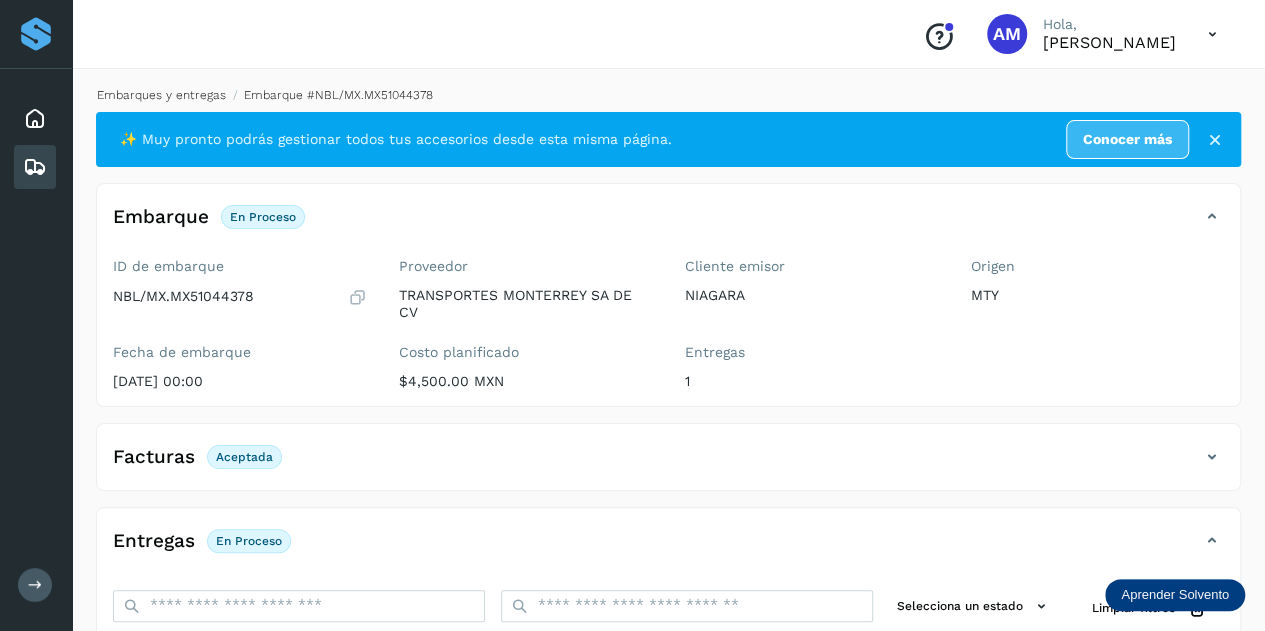 click on "Embarques y entregas" at bounding box center (161, 95) 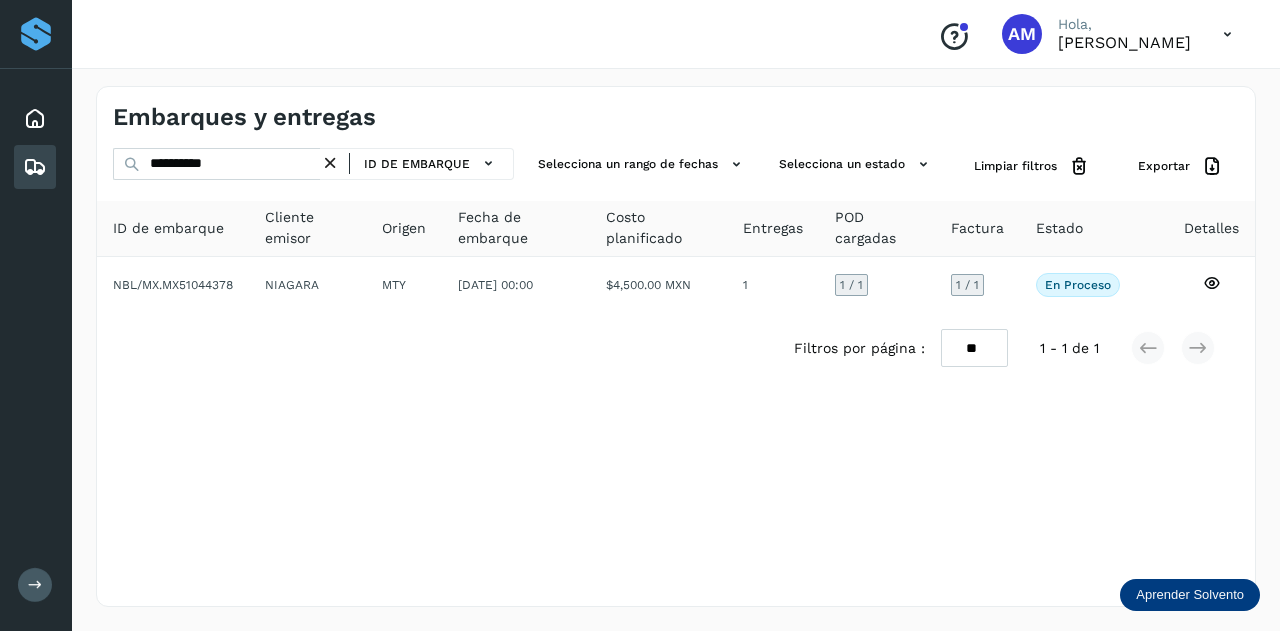 drag, startPoint x: 338, startPoint y: 165, endPoint x: 318, endPoint y: 165, distance: 20 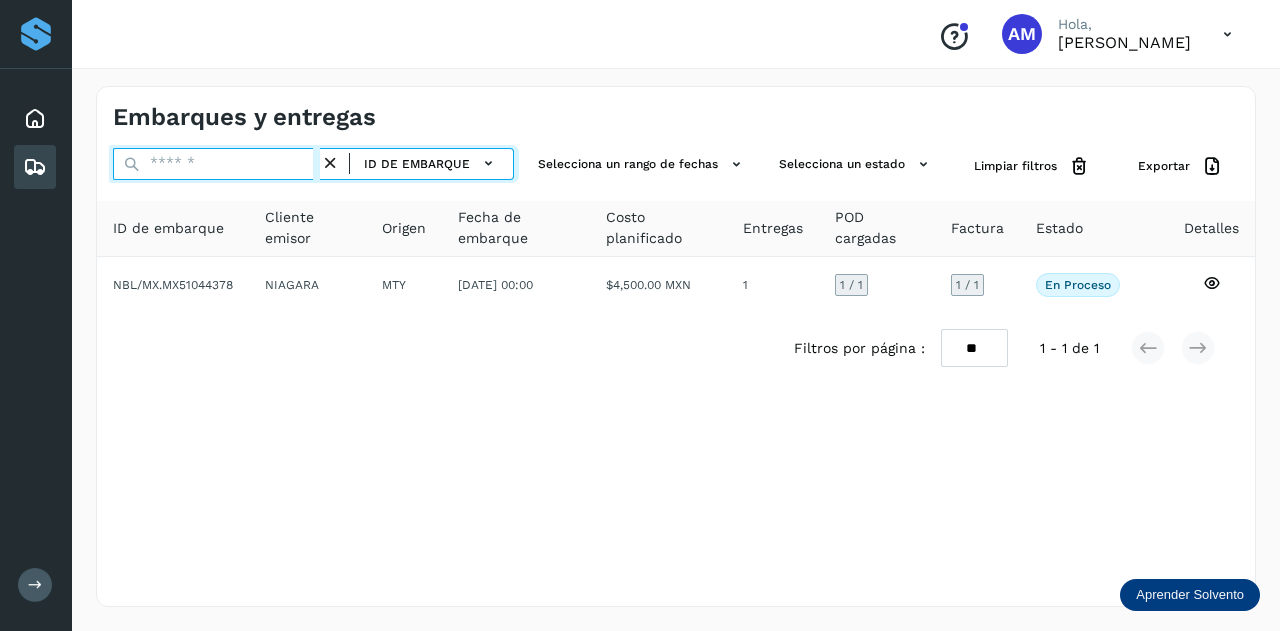 click at bounding box center [216, 164] 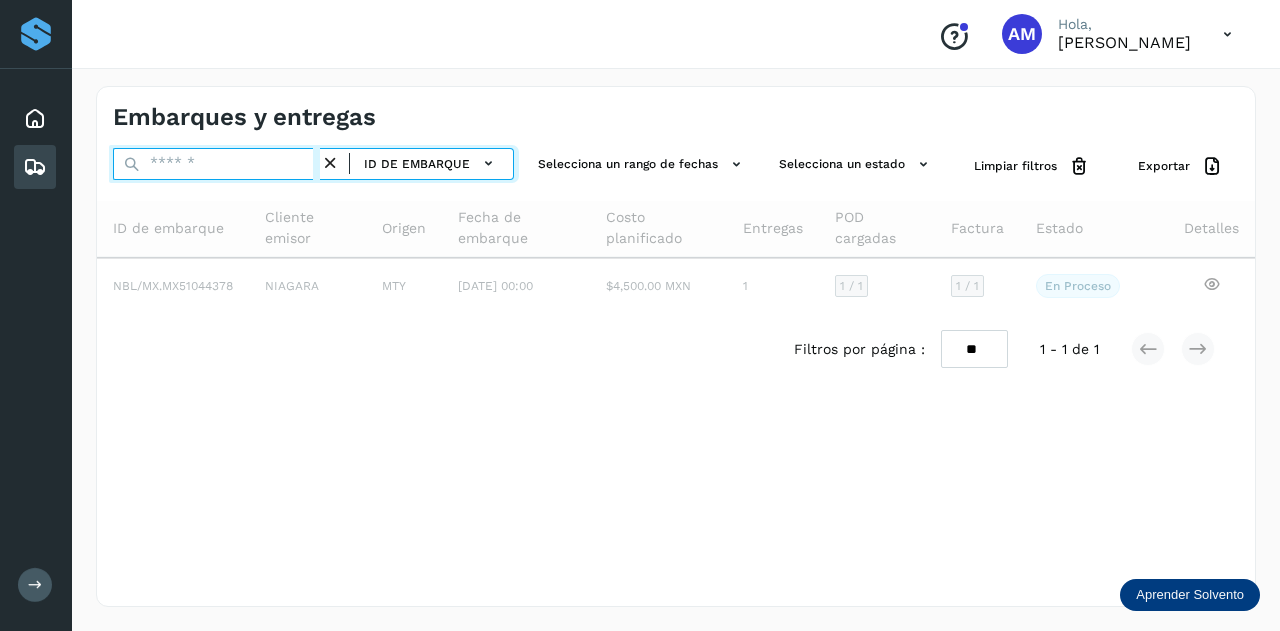 paste on "**********" 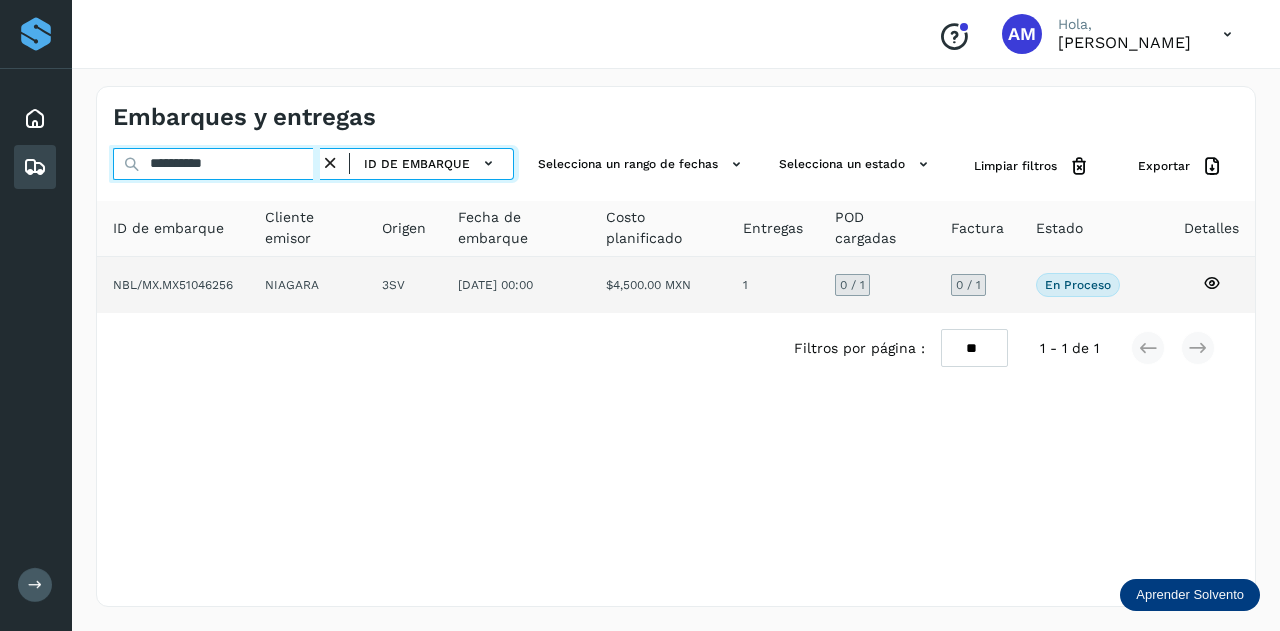 type on "**********" 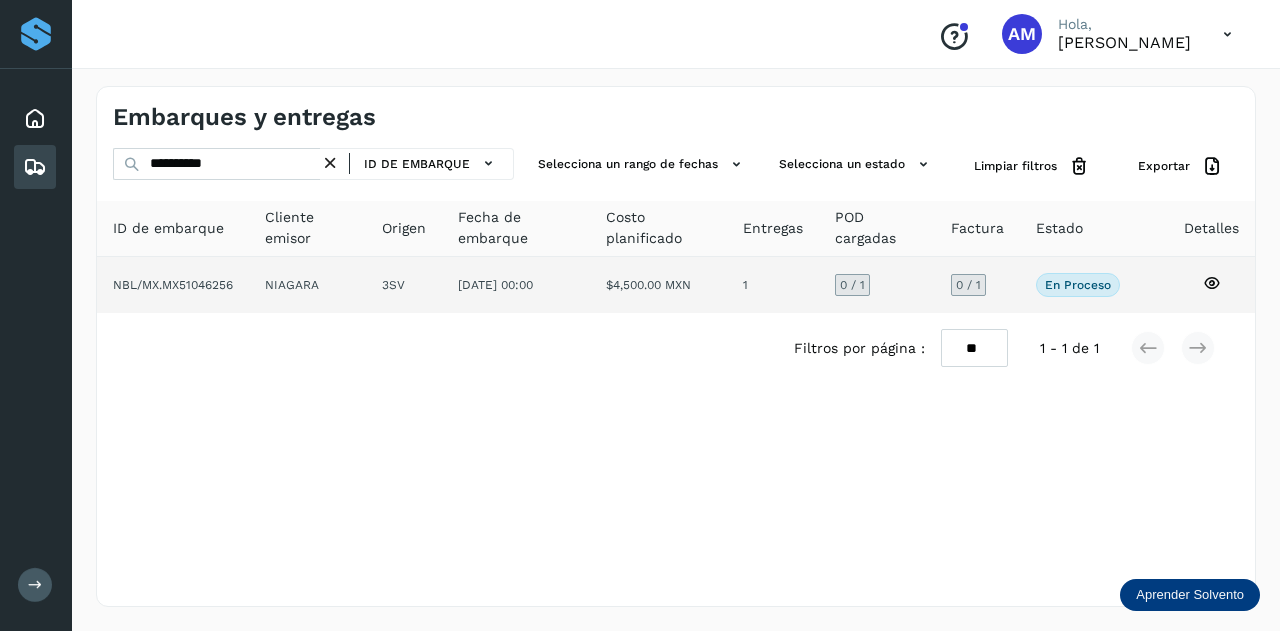 click on "3SV" 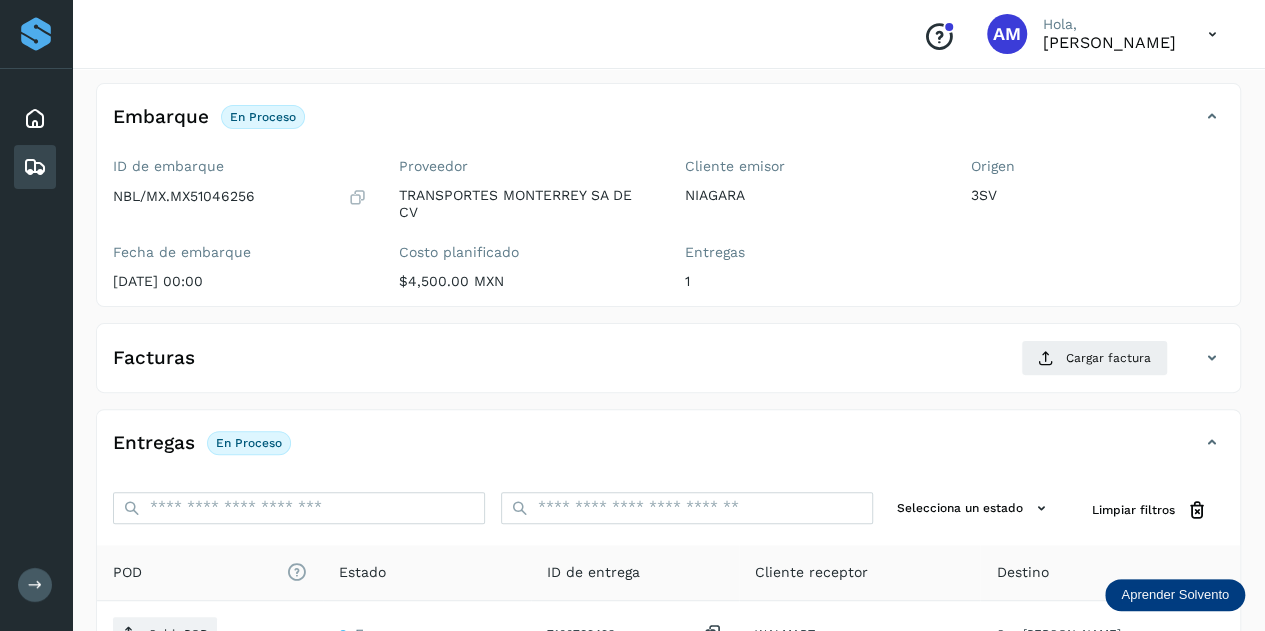 scroll, scrollTop: 200, scrollLeft: 0, axis: vertical 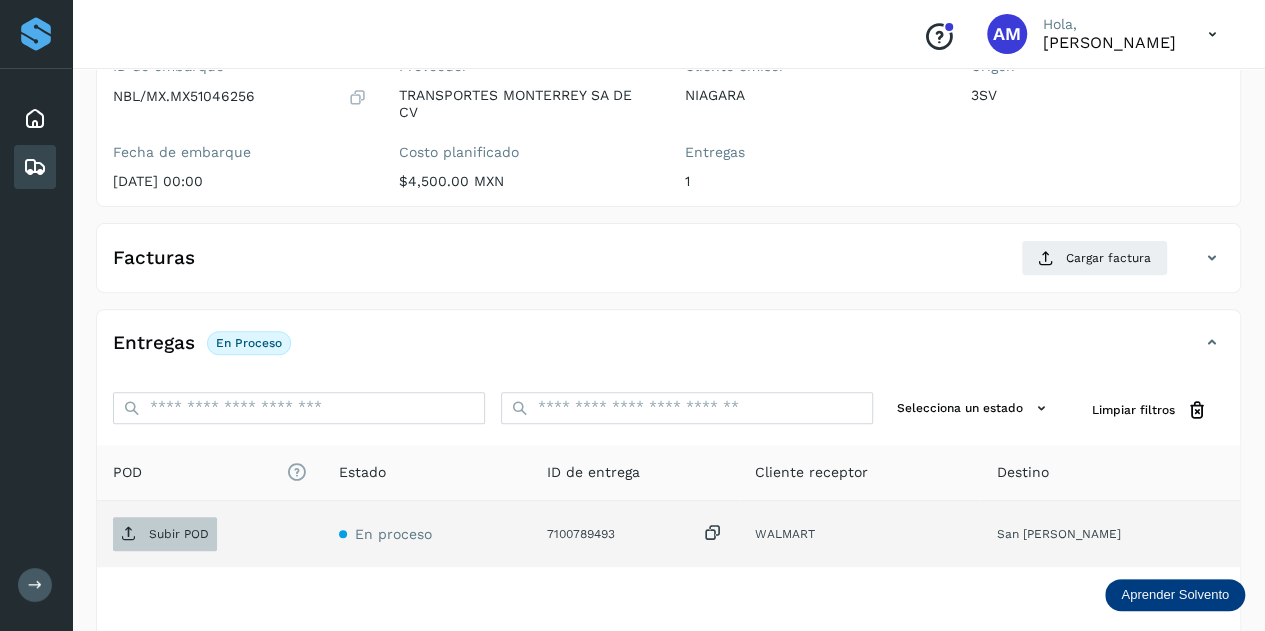 click on "Subir POD" at bounding box center (165, 534) 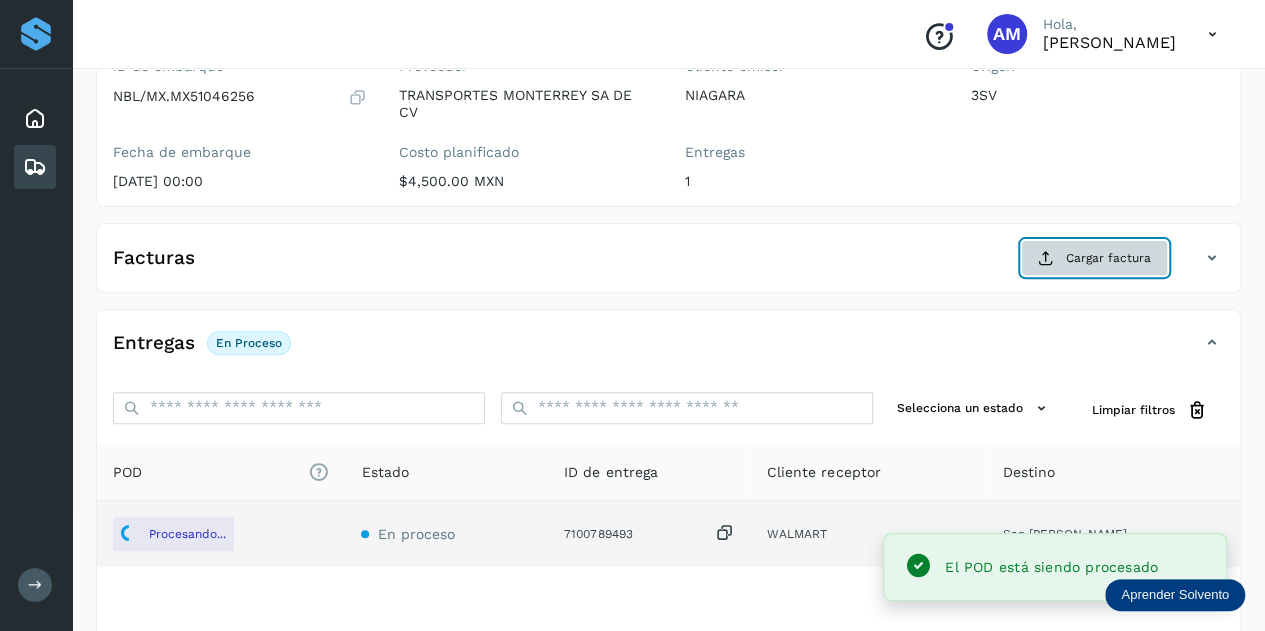 click on "Cargar factura" 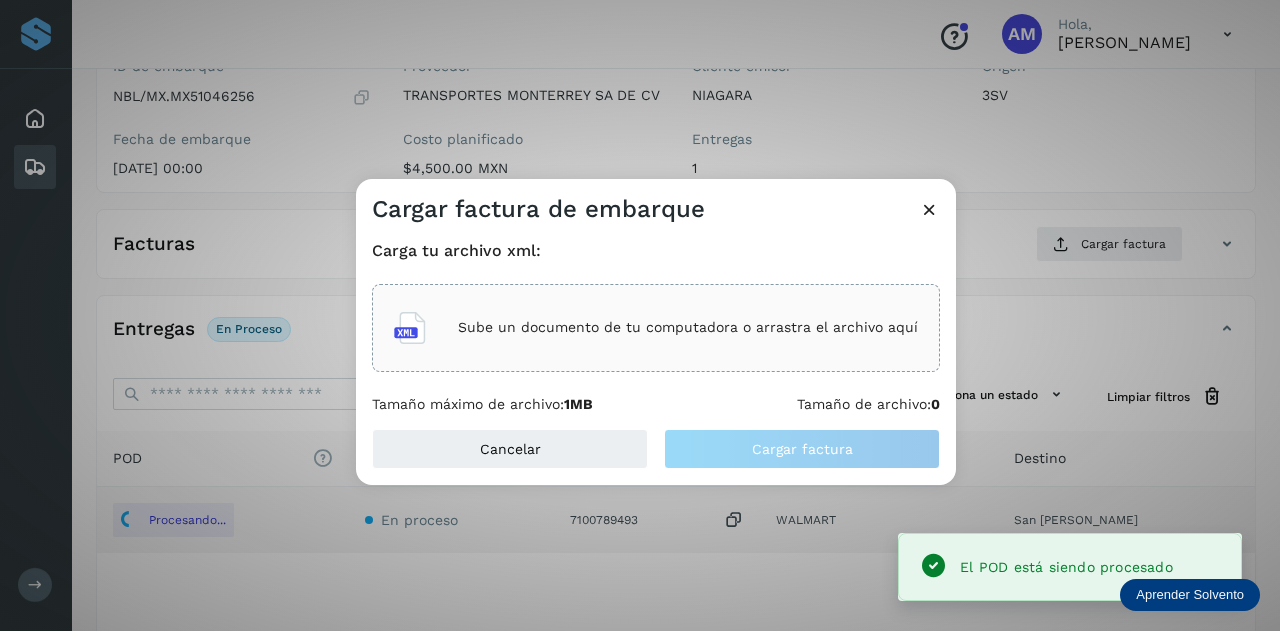 click on "Sube un documento de tu computadora o arrastra el archivo aquí" at bounding box center [656, 328] 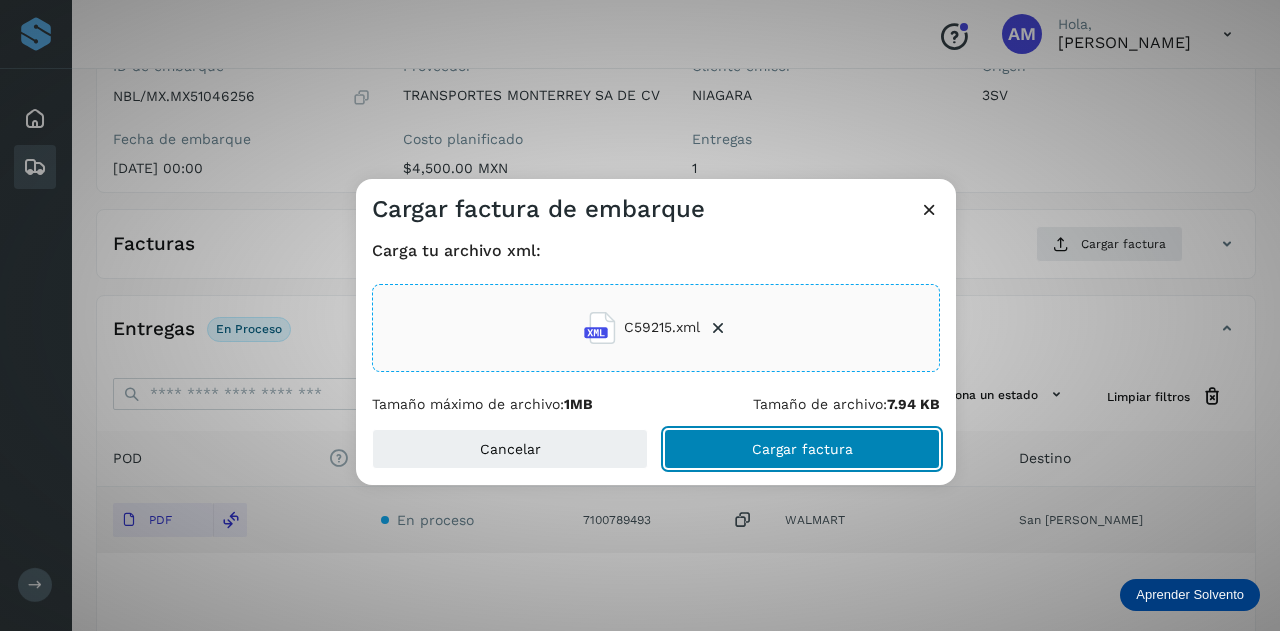 click on "Cargar factura" 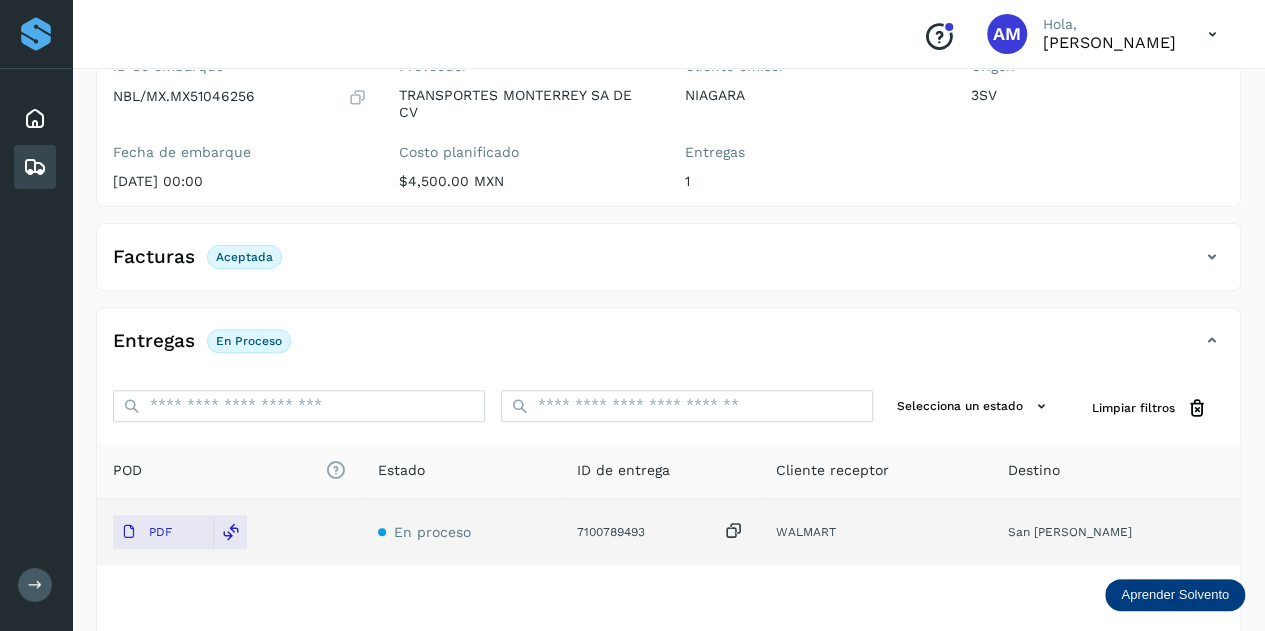 scroll, scrollTop: 0, scrollLeft: 0, axis: both 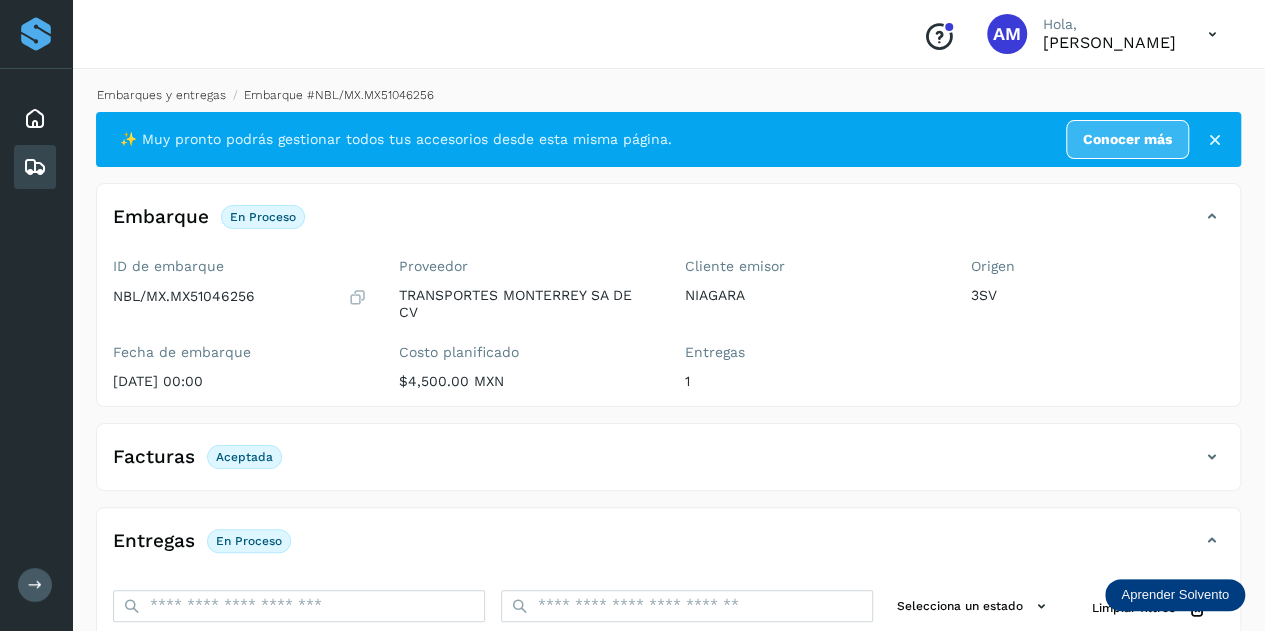 click on "Embarques y entregas" at bounding box center [161, 95] 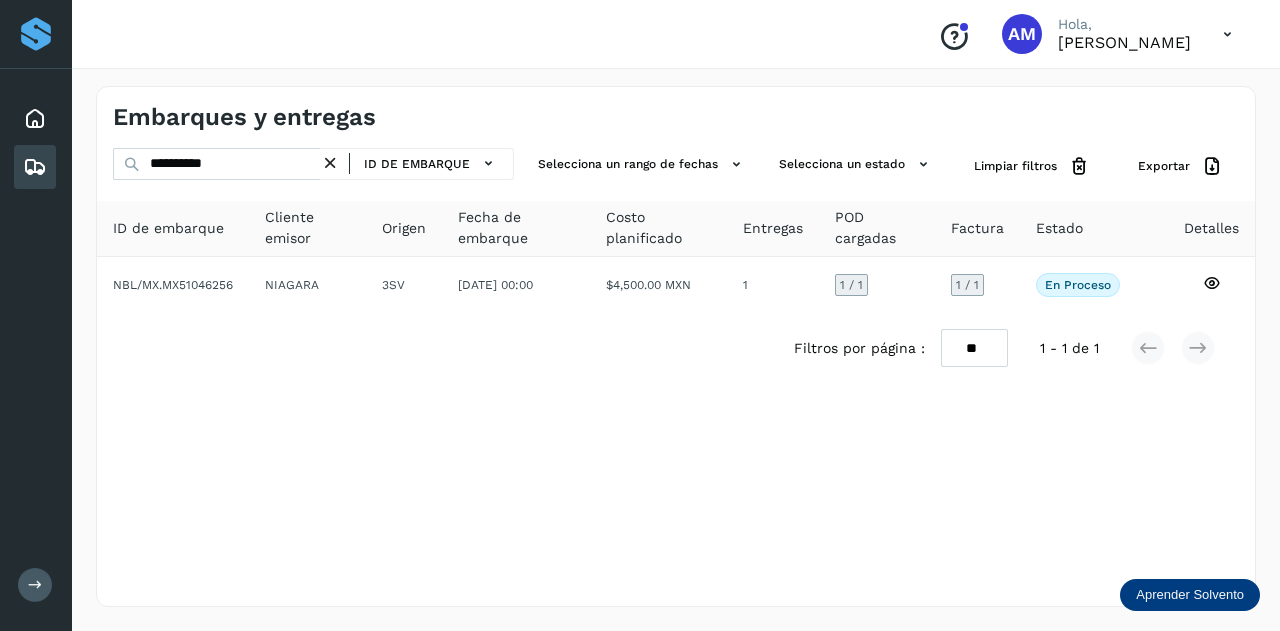click at bounding box center [330, 163] 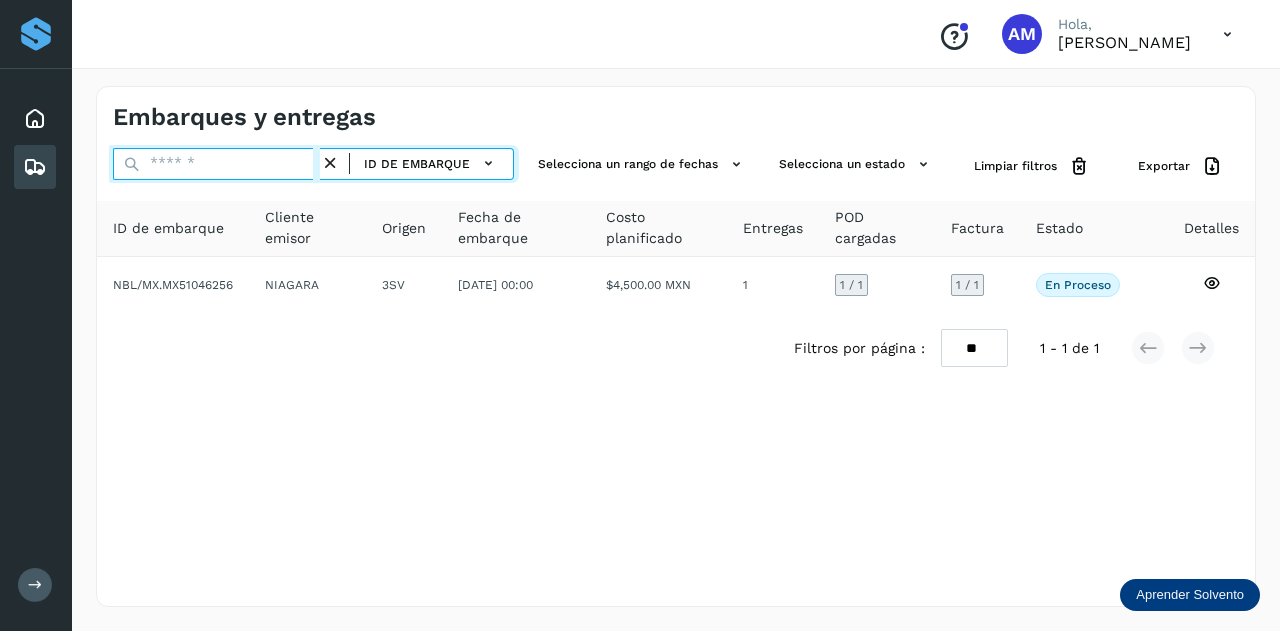 click at bounding box center (216, 164) 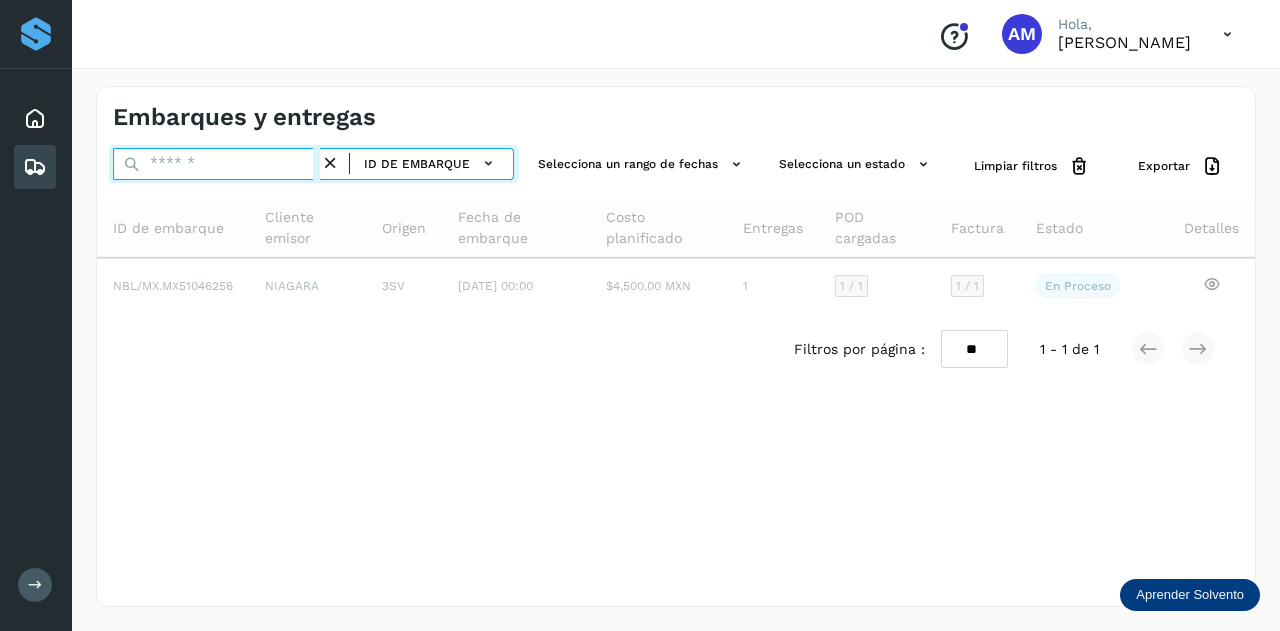 paste on "**********" 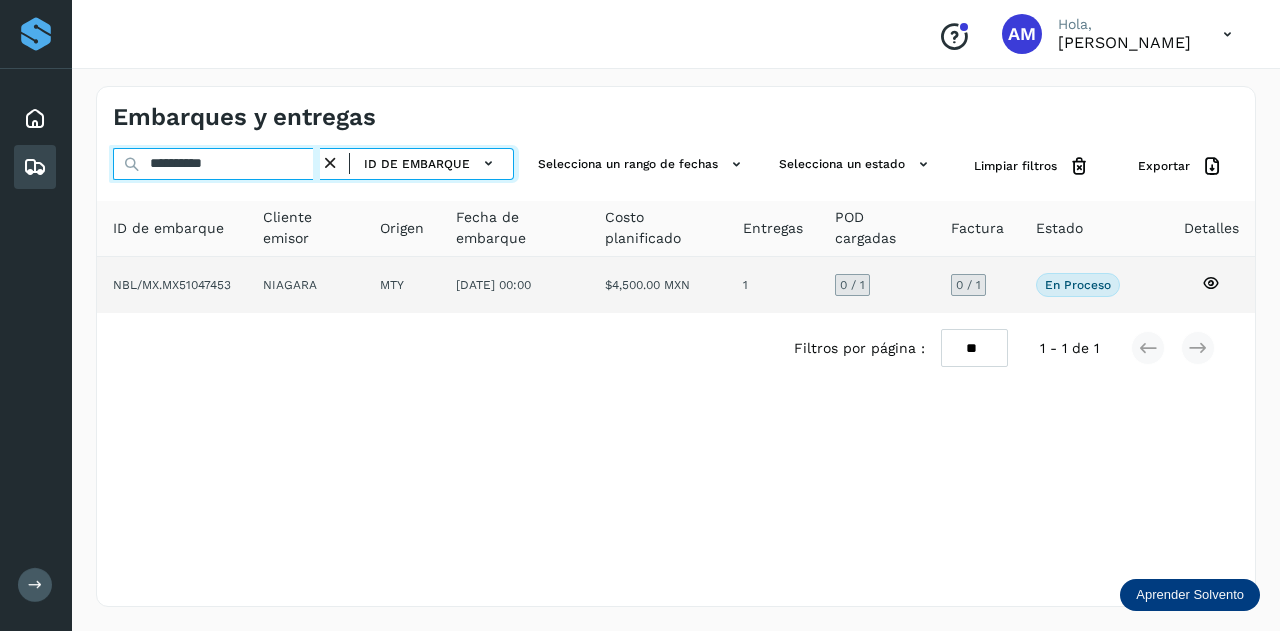 type on "**********" 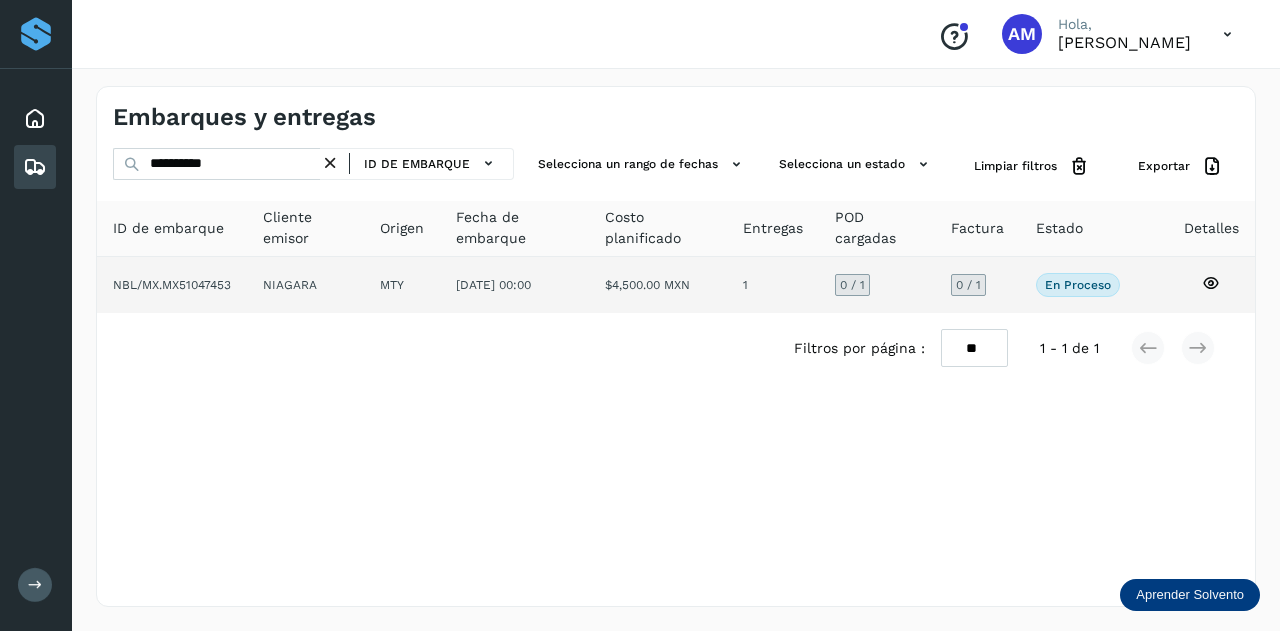 click on "MTY" 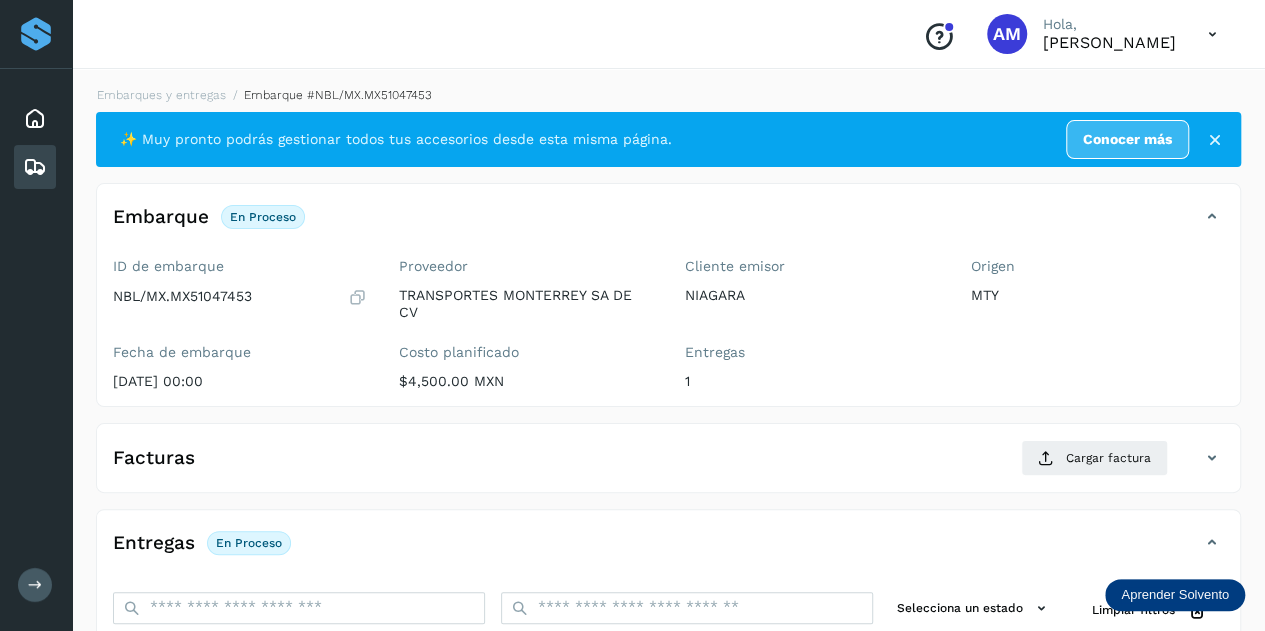 scroll, scrollTop: 200, scrollLeft: 0, axis: vertical 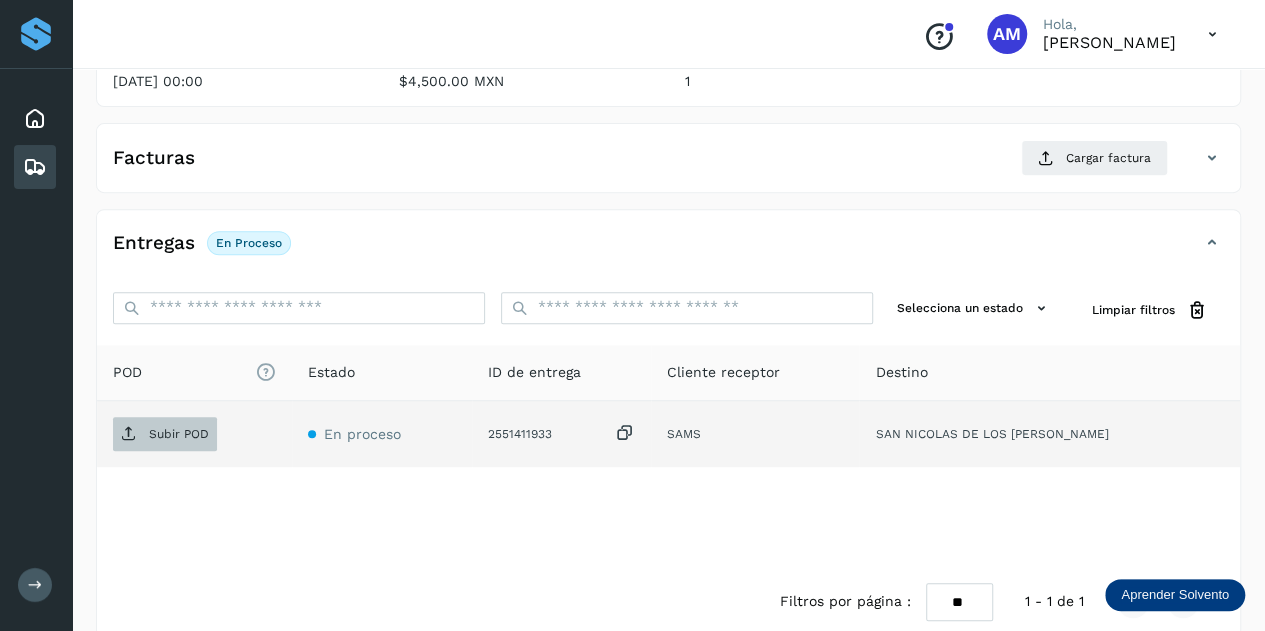 click on "Subir POD" at bounding box center (179, 434) 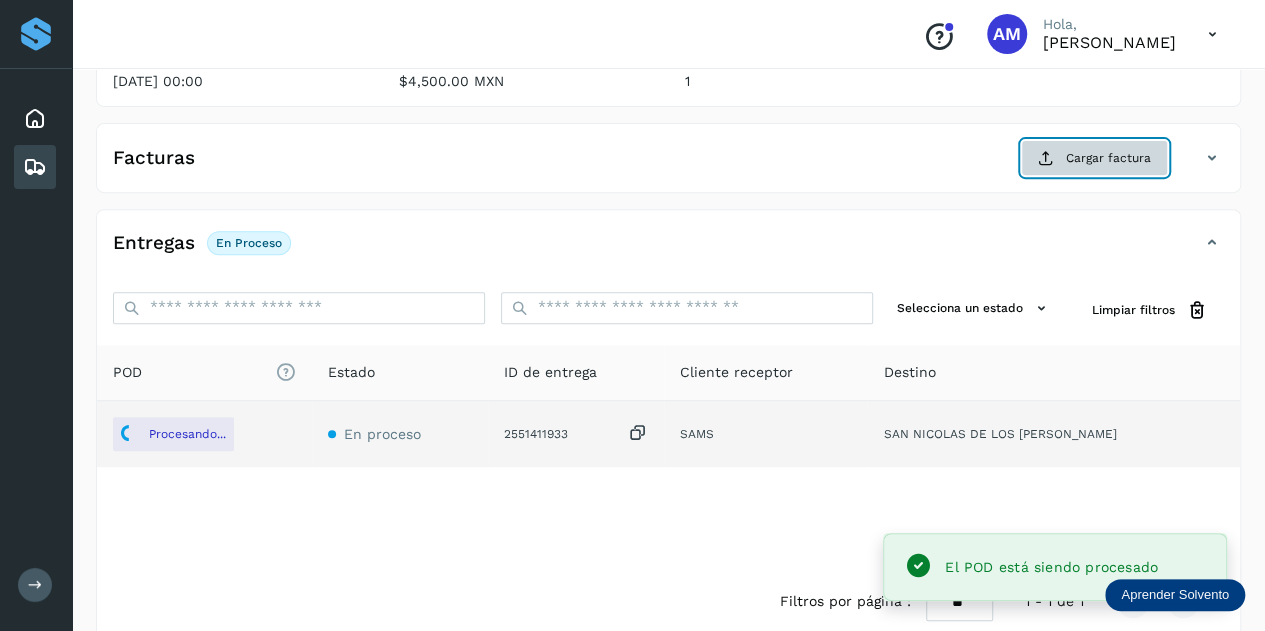 click on "Cargar factura" at bounding box center (1094, 158) 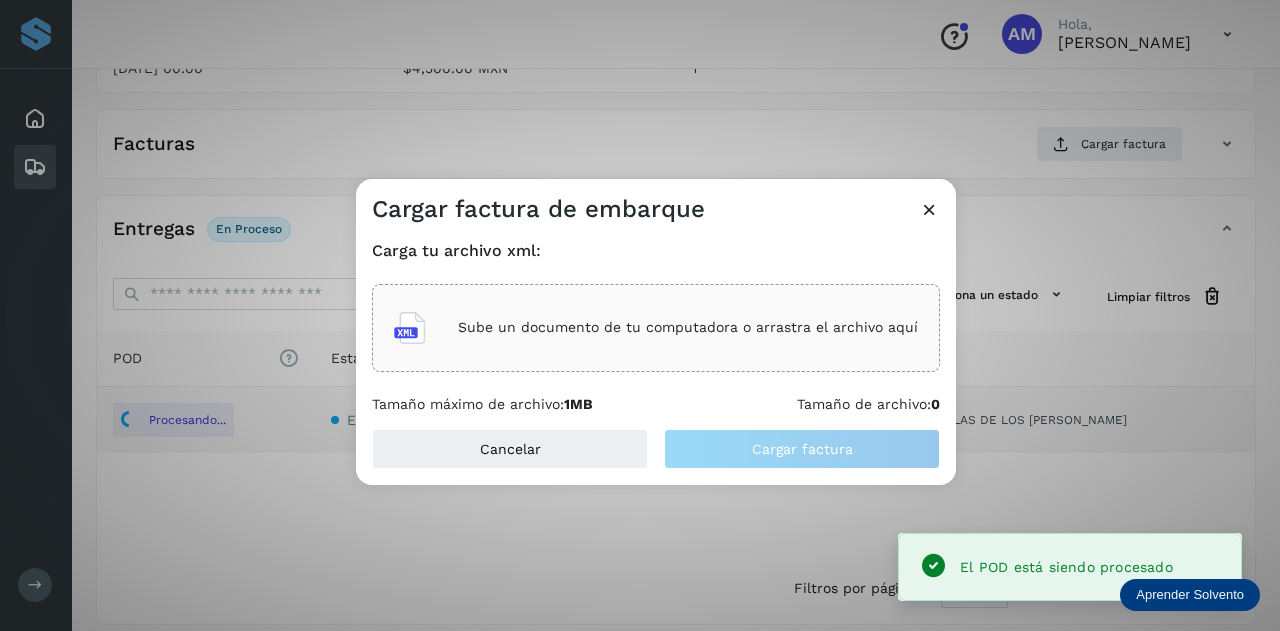 click on "Sube un documento de tu computadora o arrastra el archivo aquí" 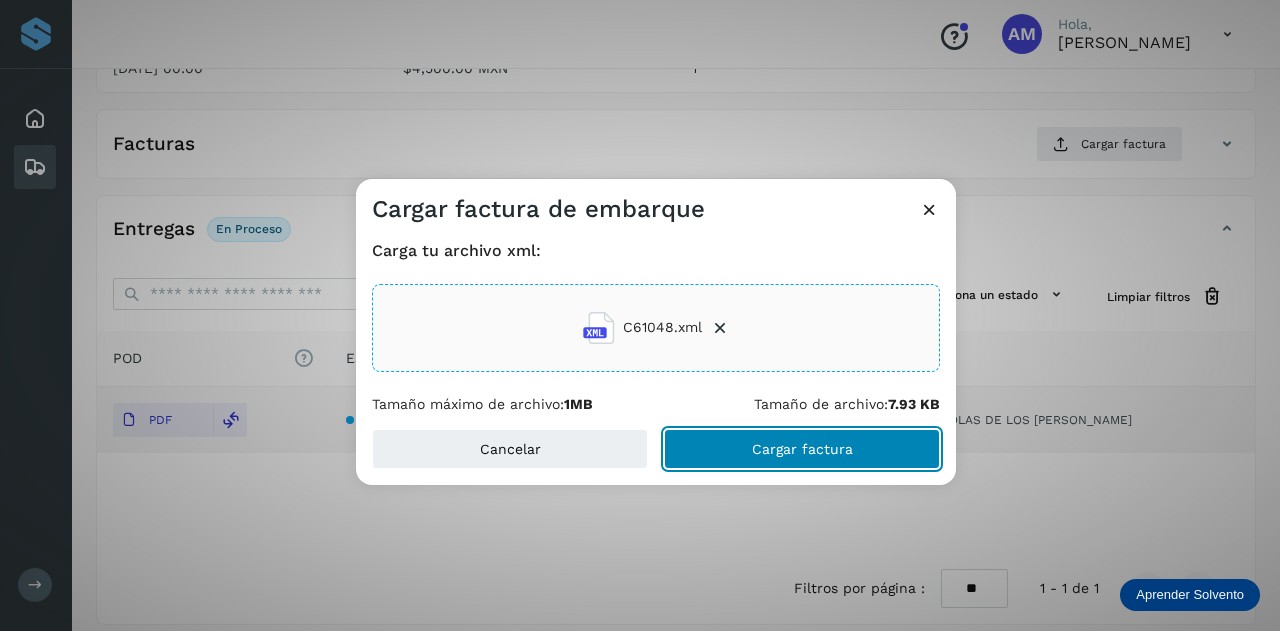click on "Cargar factura" 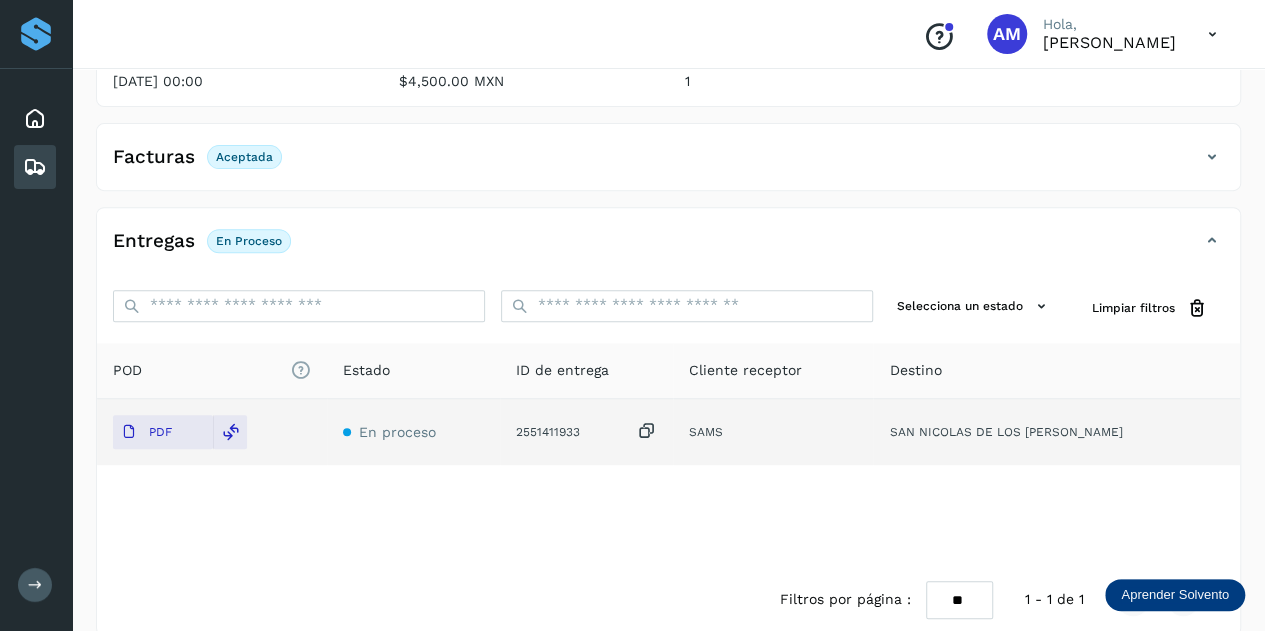 scroll, scrollTop: 0, scrollLeft: 0, axis: both 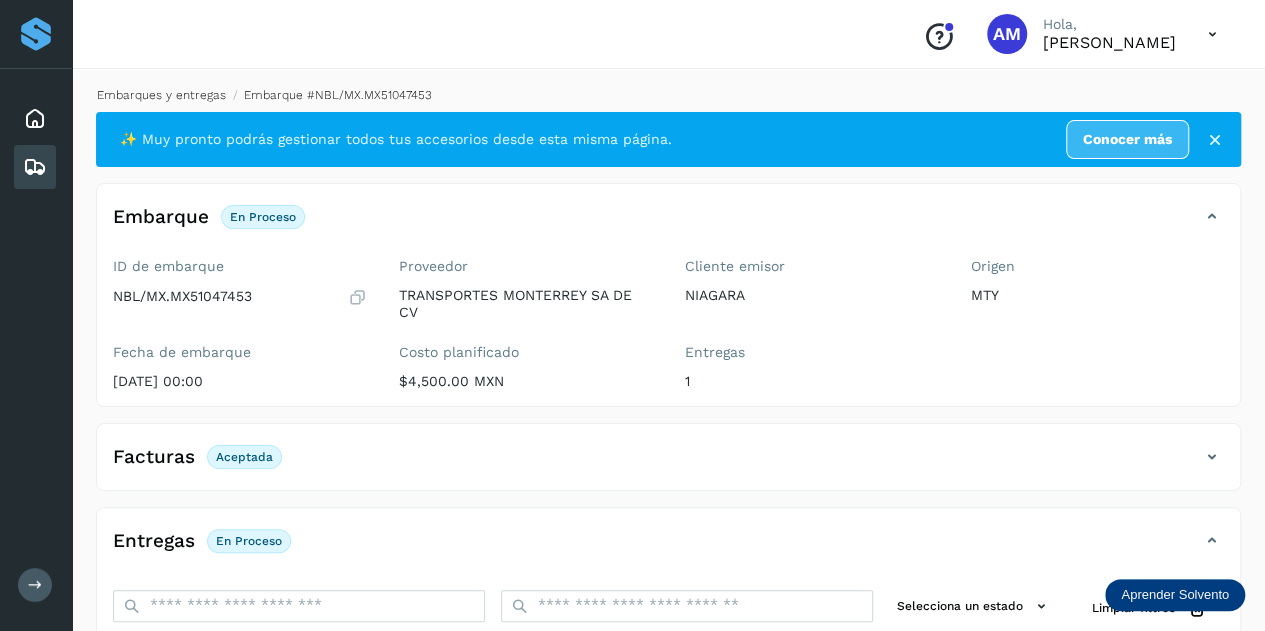 click on "Embarques y entregas" at bounding box center [161, 95] 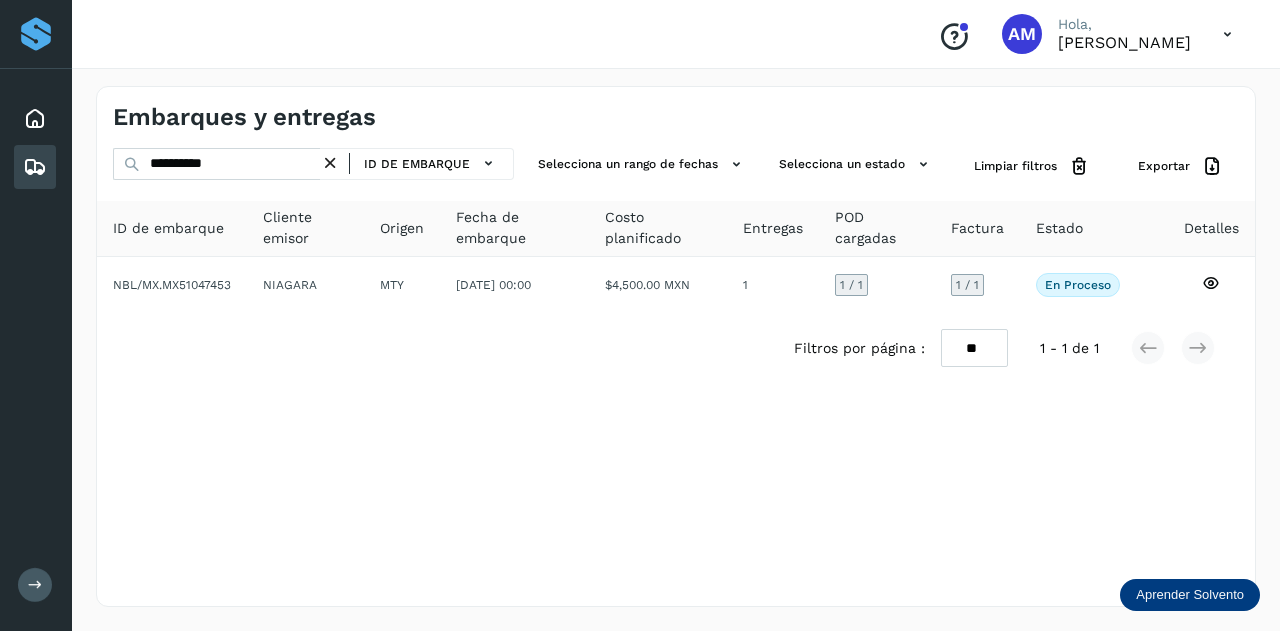 drag, startPoint x: 343, startPoint y: 159, endPoint x: 330, endPoint y: 161, distance: 13.152946 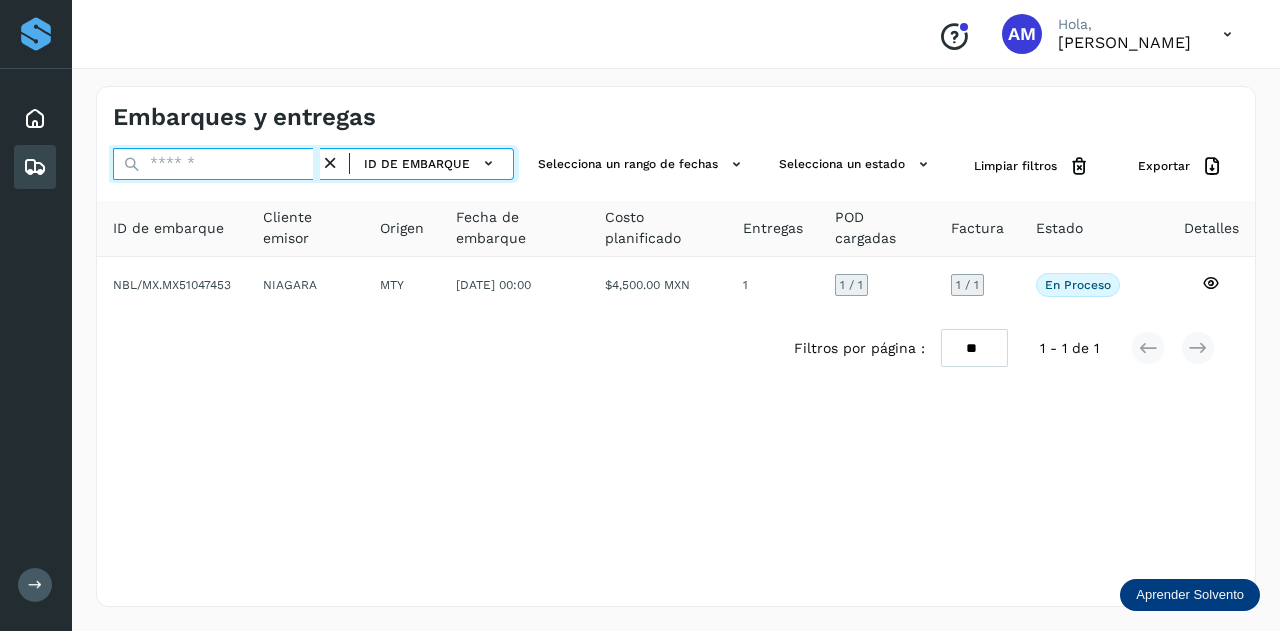 click at bounding box center (216, 164) 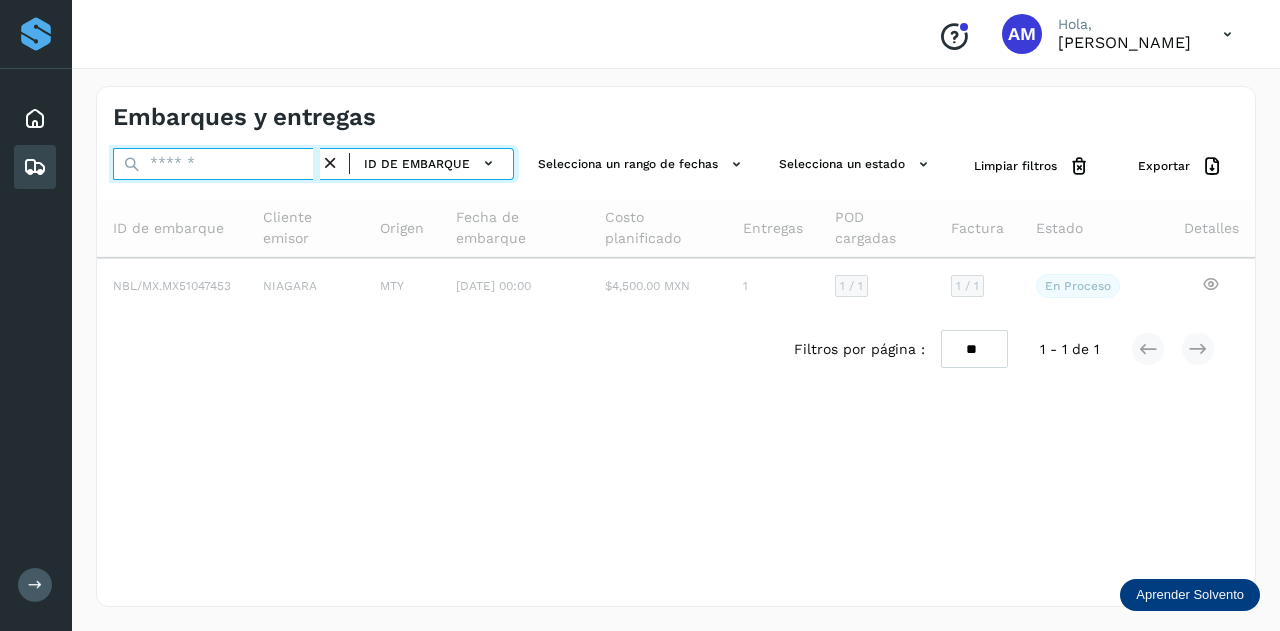 paste on "**********" 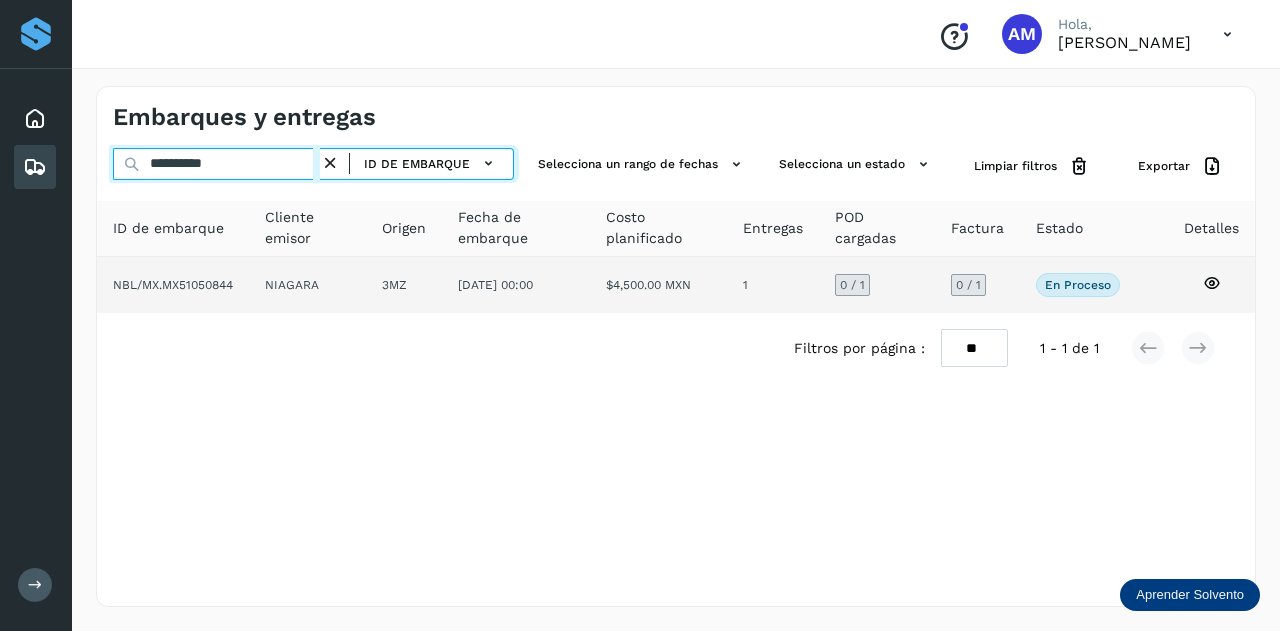 type on "**********" 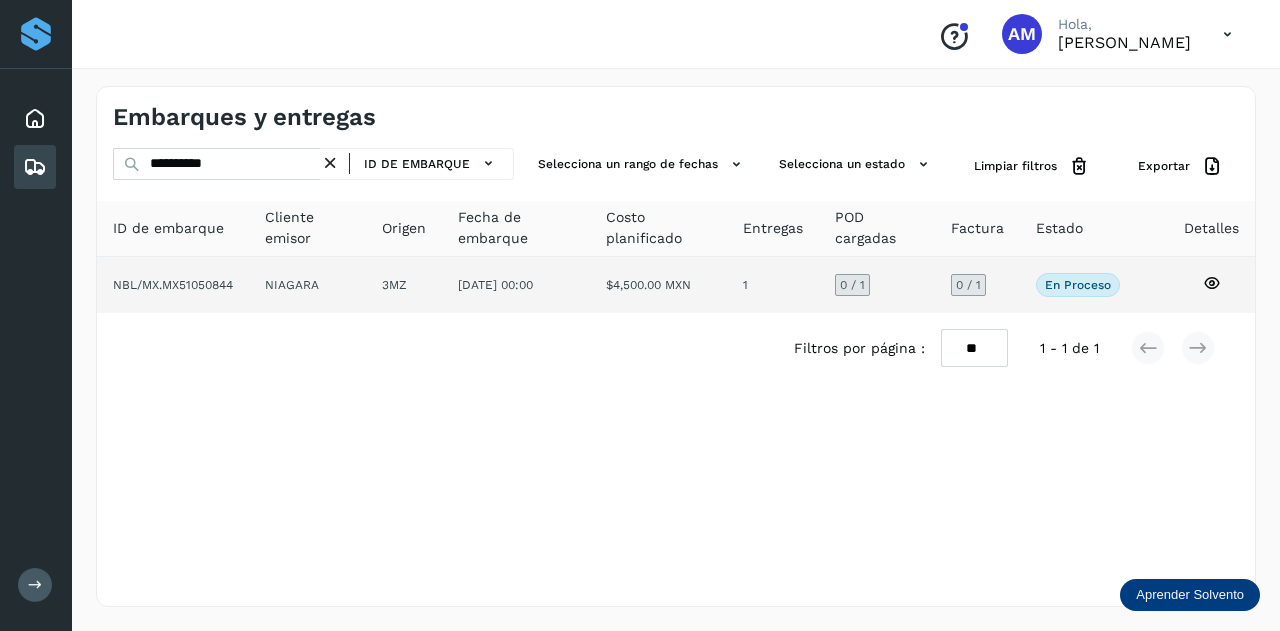 click on "NIAGARA" 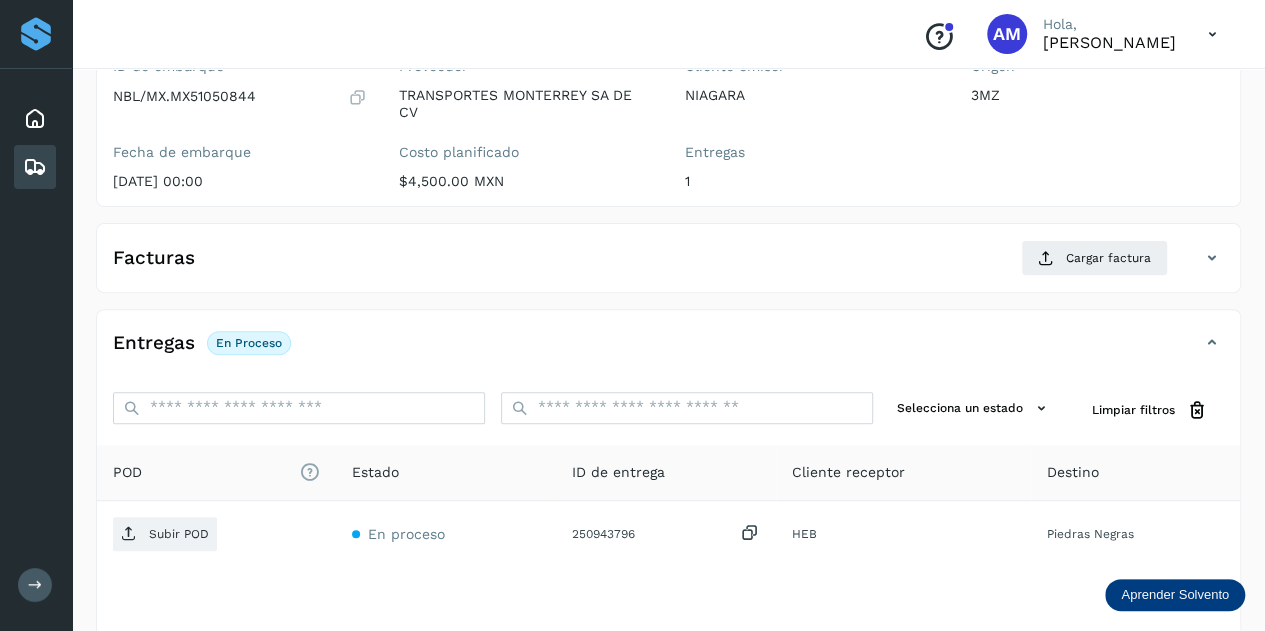 scroll, scrollTop: 300, scrollLeft: 0, axis: vertical 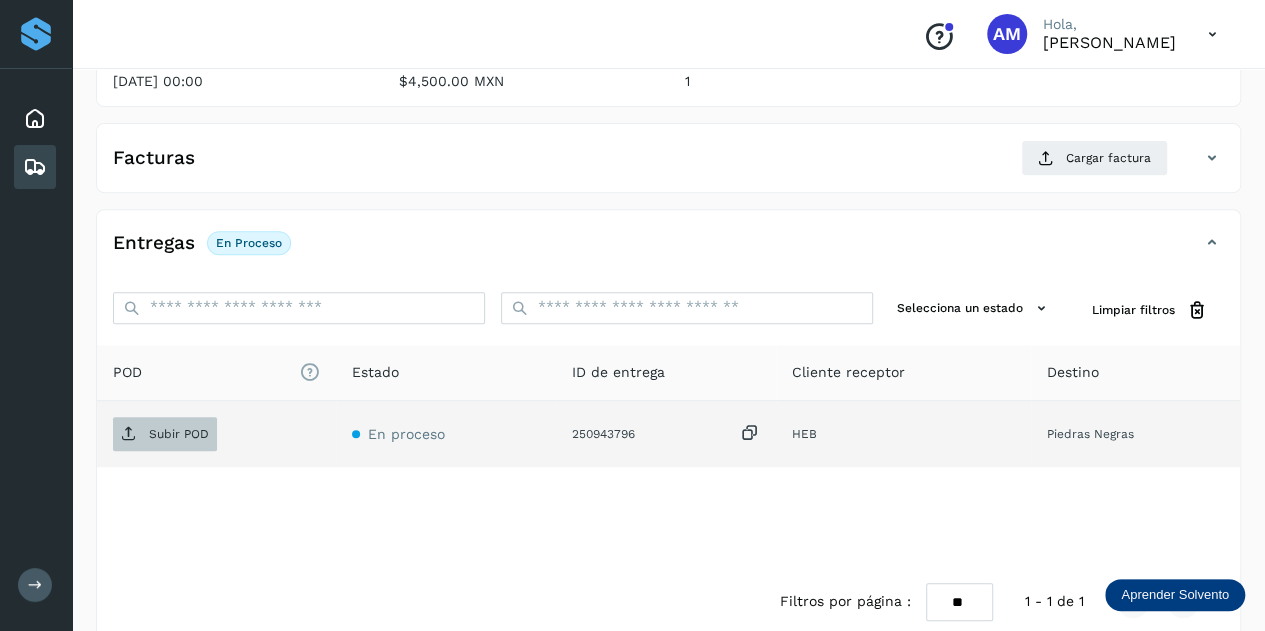 click on "Subir POD" at bounding box center (179, 434) 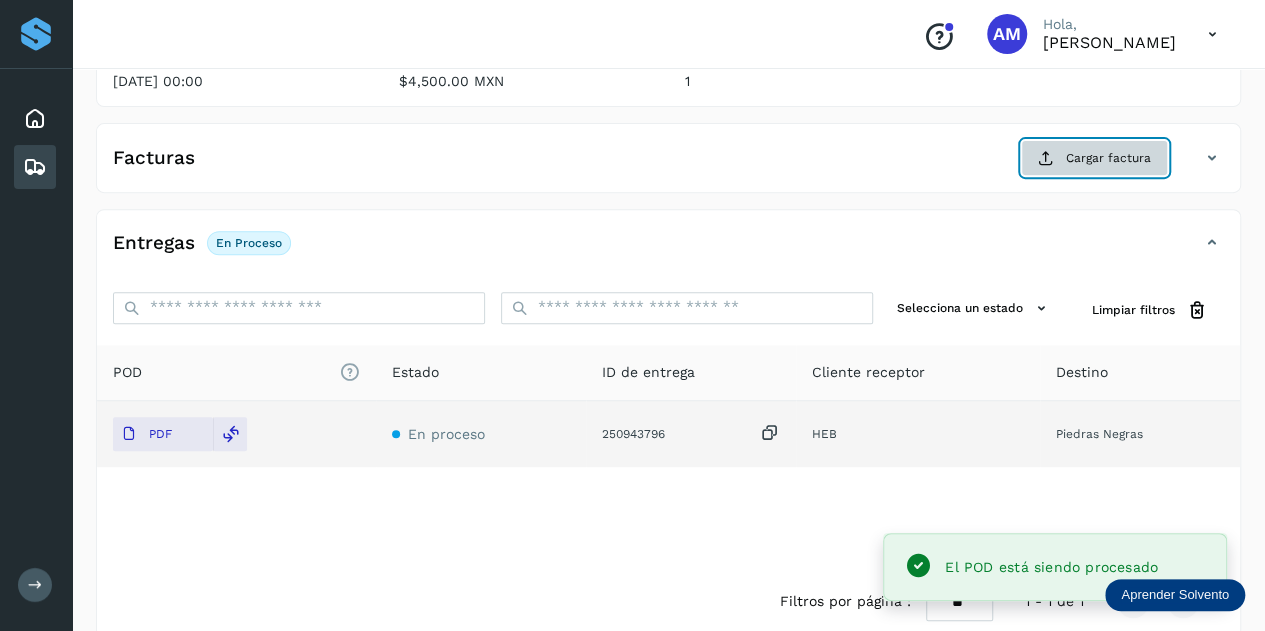 click on "Cargar factura" 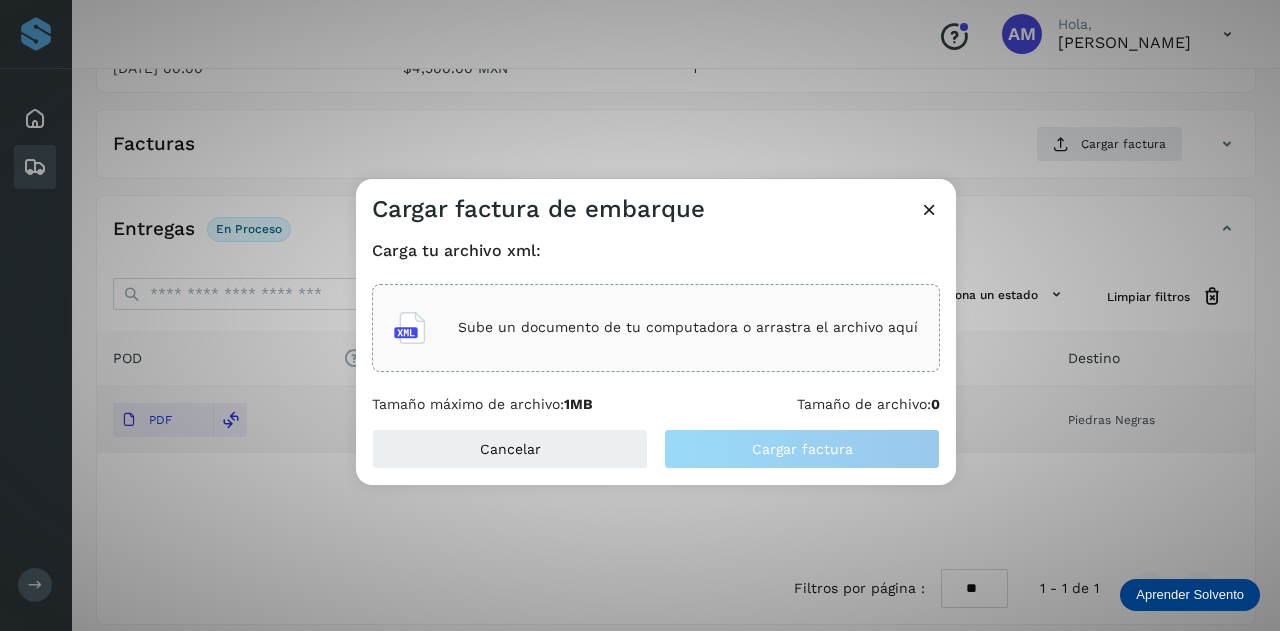 click on "Sube un documento de tu computadora o arrastra el archivo aquí" 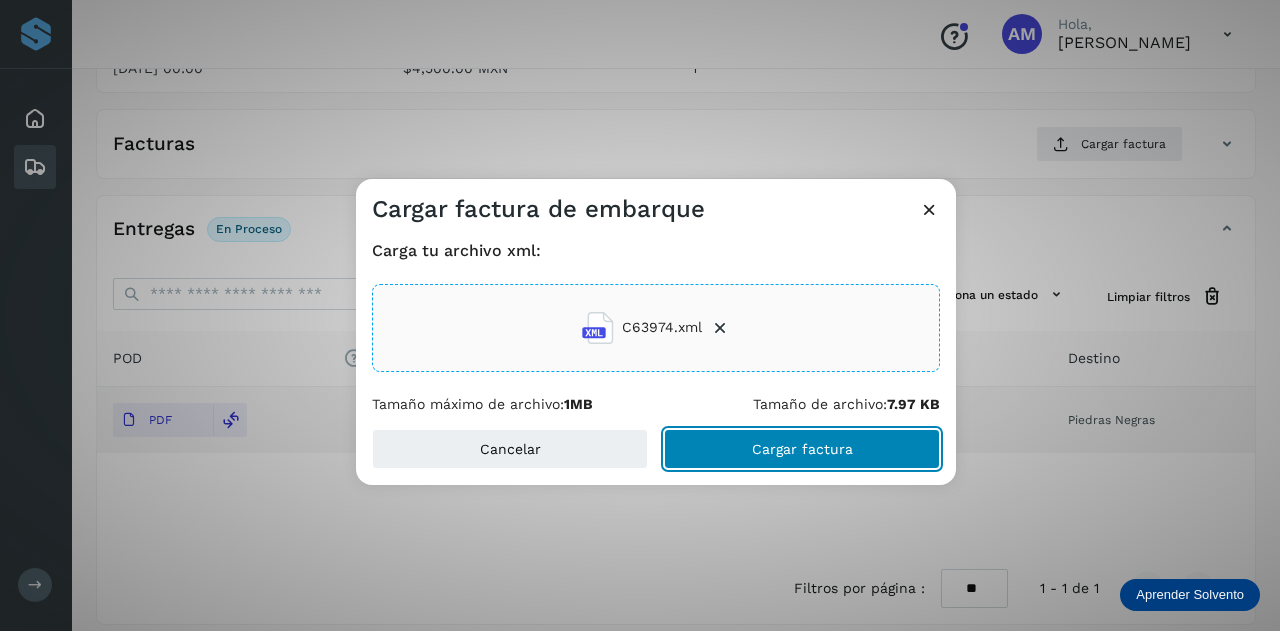 click on "Cargar factura" 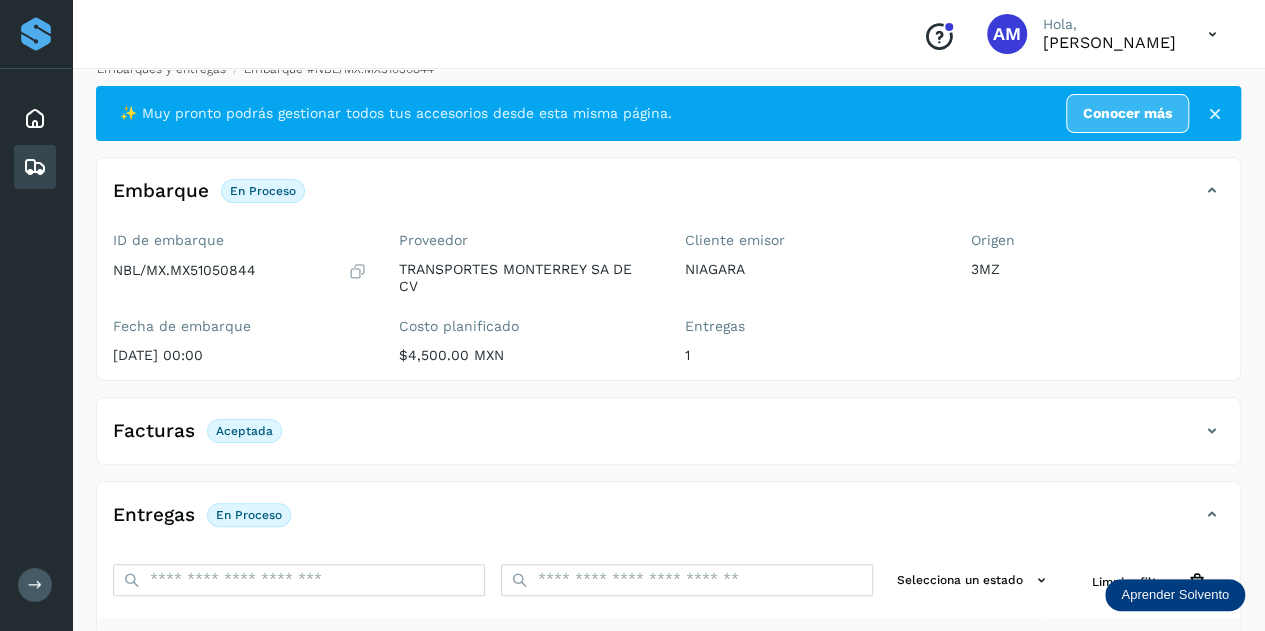 scroll, scrollTop: 0, scrollLeft: 0, axis: both 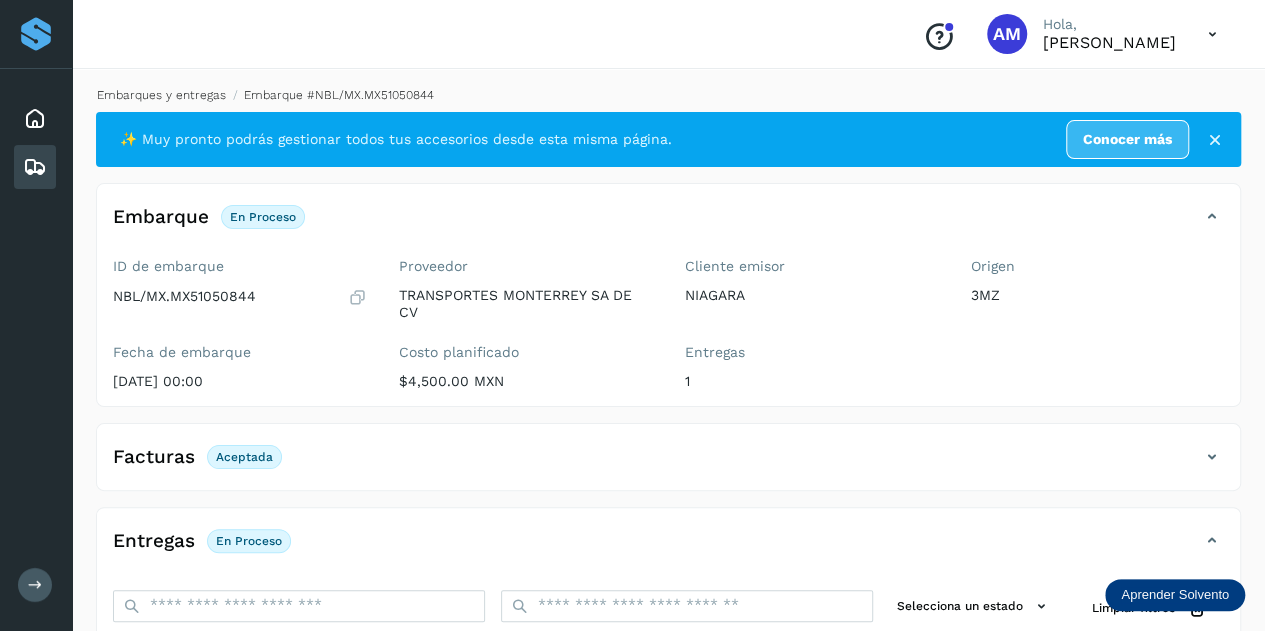 click on "Embarques y entregas" at bounding box center [161, 95] 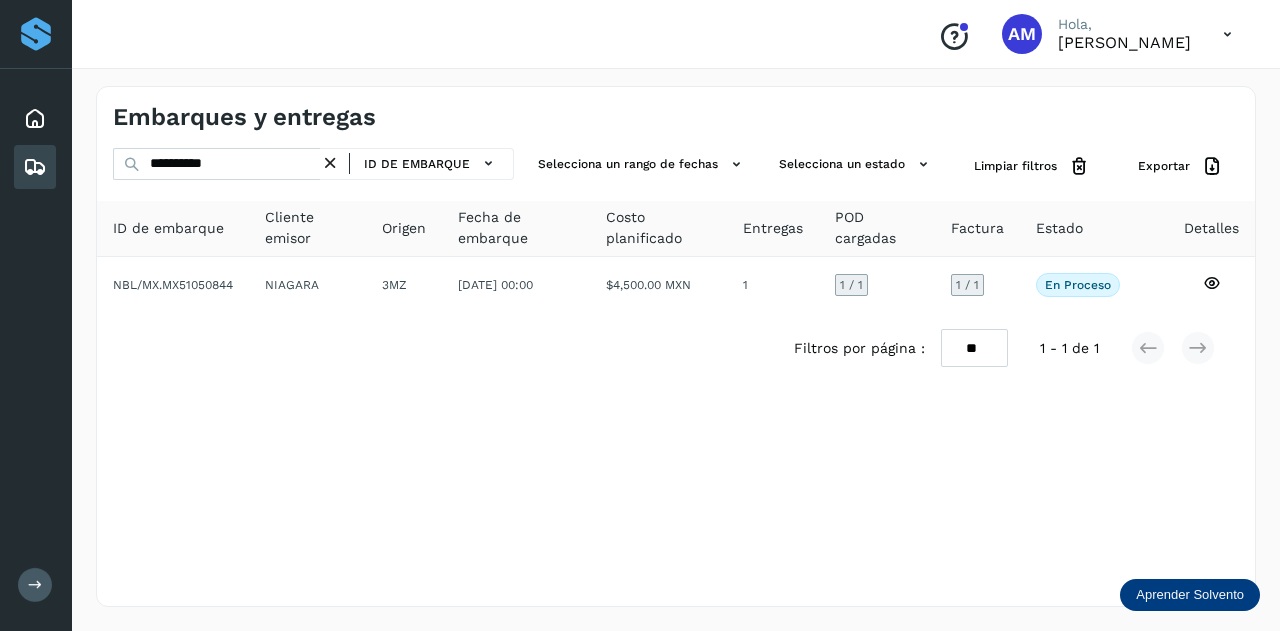 click at bounding box center [330, 163] 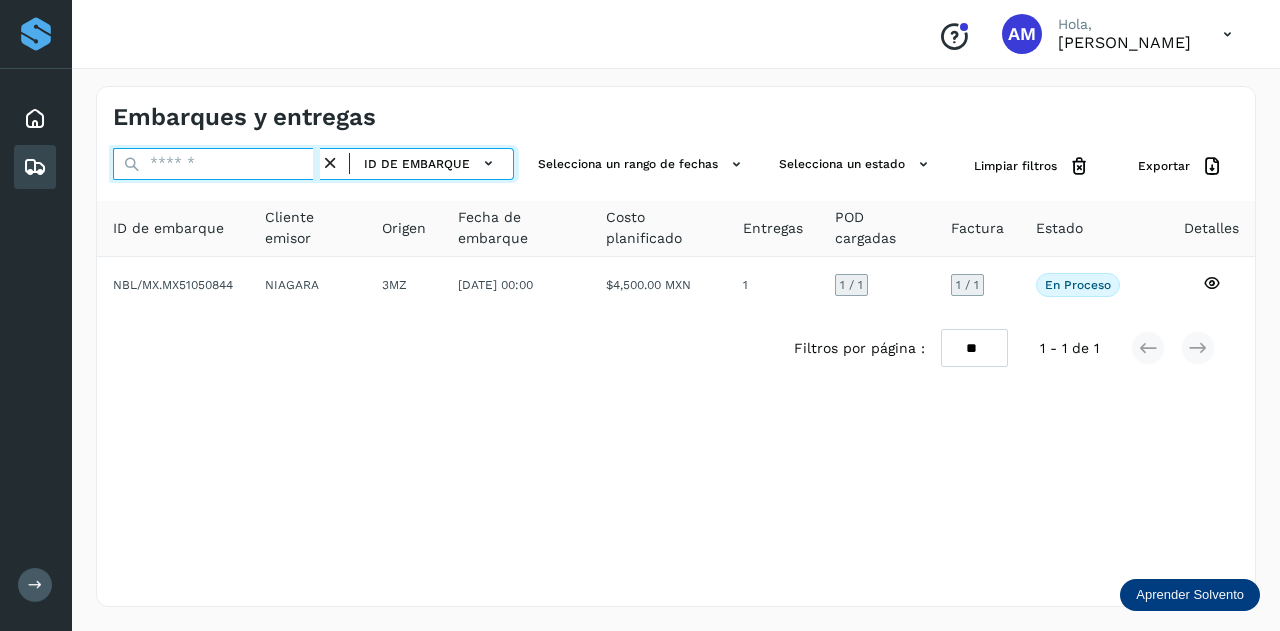 click at bounding box center [216, 164] 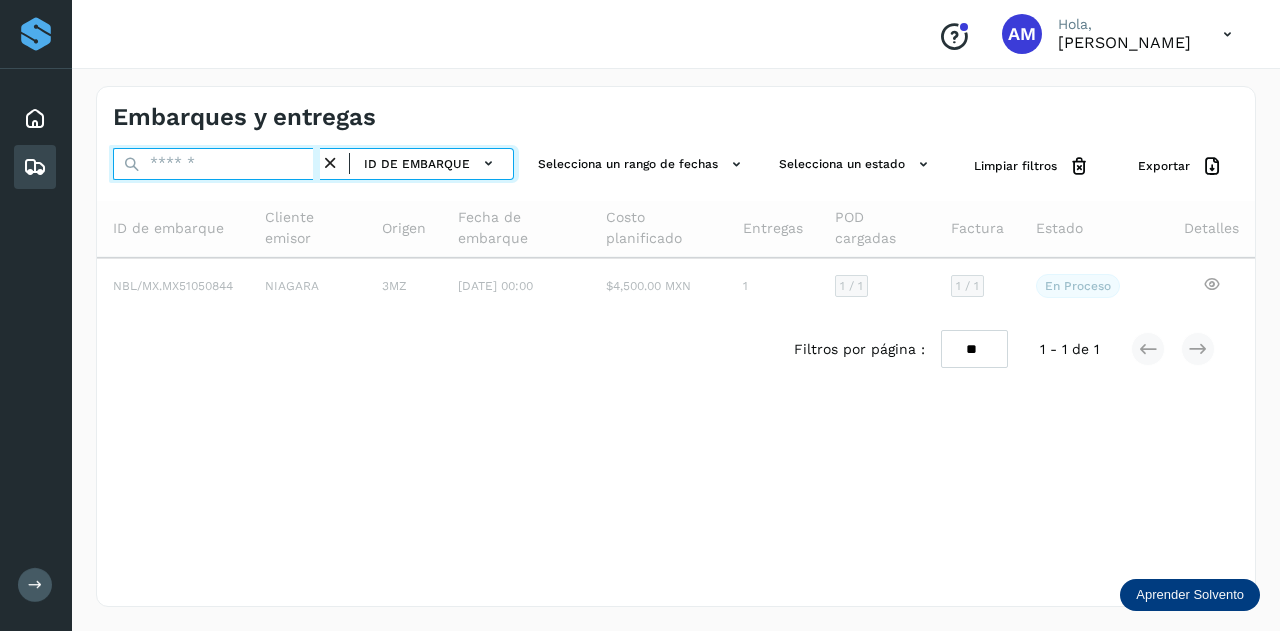 paste on "**********" 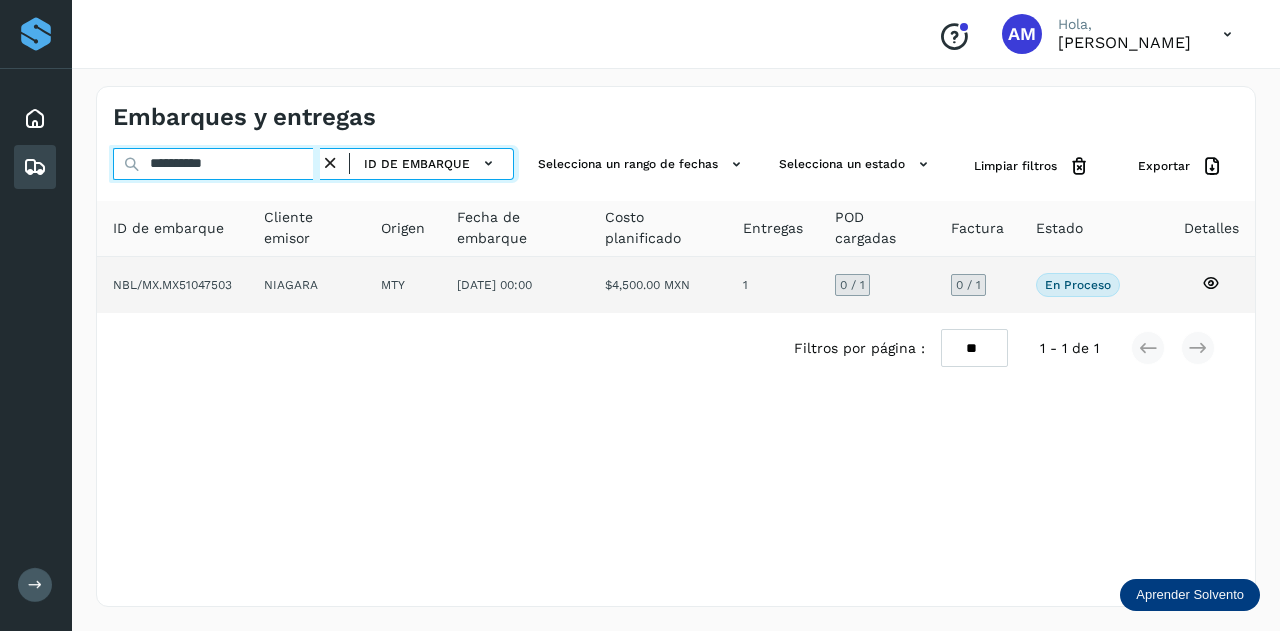 type on "**********" 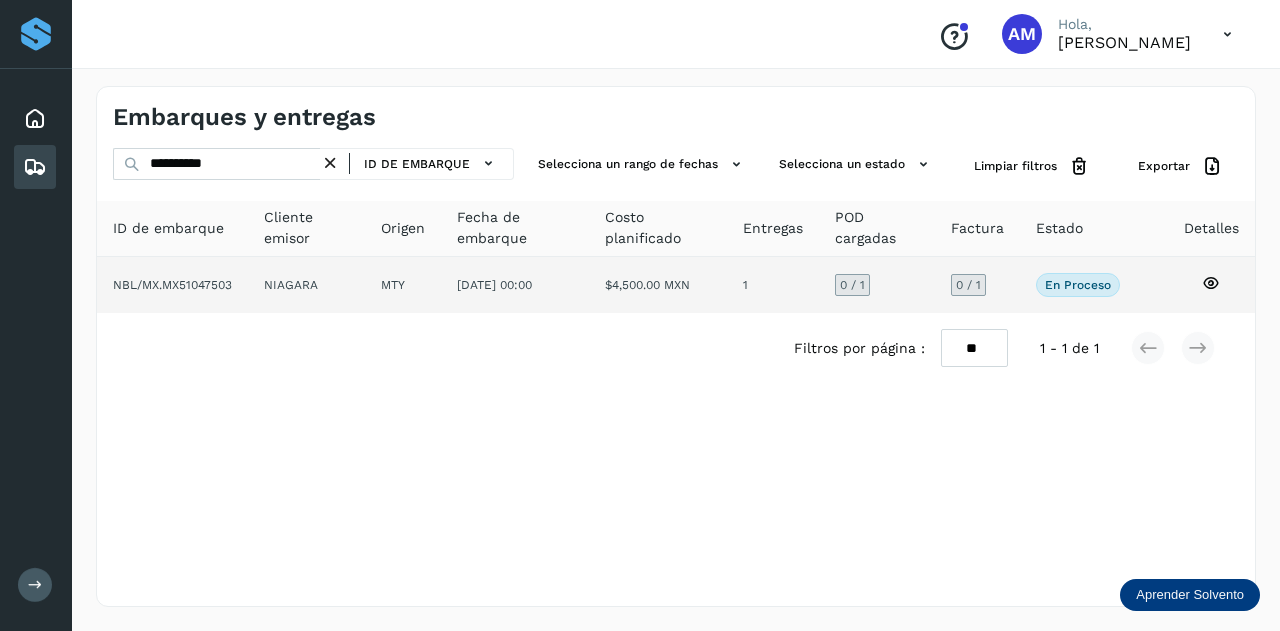 click on "NIAGARA" 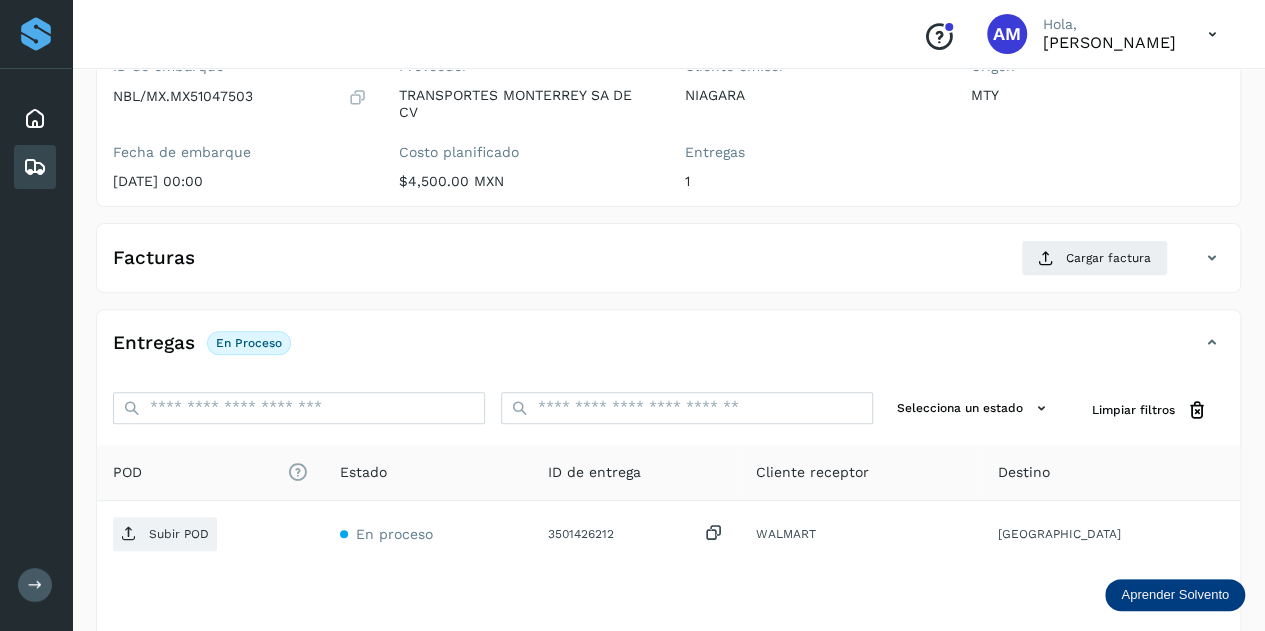 scroll, scrollTop: 300, scrollLeft: 0, axis: vertical 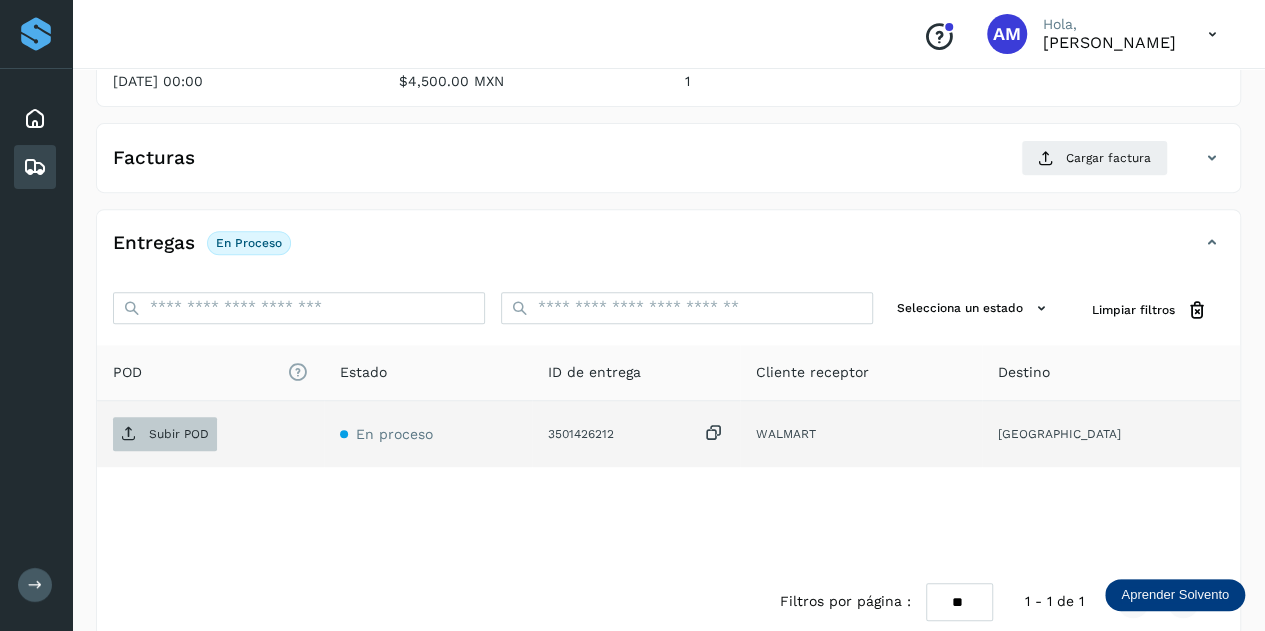 click on "Subir POD" at bounding box center [179, 434] 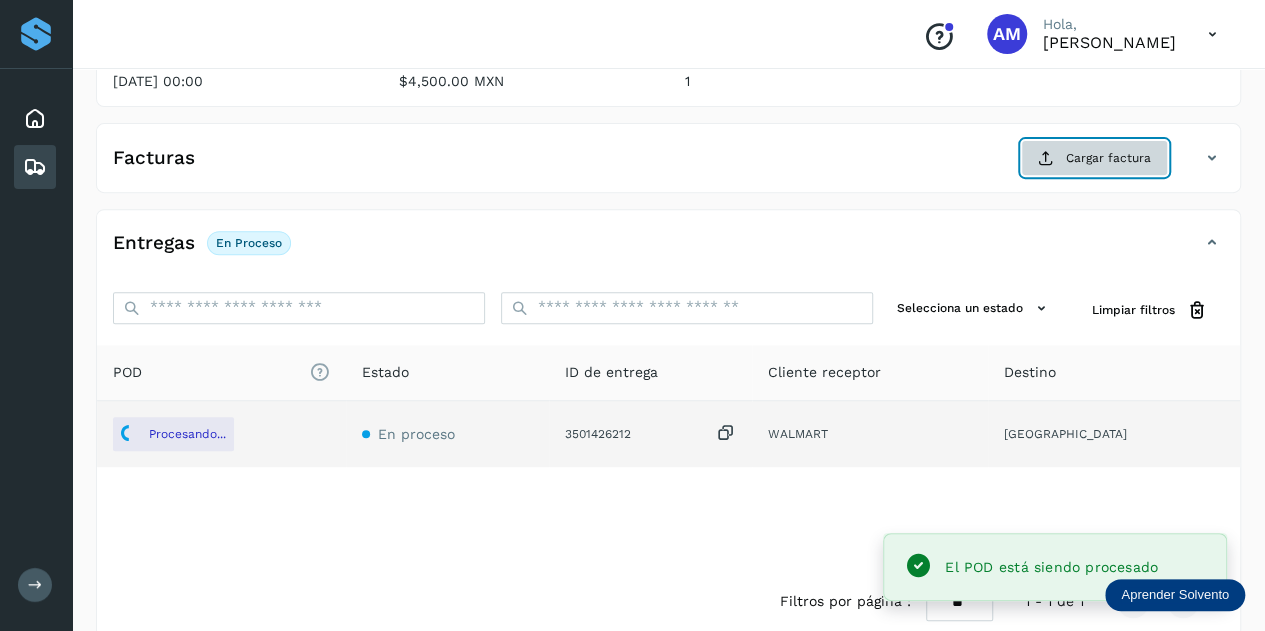 click on "Cargar factura" 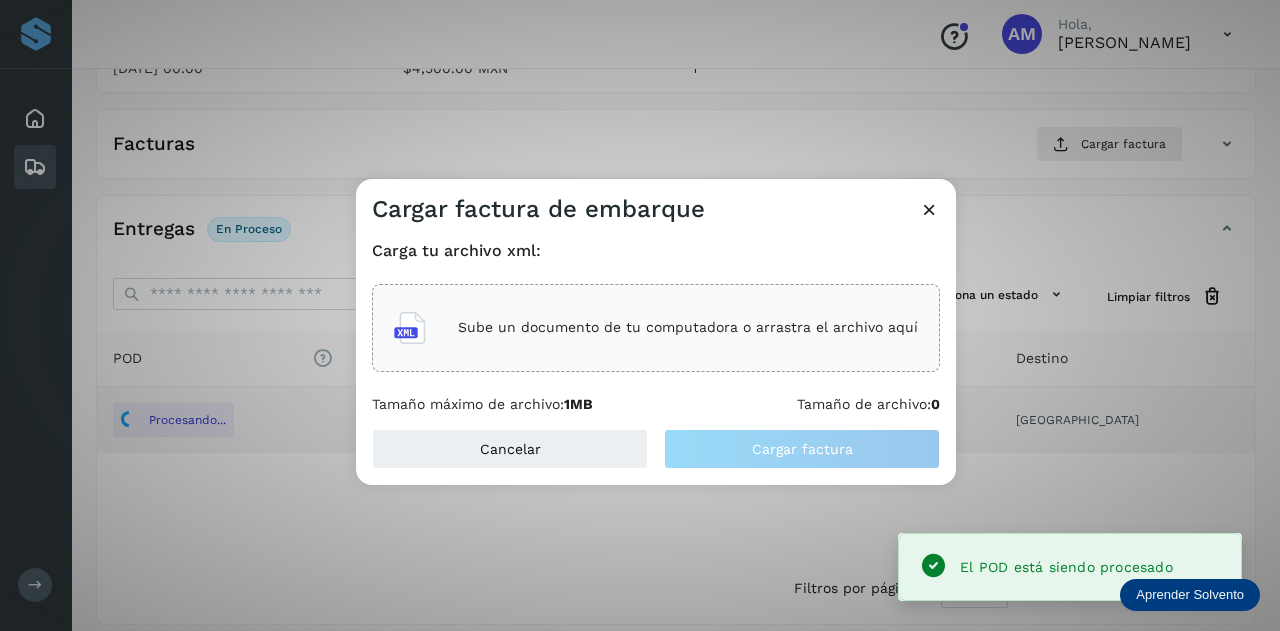 click on "Sube un documento de tu computadora o arrastra el archivo aquí" 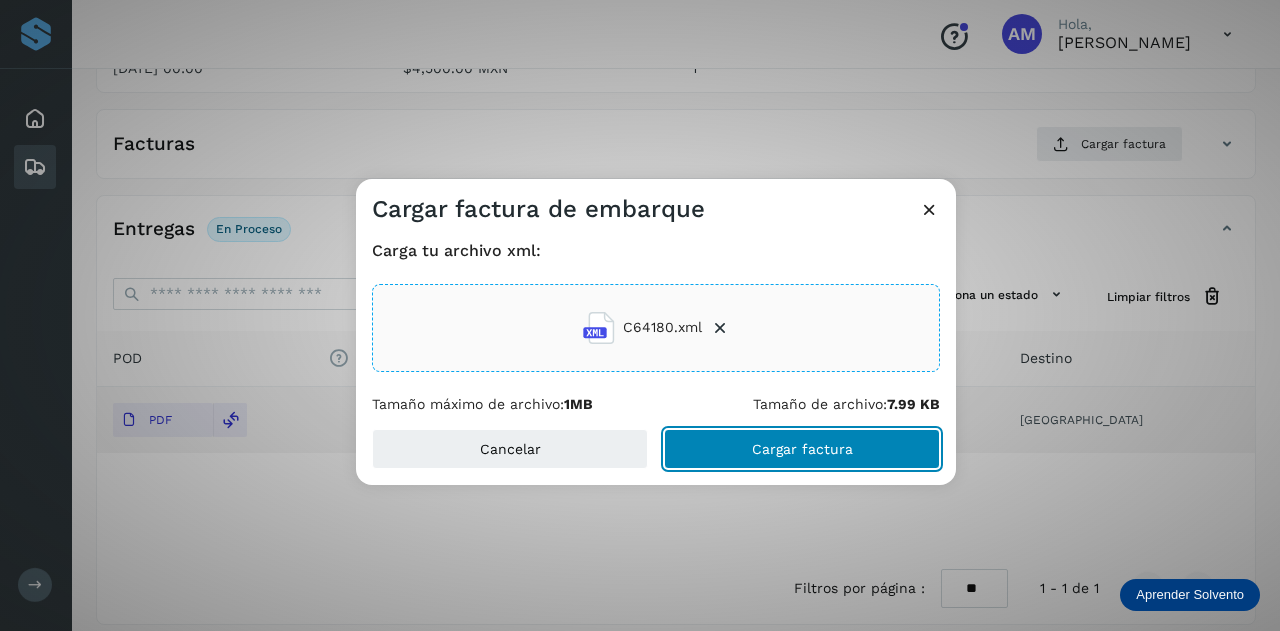 click on "Cargar factura" 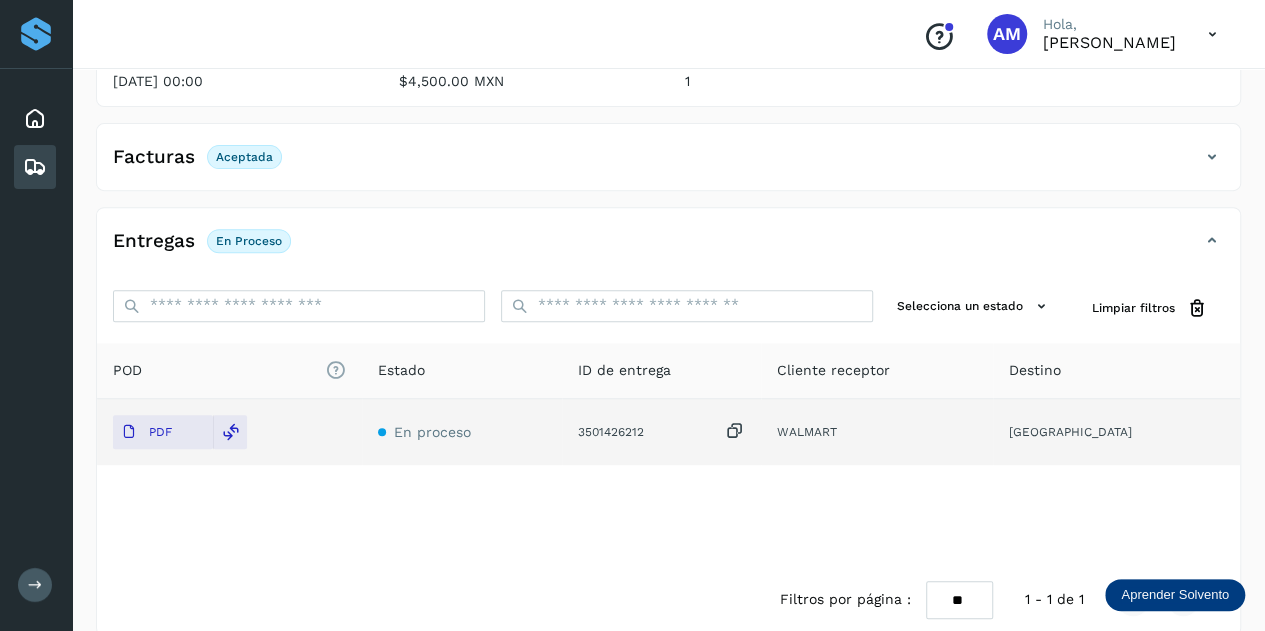 scroll, scrollTop: 0, scrollLeft: 0, axis: both 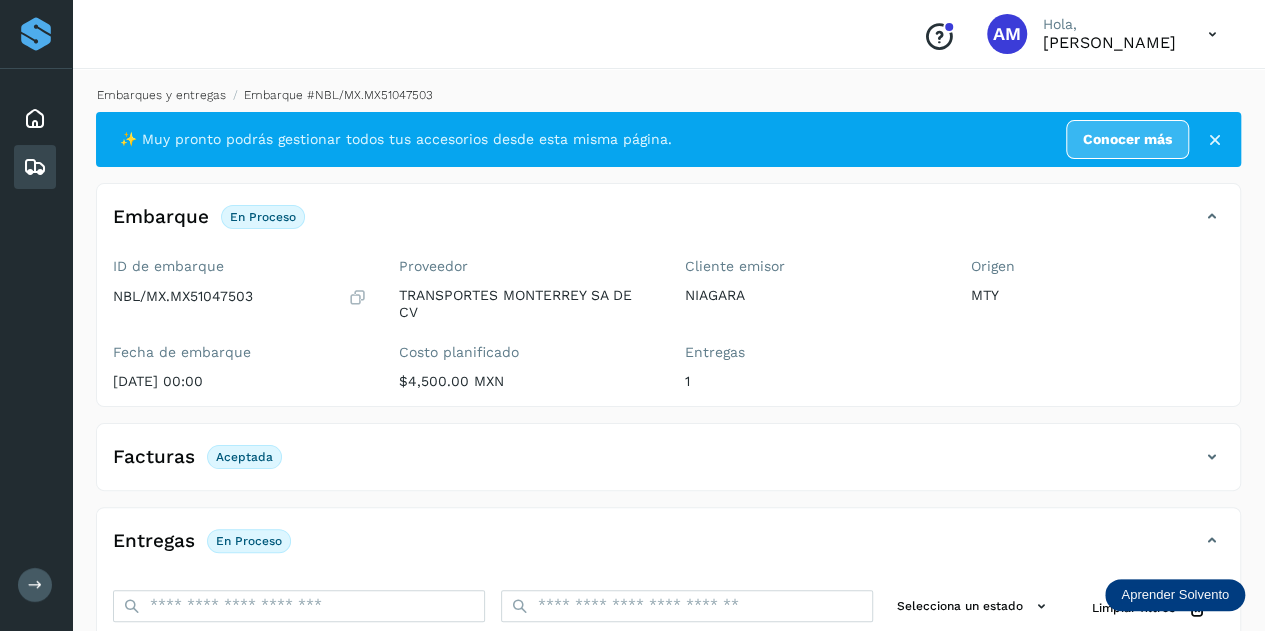 click on "Embarques y entregas" at bounding box center [161, 95] 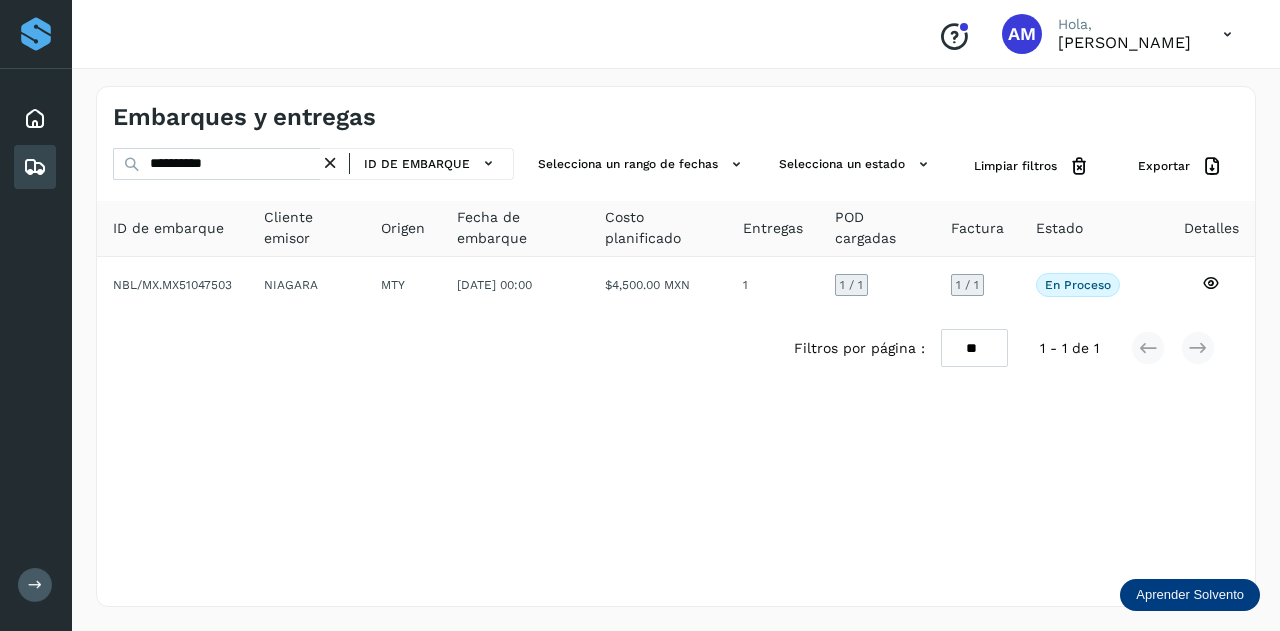 drag, startPoint x: 332, startPoint y: 162, endPoint x: 284, endPoint y: 163, distance: 48.010414 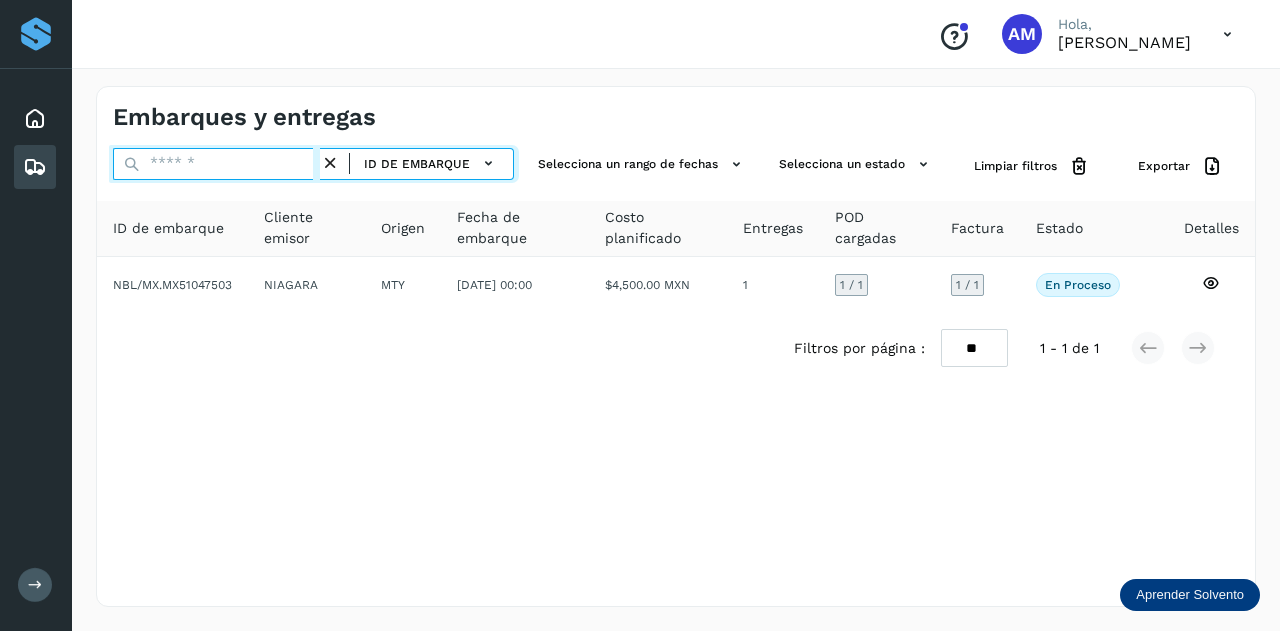 click at bounding box center [216, 164] 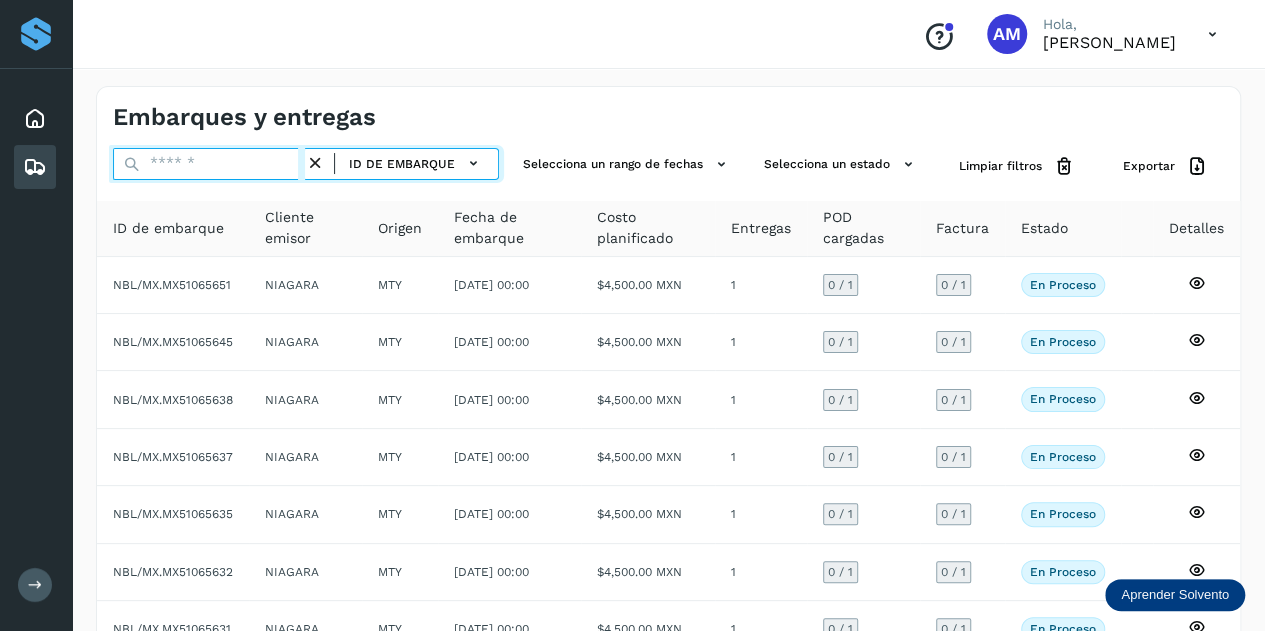 paste on "**********" 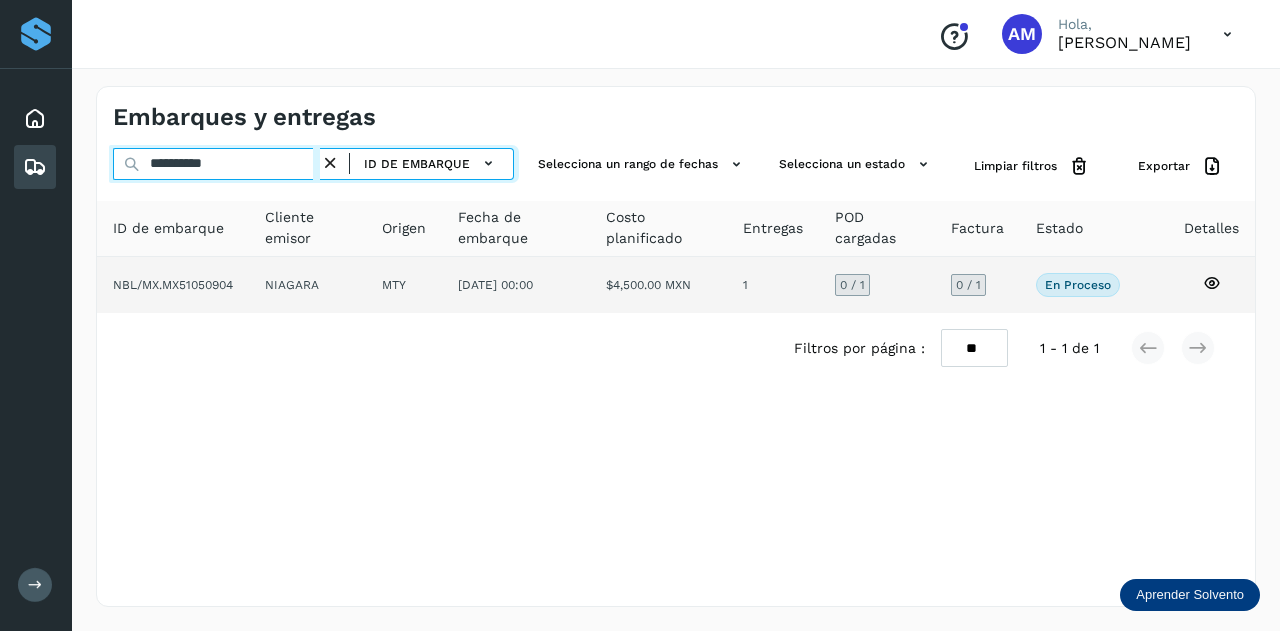type on "**********" 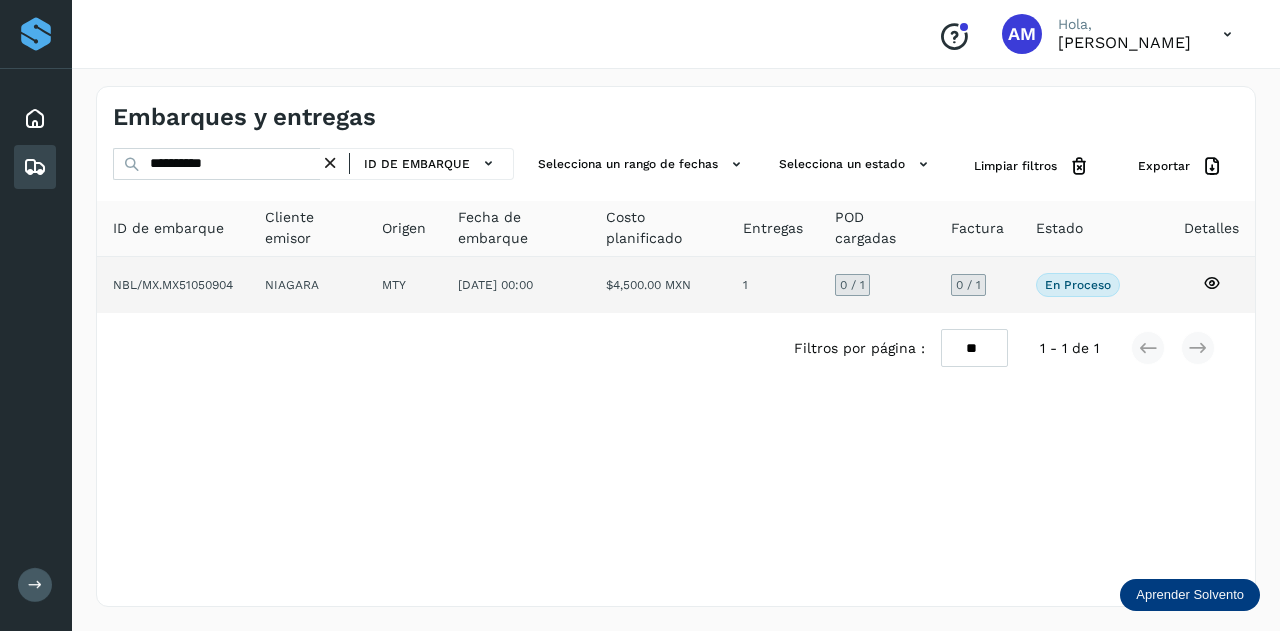 click on "MTY" 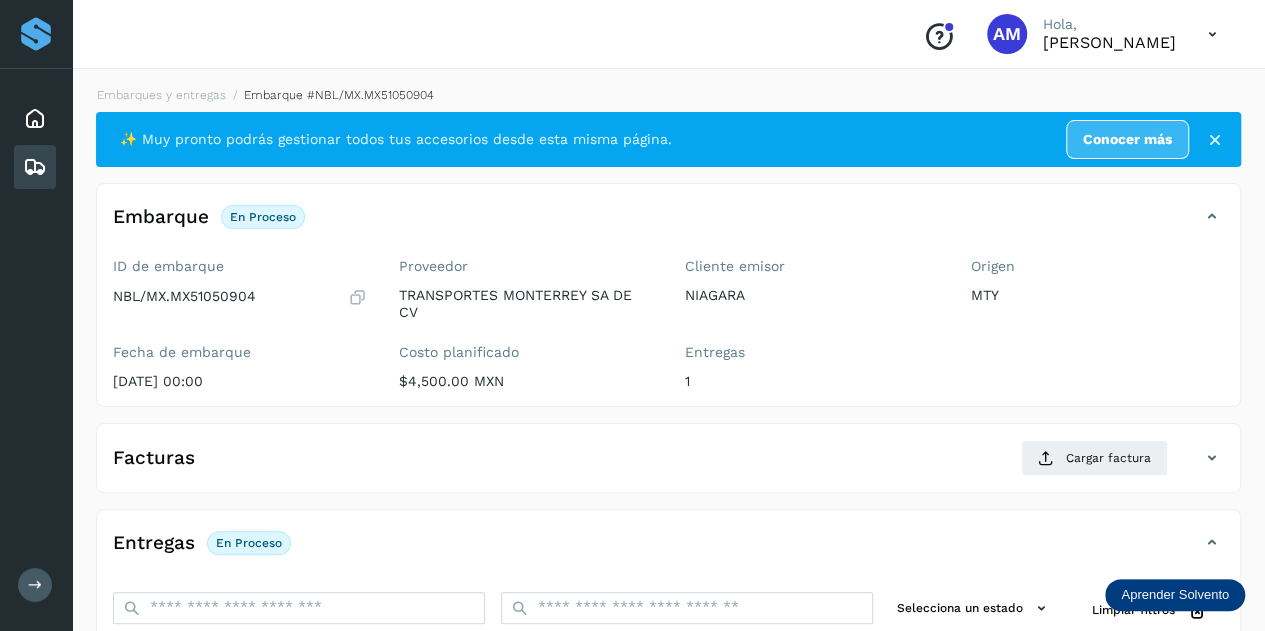 scroll, scrollTop: 200, scrollLeft: 0, axis: vertical 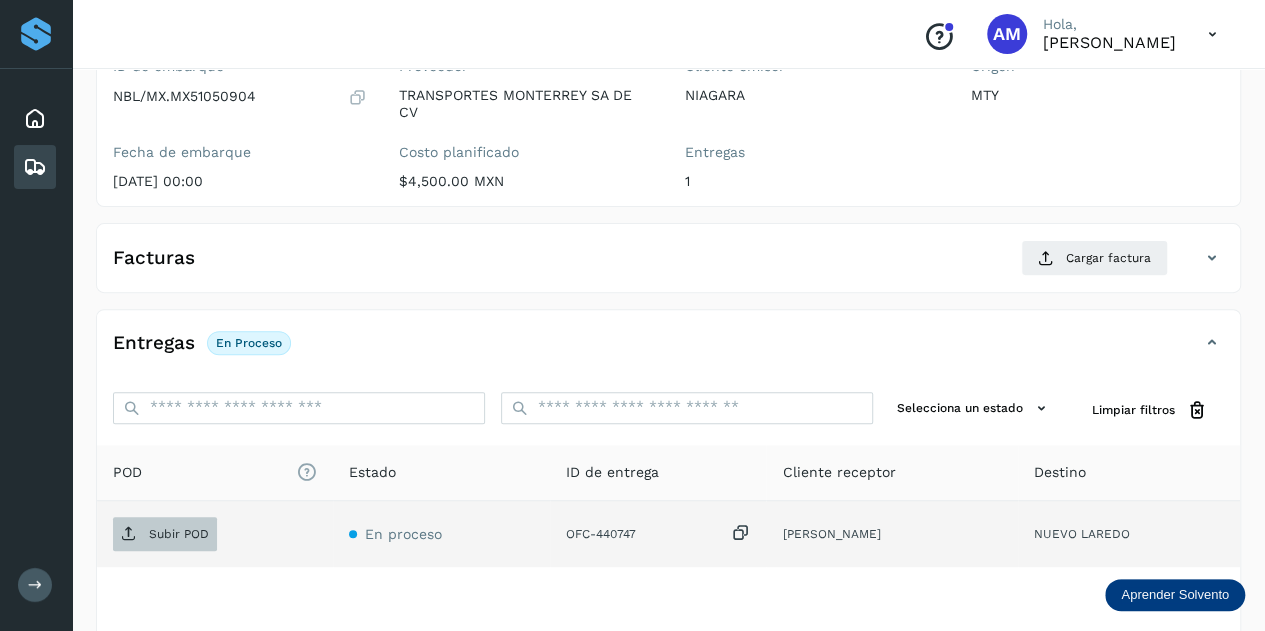 click on "Subir POD" at bounding box center [165, 534] 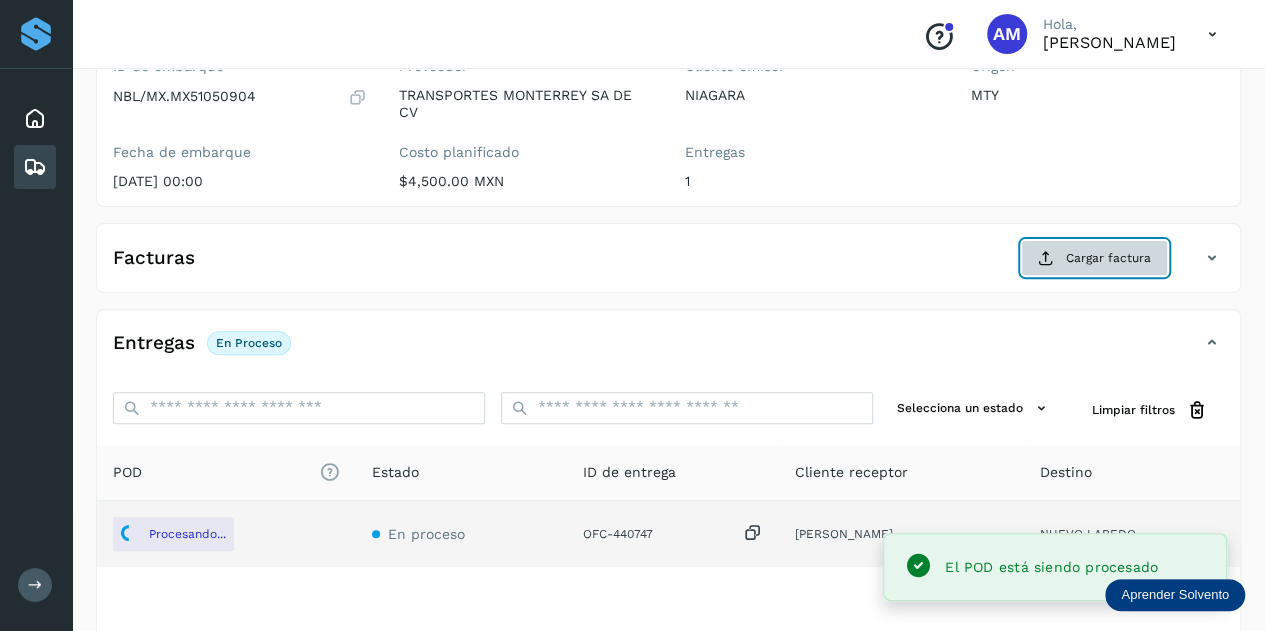 click on "Cargar factura" 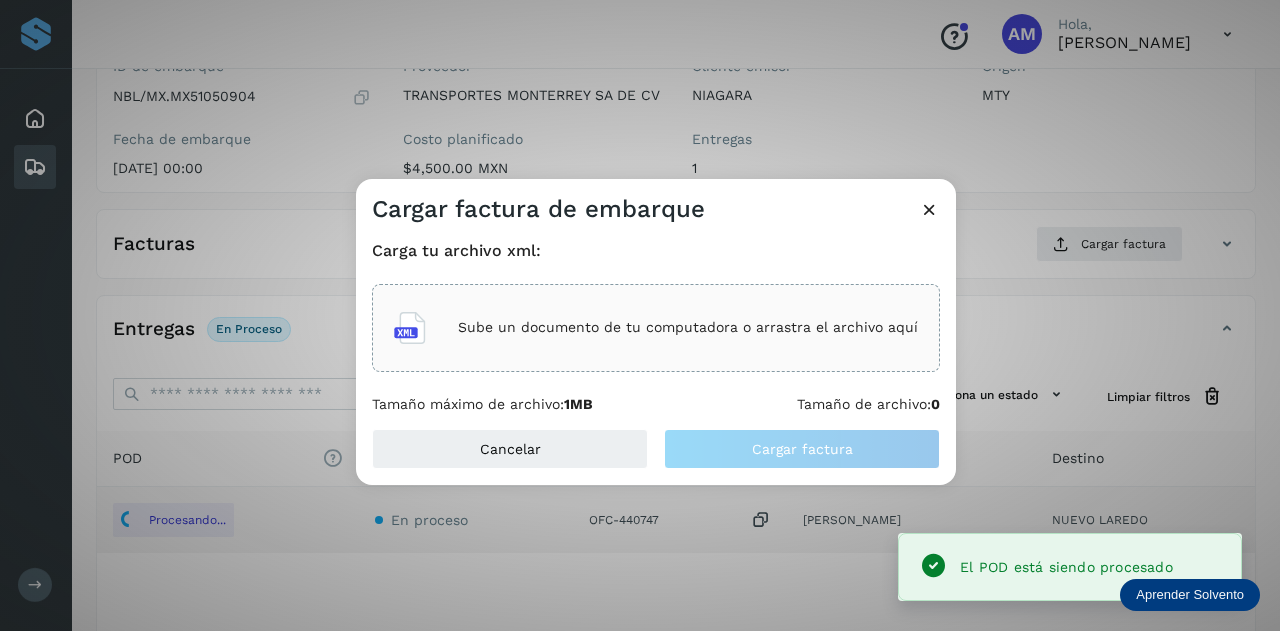 click on "Sube un documento de tu computadora o arrastra el archivo aquí" 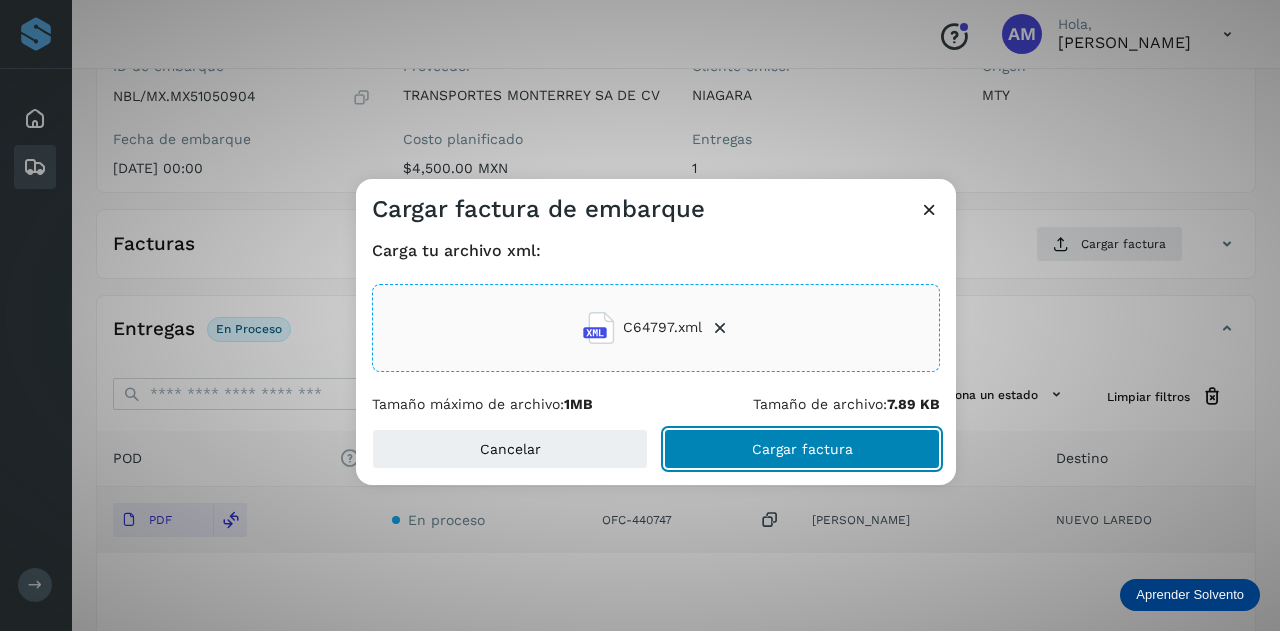 click on "Cargar factura" 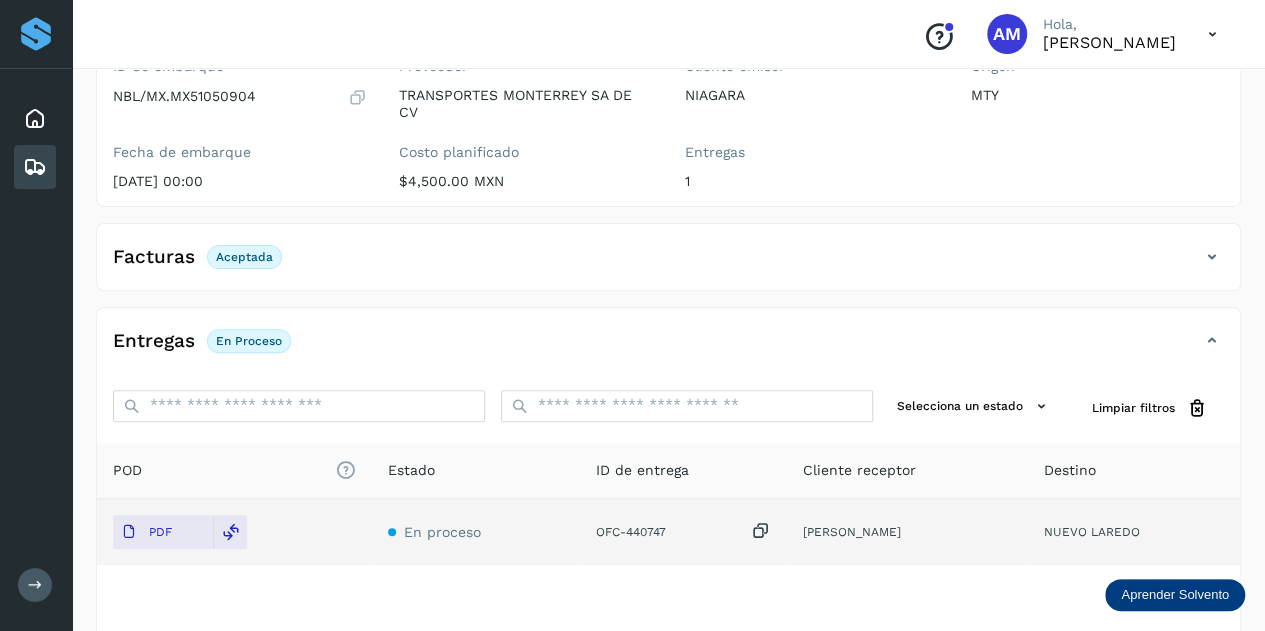 scroll, scrollTop: 0, scrollLeft: 0, axis: both 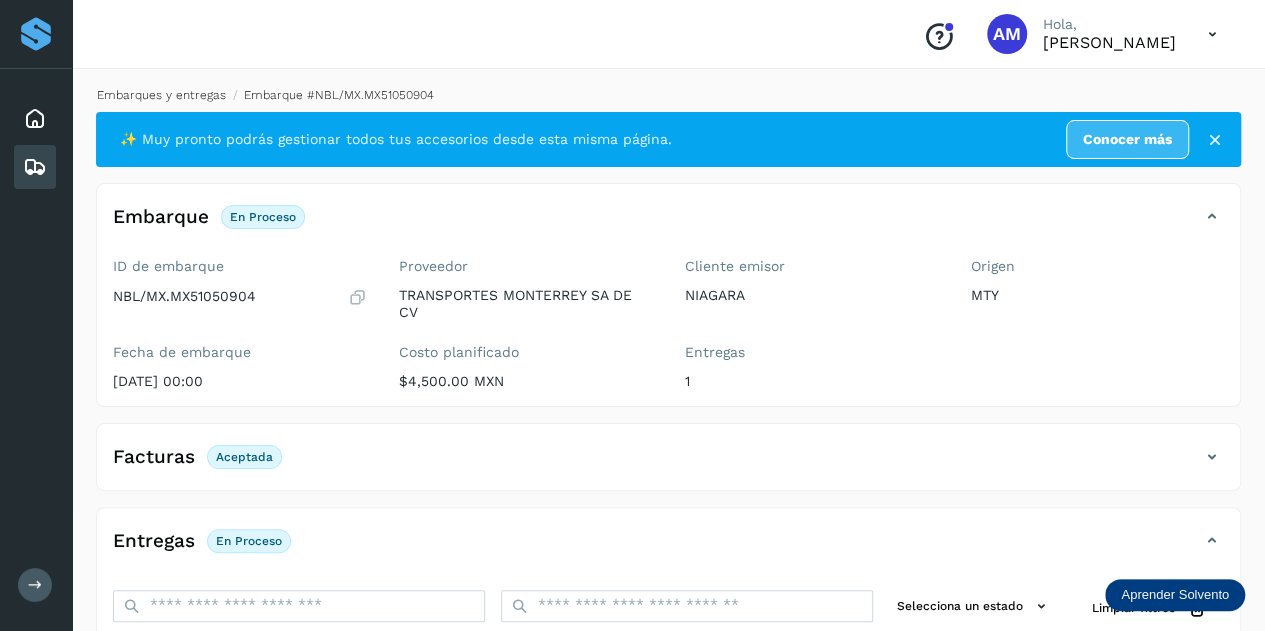 click on "Embarques y entregas" at bounding box center [161, 95] 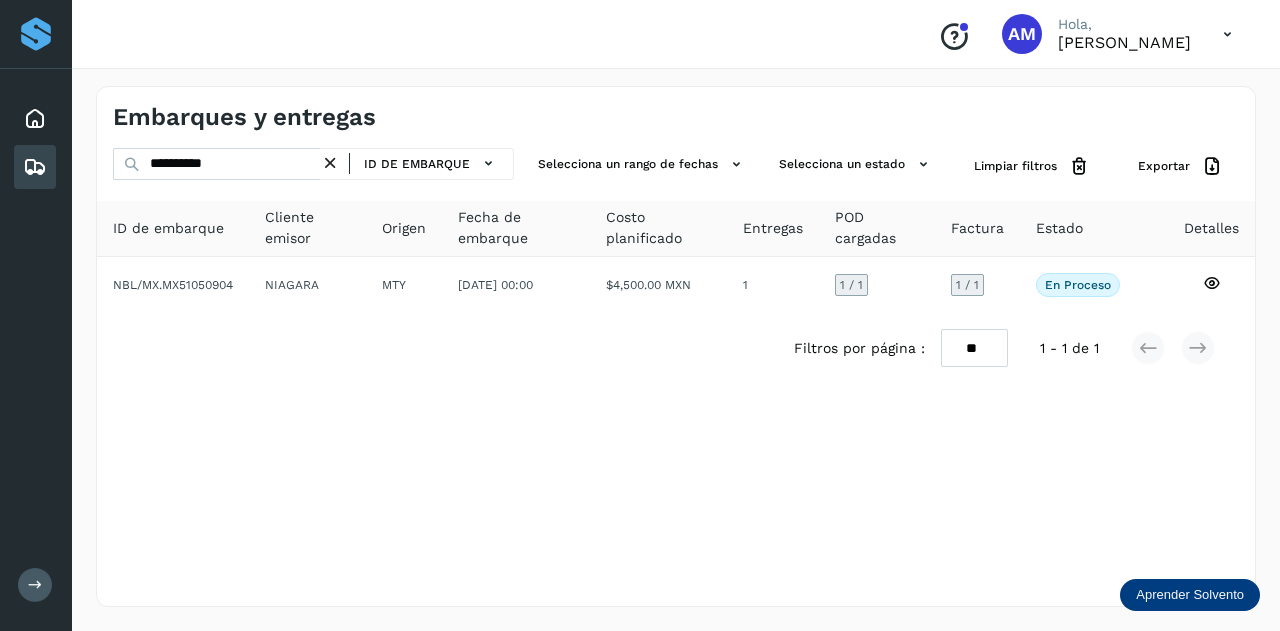 drag, startPoint x: 338, startPoint y: 161, endPoint x: 292, endPoint y: 163, distance: 46.043457 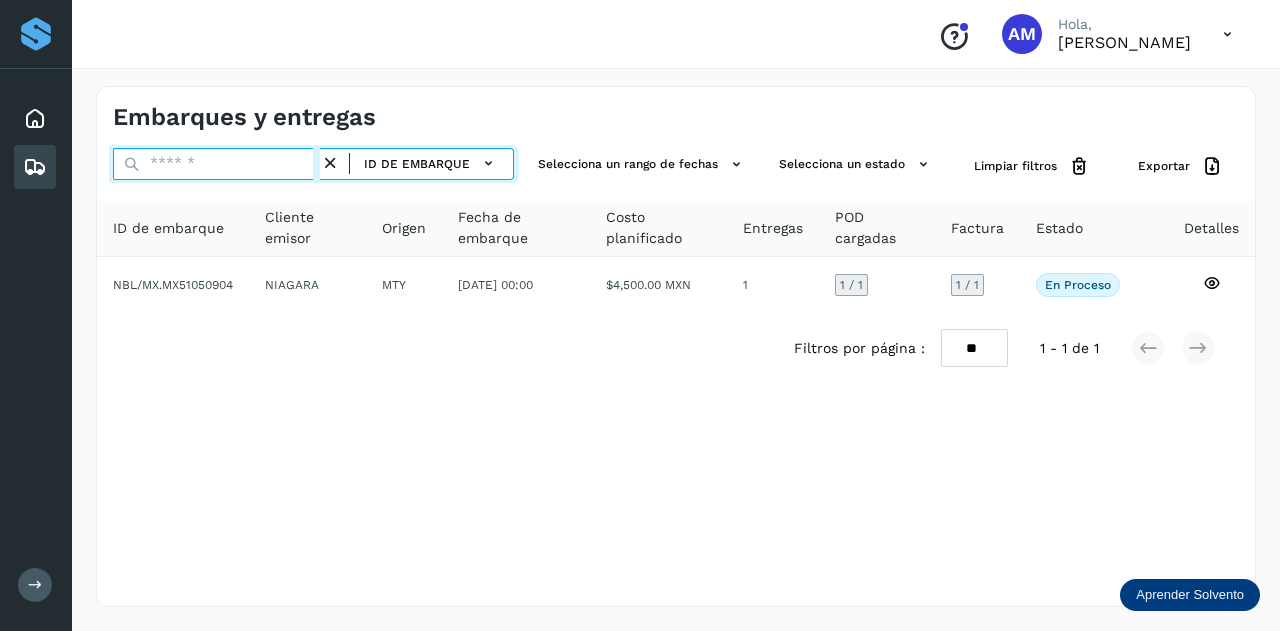 click at bounding box center [216, 164] 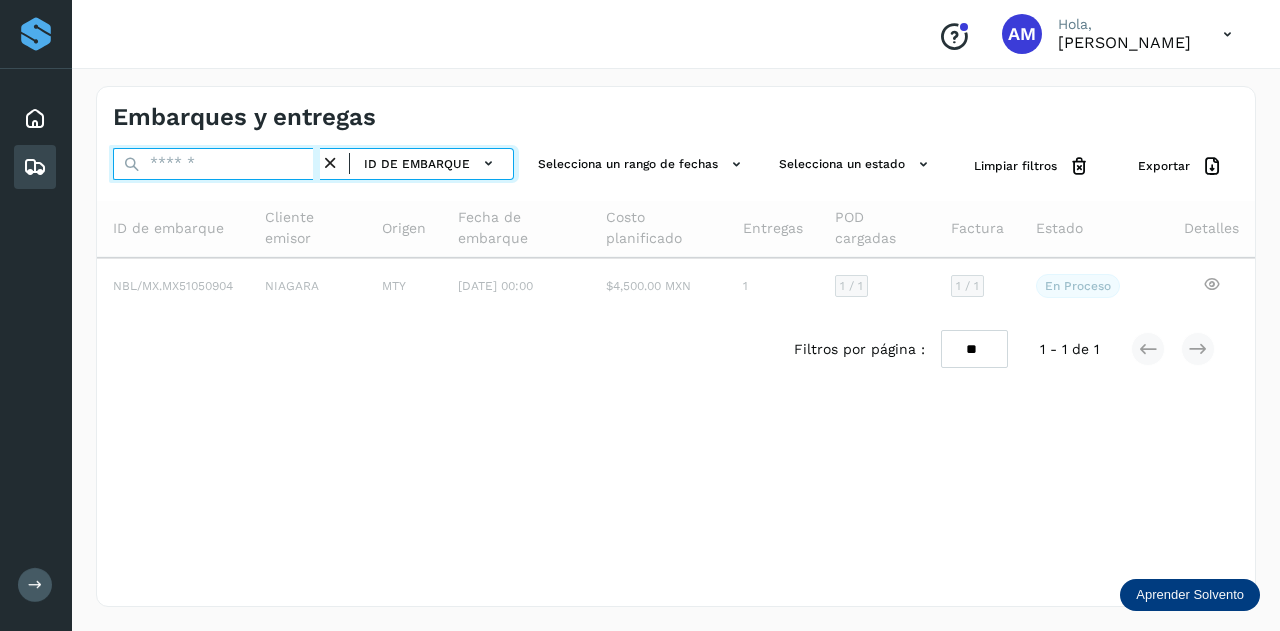 paste on "**********" 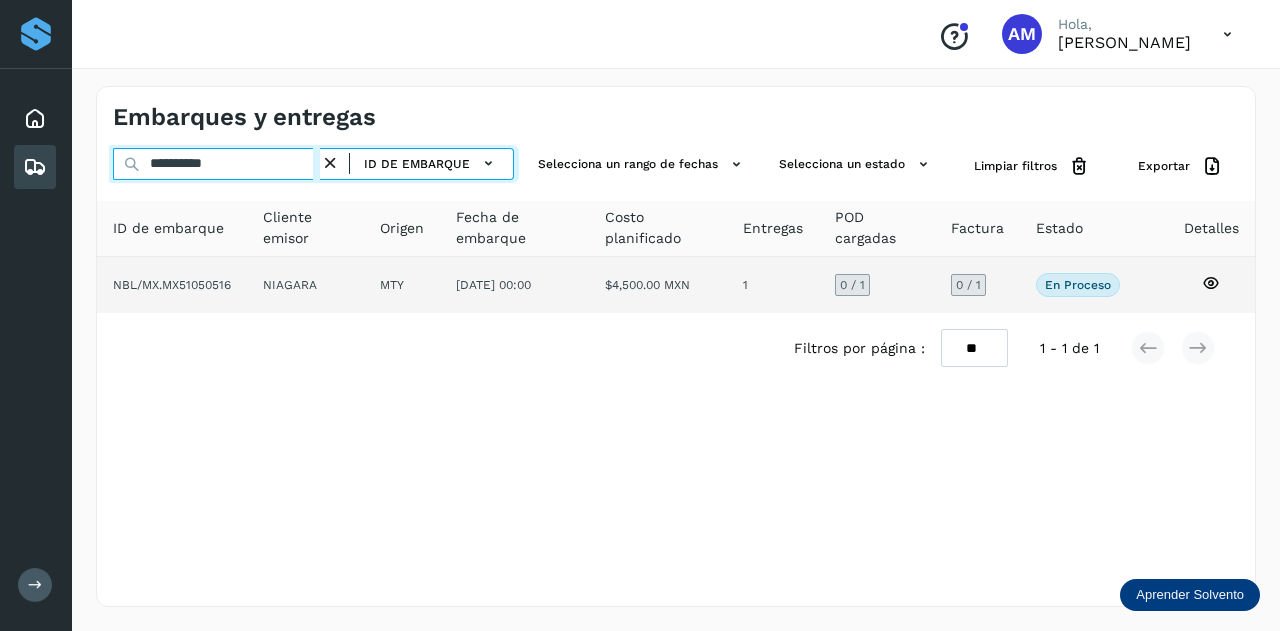 type on "**********" 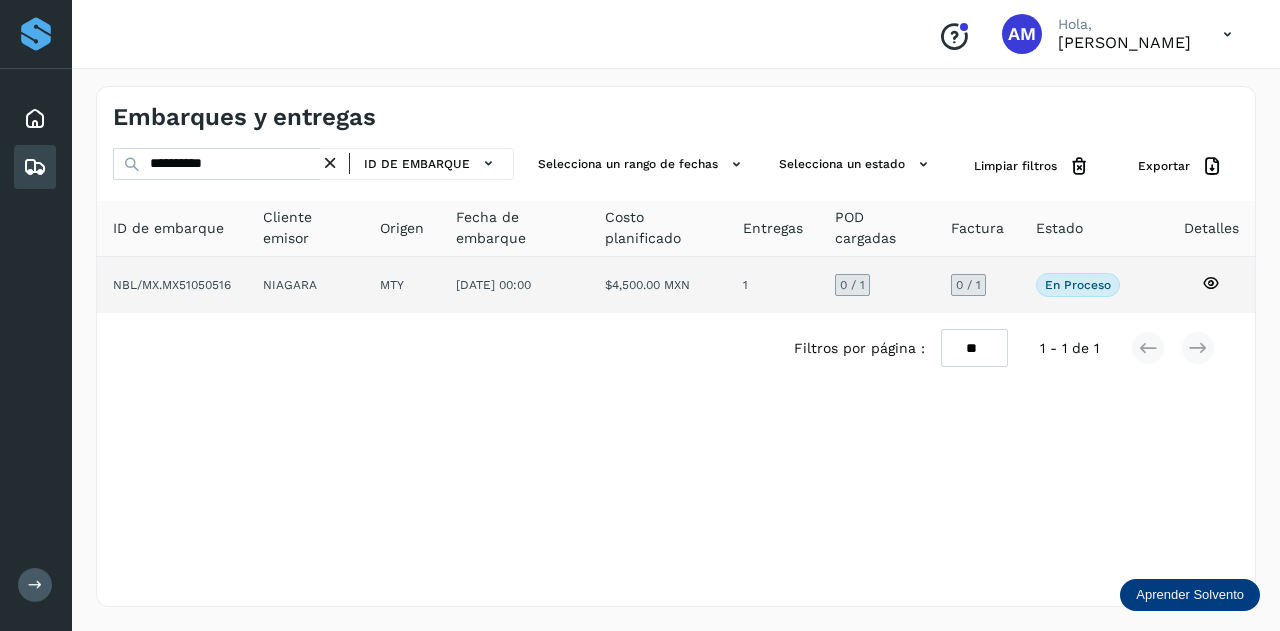 click on "MTY" 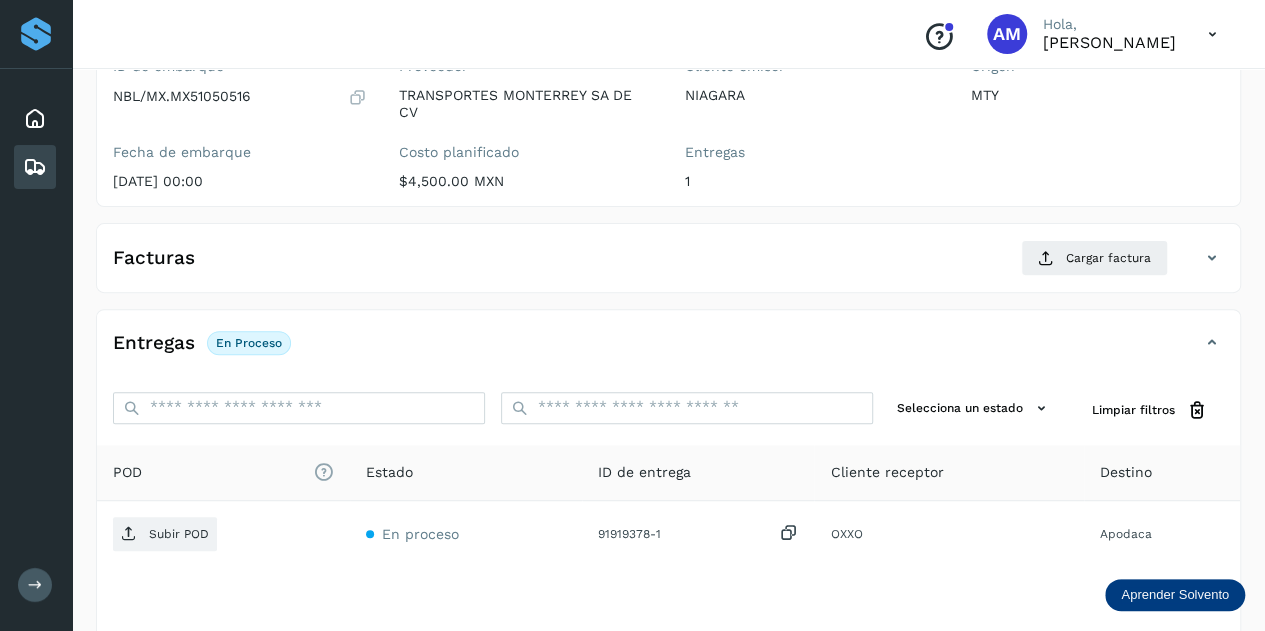 scroll, scrollTop: 300, scrollLeft: 0, axis: vertical 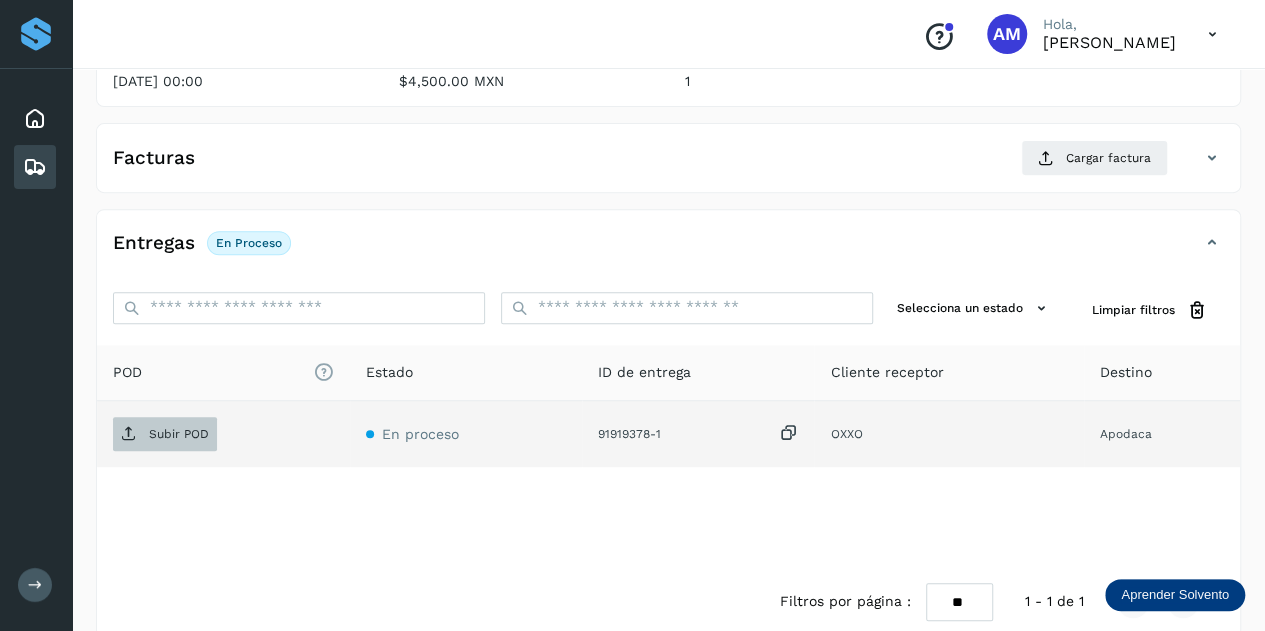 click on "Subir POD" at bounding box center (179, 434) 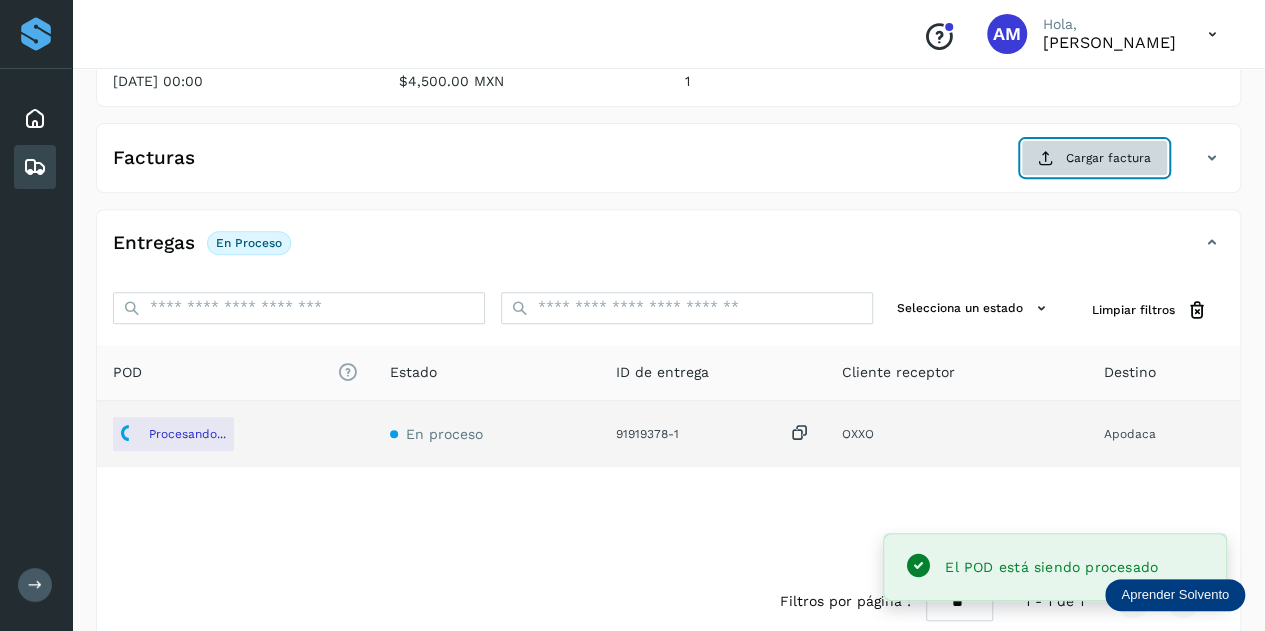 click on "Cargar factura" at bounding box center [1094, 158] 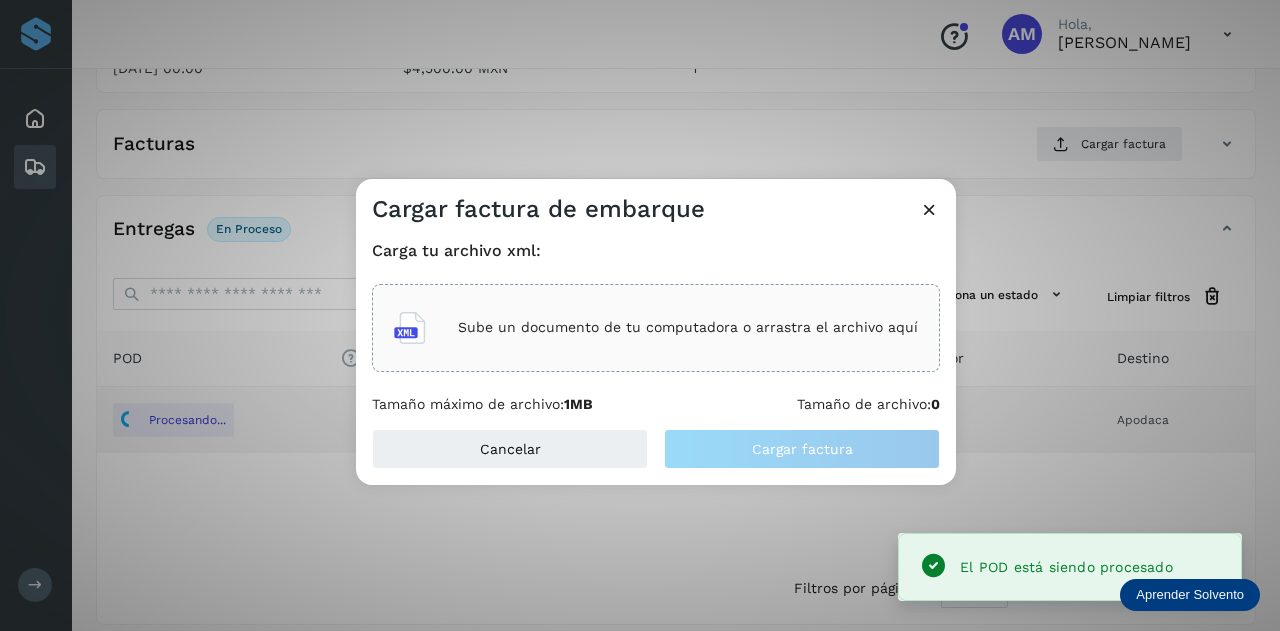 click on "Sube un documento de tu computadora o arrastra el archivo aquí" 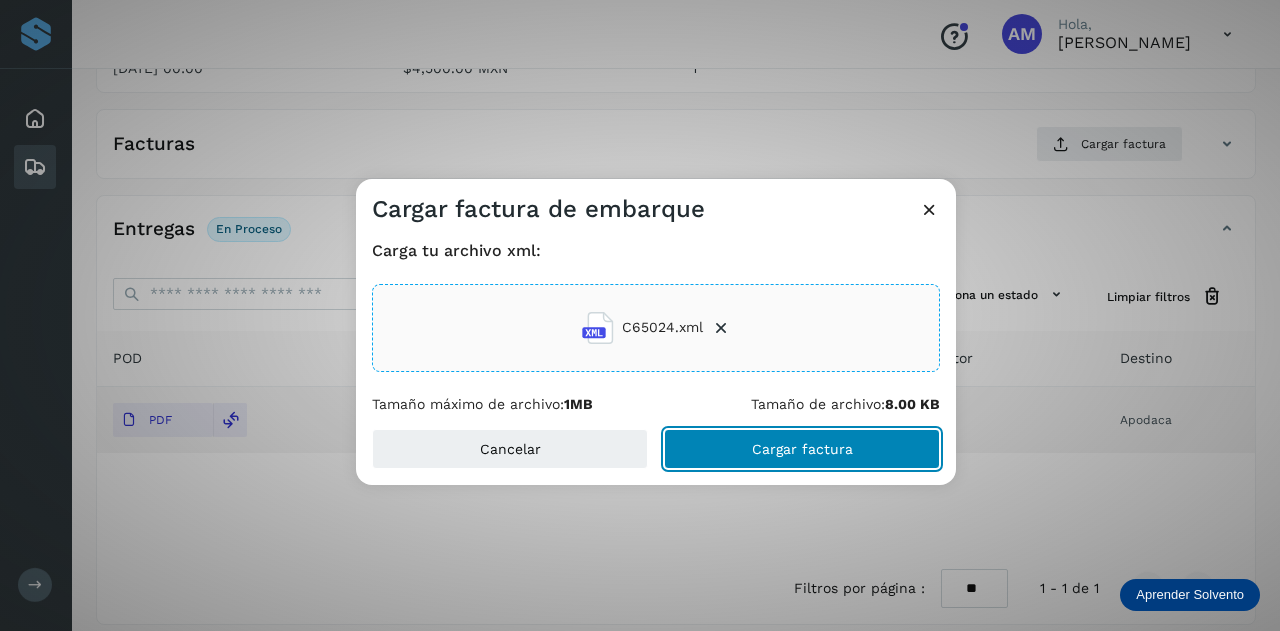 click on "Cargar factura" 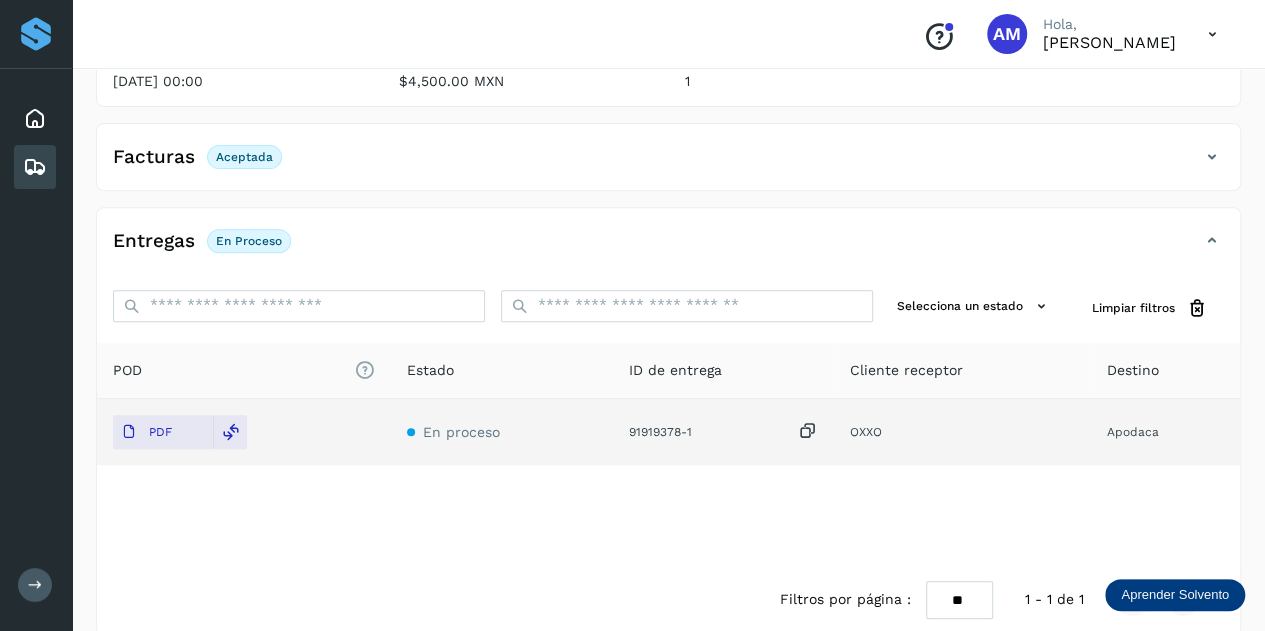 scroll, scrollTop: 0, scrollLeft: 0, axis: both 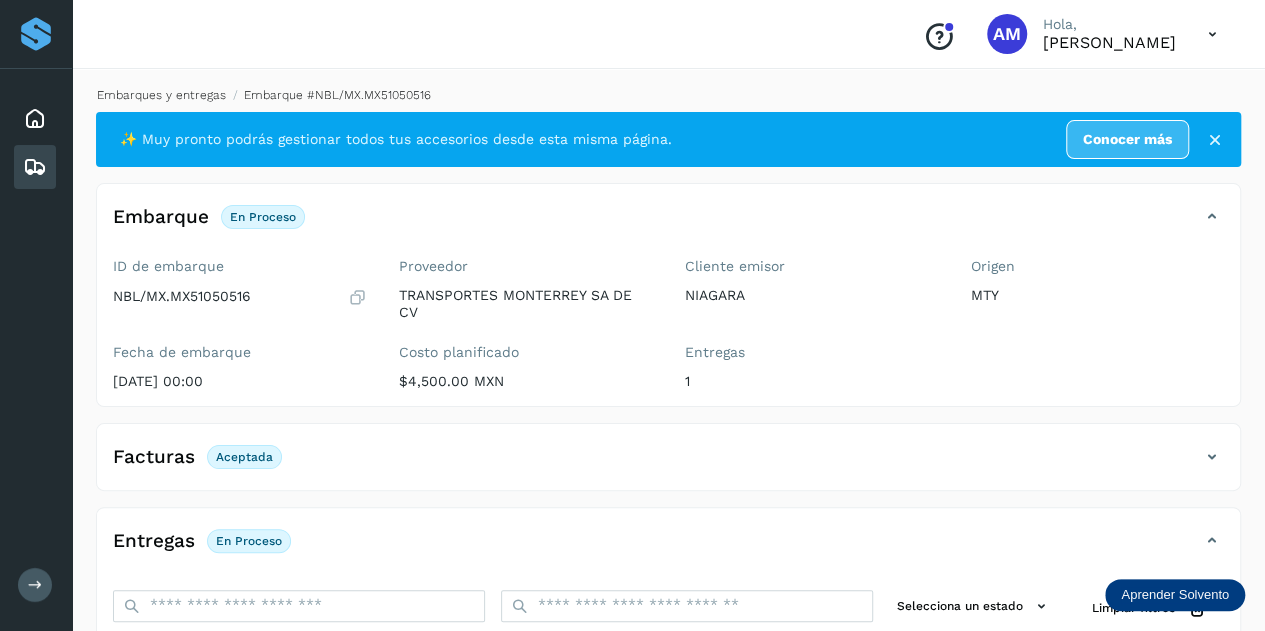 click on "Embarques y entregas" at bounding box center [161, 95] 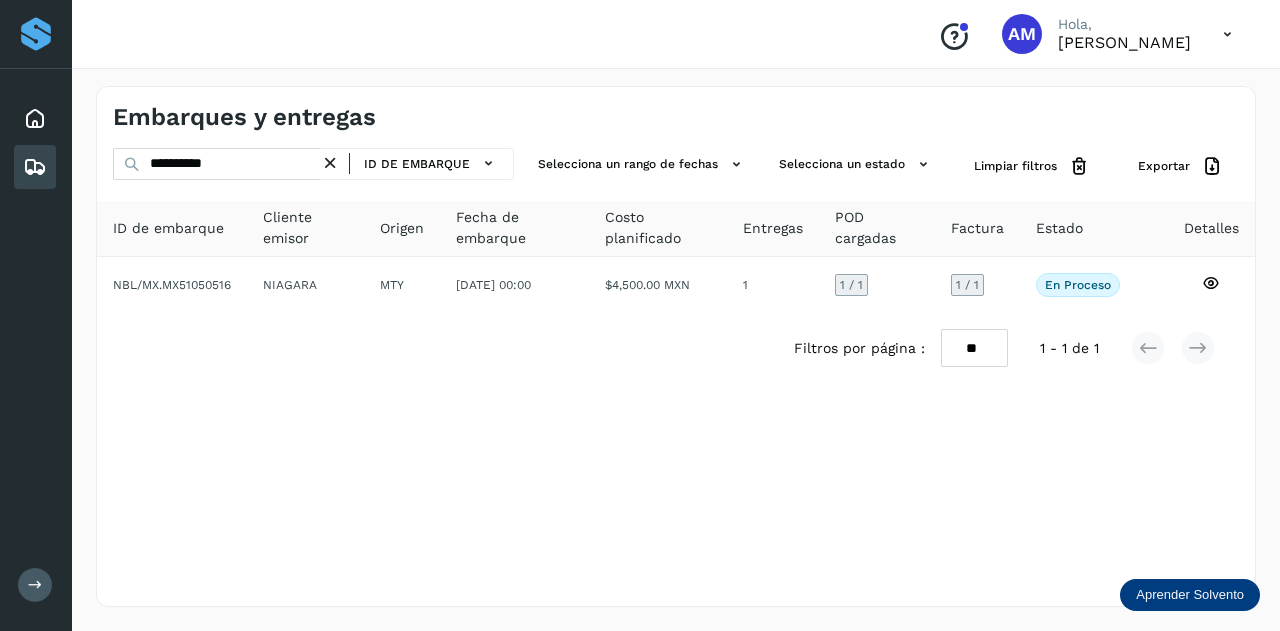 click at bounding box center (330, 163) 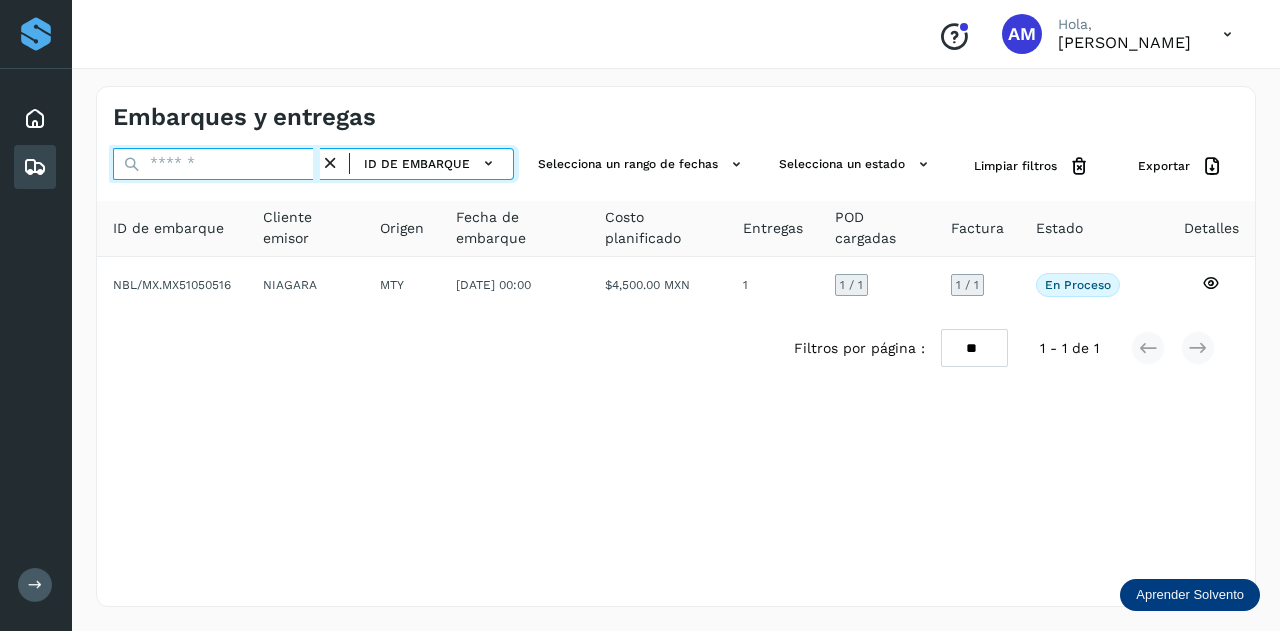 click at bounding box center (216, 164) 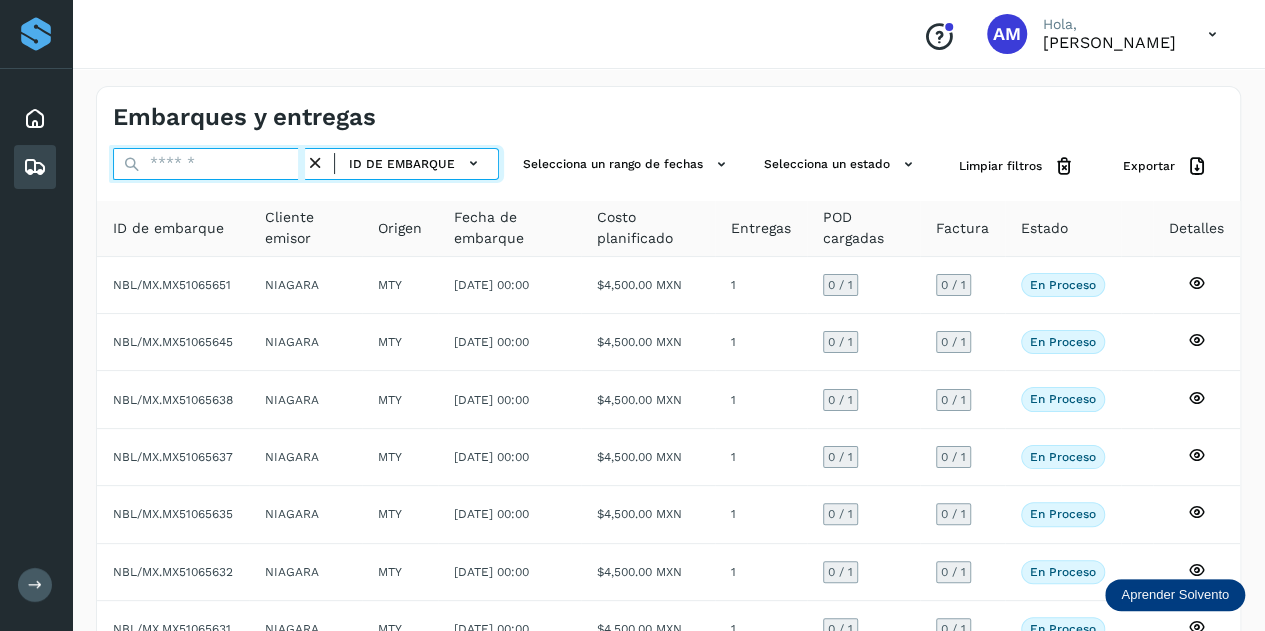 paste on "**********" 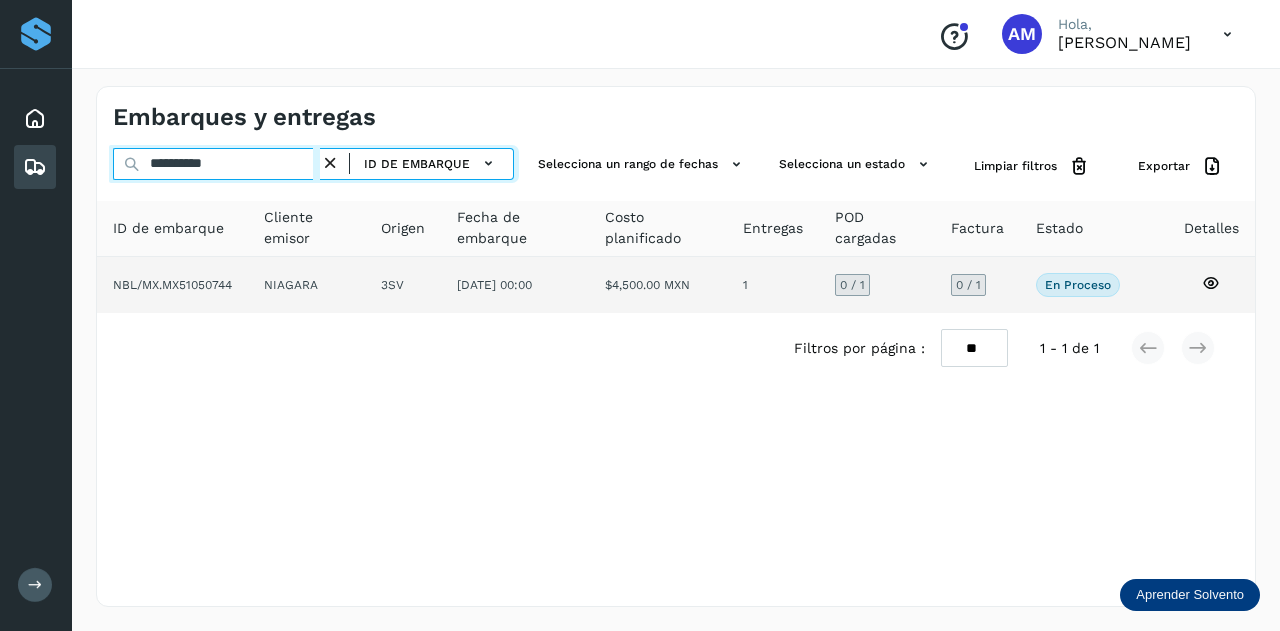 type on "**********" 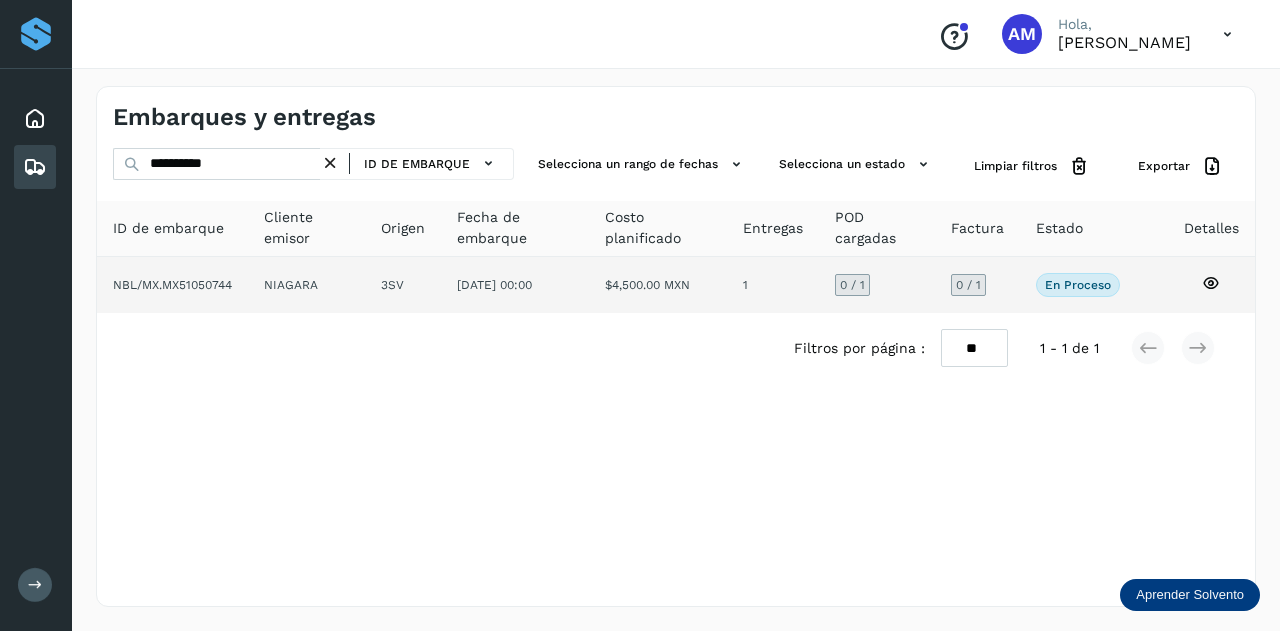 click on "NIAGARA" 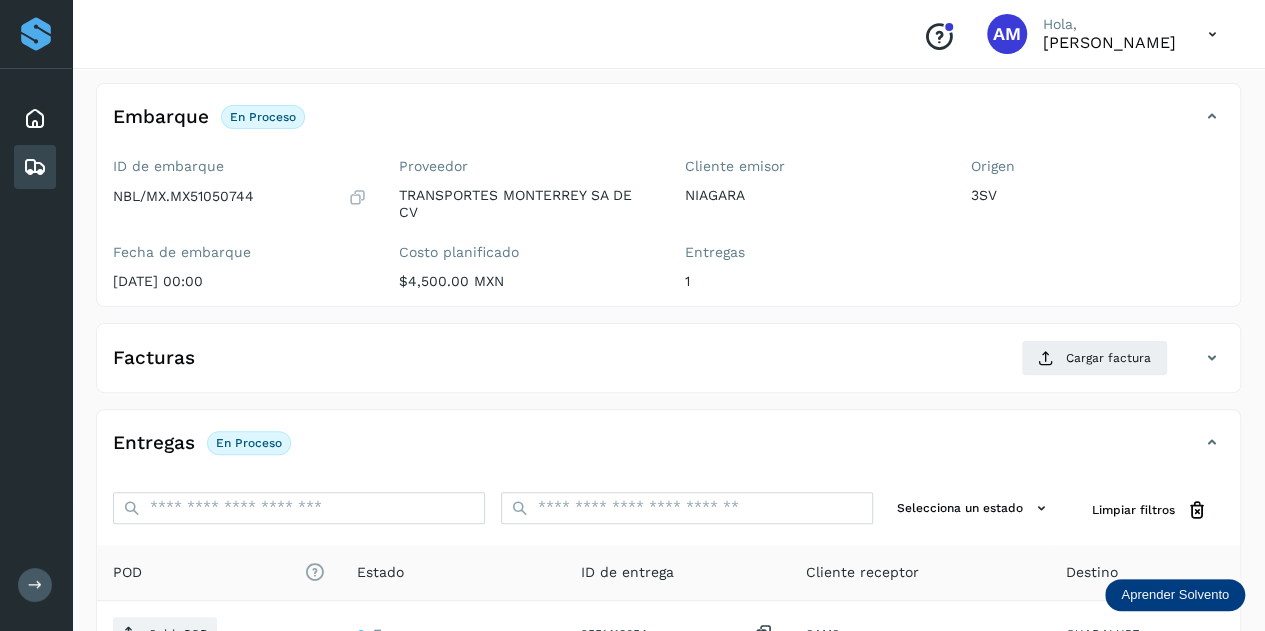 scroll, scrollTop: 200, scrollLeft: 0, axis: vertical 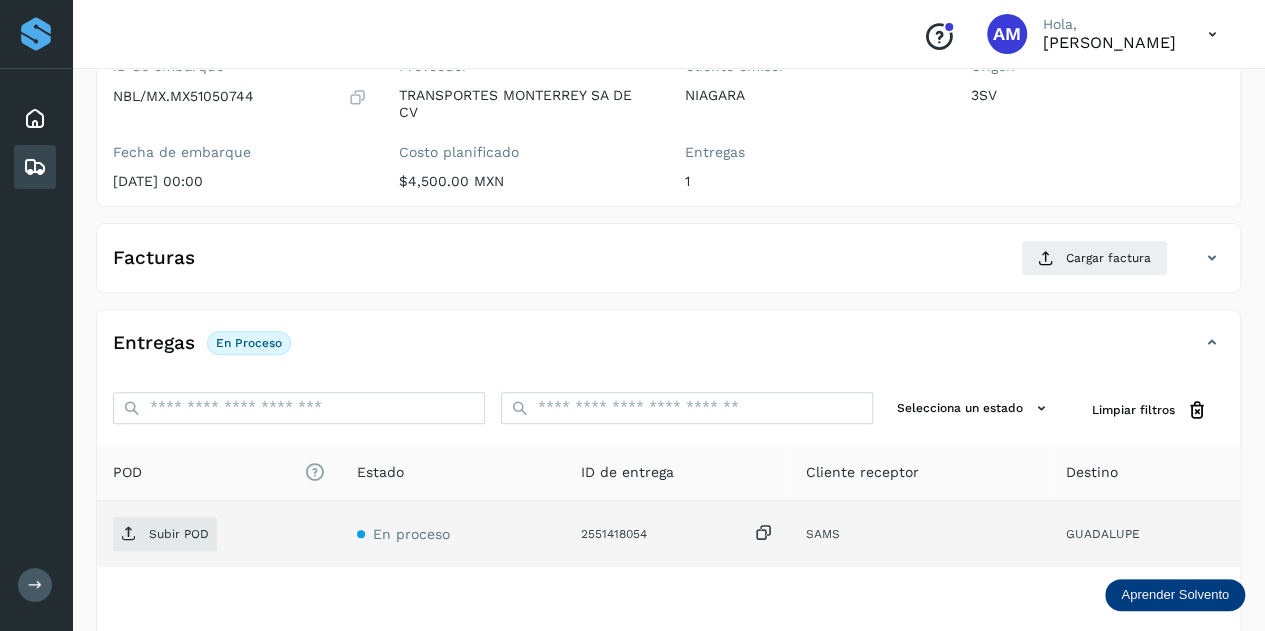 click on "2551418054" 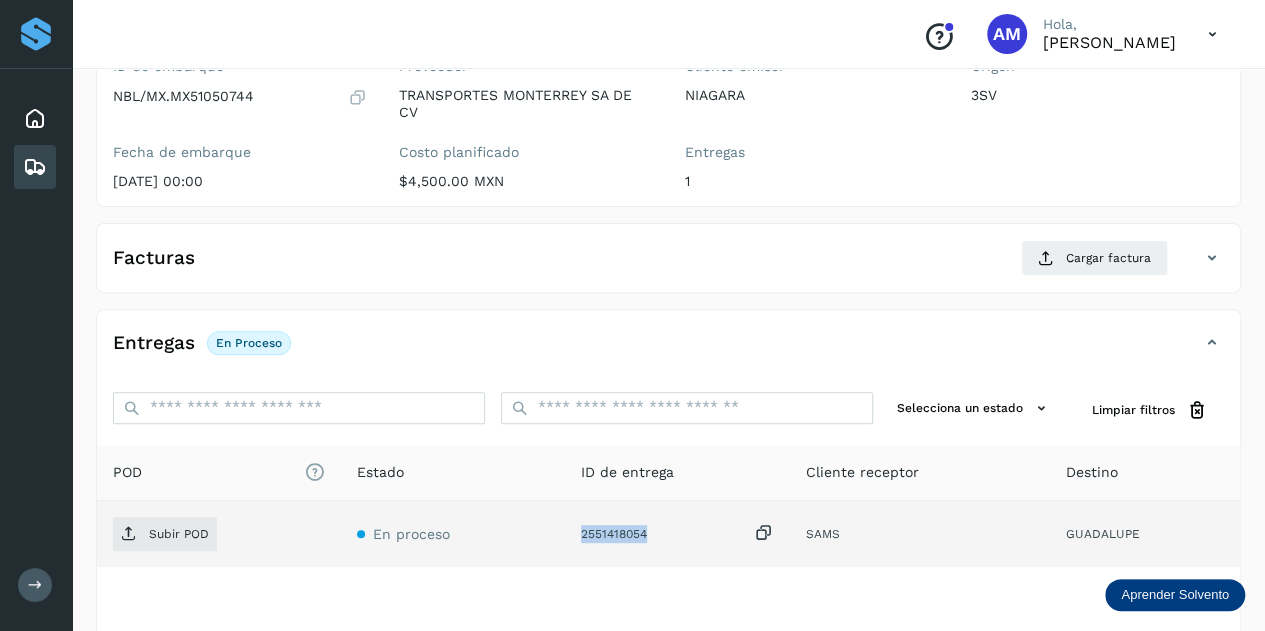 drag, startPoint x: 654, startPoint y: 538, endPoint x: 582, endPoint y: 527, distance: 72.835434 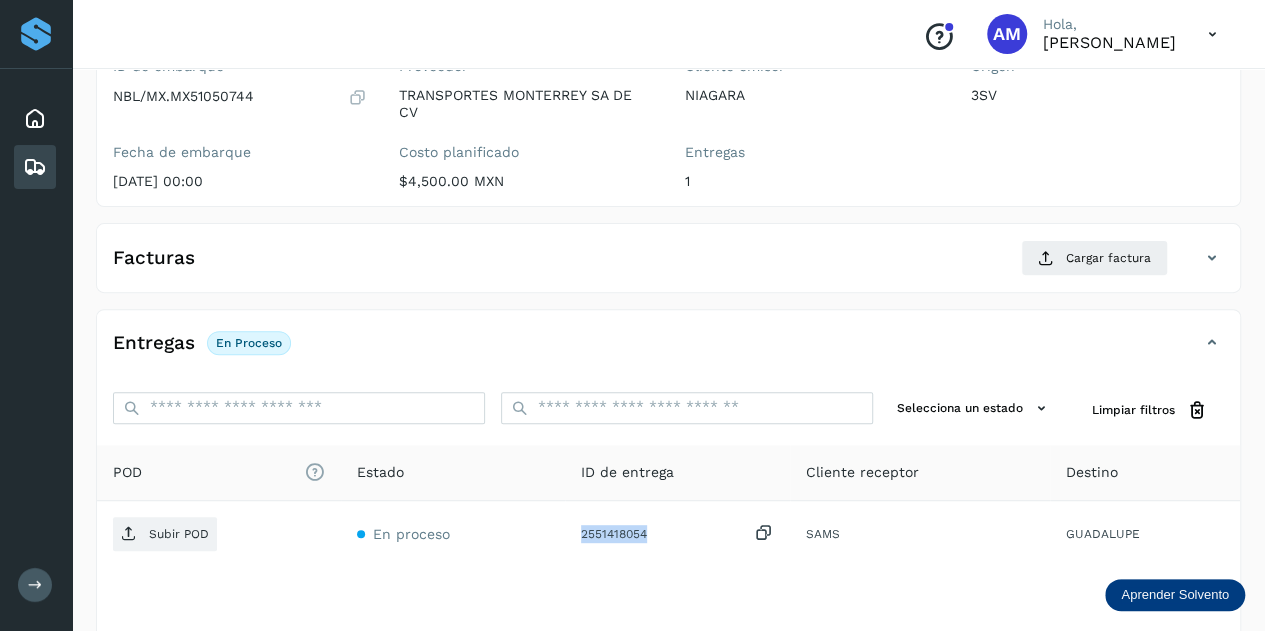 copy on "2551418054" 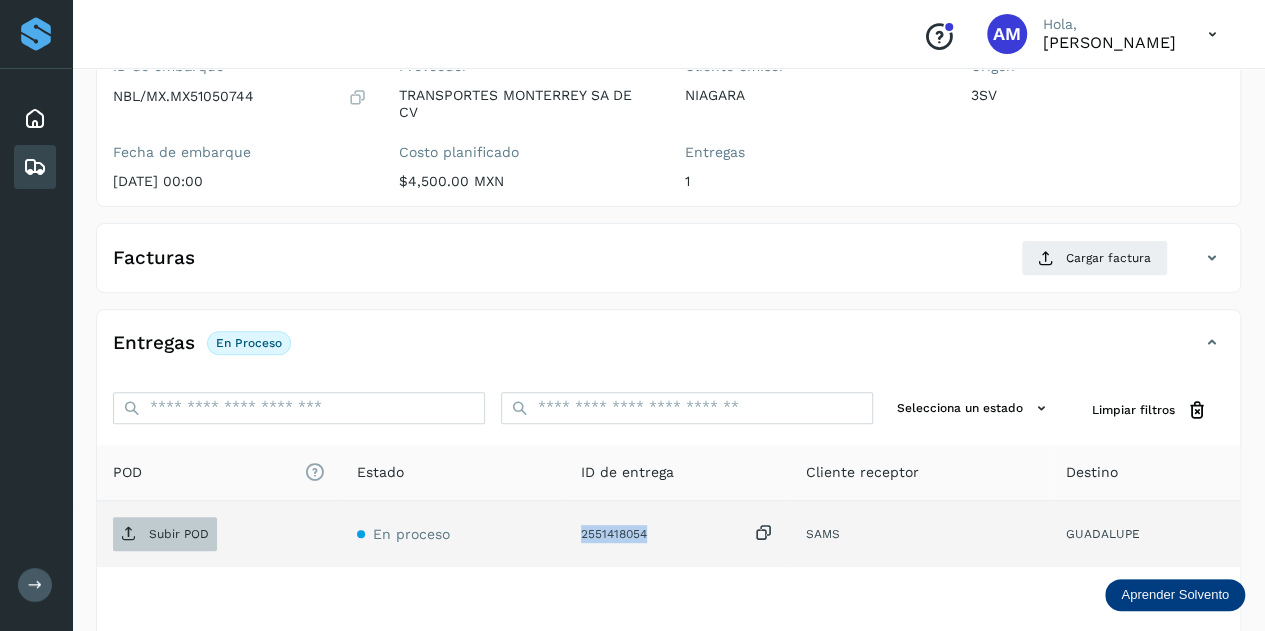 click on "Subir POD" at bounding box center [179, 534] 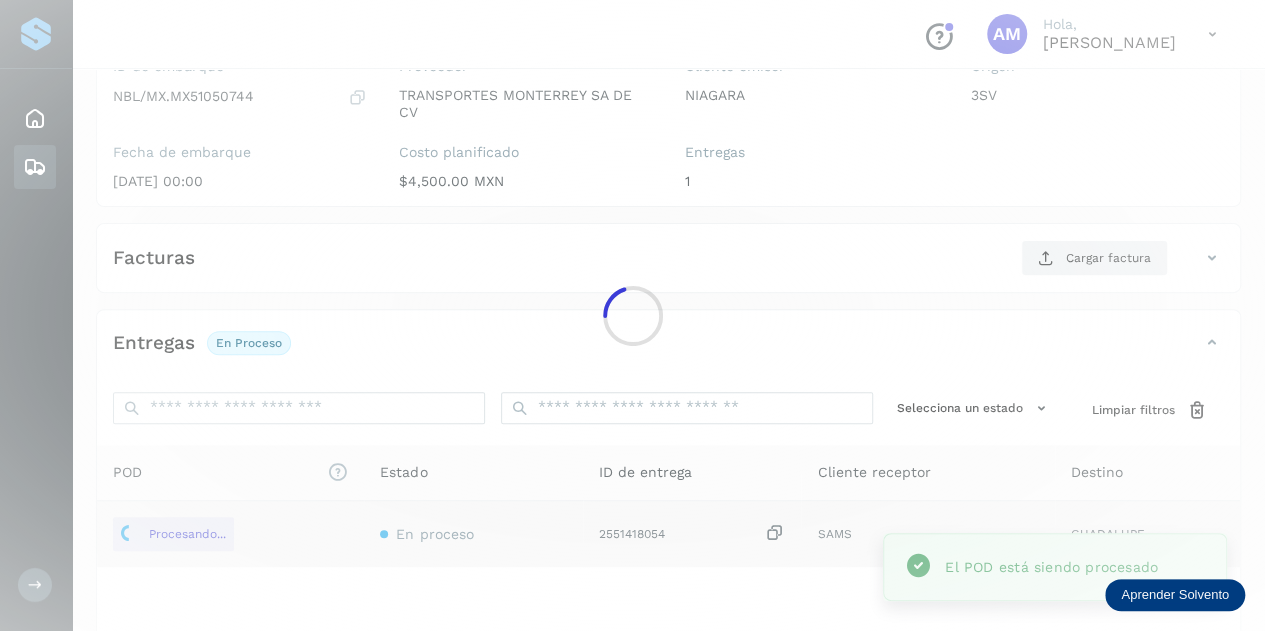 click 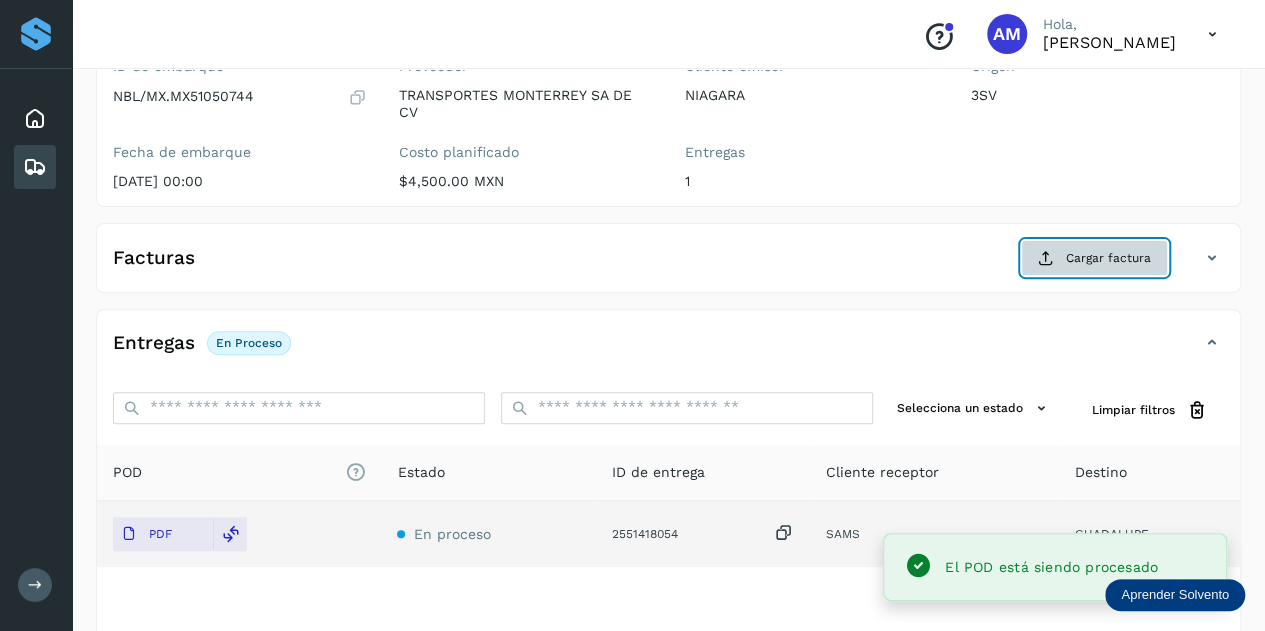 click on "Cargar factura" at bounding box center [1094, 258] 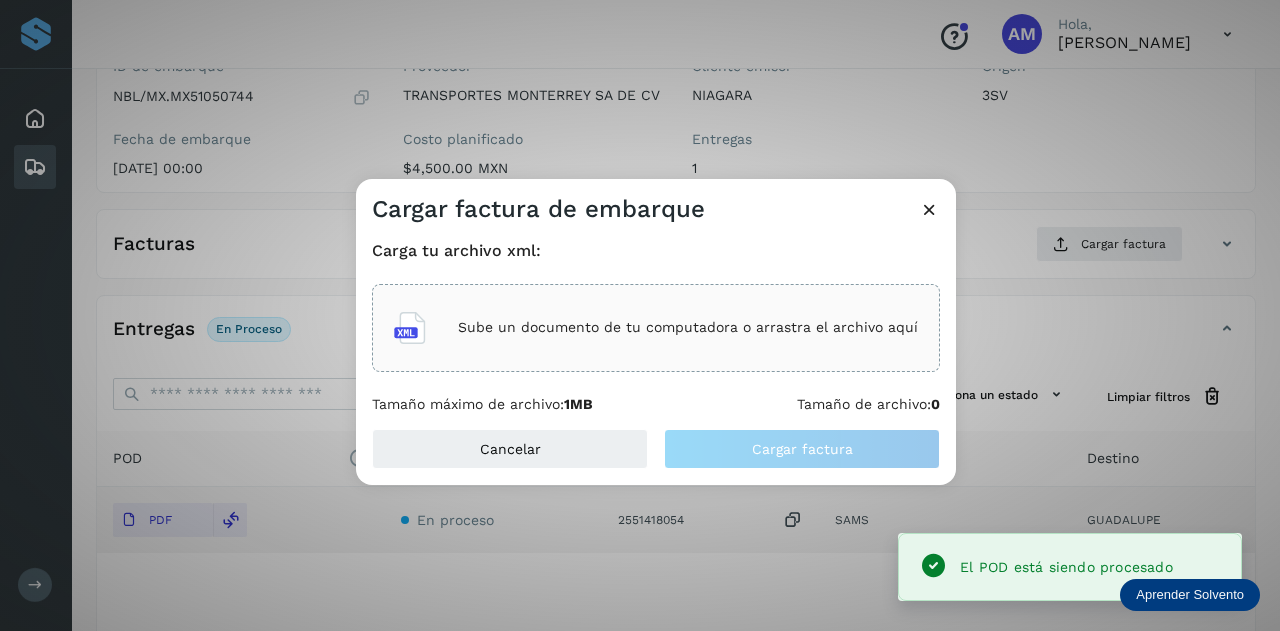 click on "Sube un documento de tu computadora o arrastra el archivo aquí" at bounding box center [688, 327] 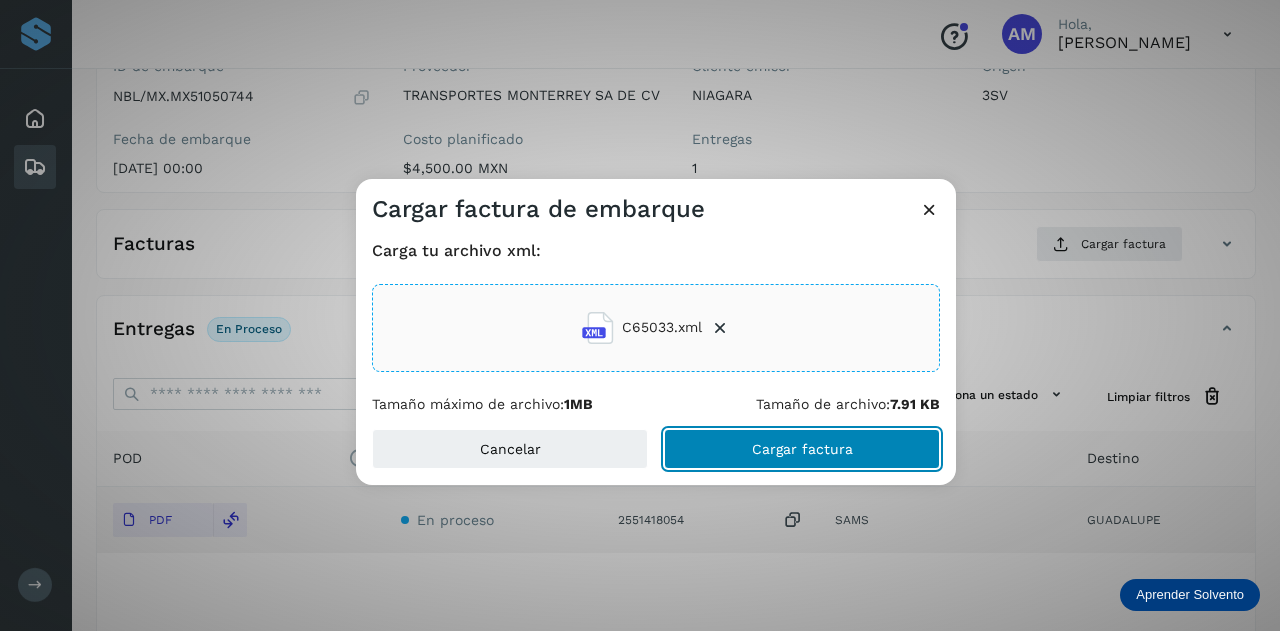 click on "Cargar factura" 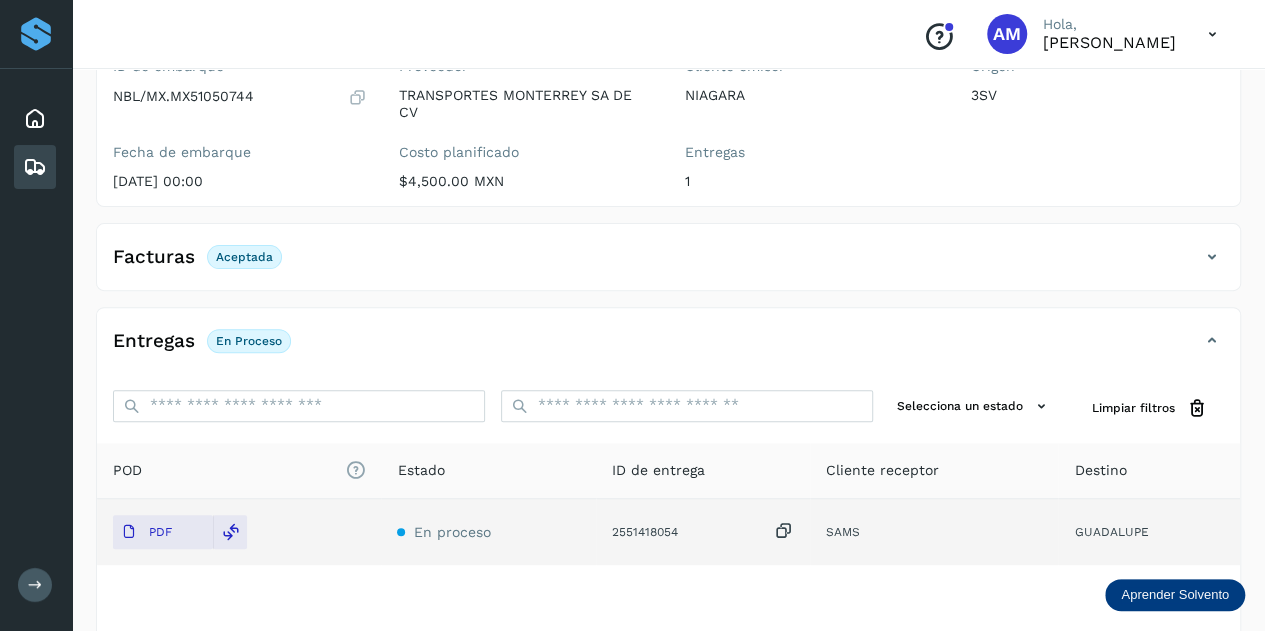 scroll, scrollTop: 0, scrollLeft: 0, axis: both 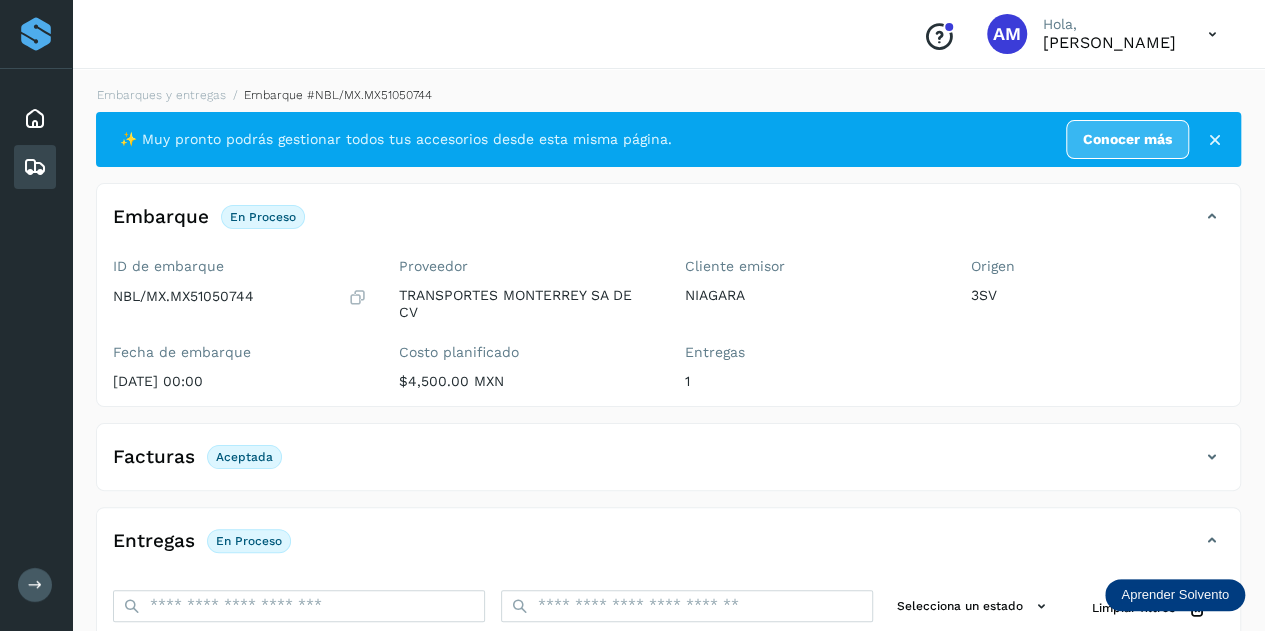 click on "Embarques y entregas Embarque #NBL/MX.MX51050744  ✨ Muy pronto podrás gestionar todos tus accesorios desde esta misma página. Conocer más Embarque En proceso
Verifica el estado de la factura o entregas asociadas a este embarque
ID de embarque NBL/MX.MX51050744 Fecha de embarque [DATE] 00:00 Proveedor TRANSPORTES [GEOGRAPHIC_DATA] SA DE CV Costo planificado  $4,500.00 MXN  Cliente emisor NIAGARA Entregas 1 Origen 3SV Facturas Aceptada Estado Aceptada Entregas En proceso Selecciona un estado Limpiar filtros POD
El tamaño máximo de archivo es de 20 Mb.
Estado ID de entrega Cliente receptor Destino PDF En proceso 2551418054  [PERSON_NAME] [PERSON_NAME] 2551418054 PDF Destino: [PERSON_NAME] En proceso Filtros por página : ** ** ** 1 - 1 de 1" at bounding box center [668, 511] 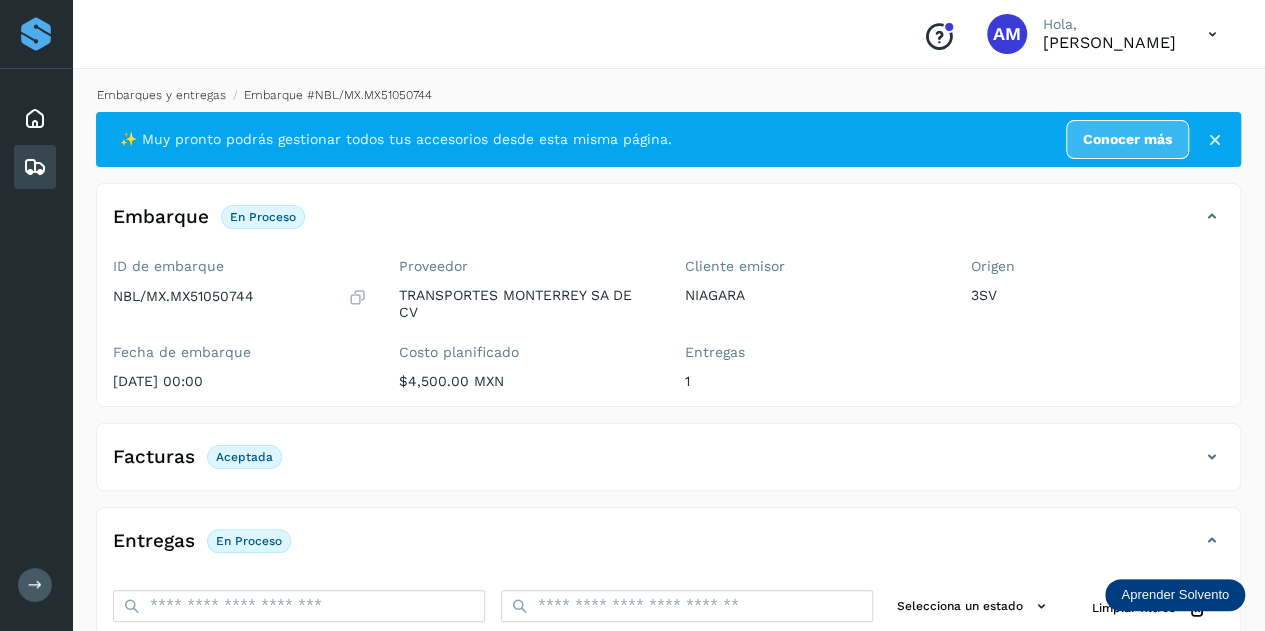 click on "Embarques y entregas" at bounding box center [161, 95] 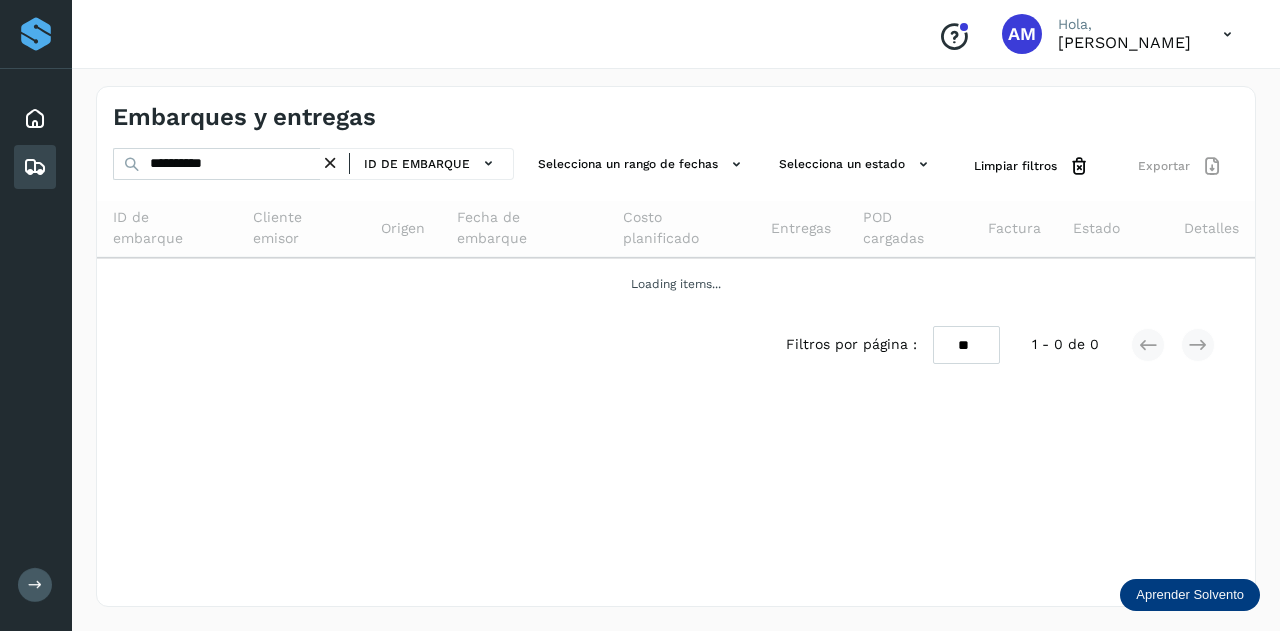click at bounding box center (330, 163) 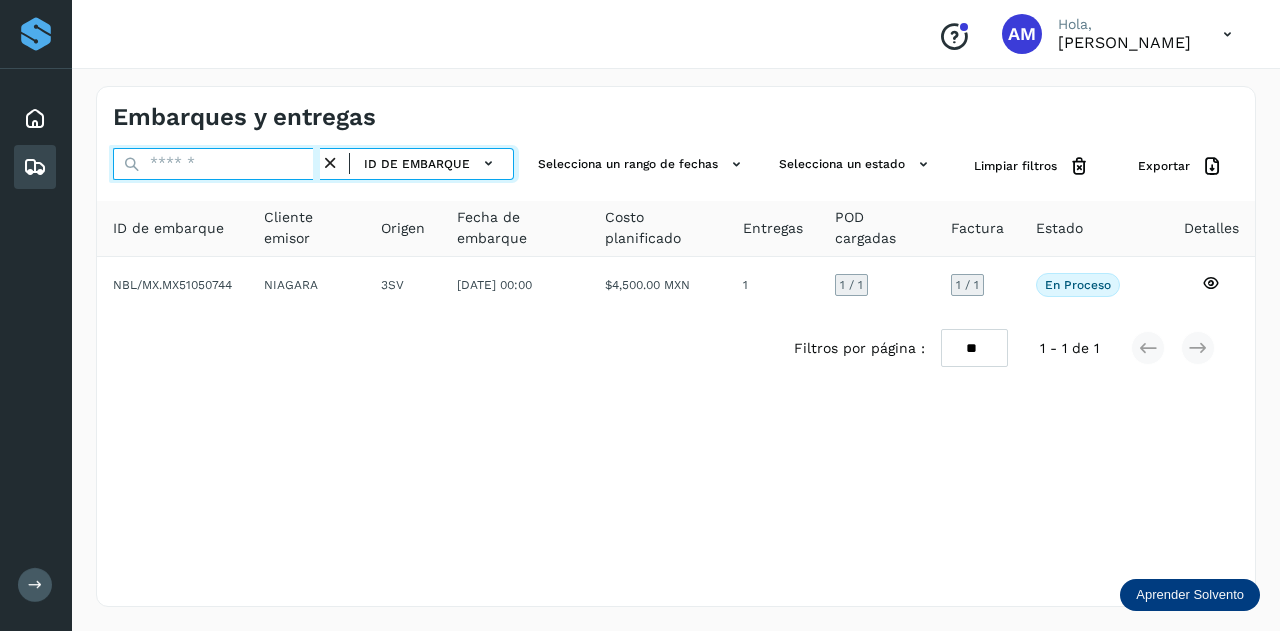 click at bounding box center [216, 164] 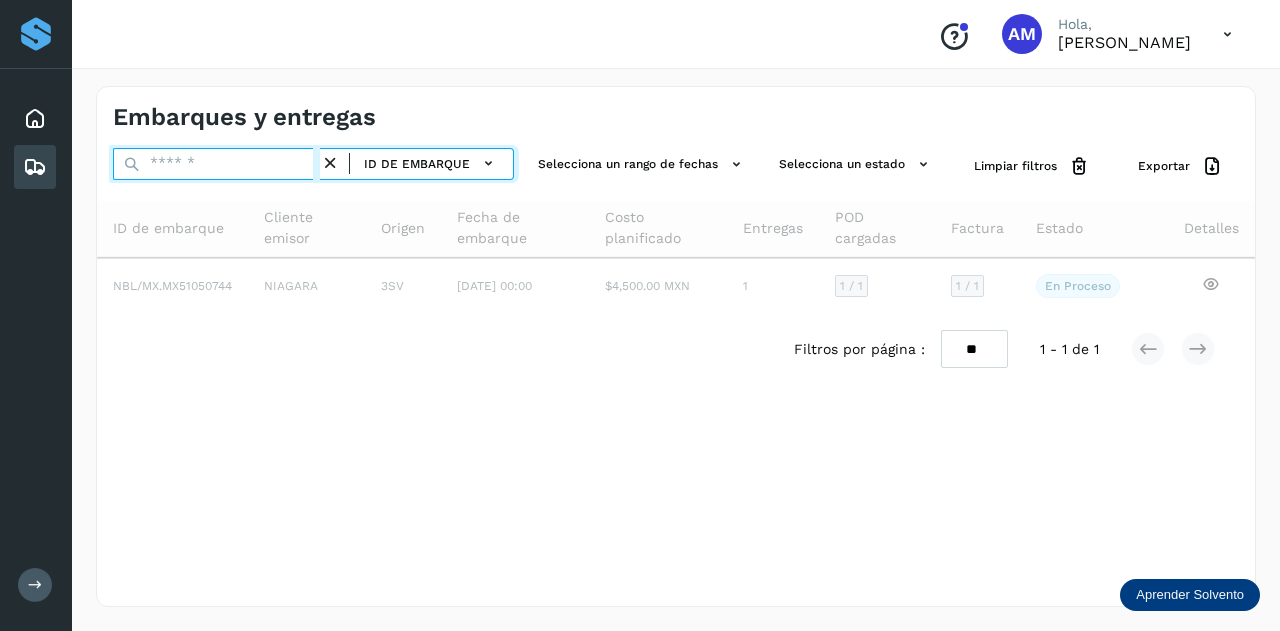 paste on "**********" 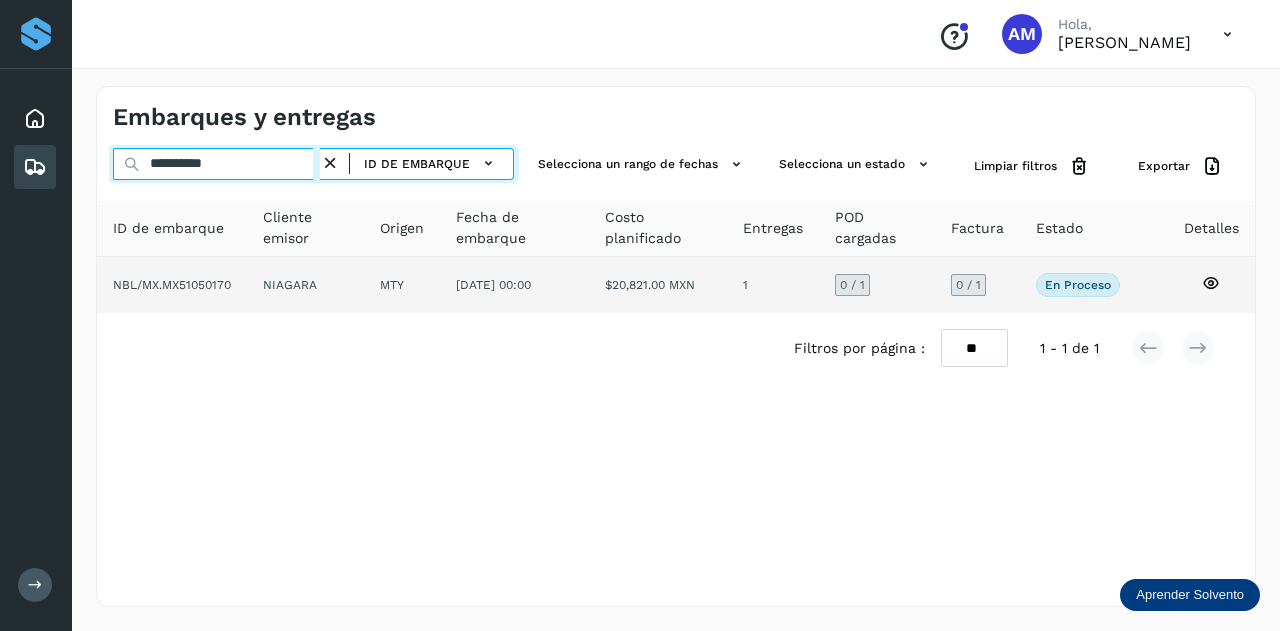type on "**********" 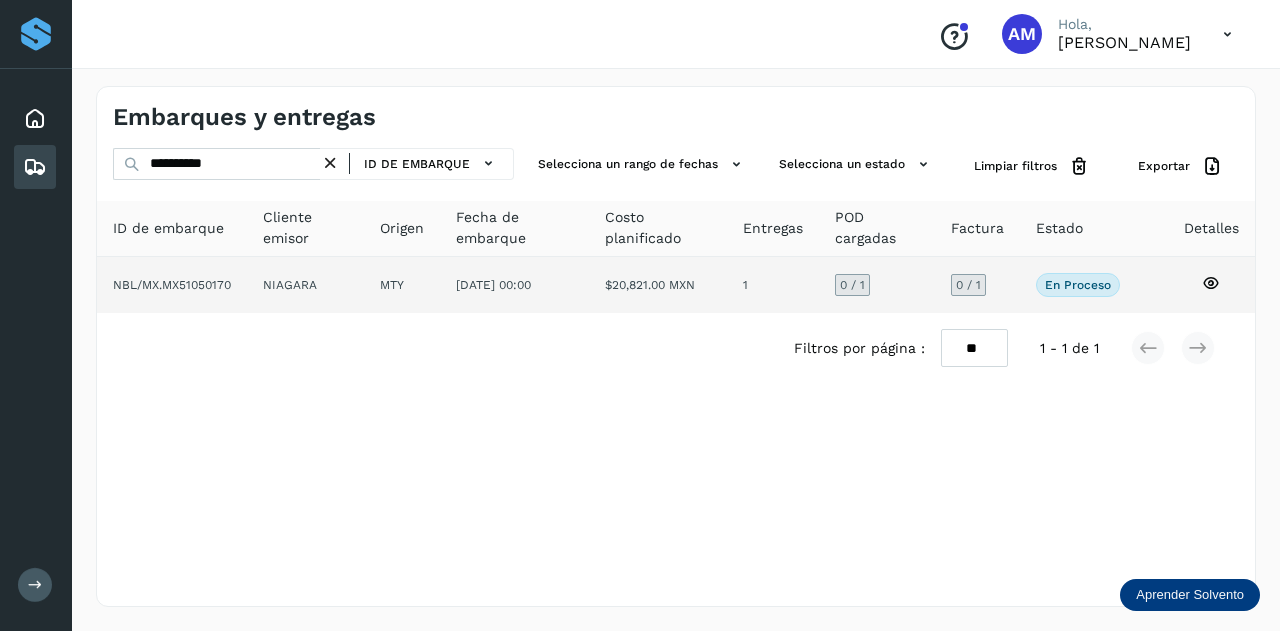 click on "MTY" 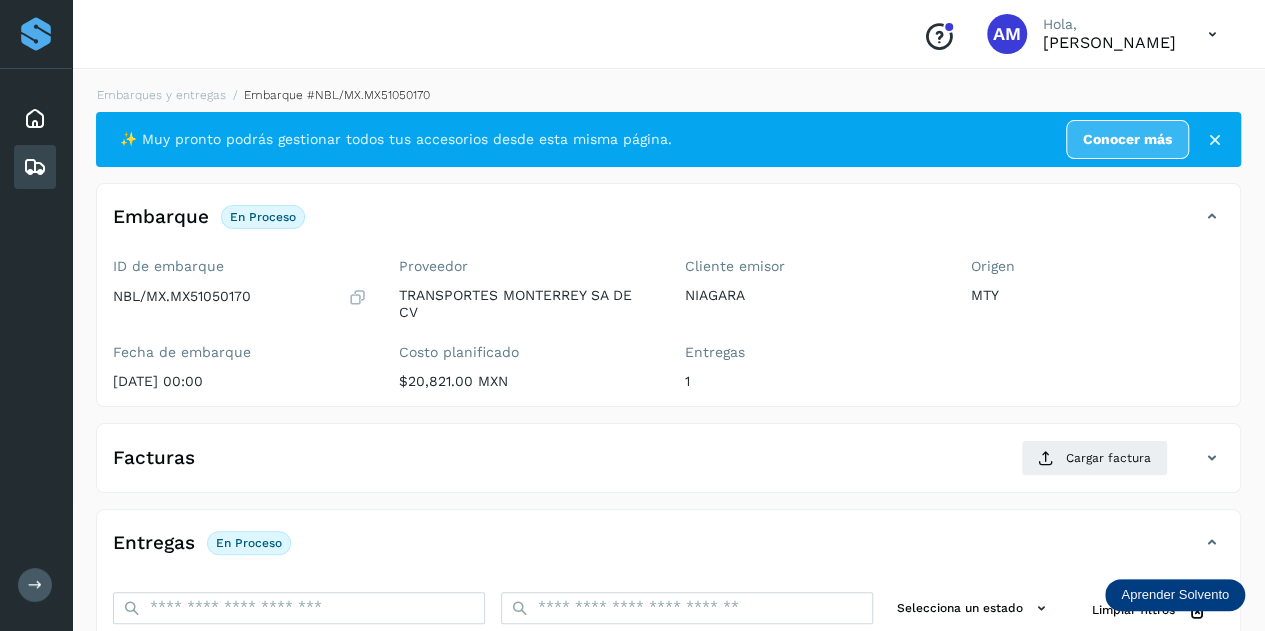 scroll, scrollTop: 200, scrollLeft: 0, axis: vertical 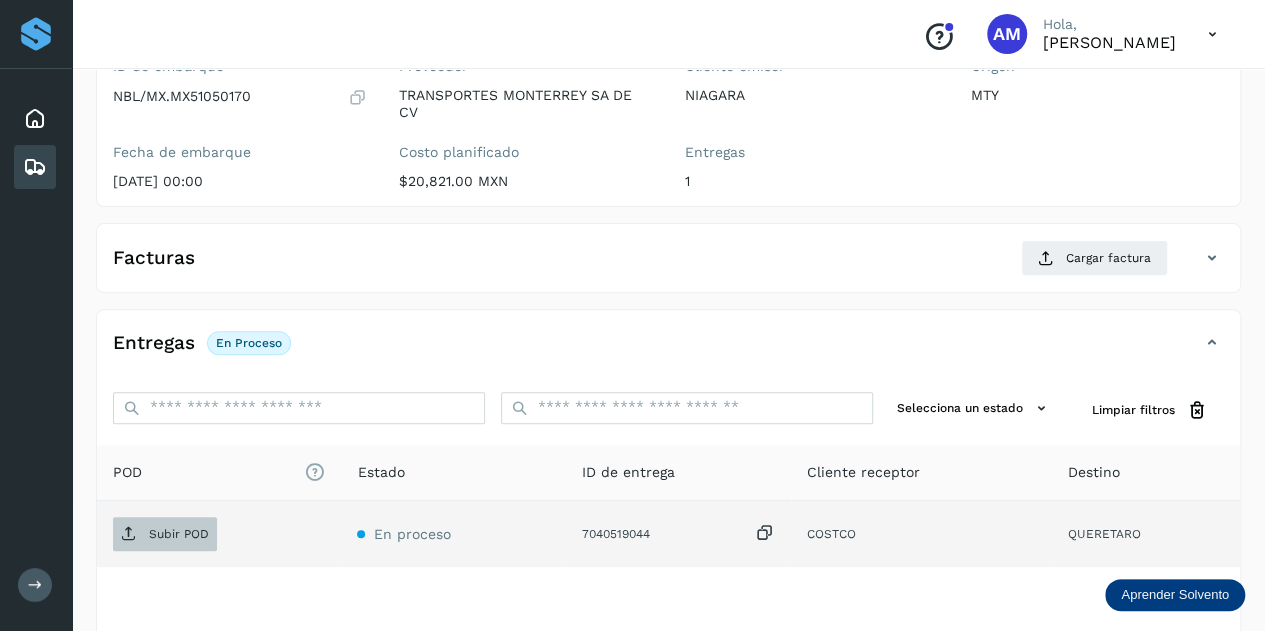 click on "Subir POD" at bounding box center [179, 534] 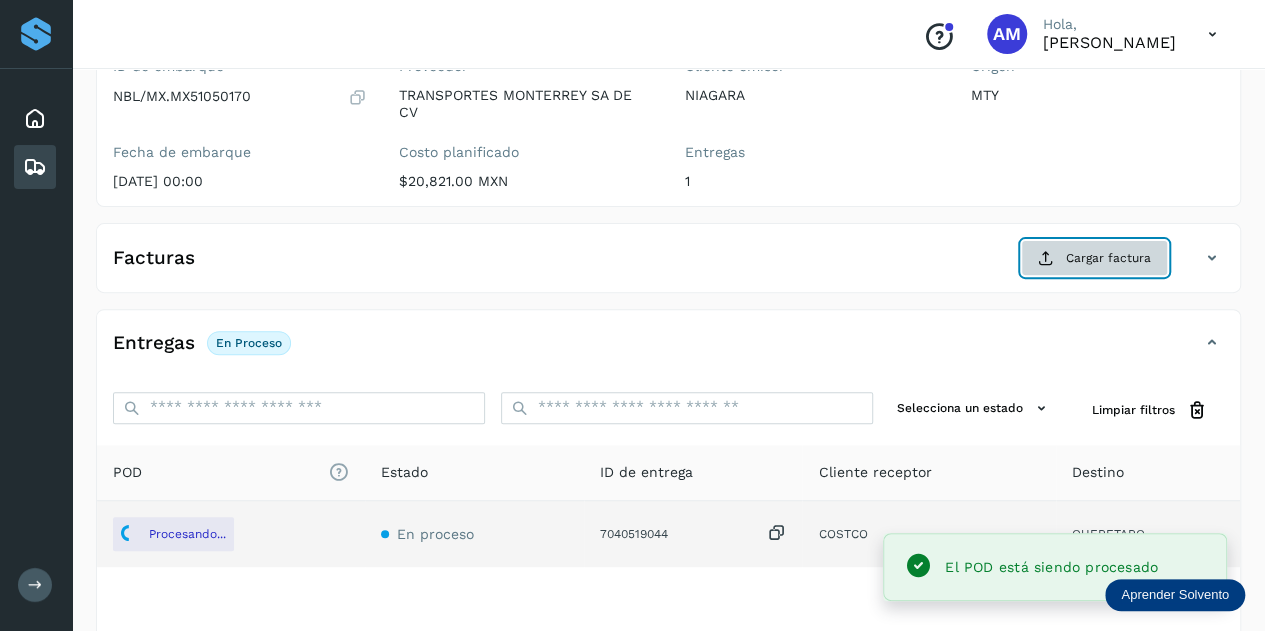 click on "Cargar factura" at bounding box center [1094, 258] 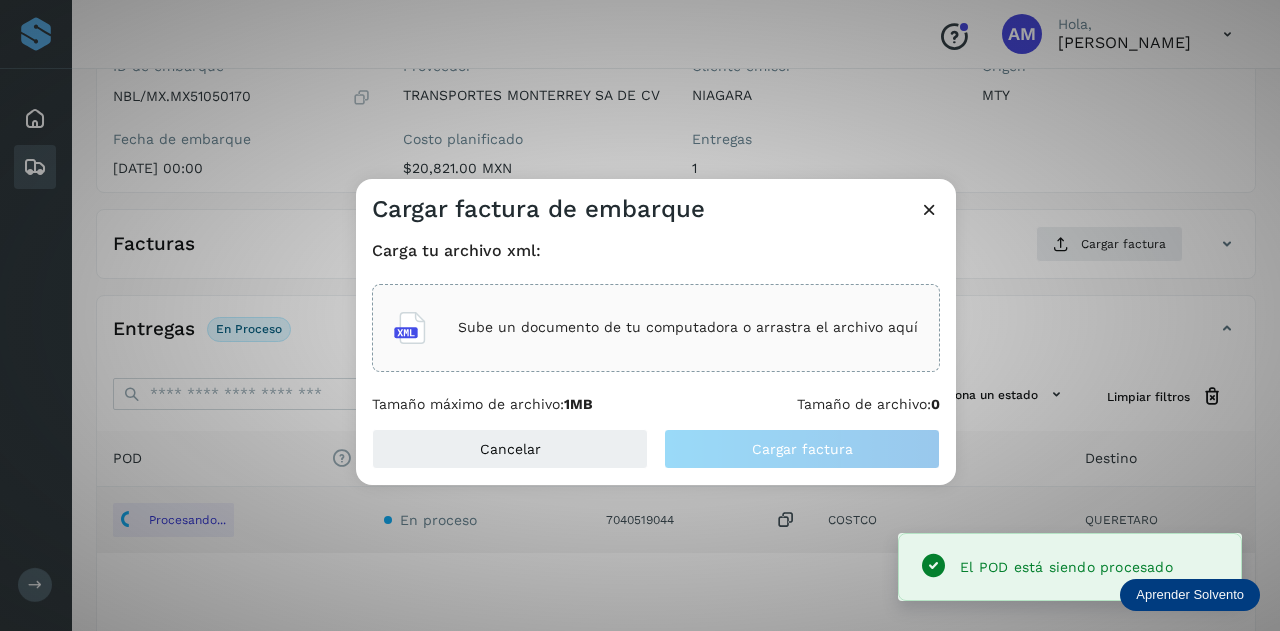 click on "Sube un documento de tu computadora o arrastra el archivo aquí" 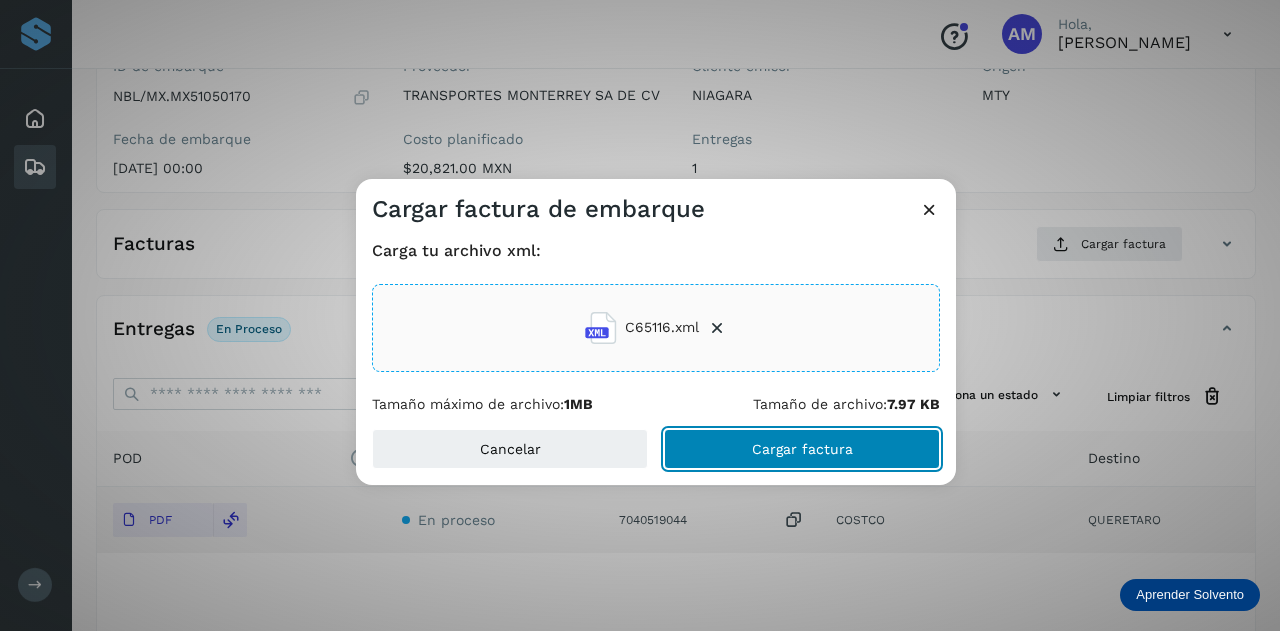 click on "Cargar factura" 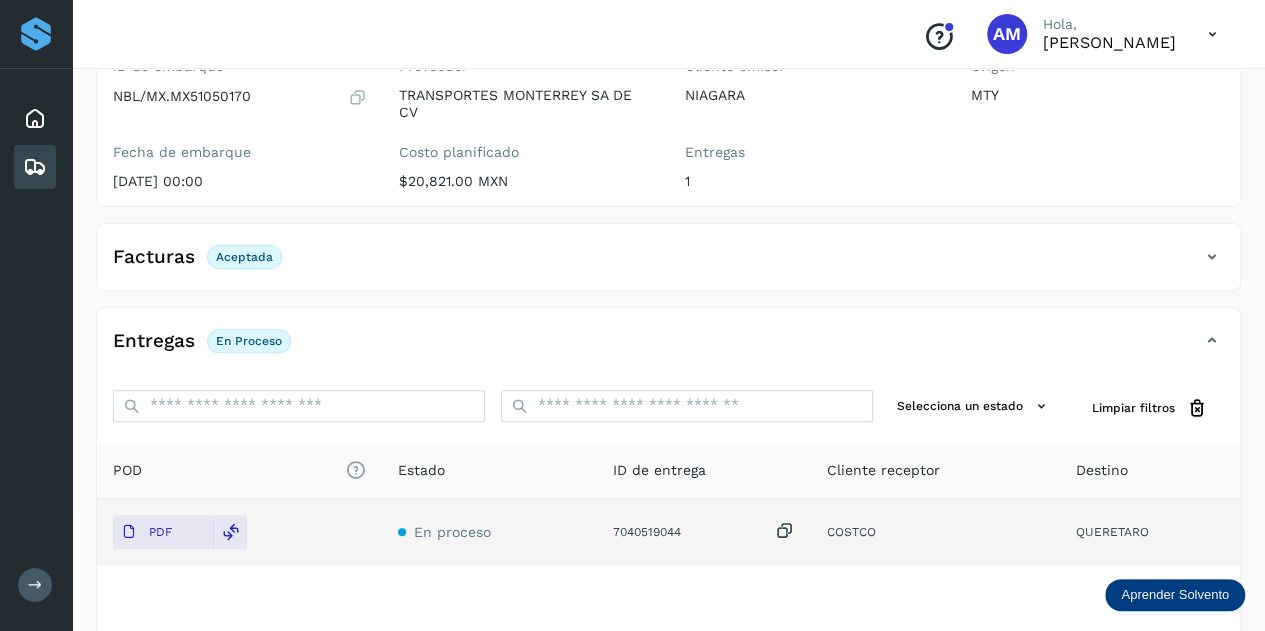 scroll, scrollTop: 0, scrollLeft: 0, axis: both 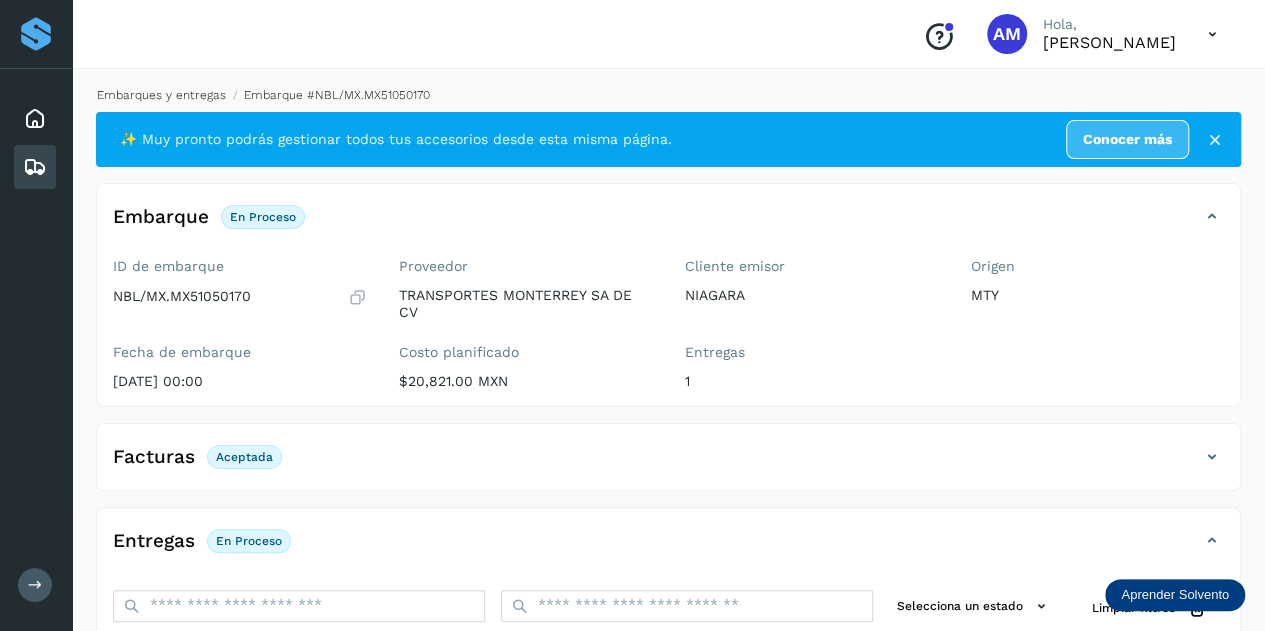 click on "Embarques y entregas" at bounding box center (161, 95) 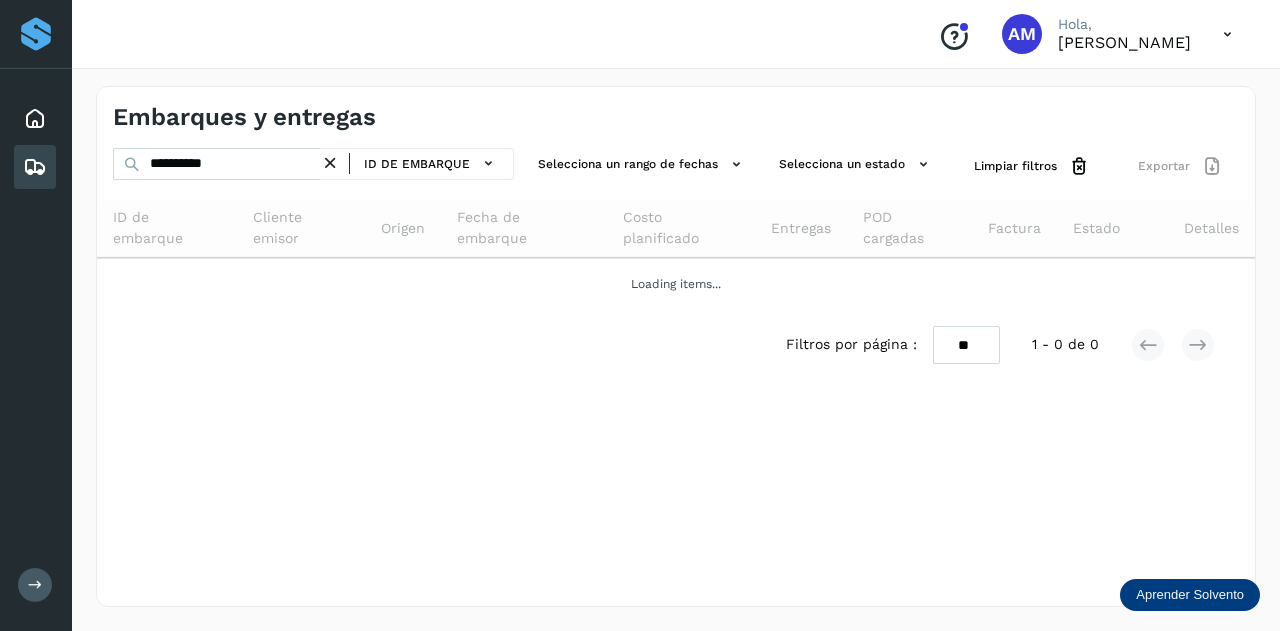 click at bounding box center [330, 163] 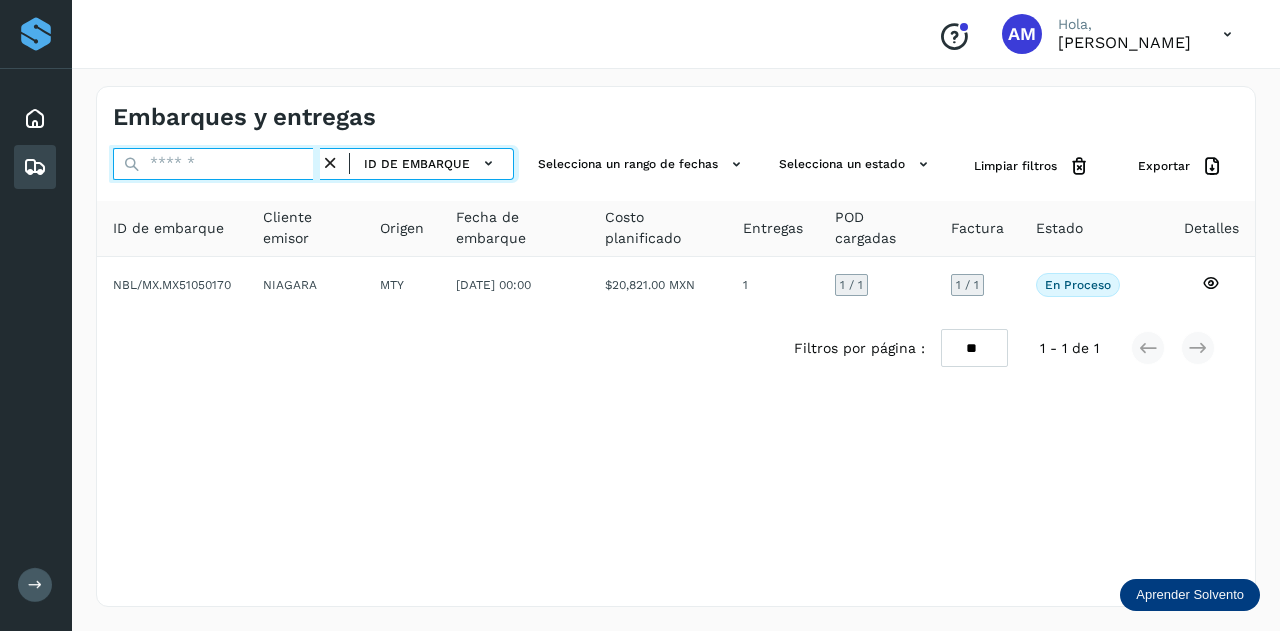 click at bounding box center [216, 164] 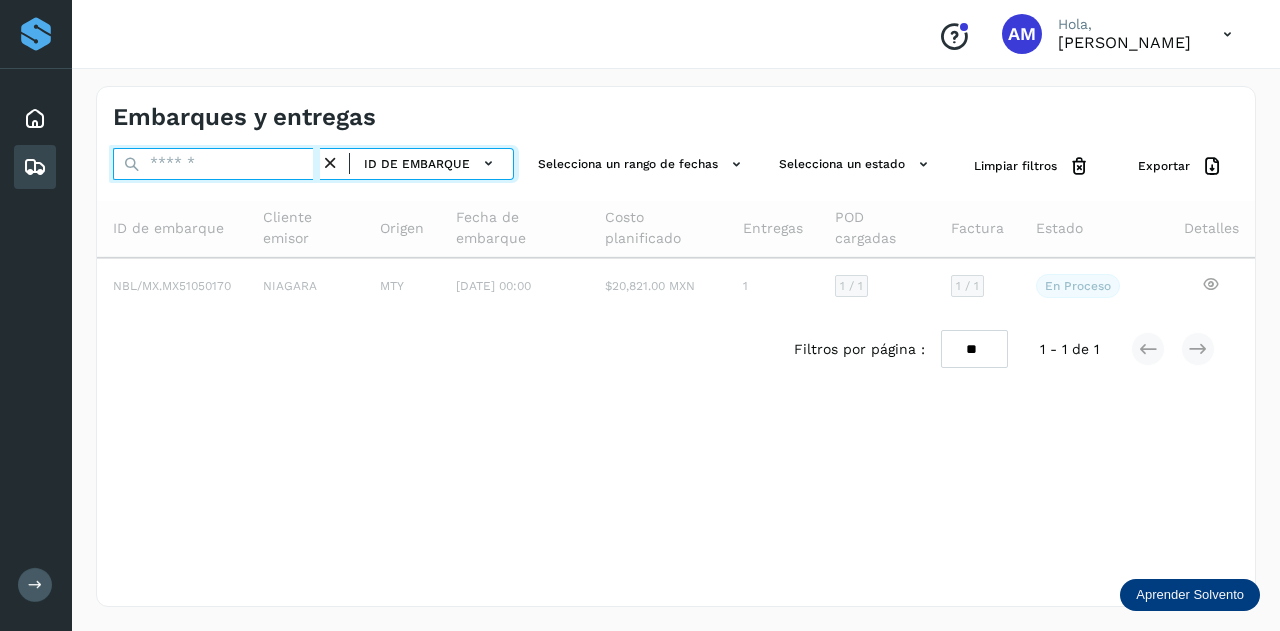 paste on "**********" 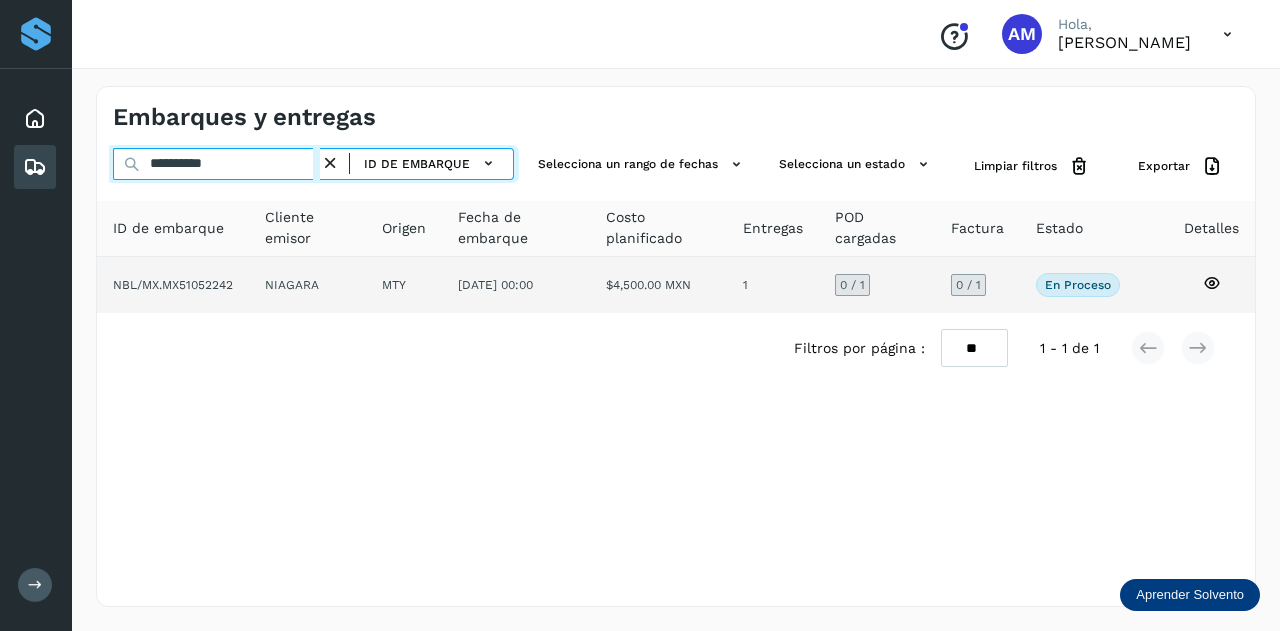 type on "**********" 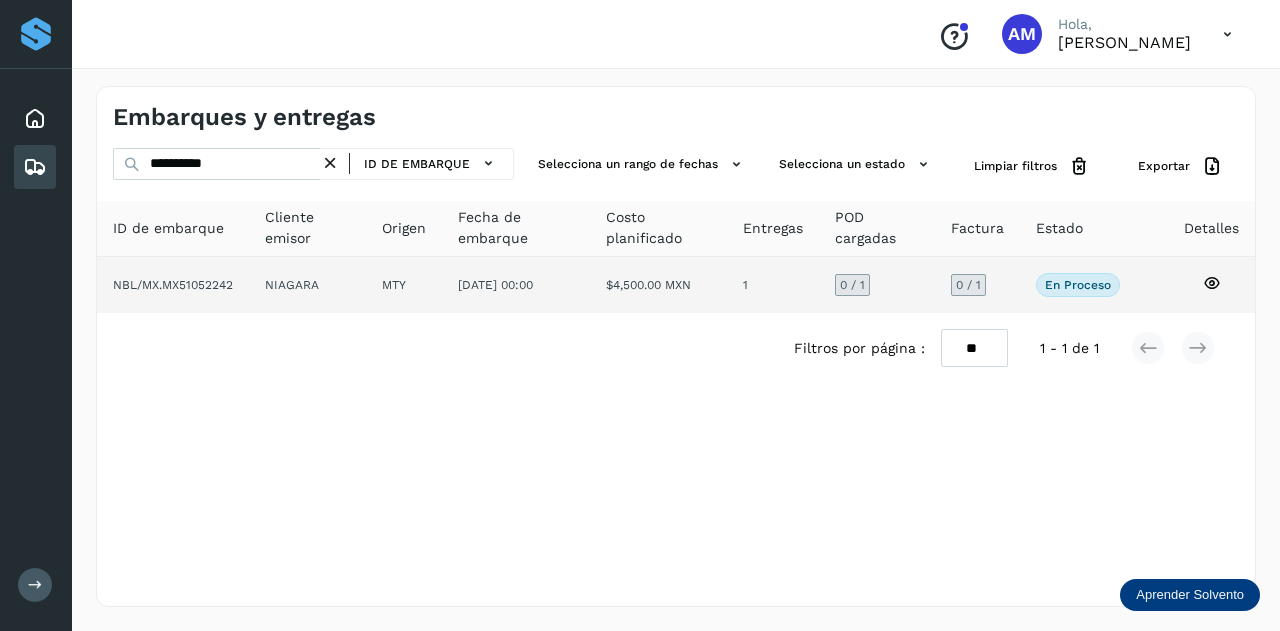 click on "MTY" 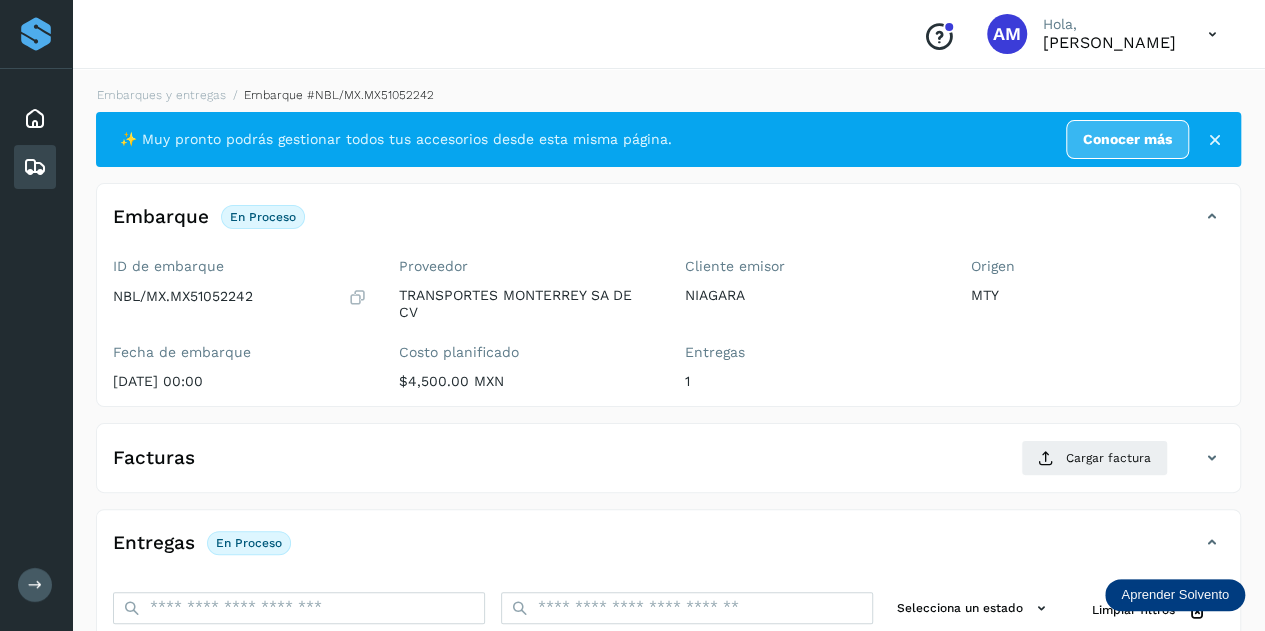 scroll, scrollTop: 200, scrollLeft: 0, axis: vertical 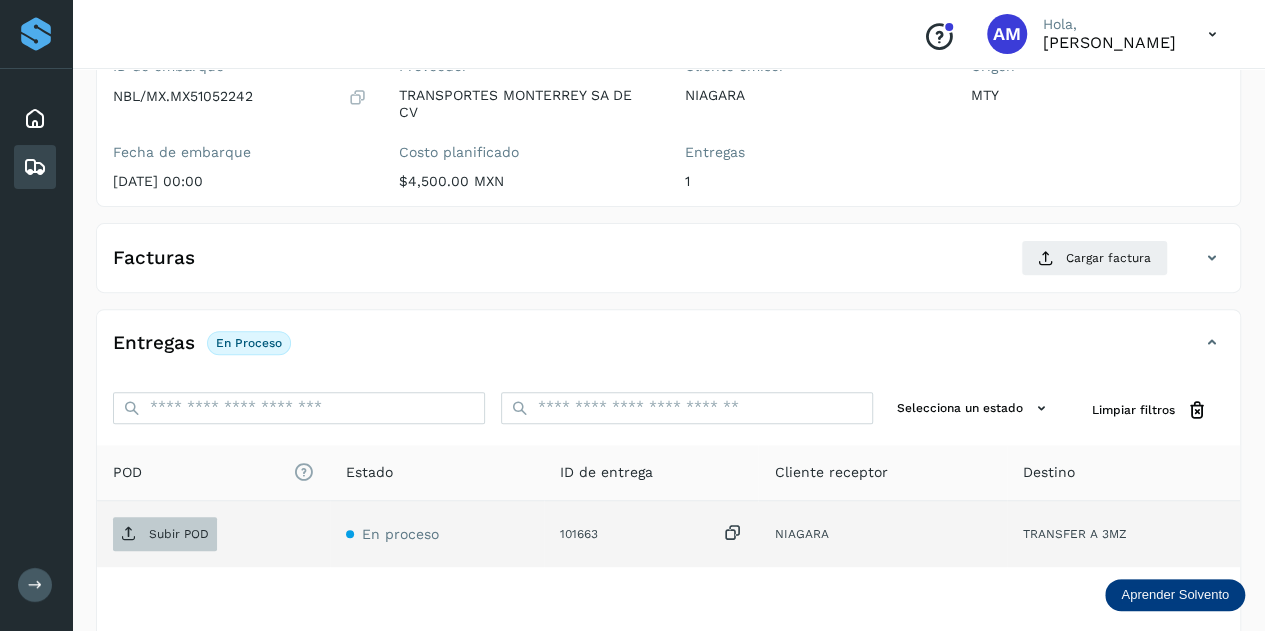click on "Subir POD" at bounding box center [179, 534] 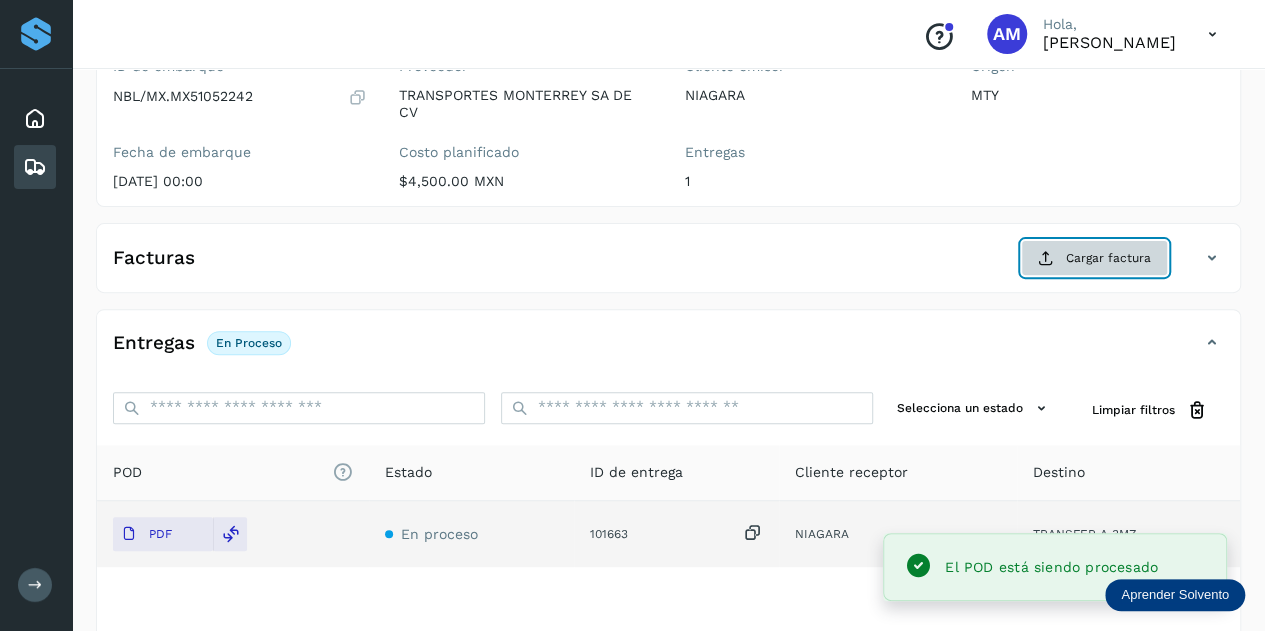 click on "Cargar factura" at bounding box center [1094, 258] 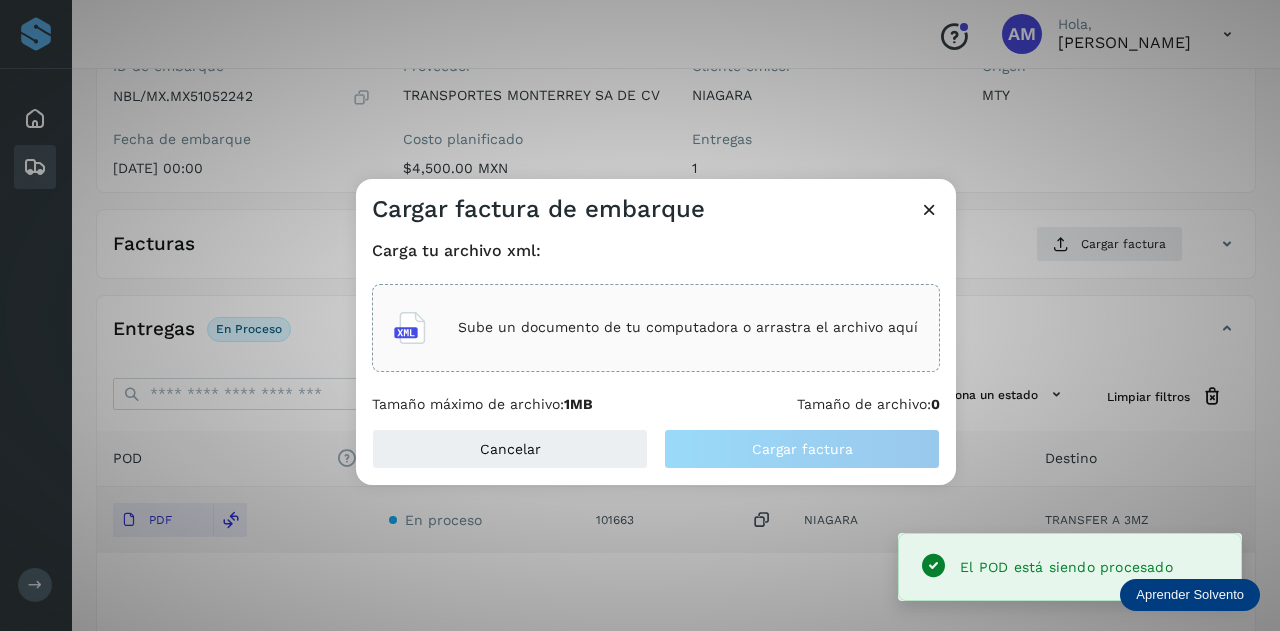 click on "Sube un documento de tu computadora o arrastra el archivo aquí" 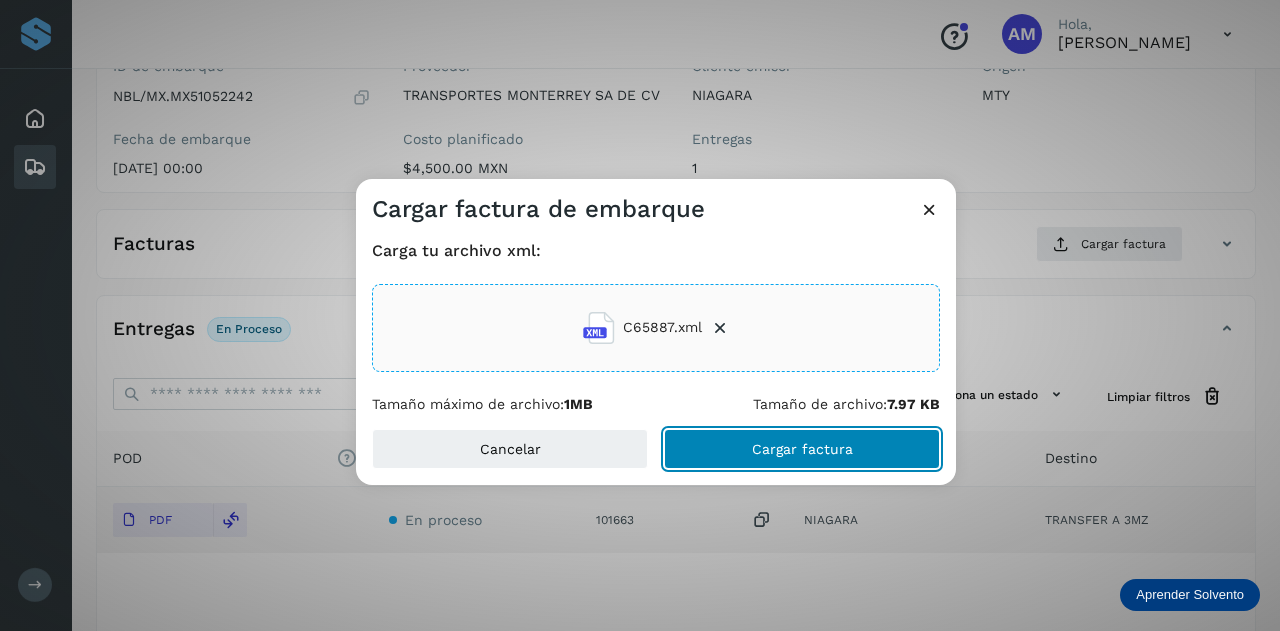 click on "Cargar factura" 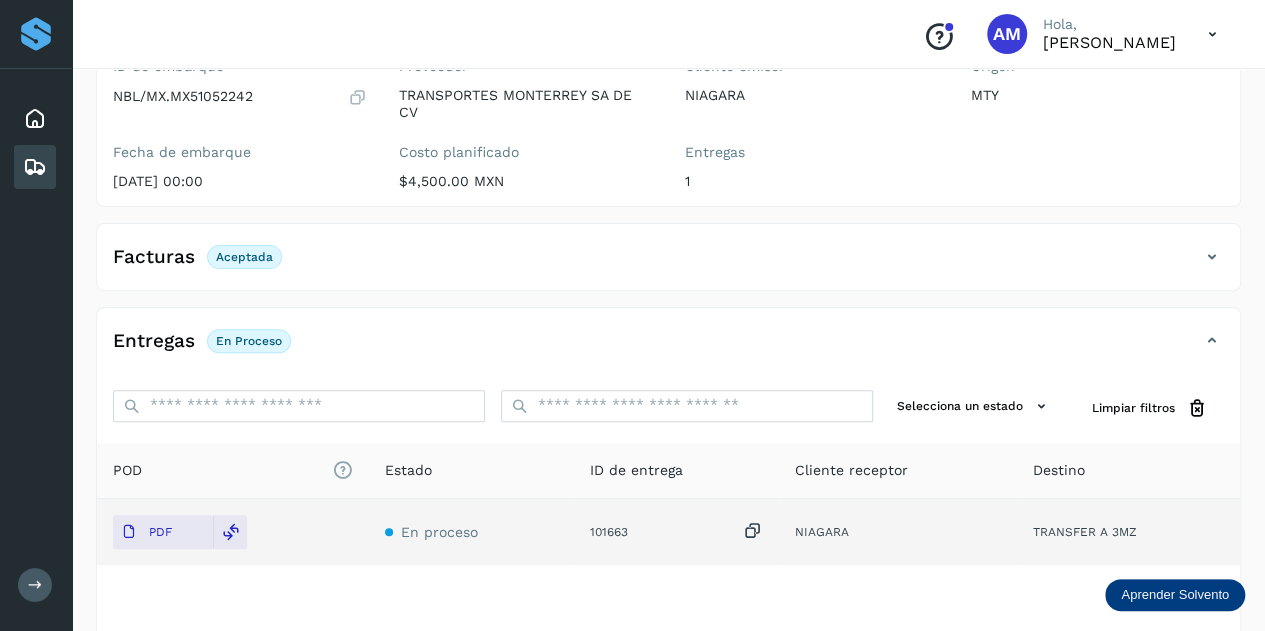 scroll, scrollTop: 0, scrollLeft: 0, axis: both 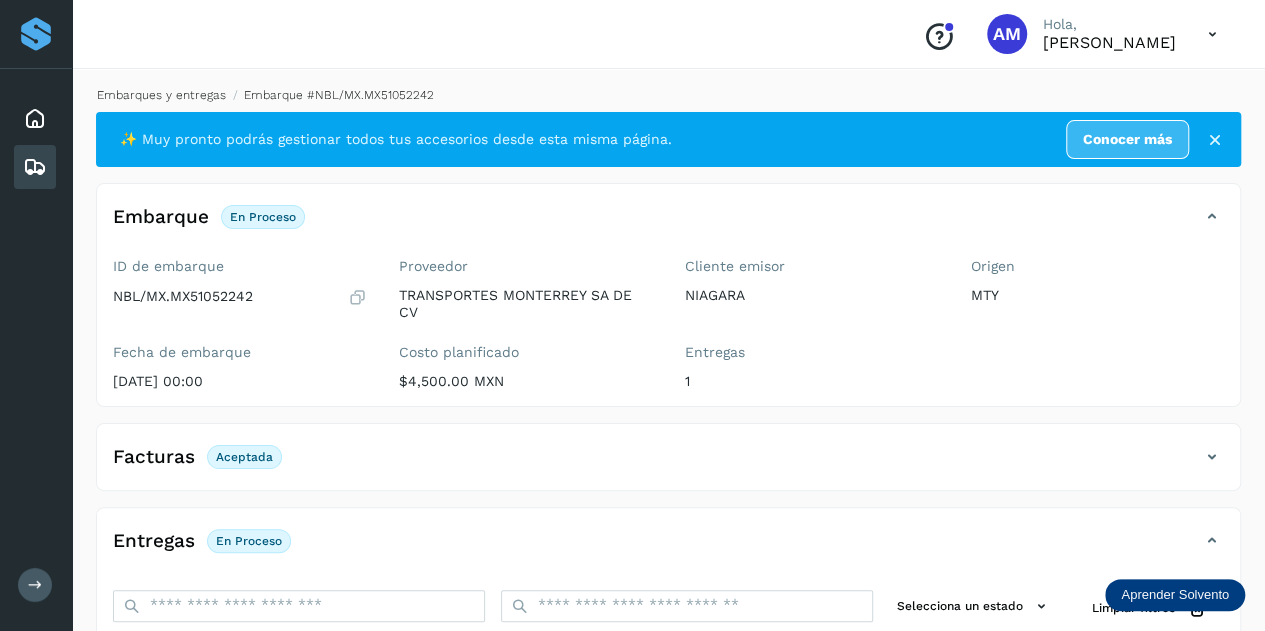click on "Embarques y entregas" at bounding box center (161, 95) 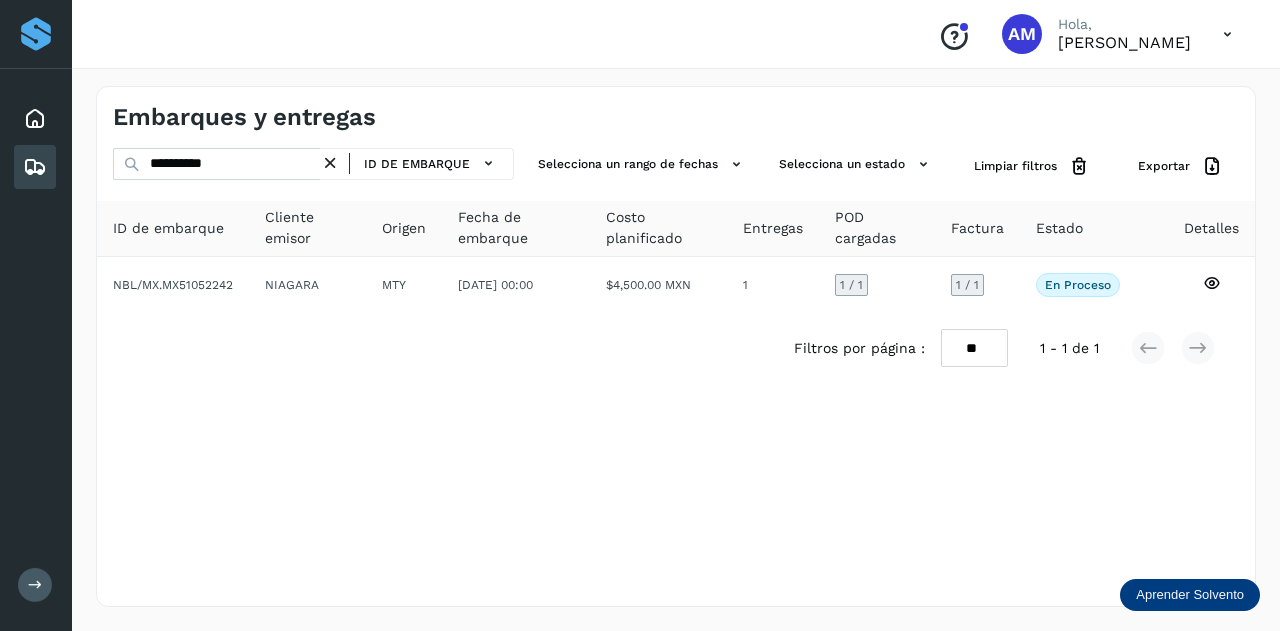 click at bounding box center [330, 163] 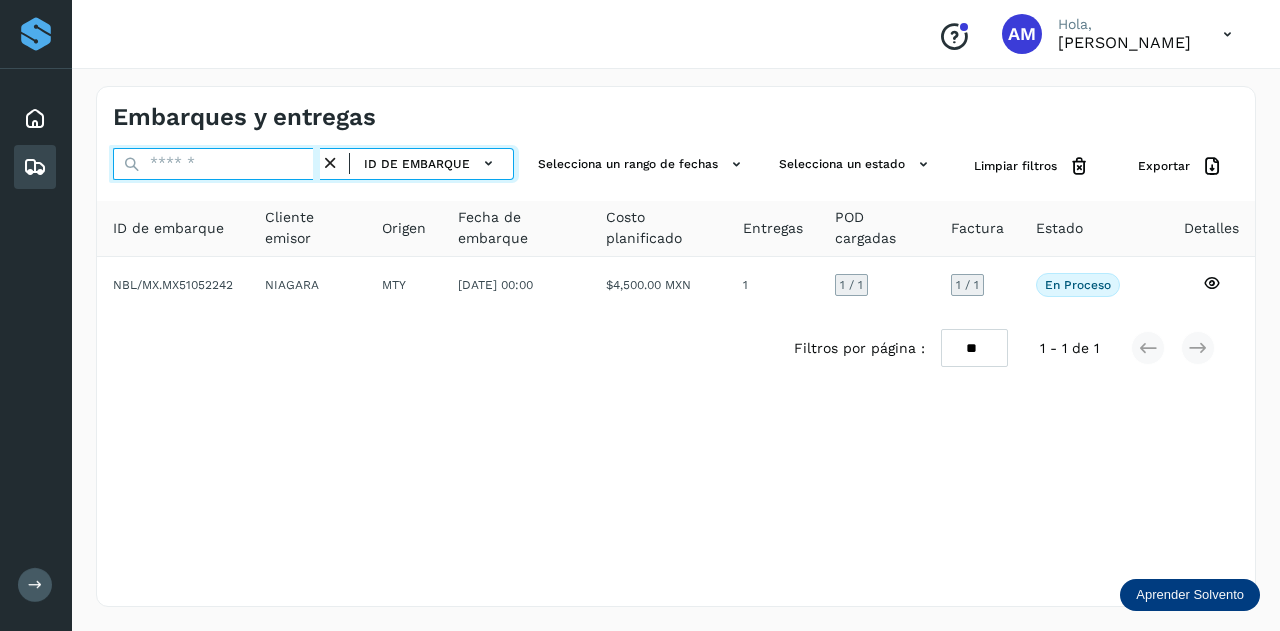 click at bounding box center (216, 164) 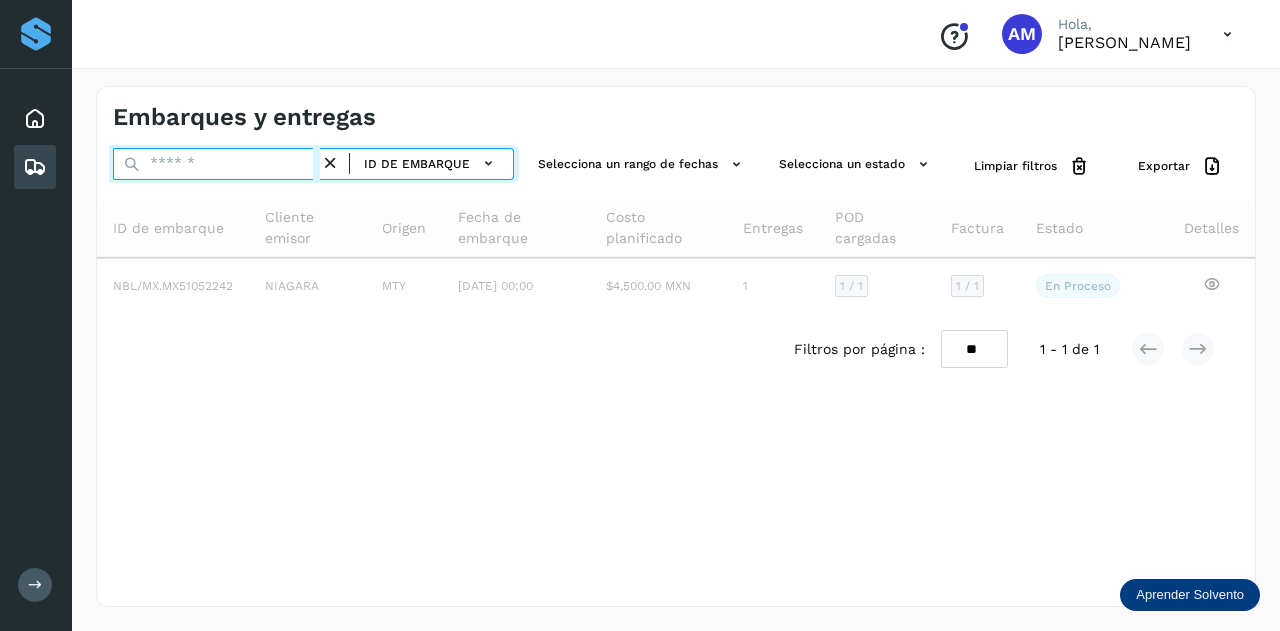 paste on "**********" 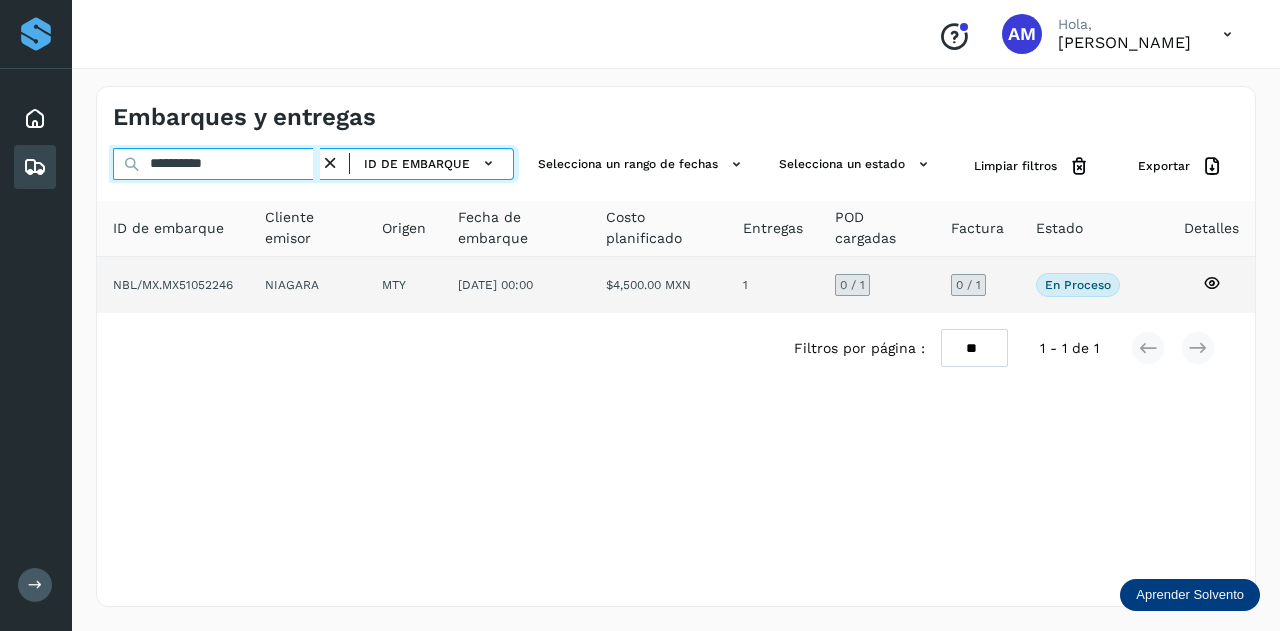 type on "**********" 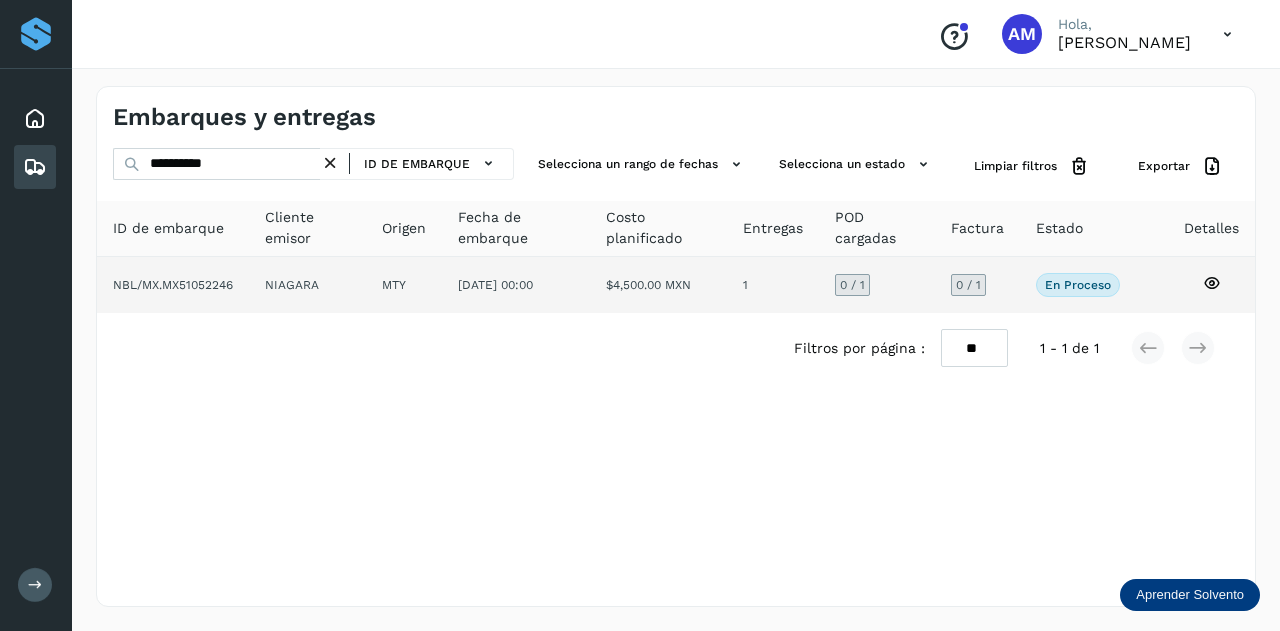 click on "MTY" 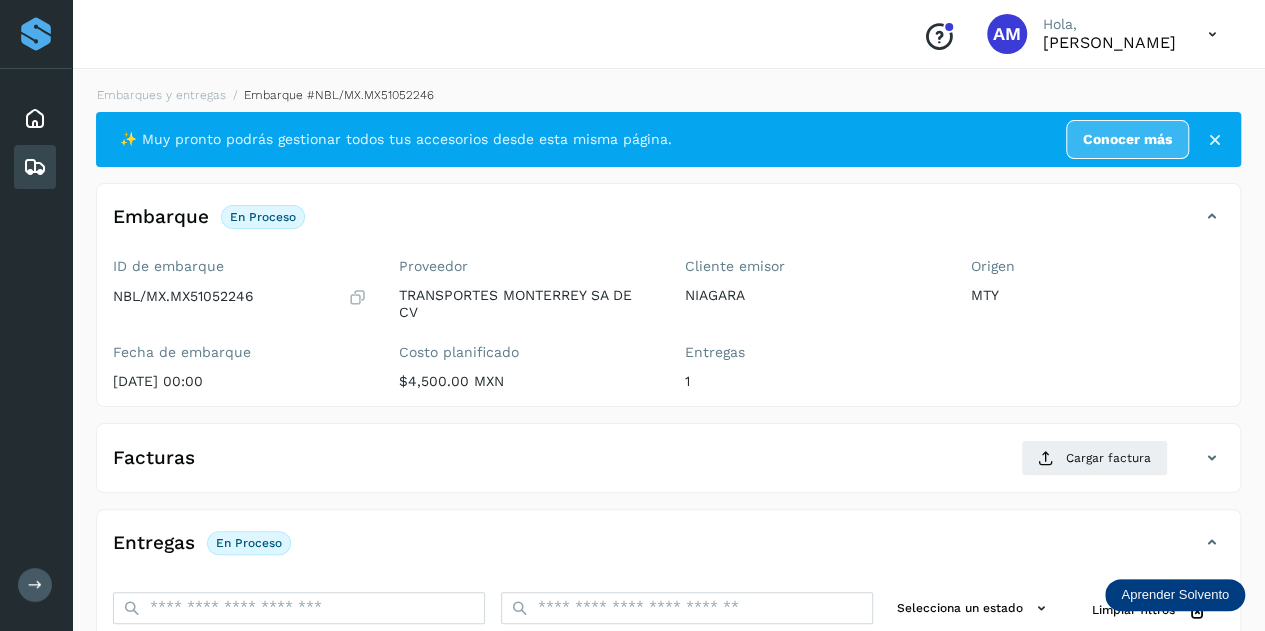 scroll, scrollTop: 200, scrollLeft: 0, axis: vertical 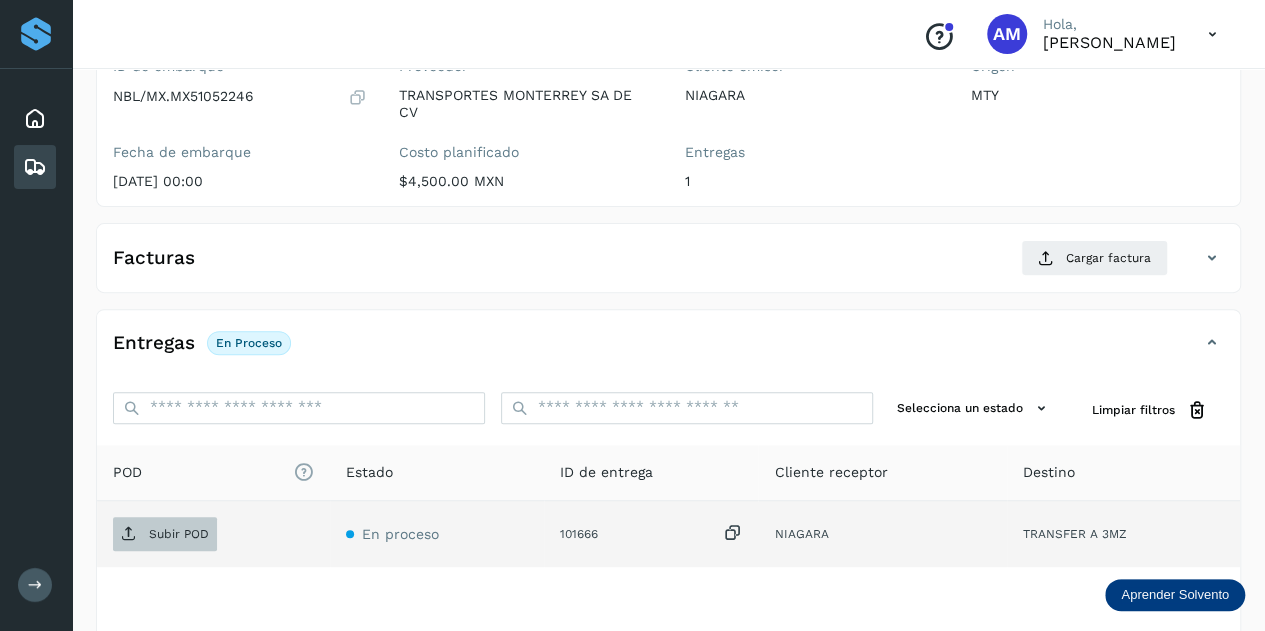 click on "Subir POD" at bounding box center (179, 534) 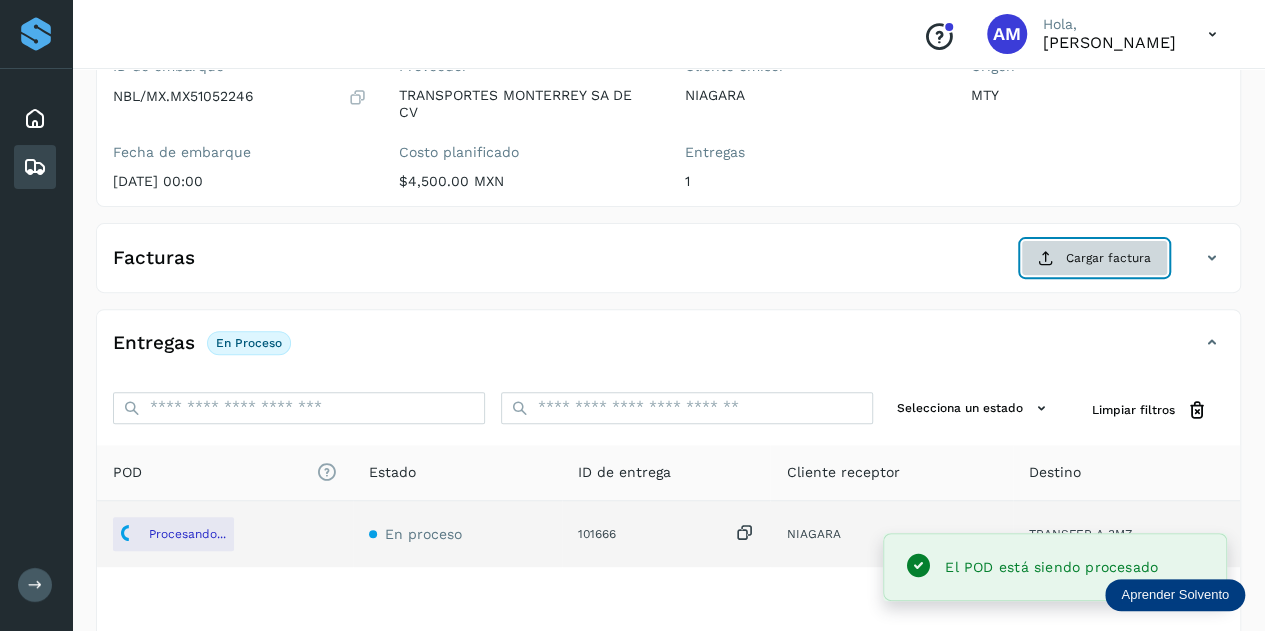 click on "Cargar factura" 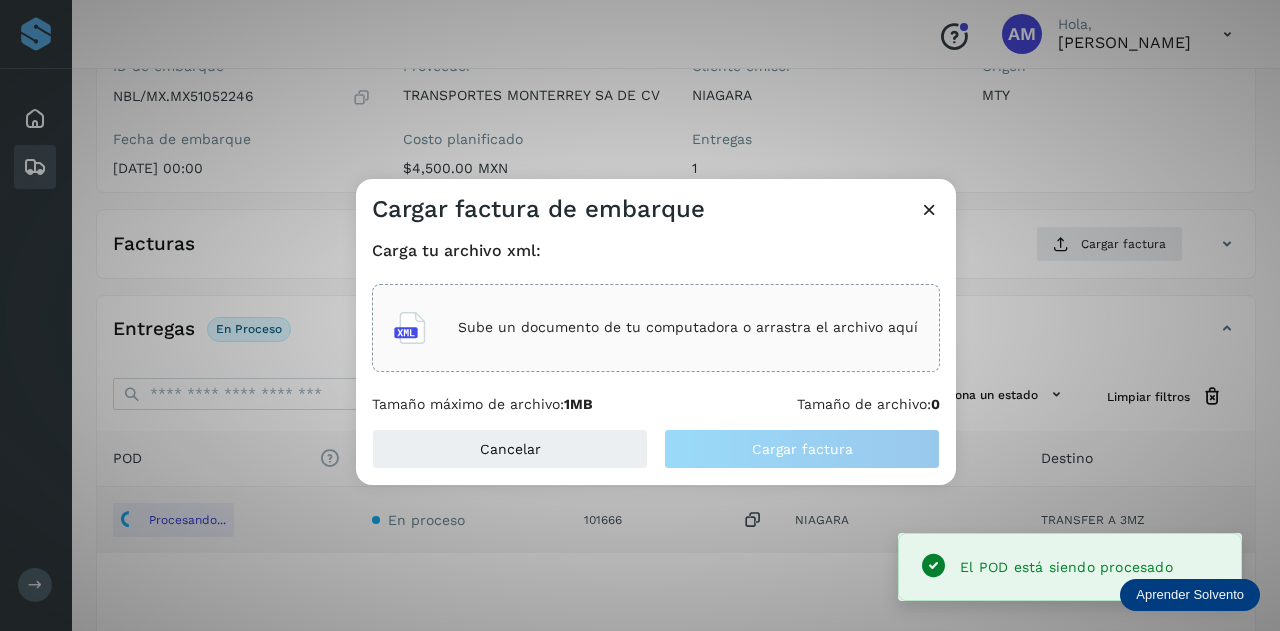 click on "Sube un documento de tu computadora o arrastra el archivo aquí" 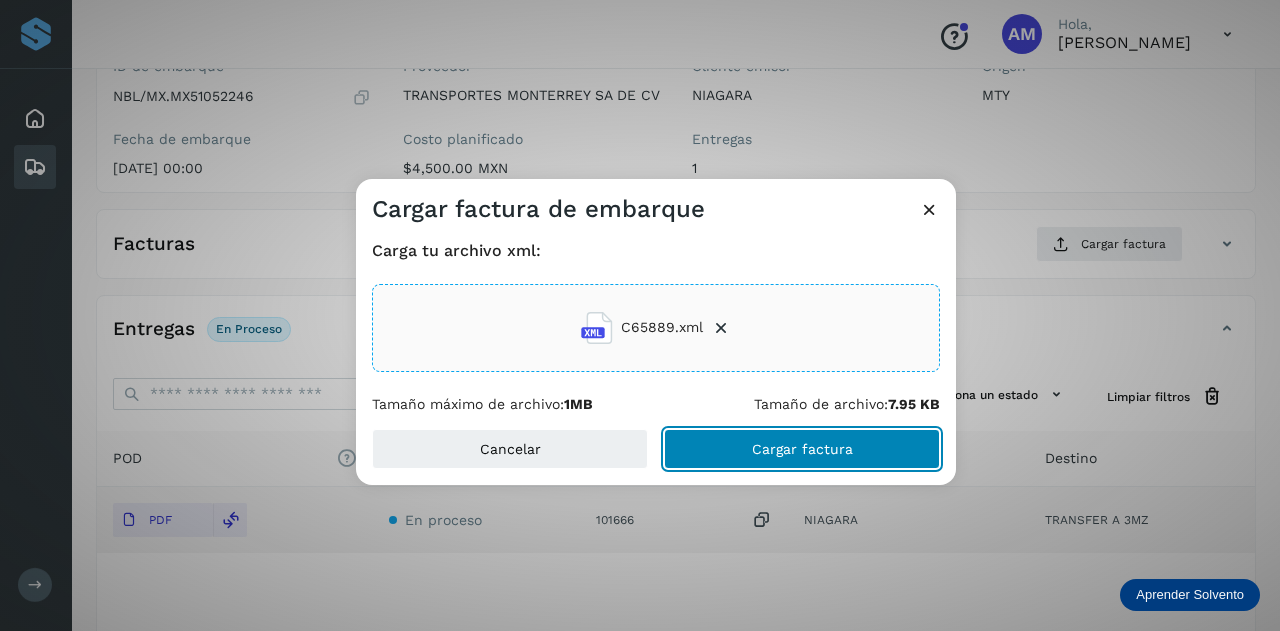 click on "Cargar factura" 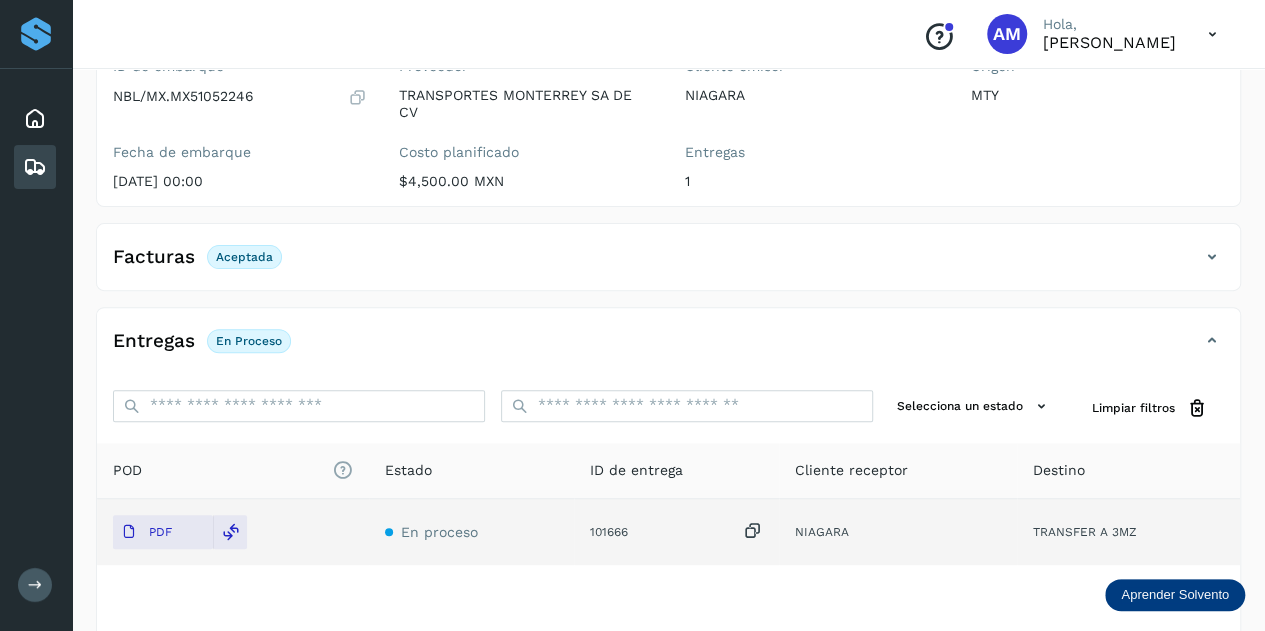 scroll, scrollTop: 0, scrollLeft: 0, axis: both 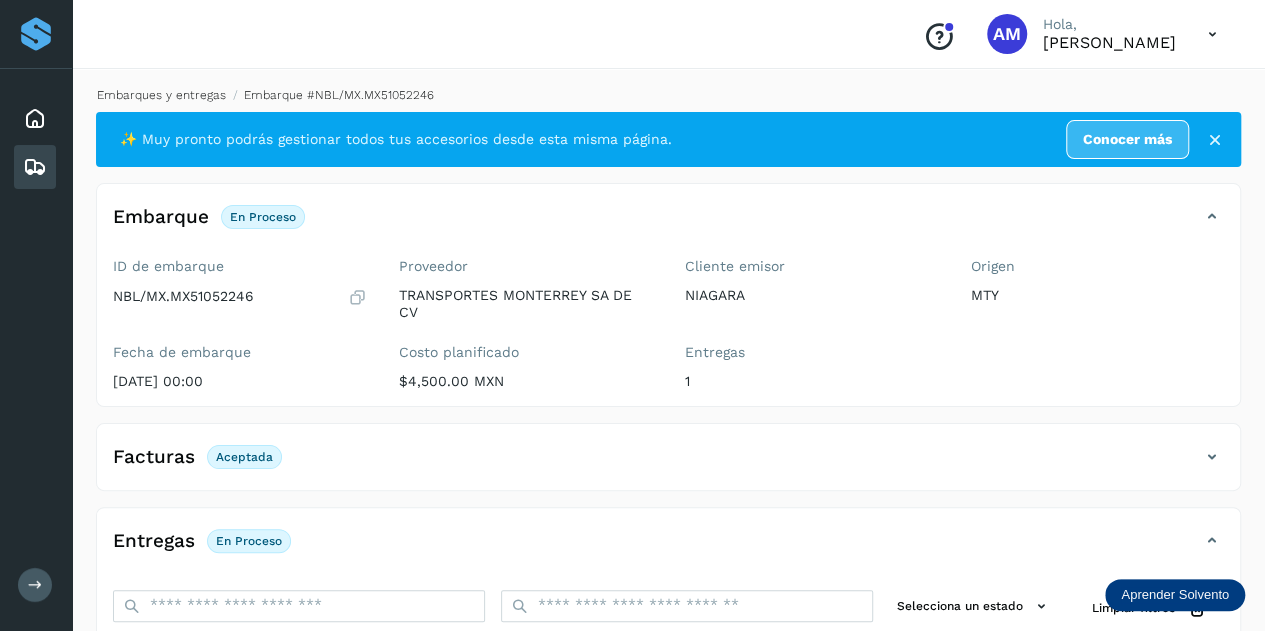 click on "Embarques y entregas" at bounding box center [161, 95] 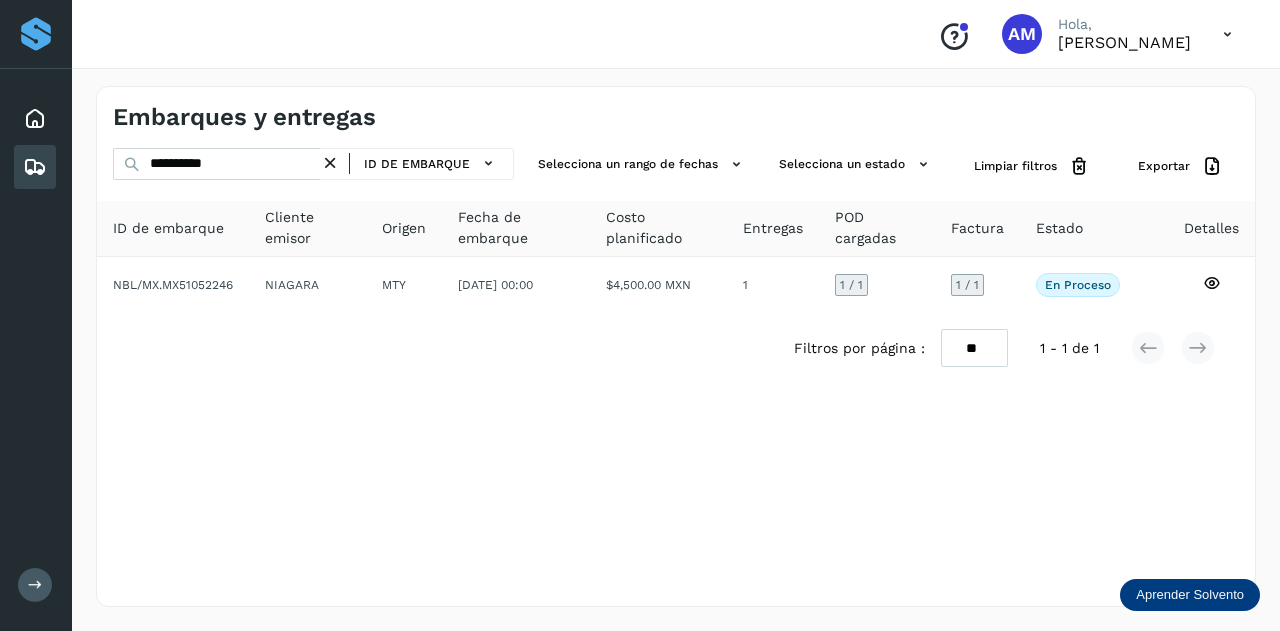 click at bounding box center [330, 163] 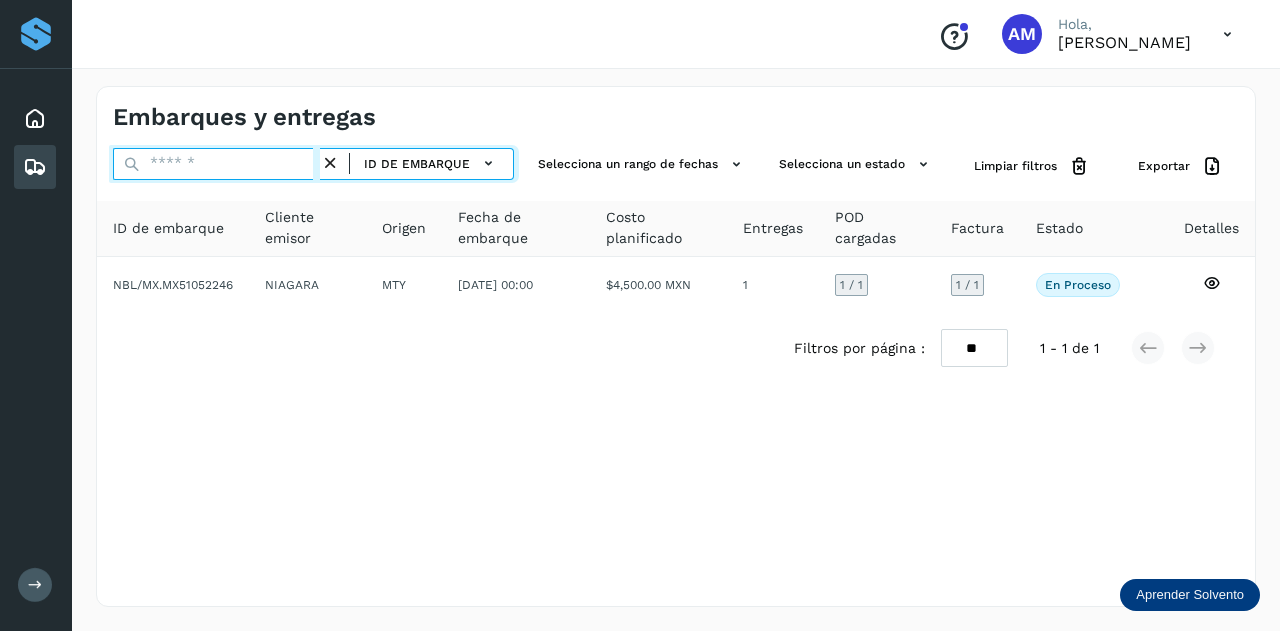 click at bounding box center [216, 164] 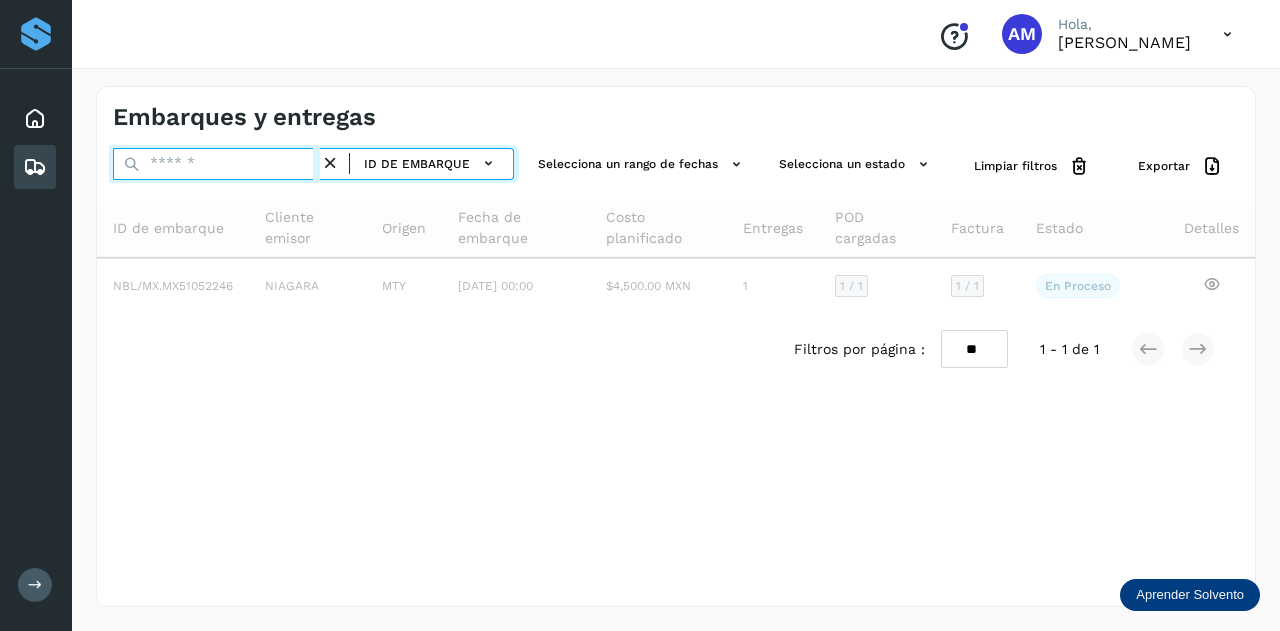paste on "**********" 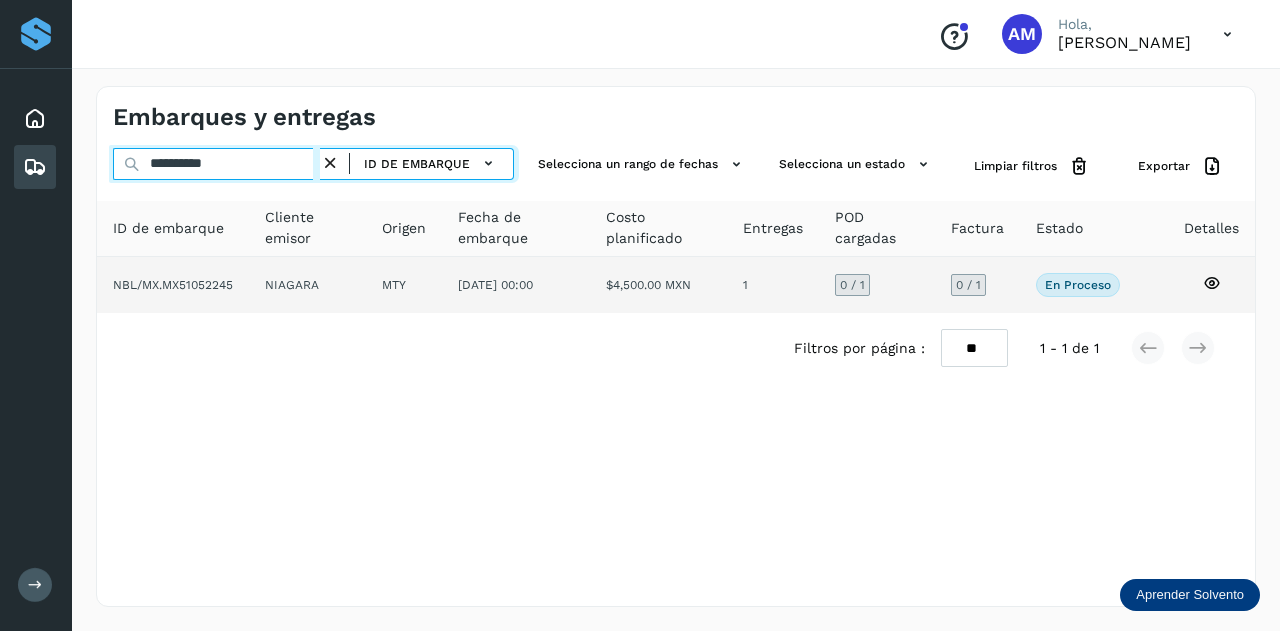 type on "**********" 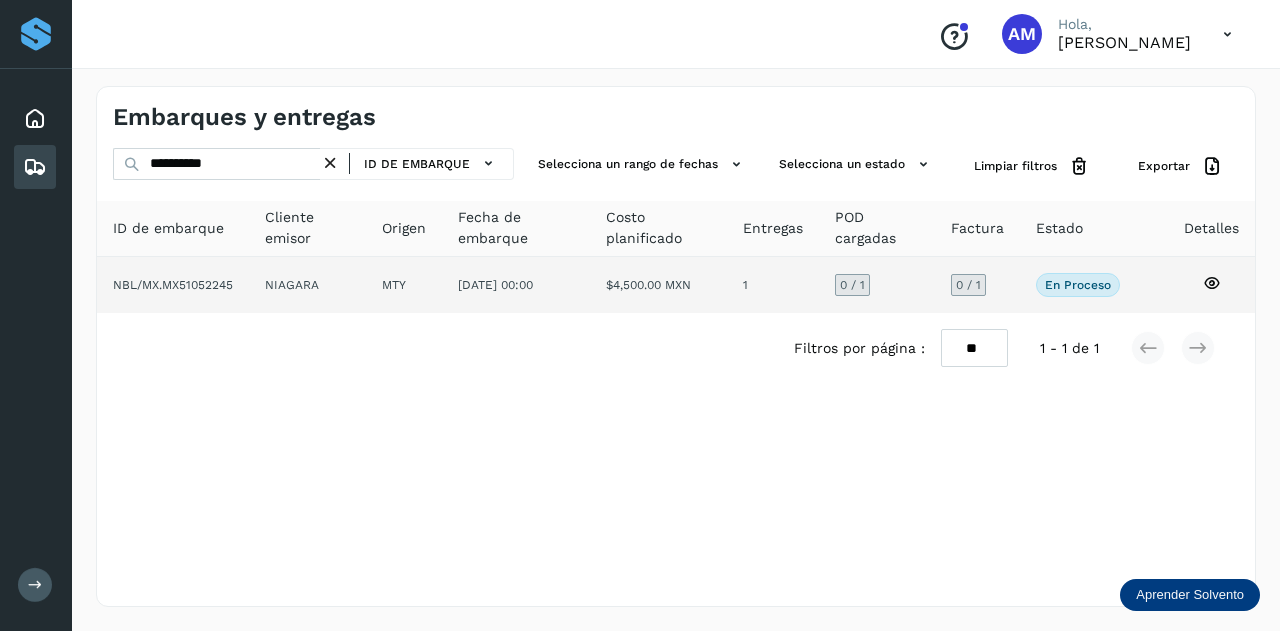 click on "[DATE] 00:00" 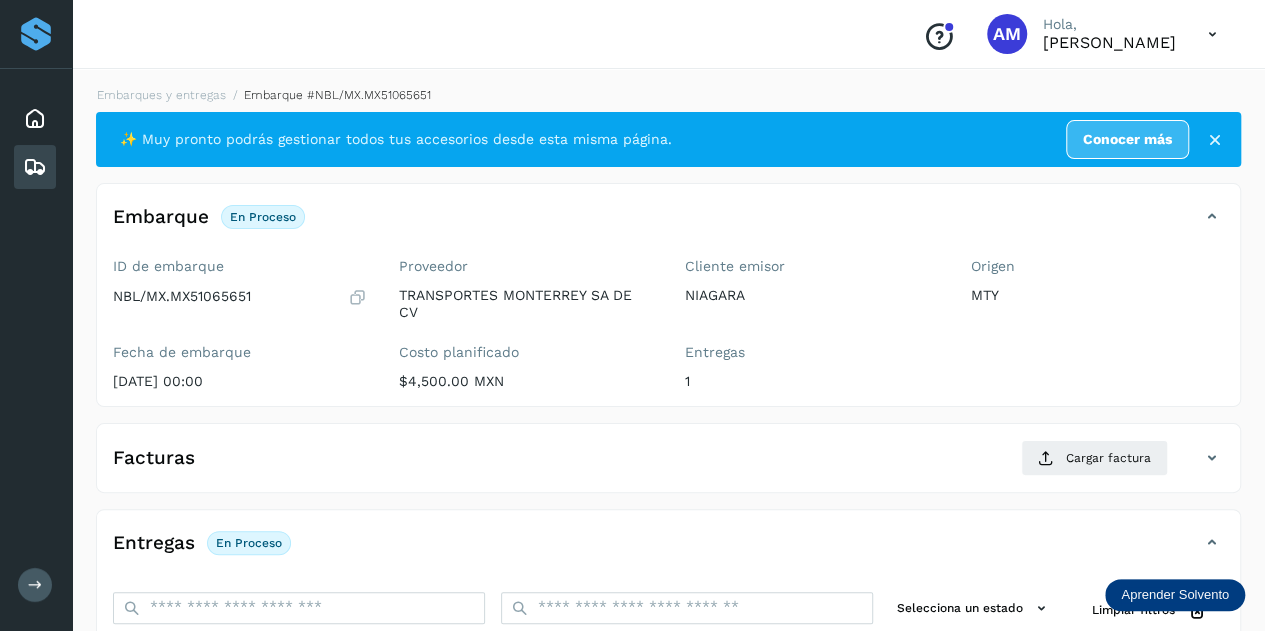 scroll, scrollTop: 200, scrollLeft: 0, axis: vertical 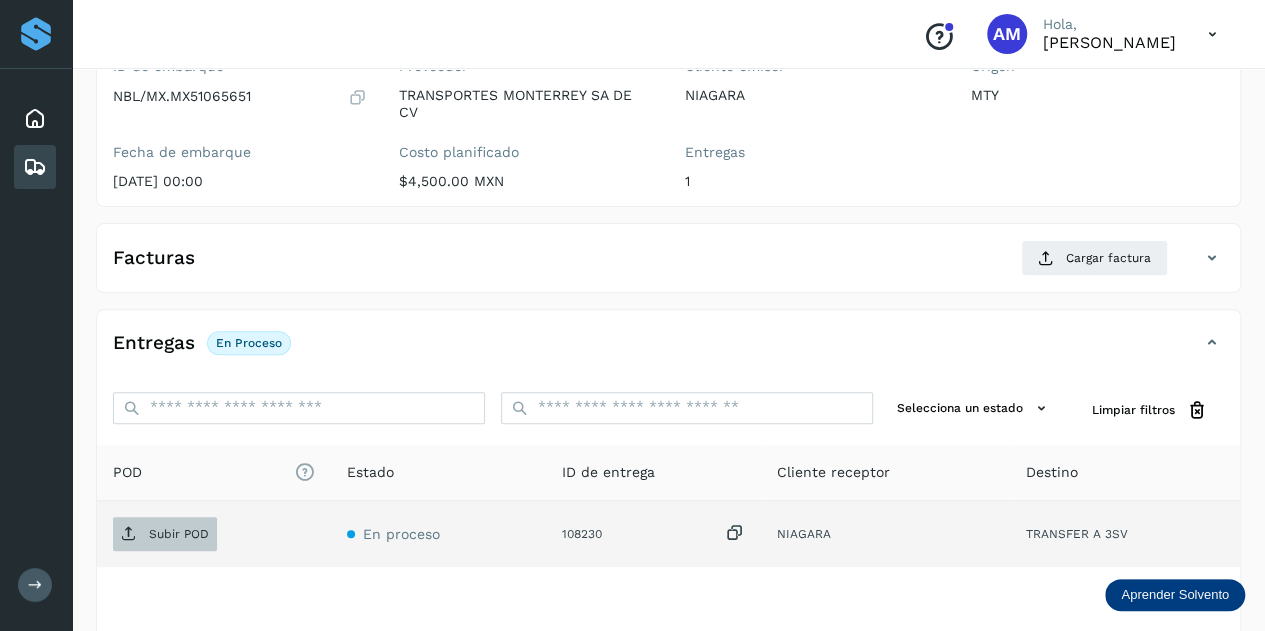 click on "Subir POD" at bounding box center (165, 534) 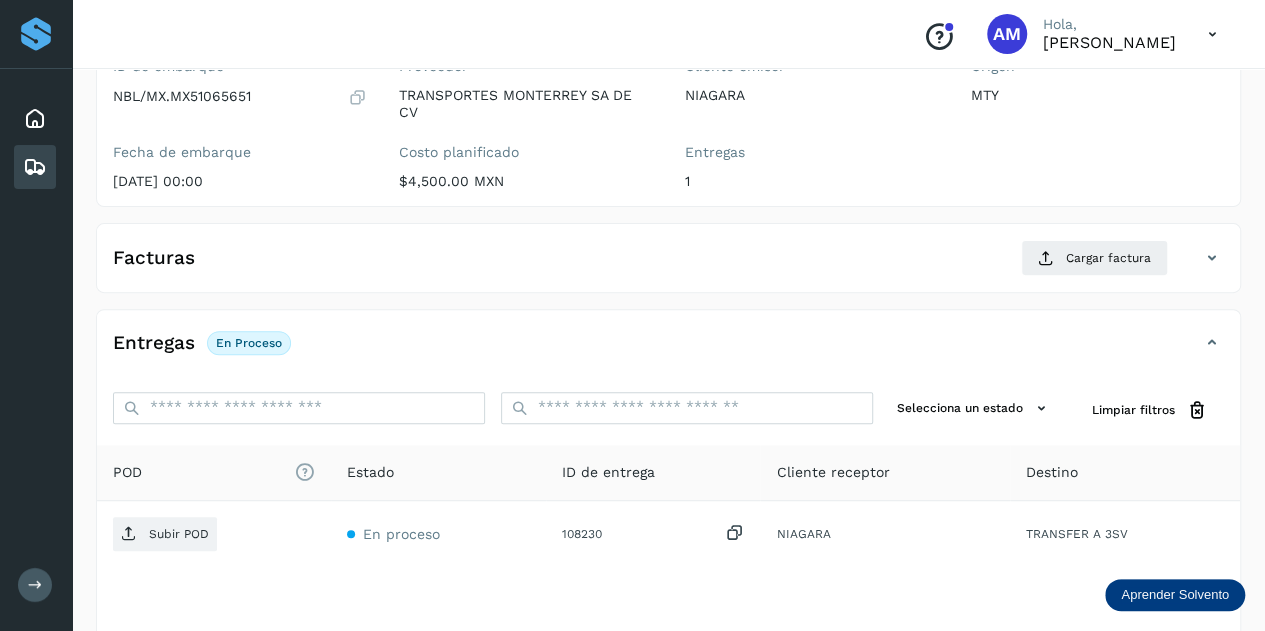 type 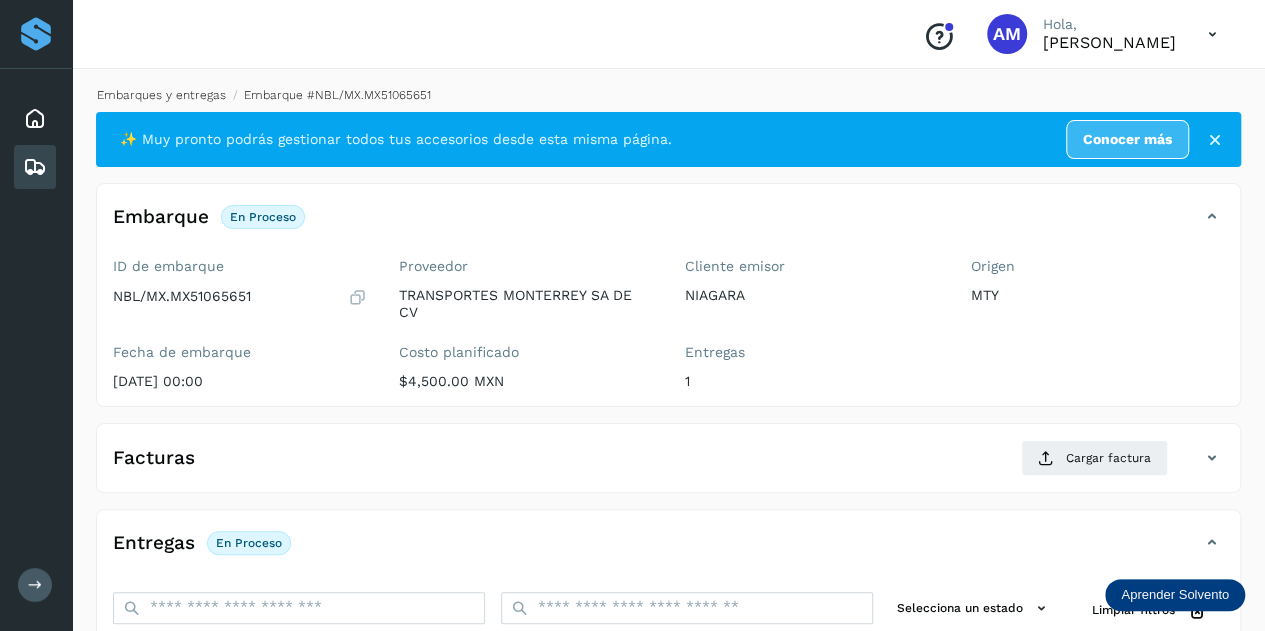 click on "Embarques y entregas" at bounding box center [161, 95] 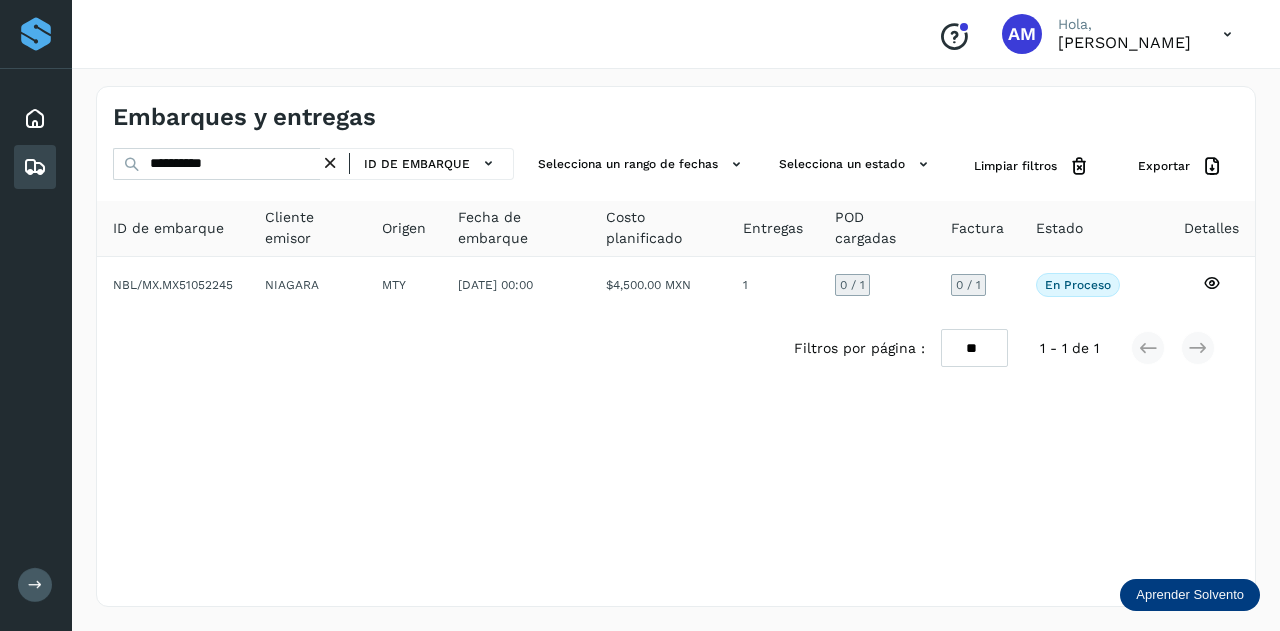 drag, startPoint x: 336, startPoint y: 161, endPoint x: 322, endPoint y: 163, distance: 14.142136 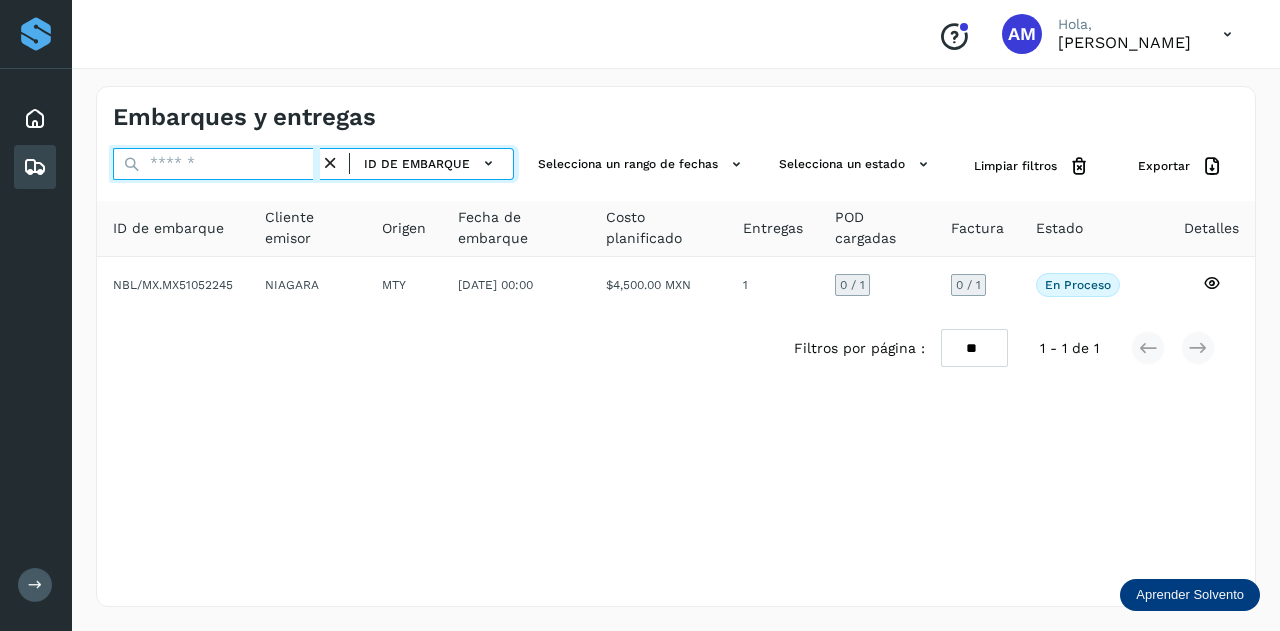 click at bounding box center (216, 164) 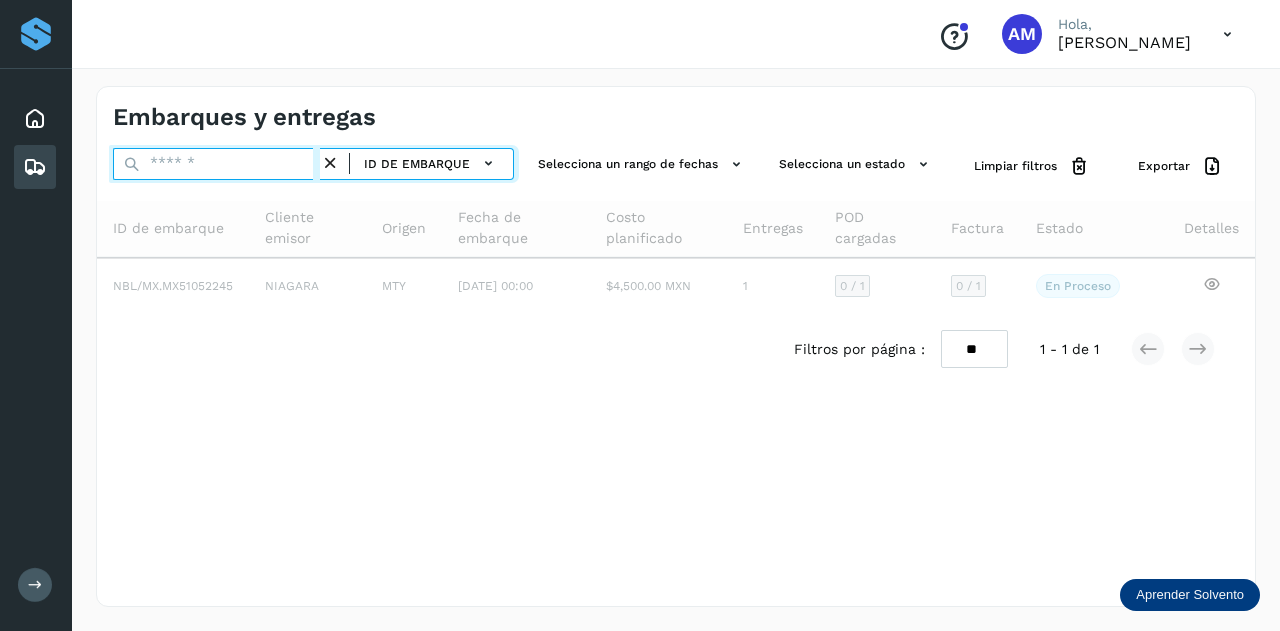 paste on "**********" 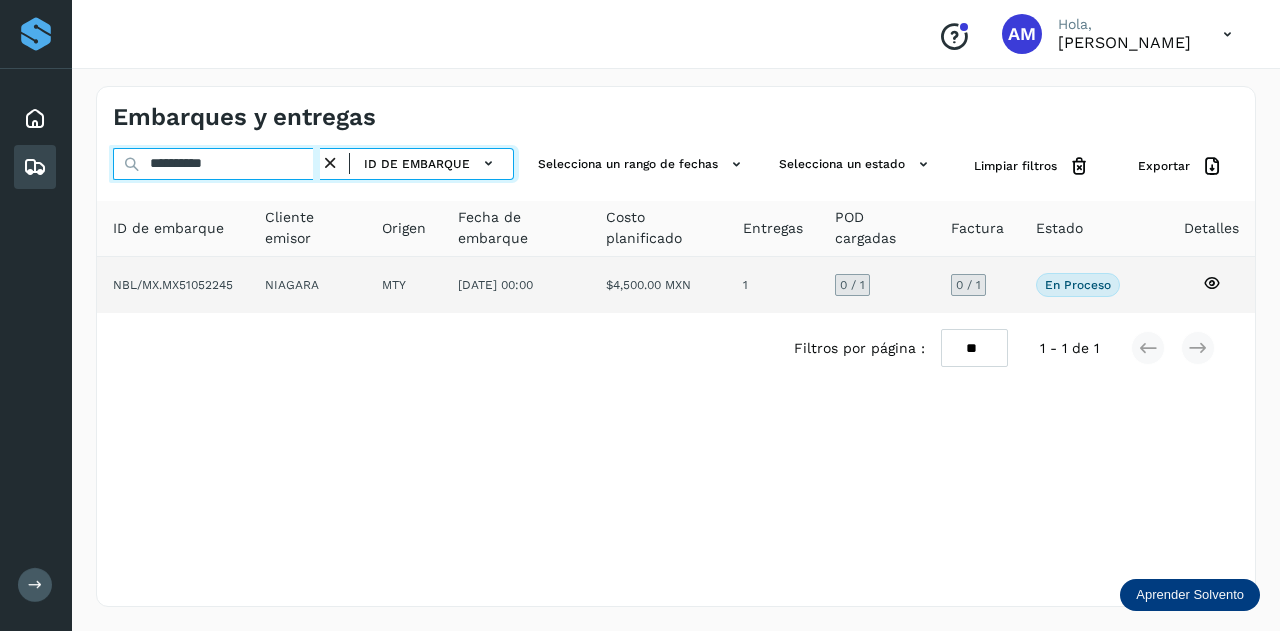 type on "**********" 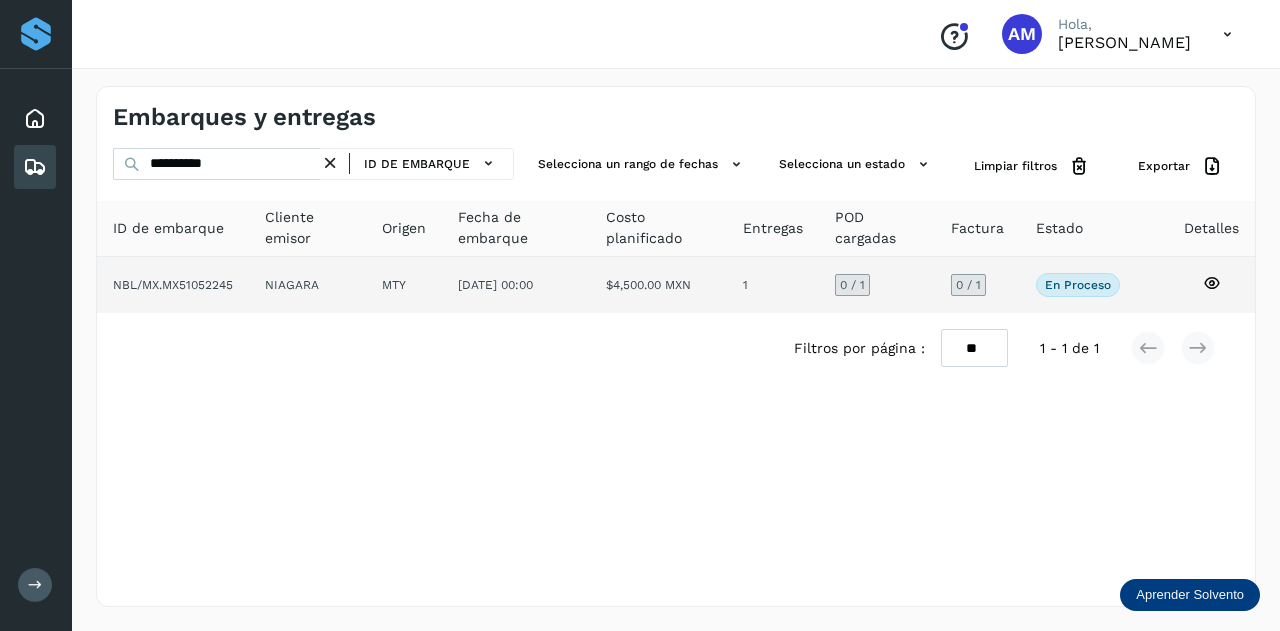 click on "MTY" 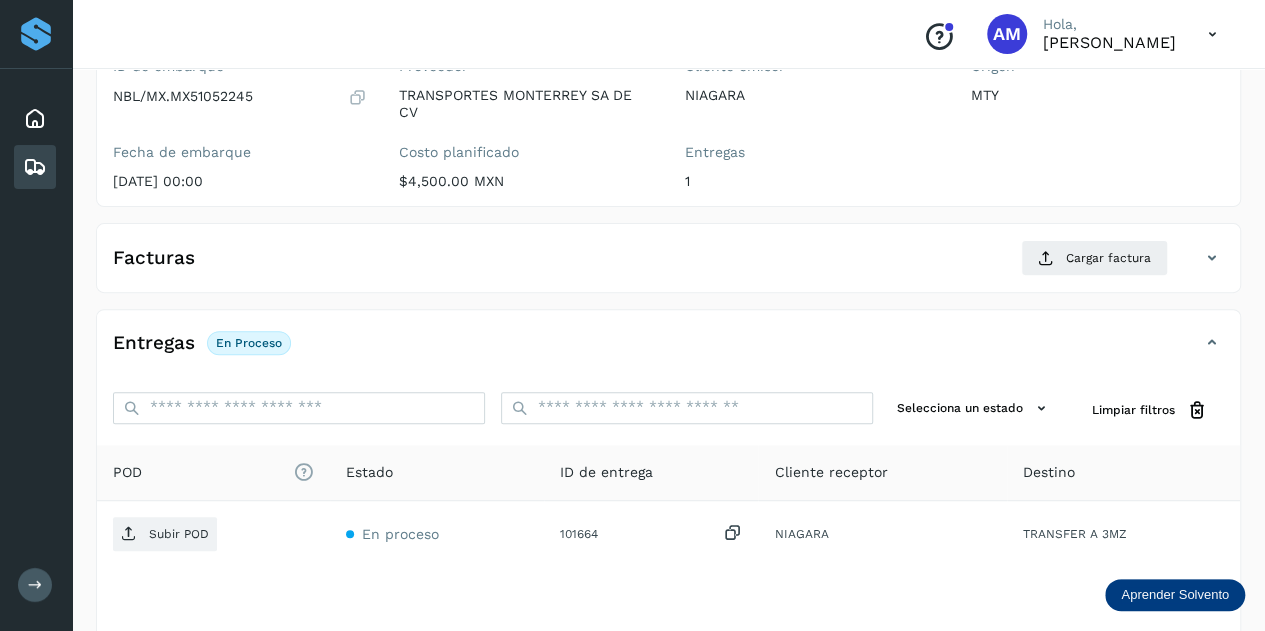 scroll, scrollTop: 300, scrollLeft: 0, axis: vertical 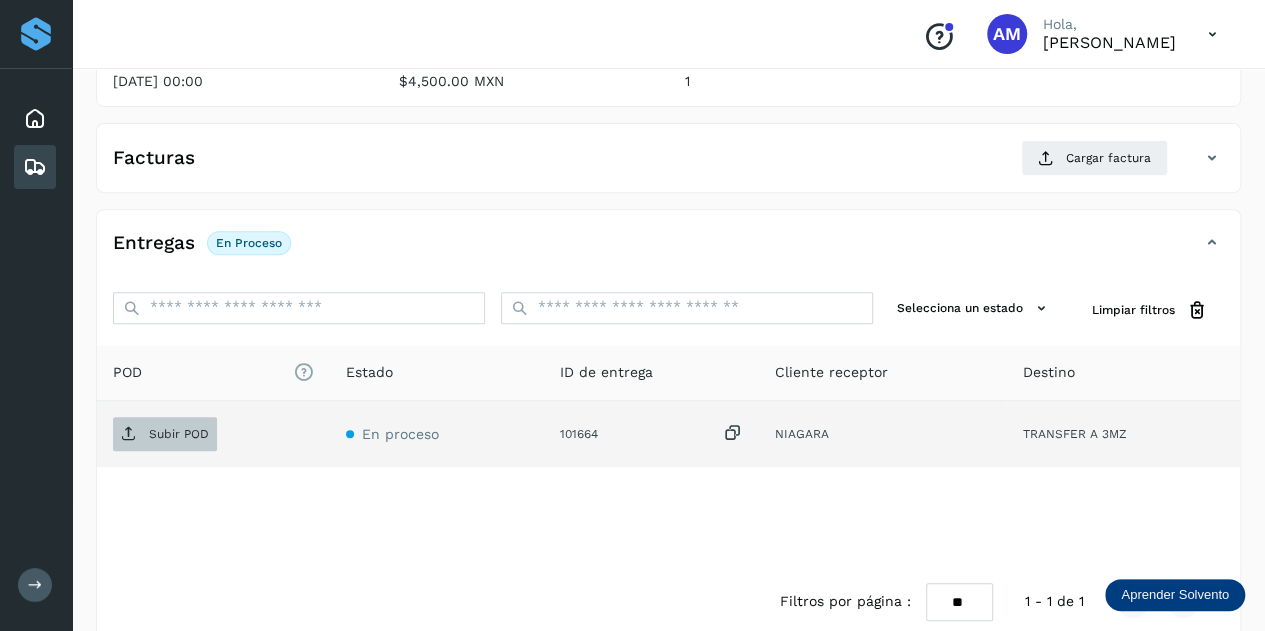 click on "Subir POD" at bounding box center [179, 434] 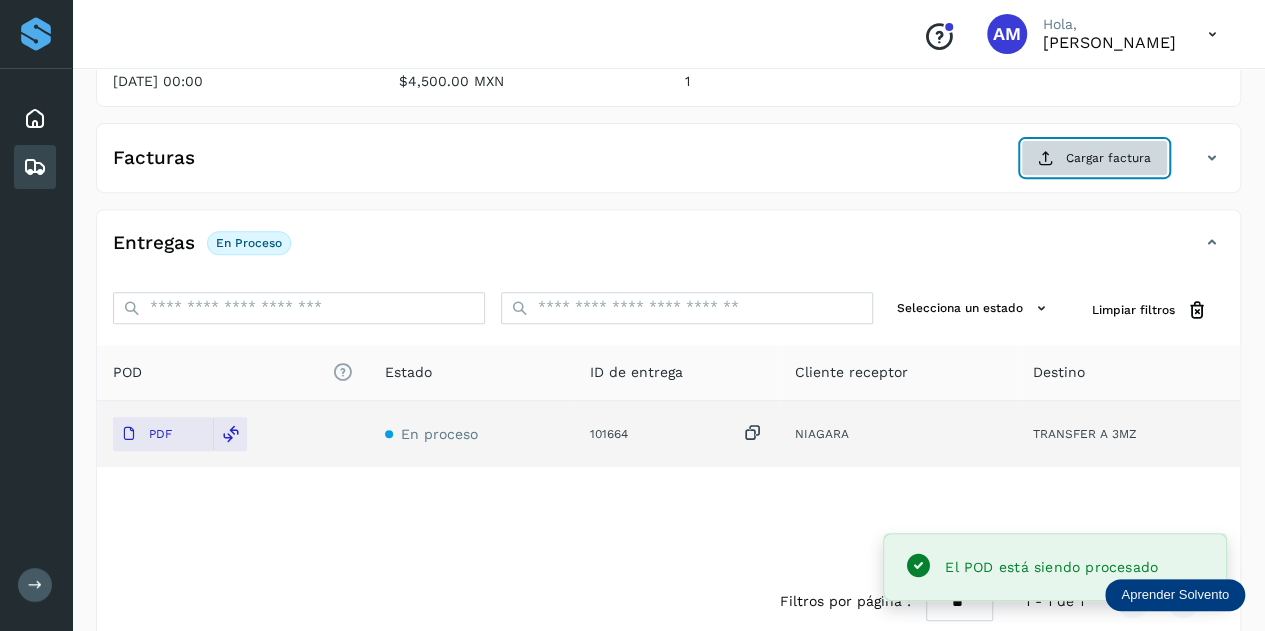 click on "Cargar factura" 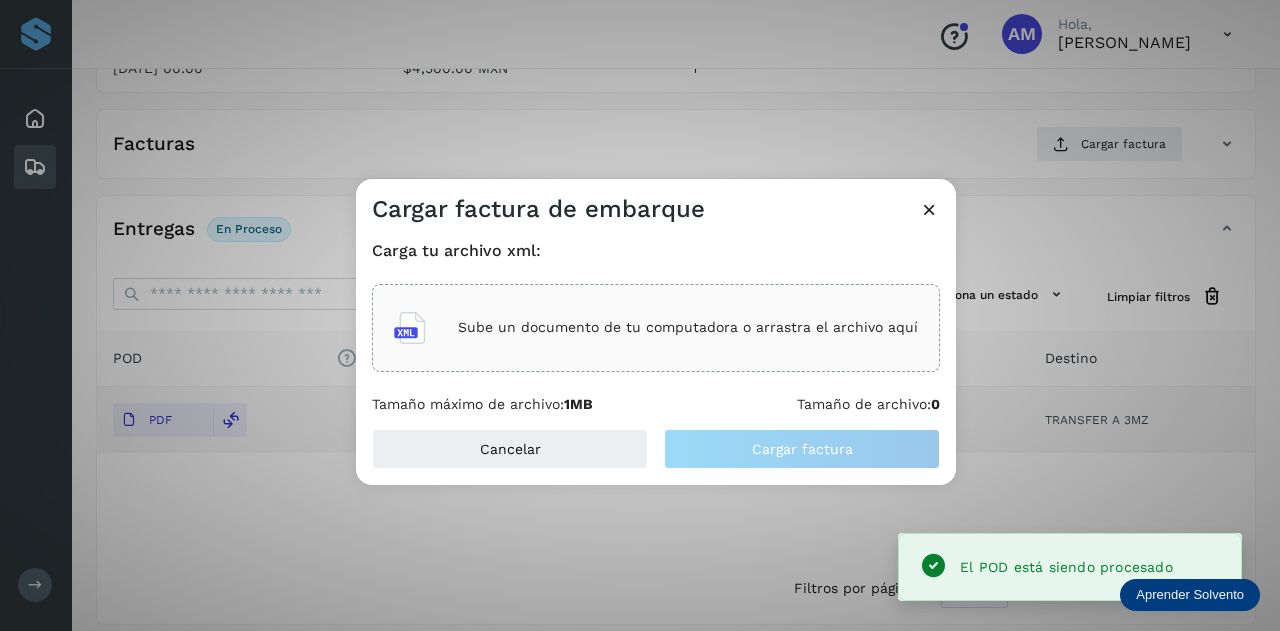 click on "Sube un documento de tu computadora o arrastra el archivo aquí" 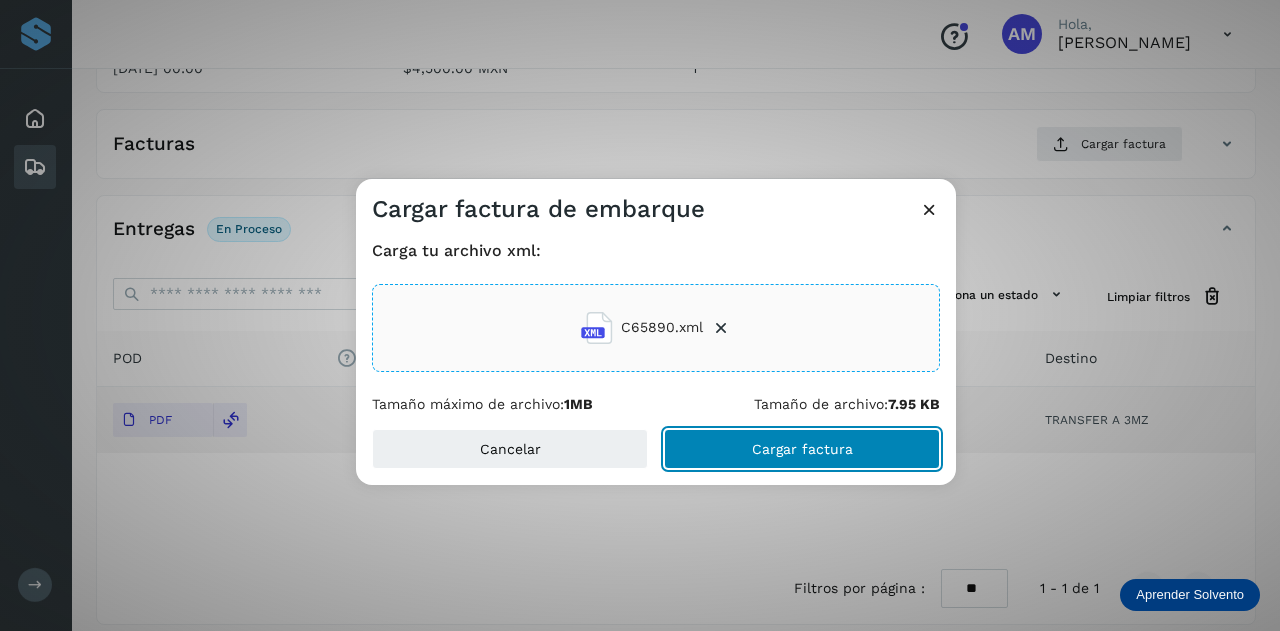 click on "Cargar factura" 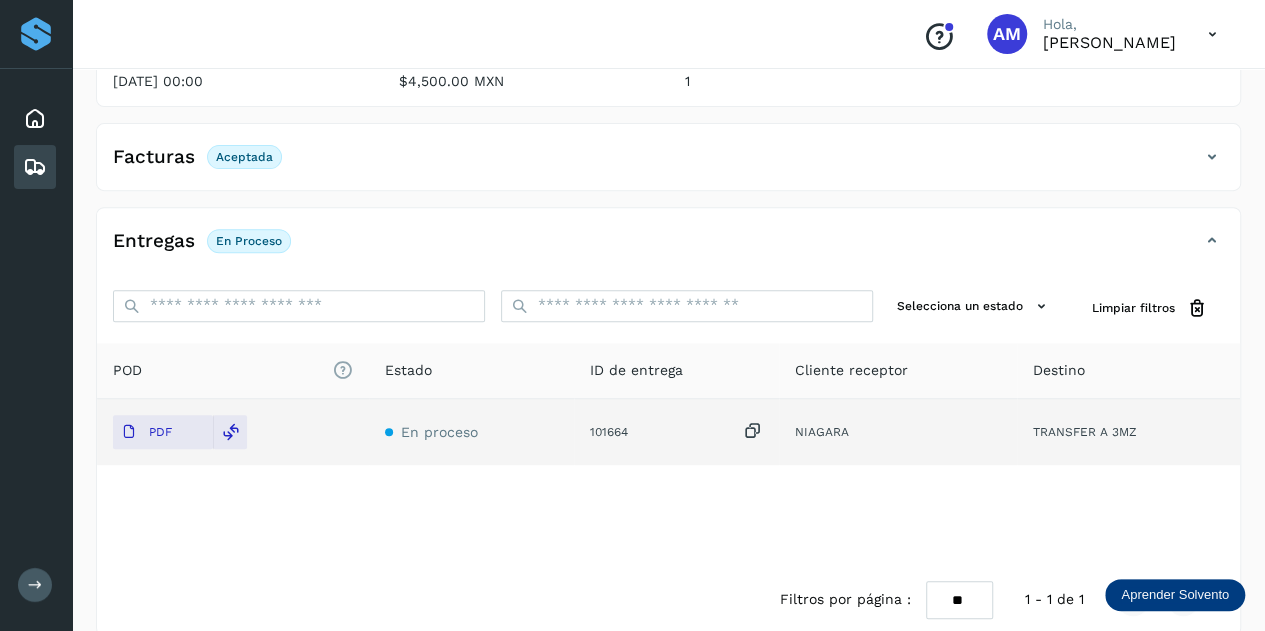 scroll, scrollTop: 0, scrollLeft: 0, axis: both 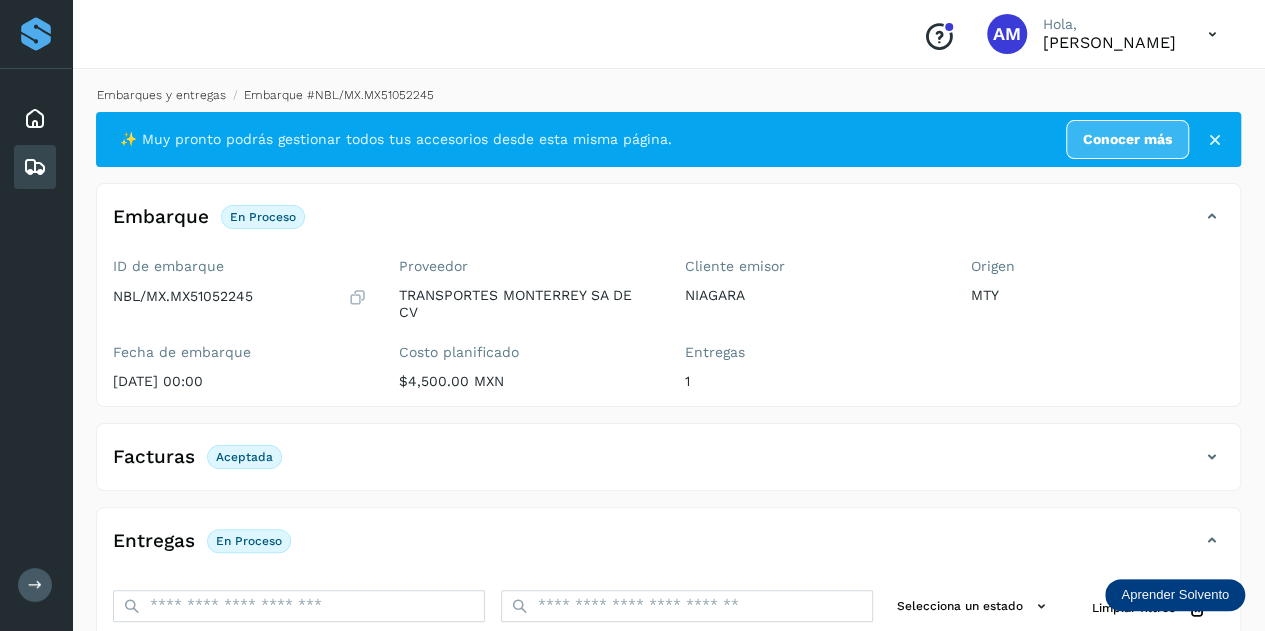 click on "Embarques y entregas" at bounding box center [161, 95] 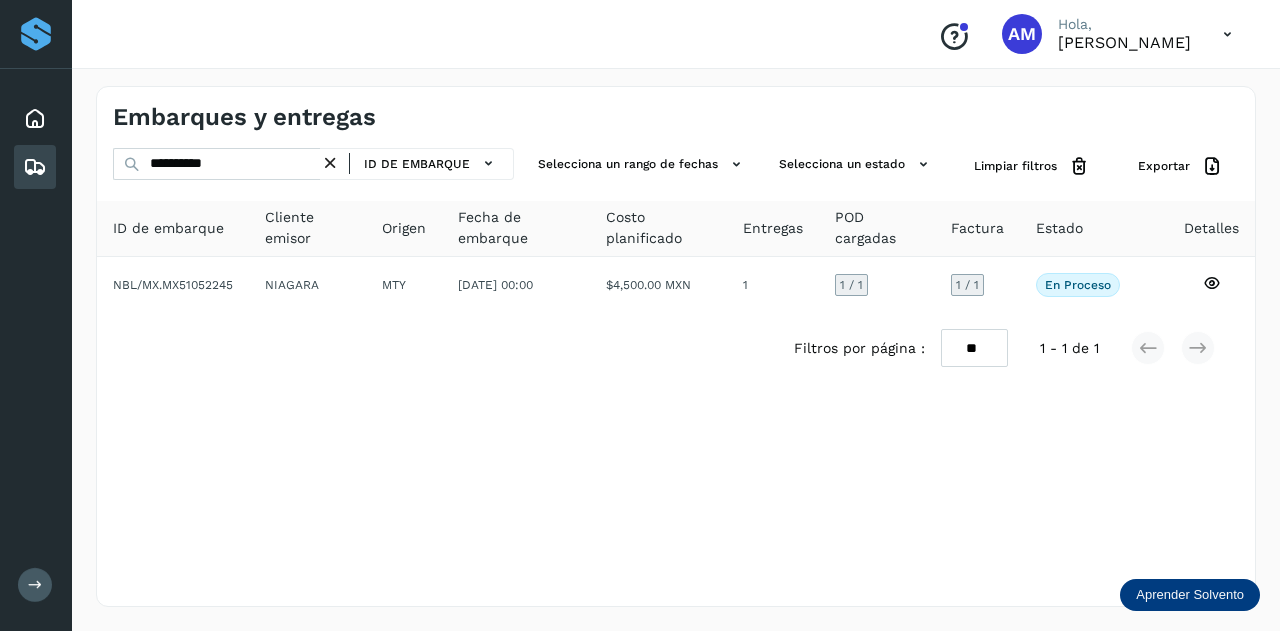 click at bounding box center (330, 163) 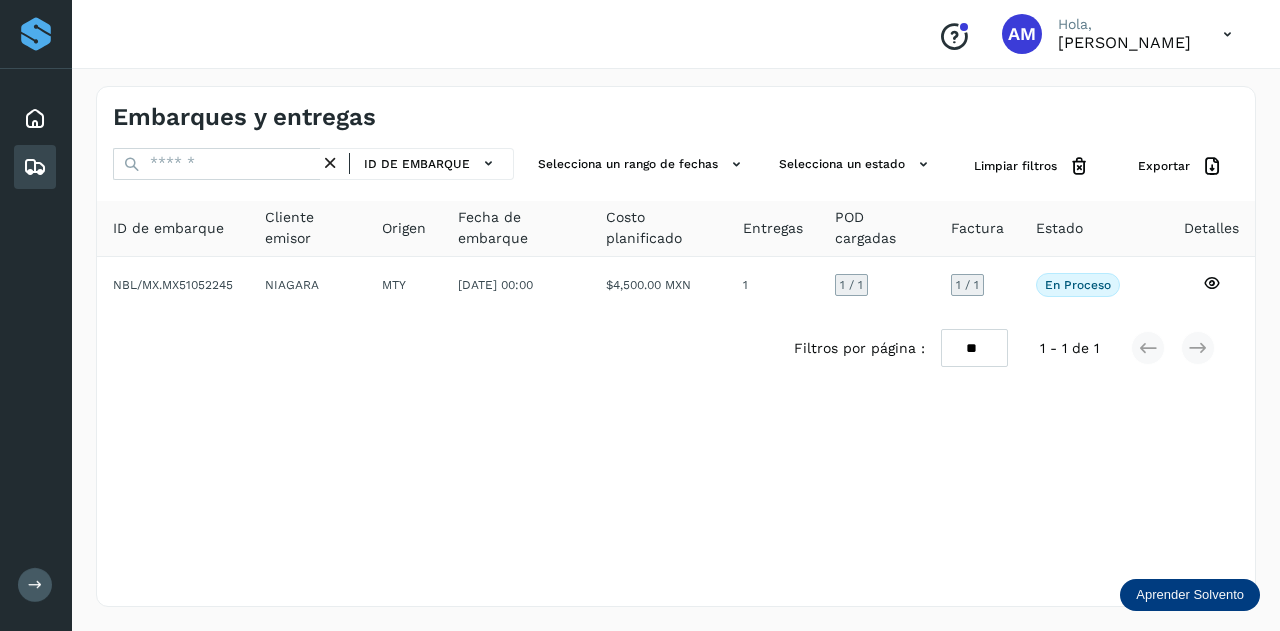 click on "ID de embarque" at bounding box center (313, 164) 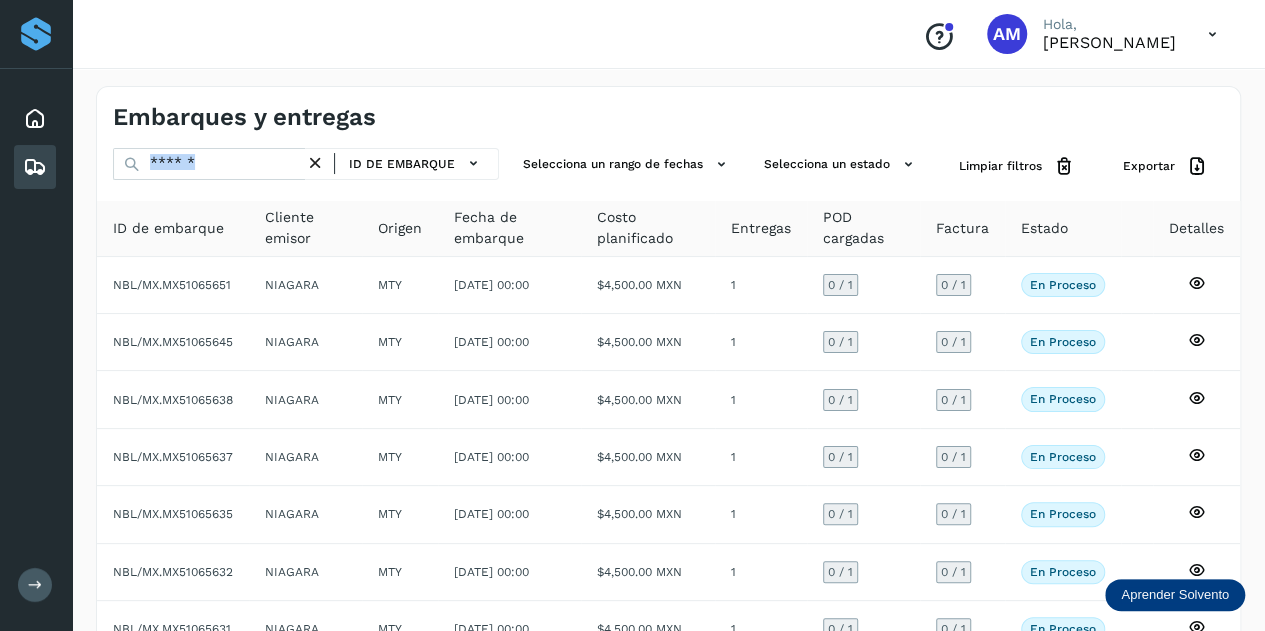 click at bounding box center (315, 163) 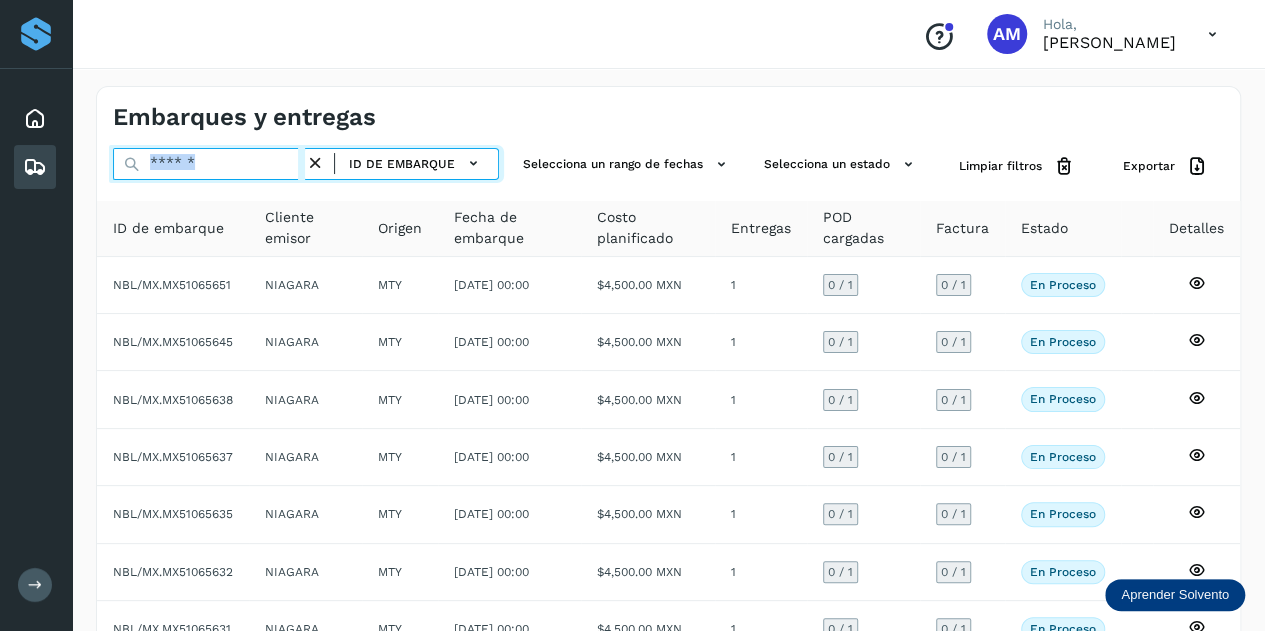 click at bounding box center [209, 164] 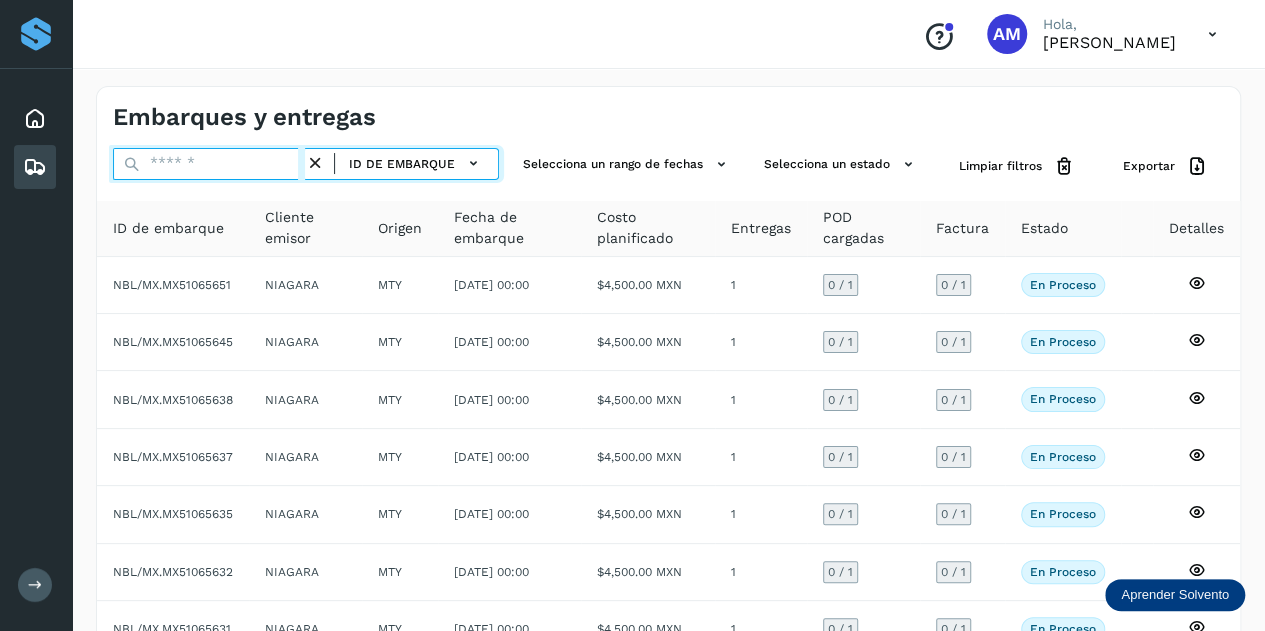 paste on "**********" 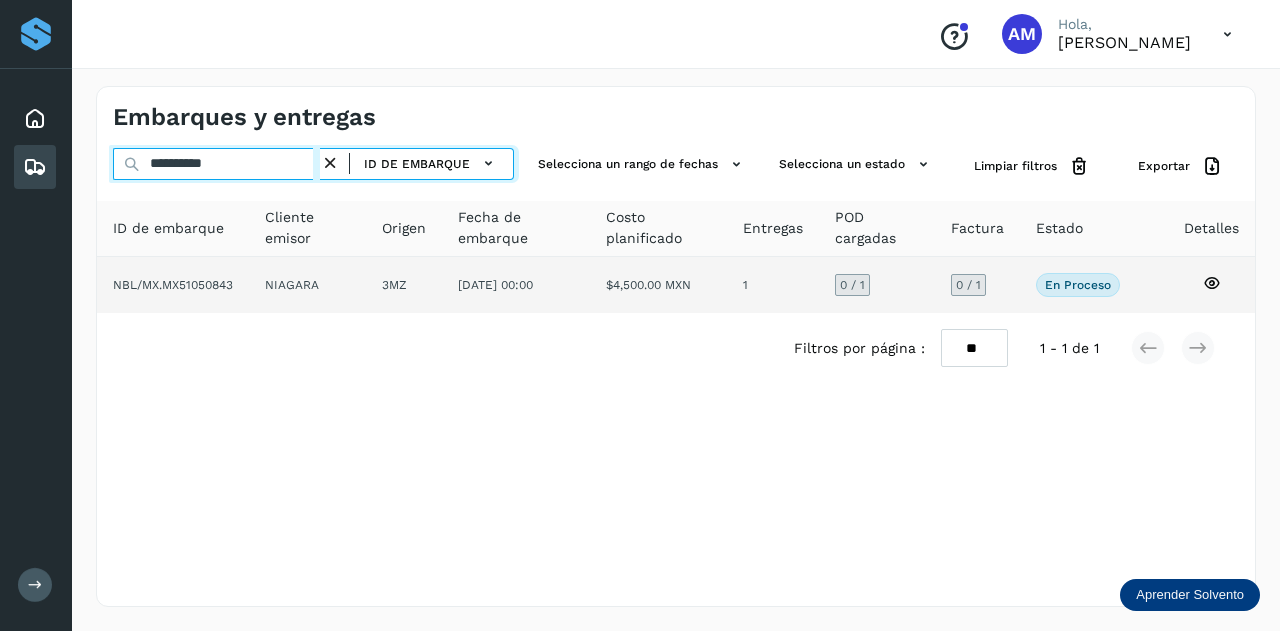 type on "**********" 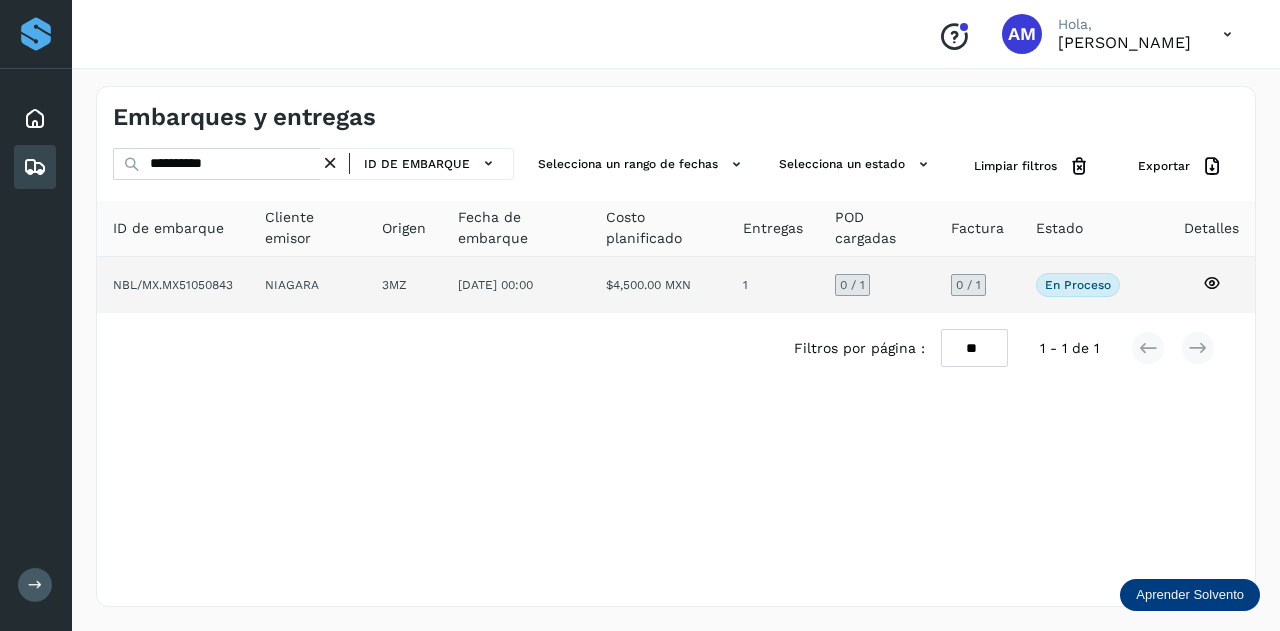 click on "NIAGARA" 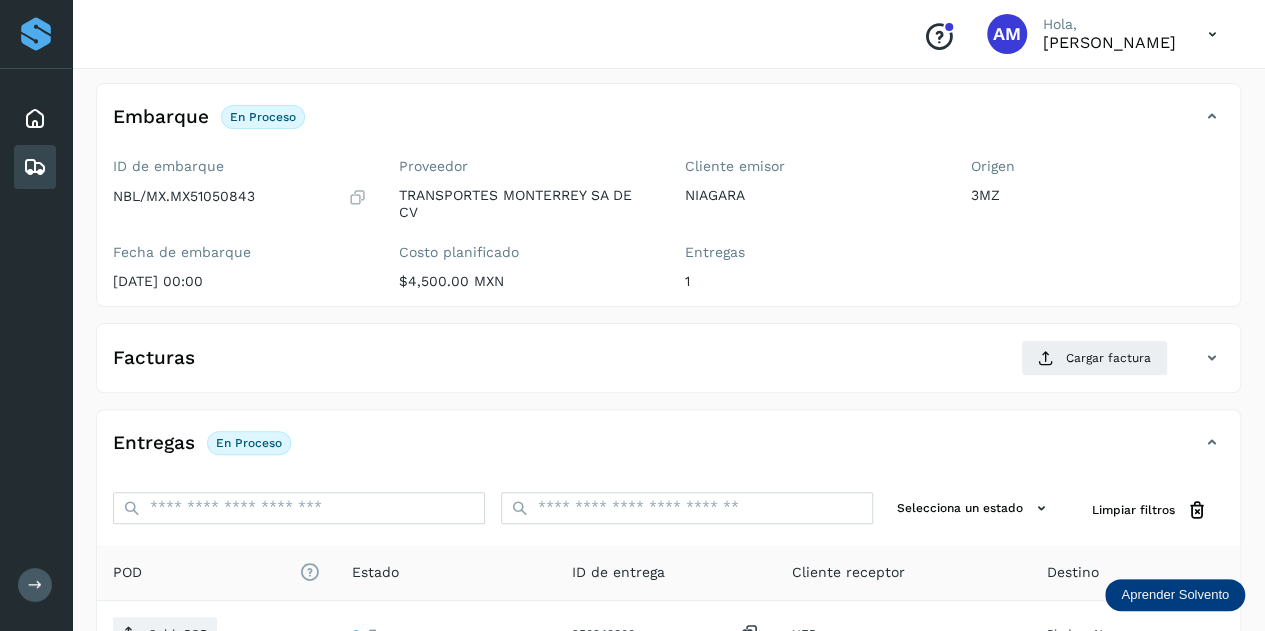 scroll, scrollTop: 200, scrollLeft: 0, axis: vertical 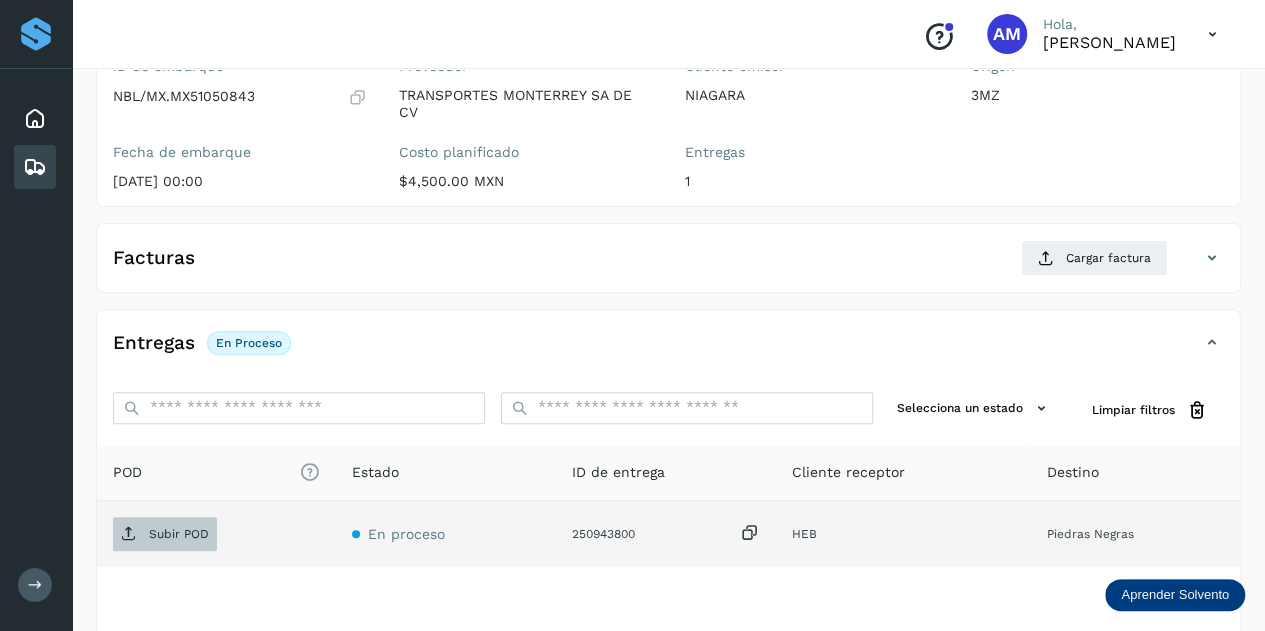 click on "Subir POD" at bounding box center (179, 534) 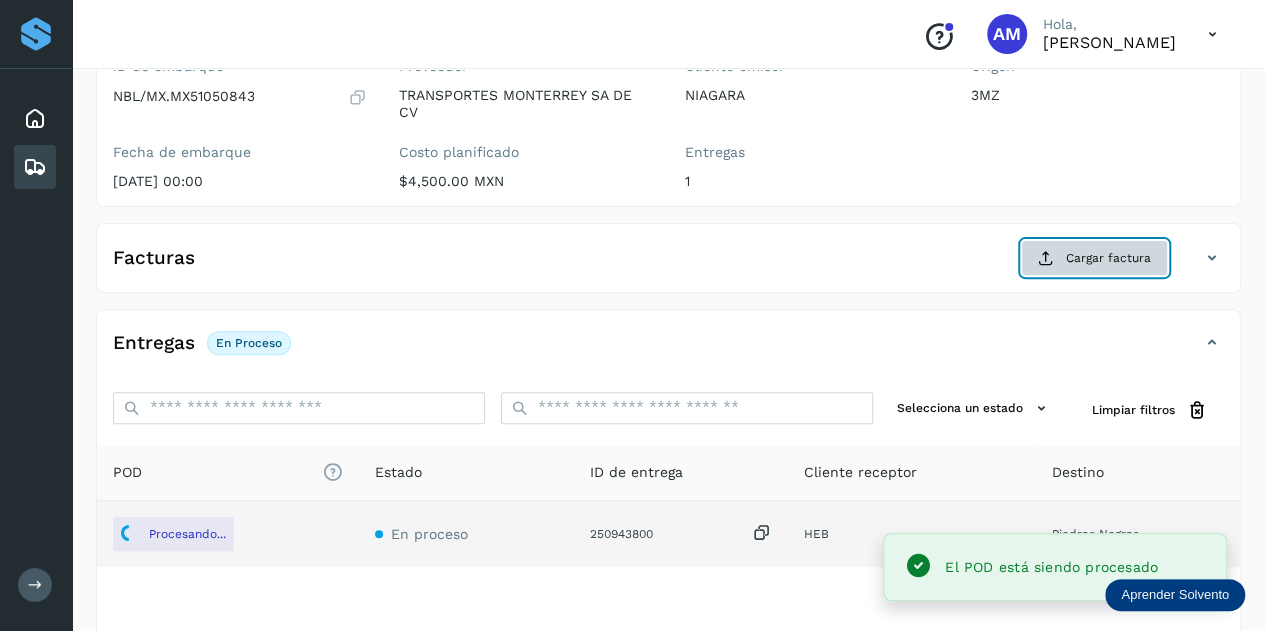 click on "Cargar factura" 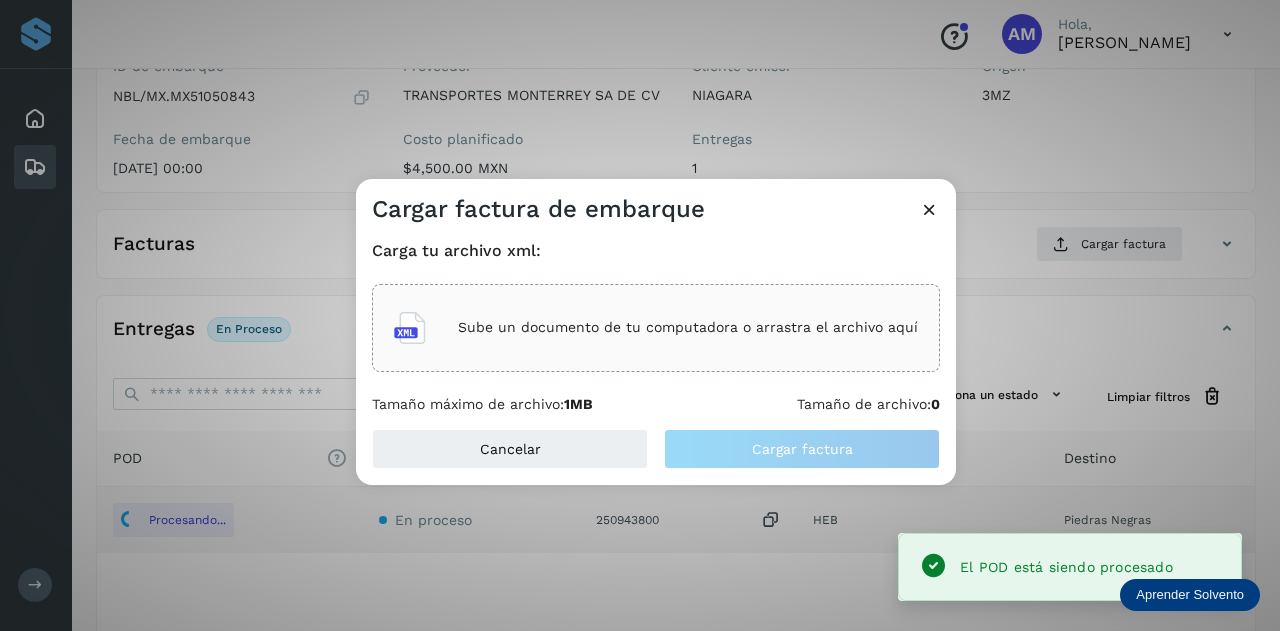 click on "Sube un documento de tu computadora o arrastra el archivo aquí" at bounding box center [656, 328] 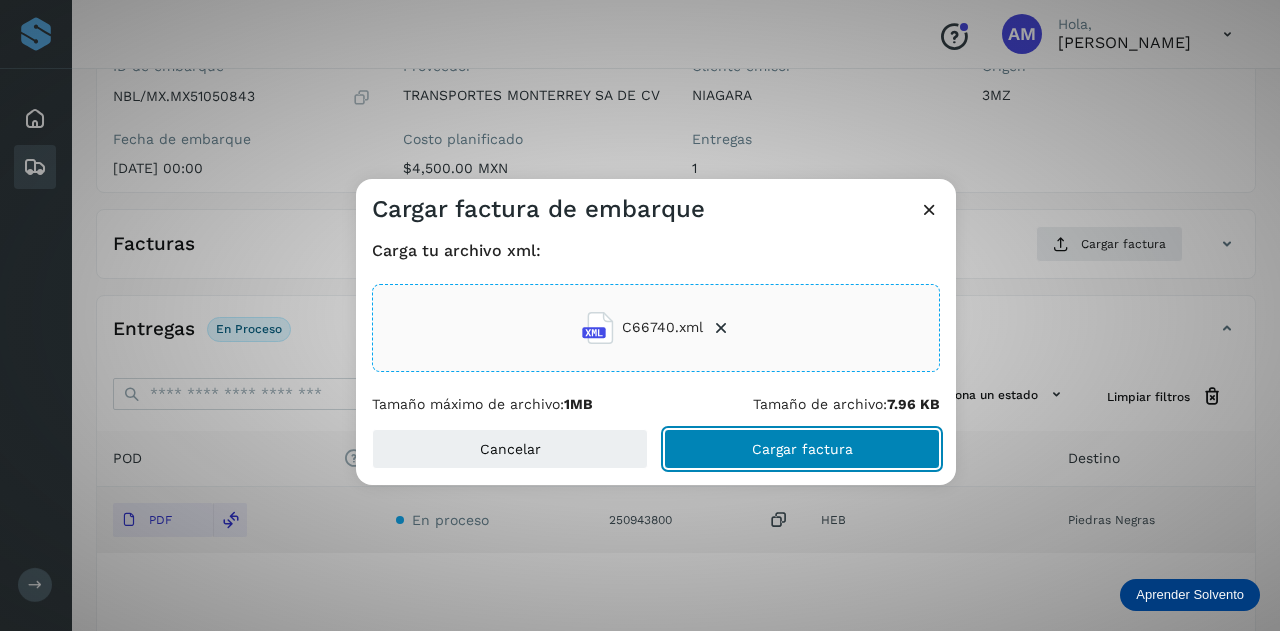drag, startPoint x: 719, startPoint y: 443, endPoint x: 664, endPoint y: 443, distance: 55 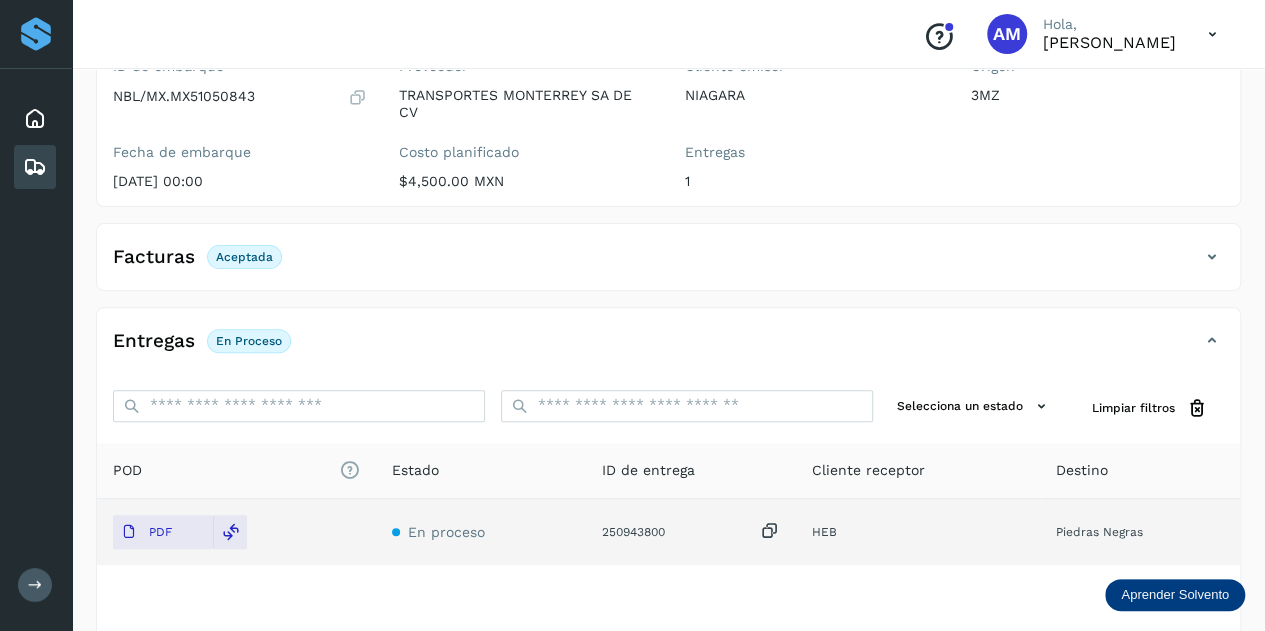 scroll, scrollTop: 0, scrollLeft: 0, axis: both 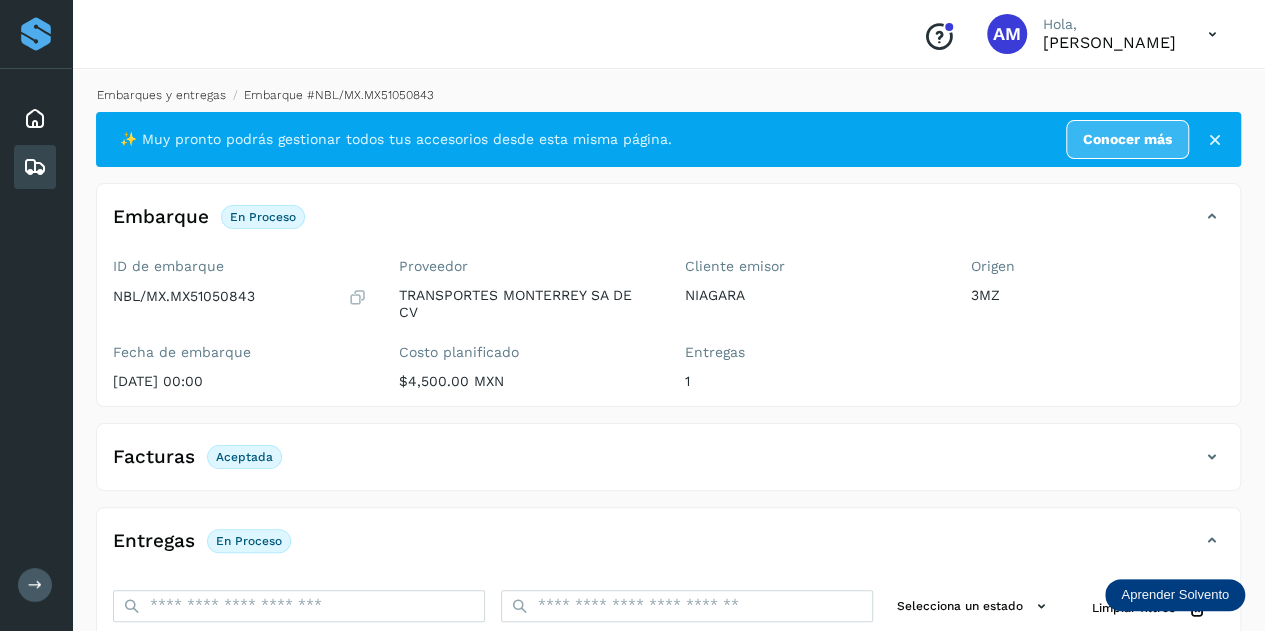 click on "Embarques y entregas" at bounding box center (161, 95) 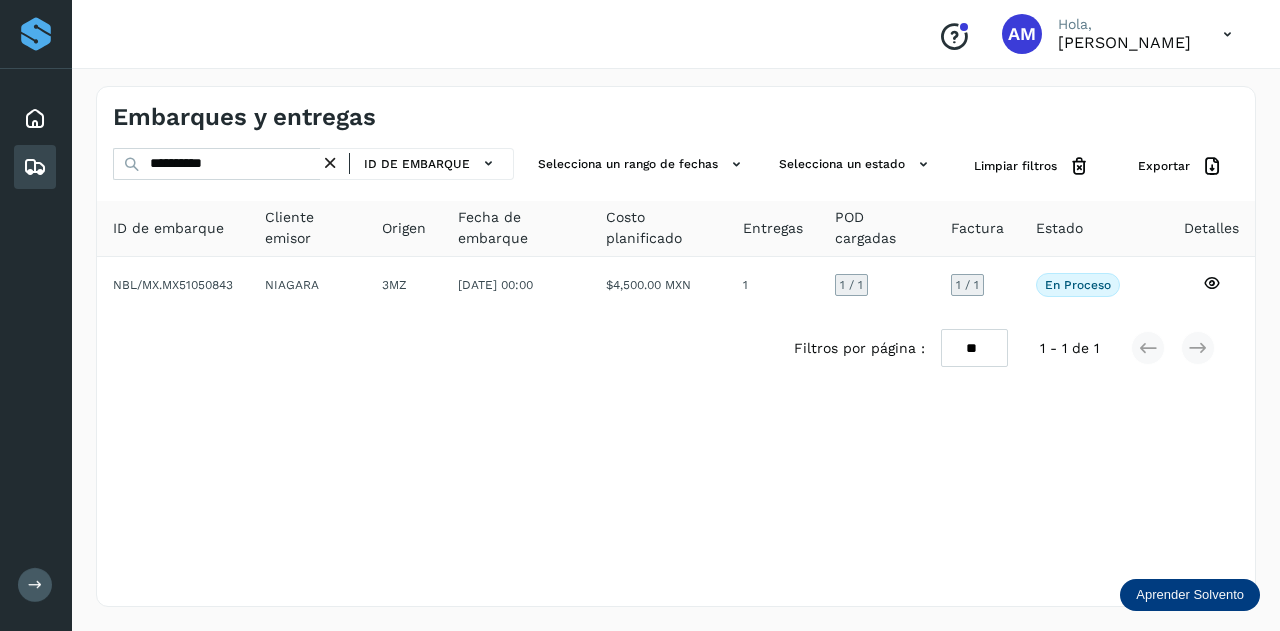 click at bounding box center (330, 163) 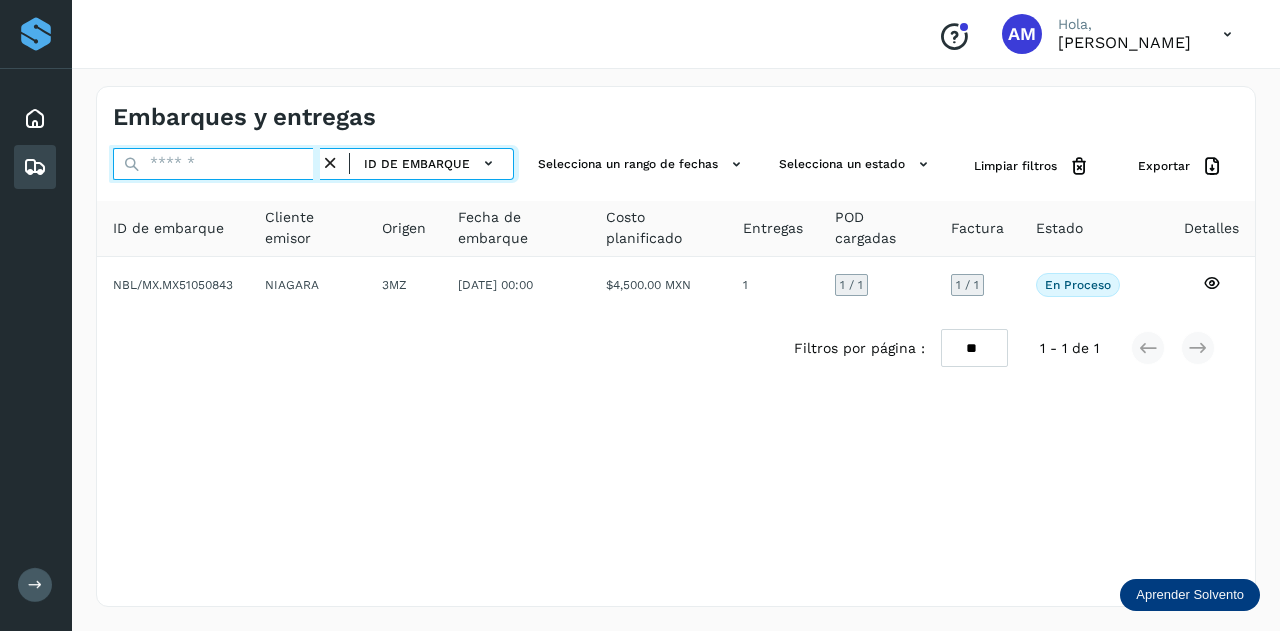 click at bounding box center [216, 164] 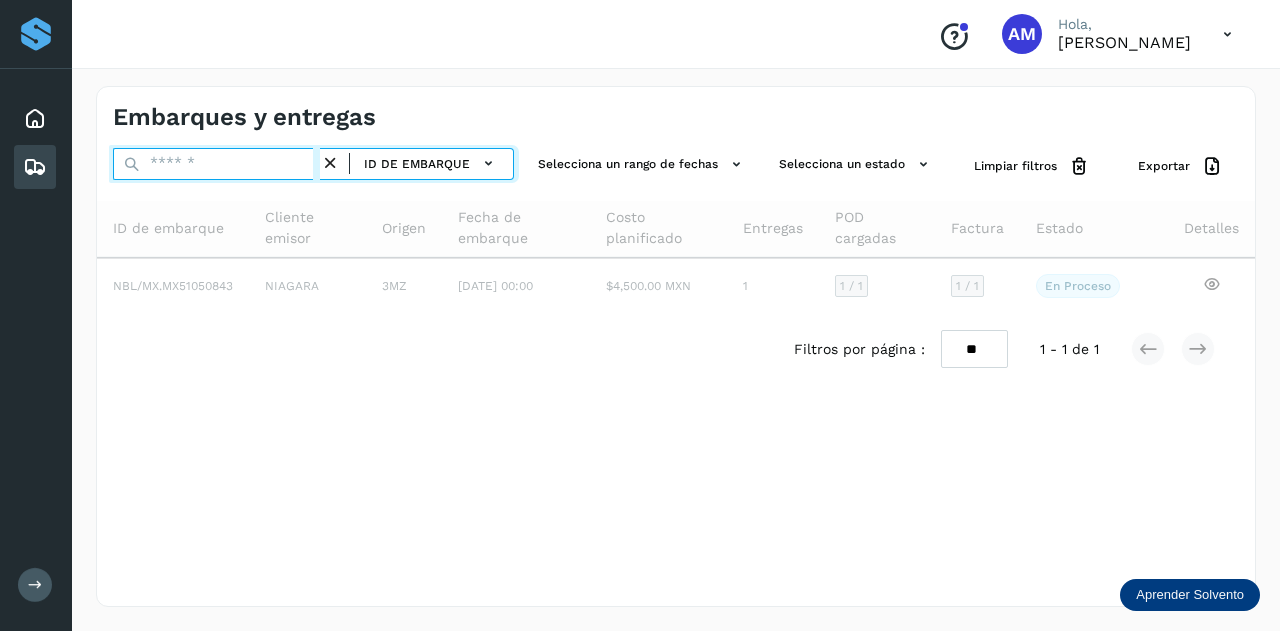 paste on "**********" 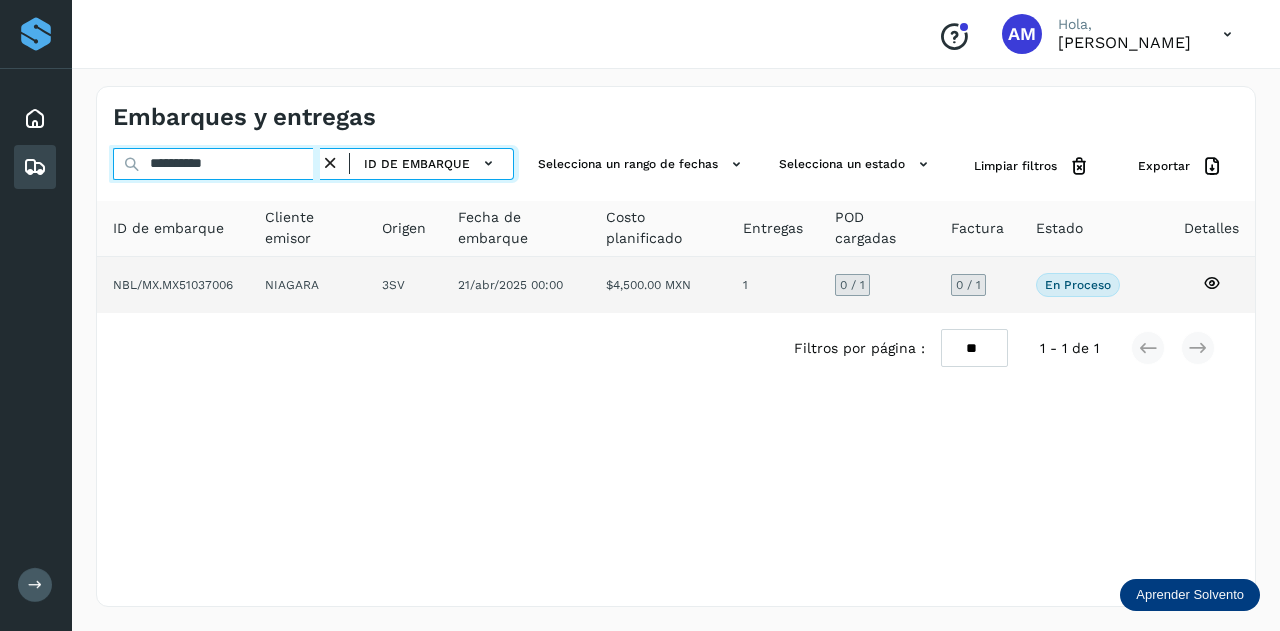 type on "**********" 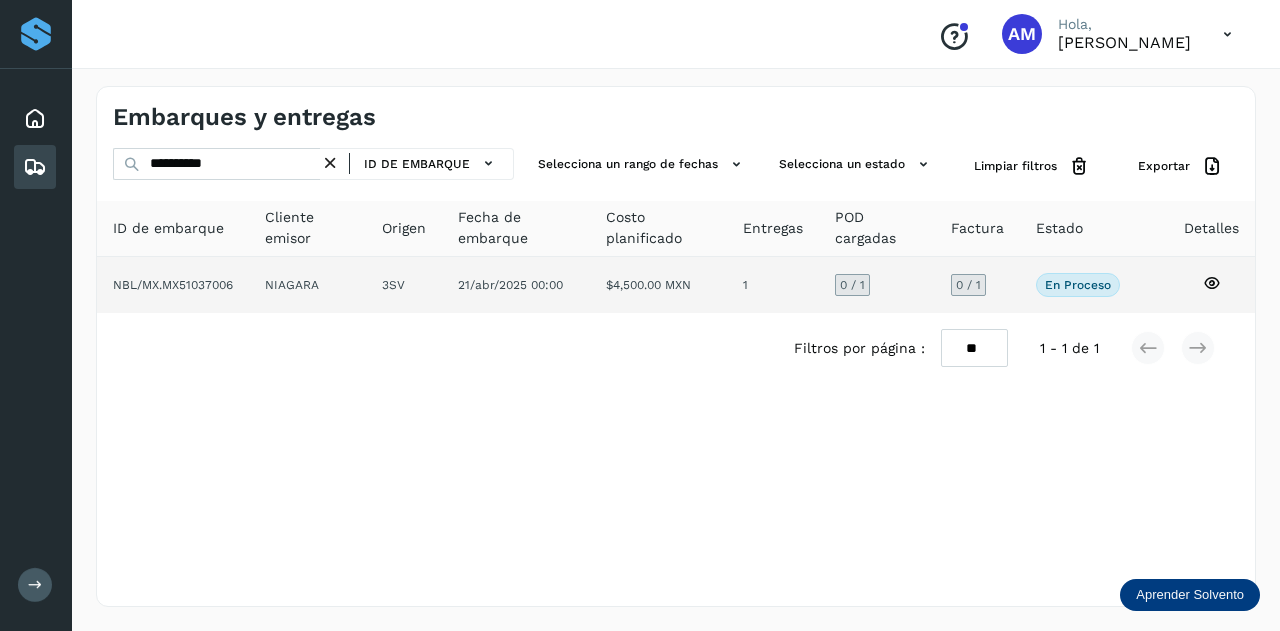 click on "NIAGARA" 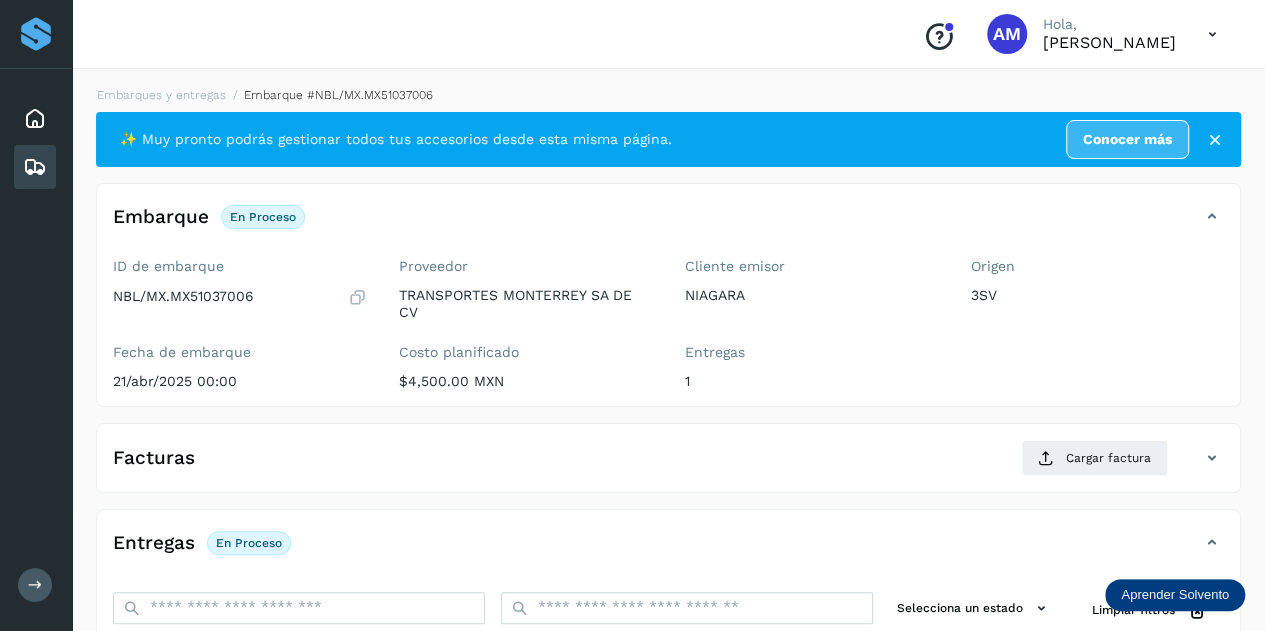 scroll, scrollTop: 200, scrollLeft: 0, axis: vertical 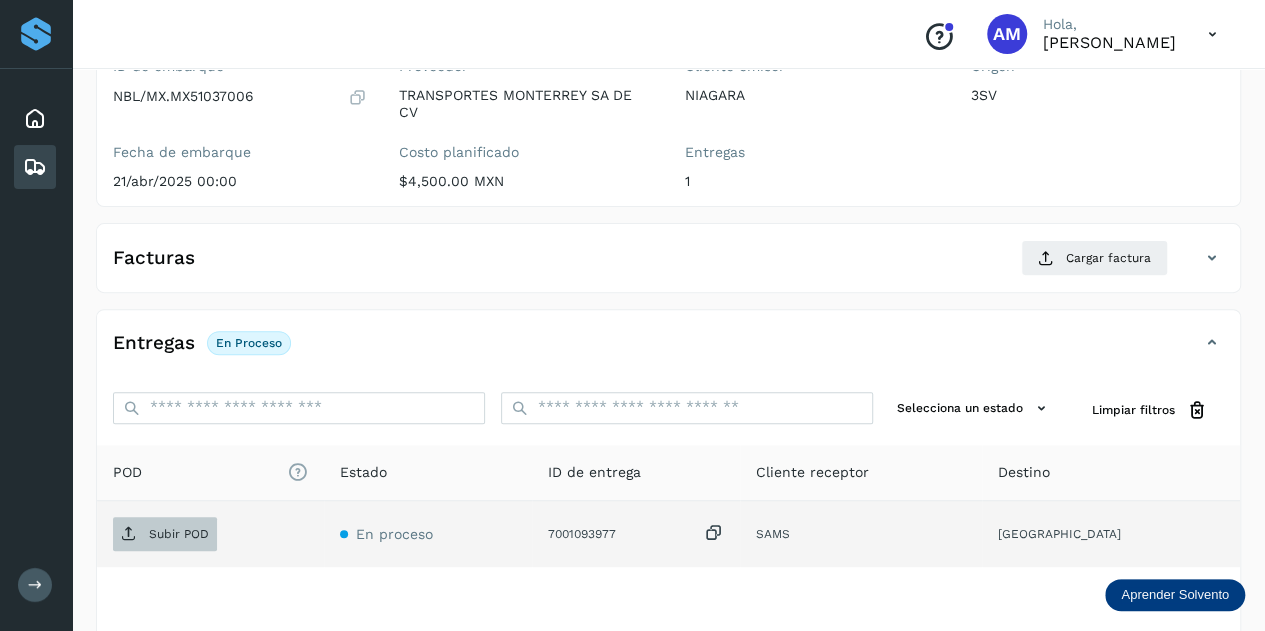 click on "Subir POD" at bounding box center [165, 534] 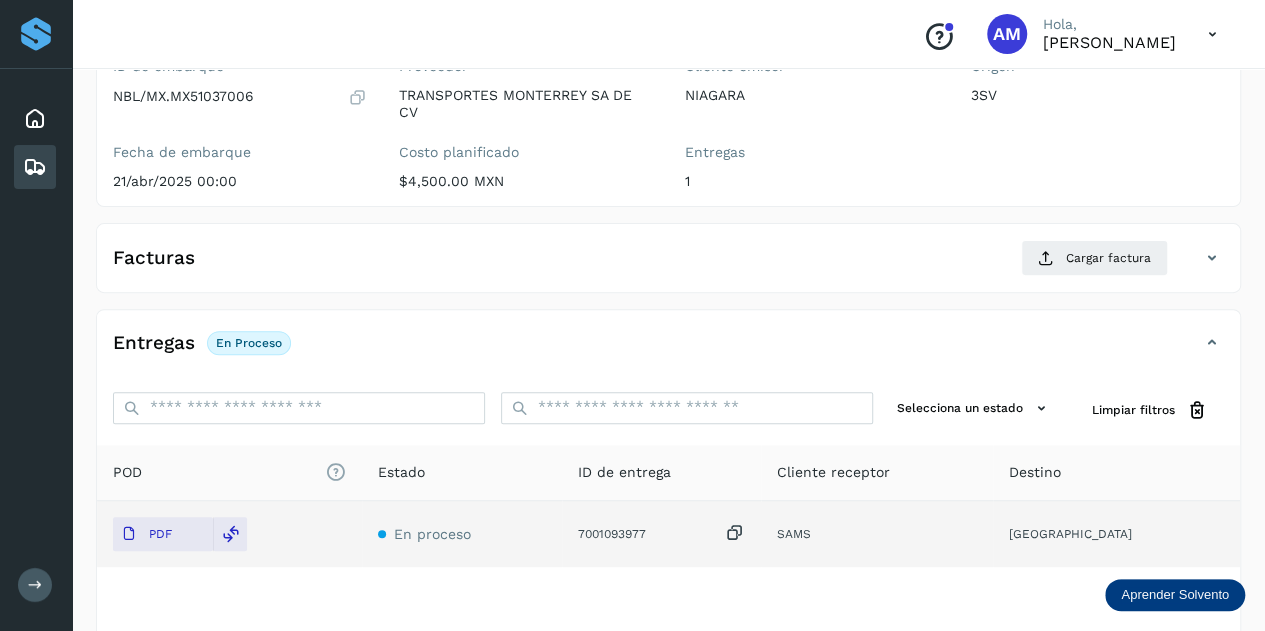 click on "Facturas Cargar factura" at bounding box center [668, 266] 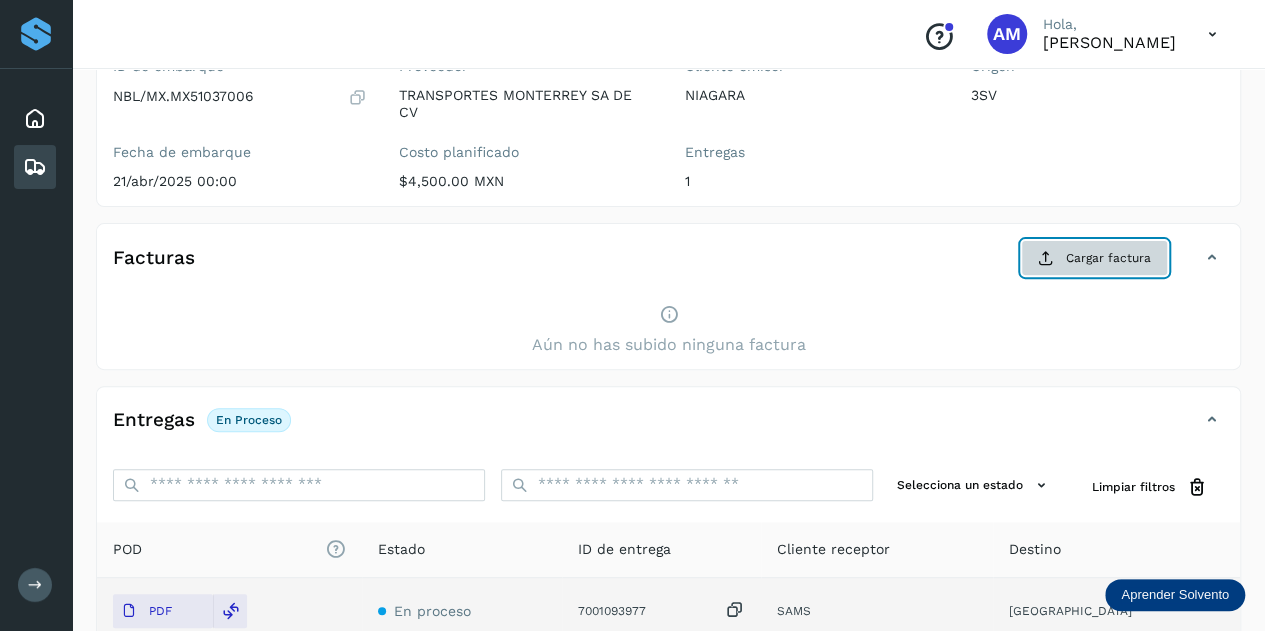 click on "Cargar factura" at bounding box center [1094, 258] 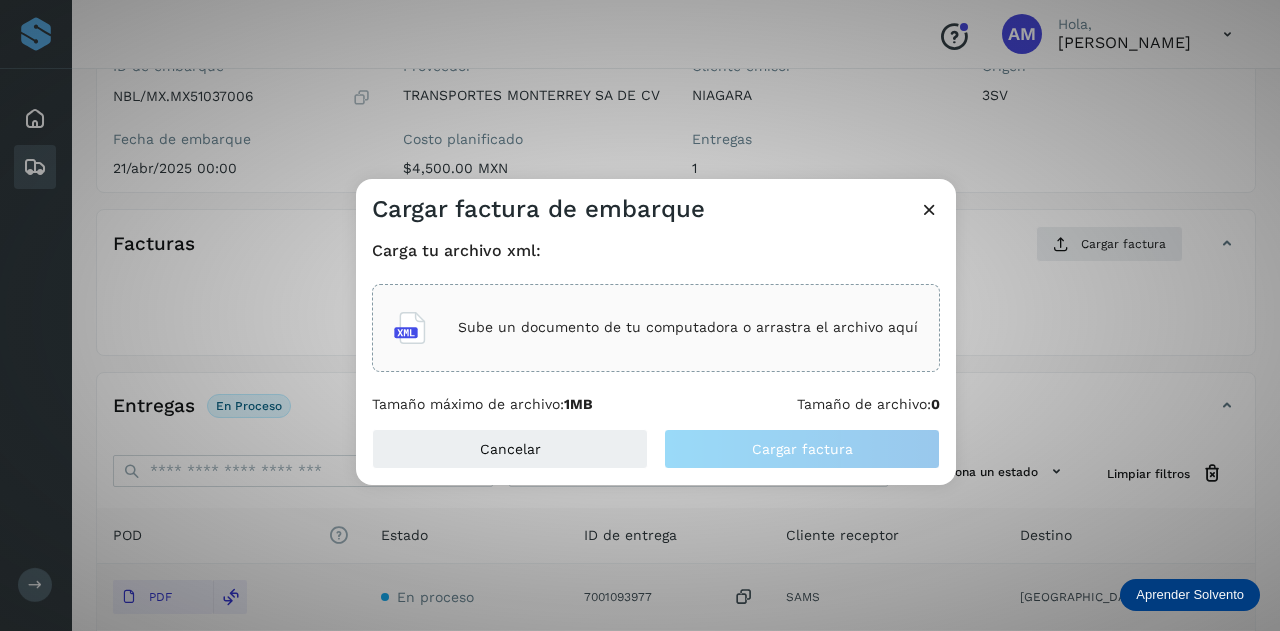 click on "Sube un documento de tu computadora o arrastra el archivo aquí" 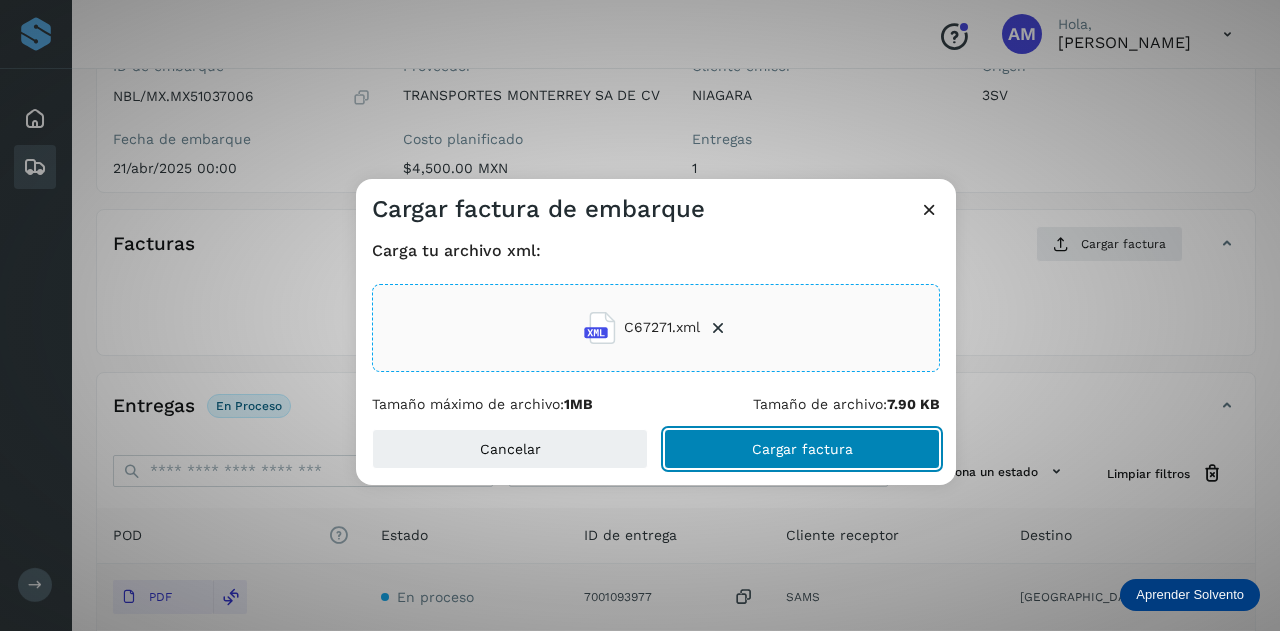 click on "Cargar factura" 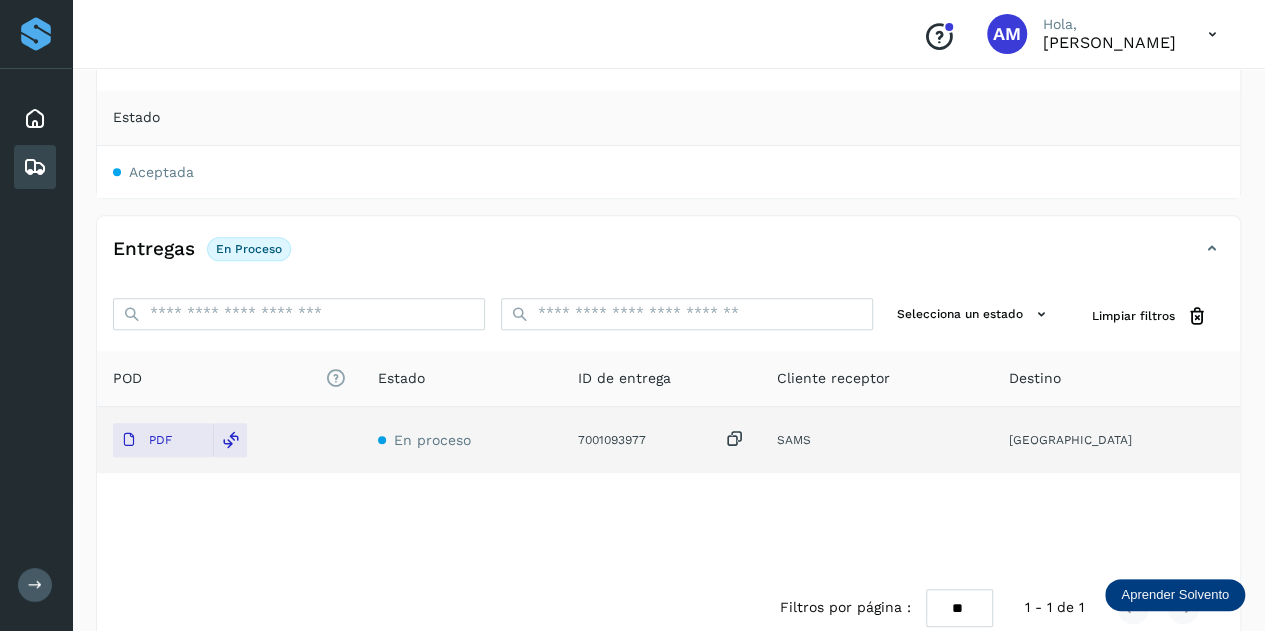 scroll, scrollTop: 100, scrollLeft: 0, axis: vertical 